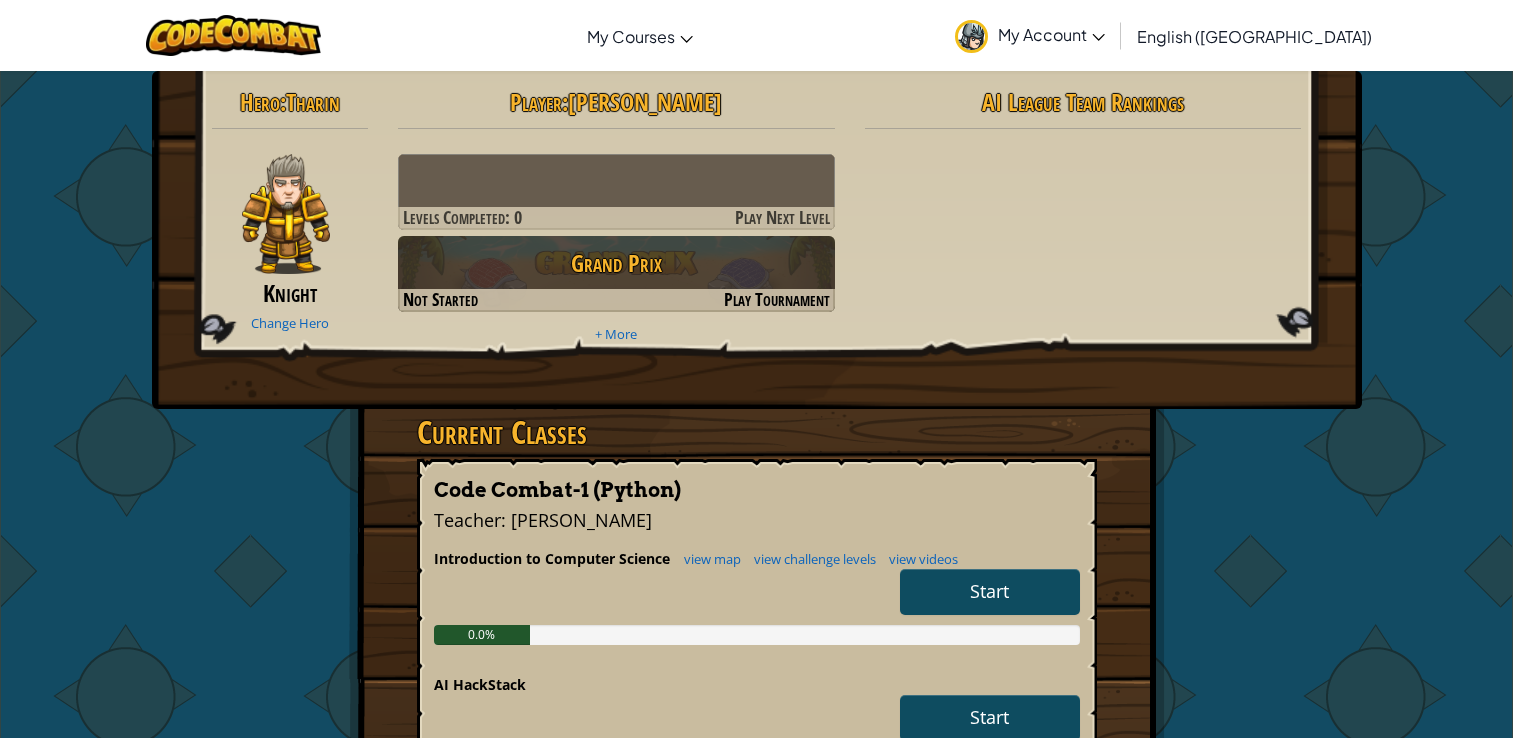 scroll, scrollTop: 0, scrollLeft: 0, axis: both 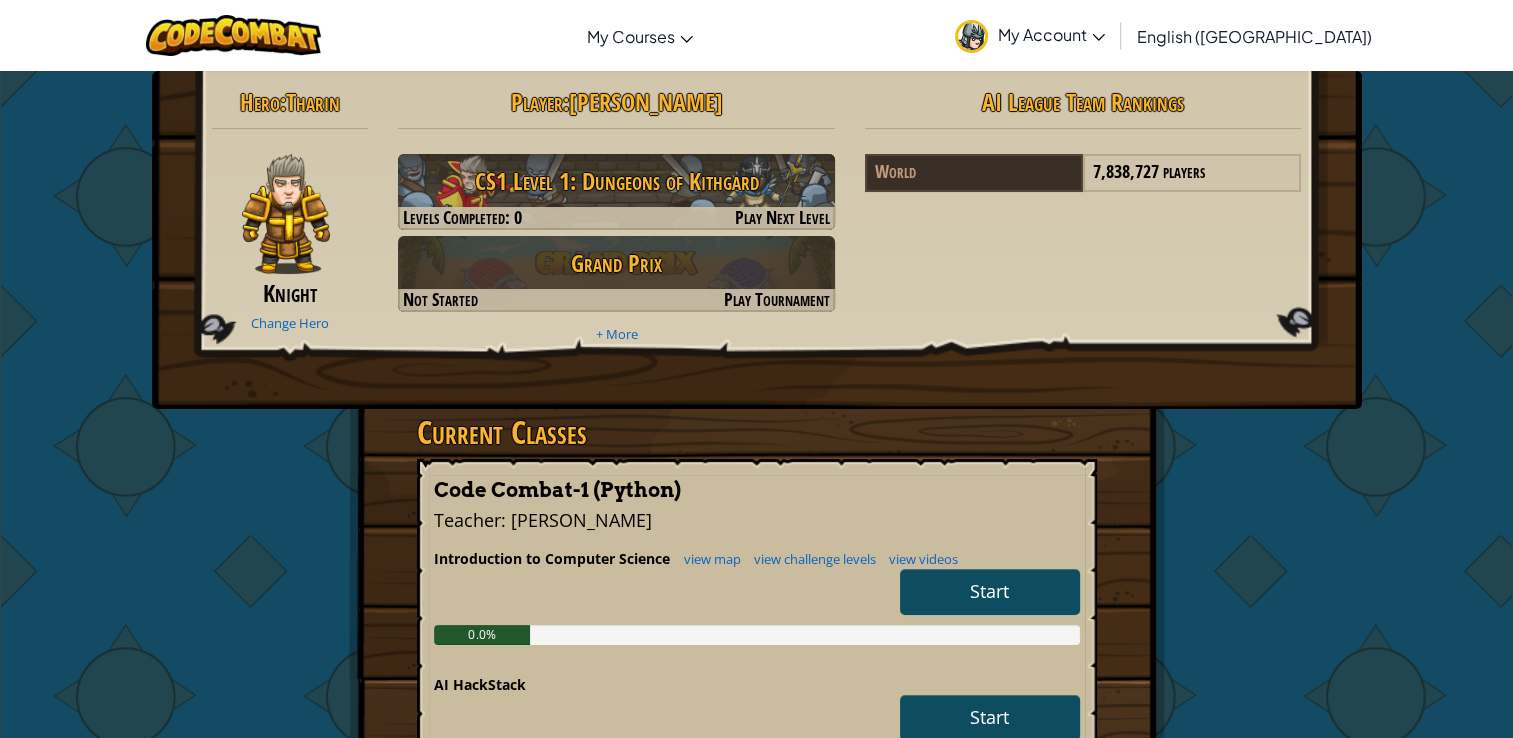 click on "Start" at bounding box center (989, 591) 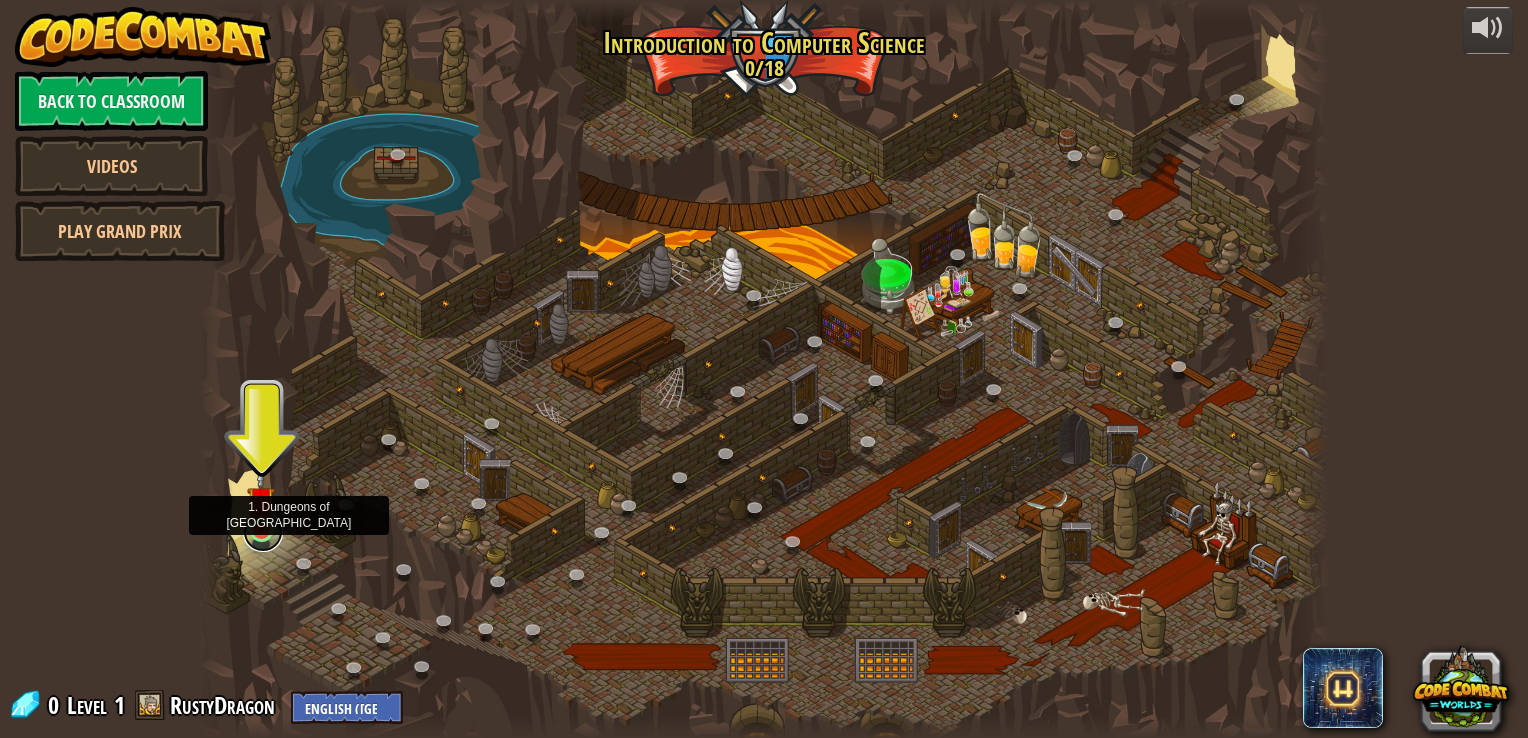 click at bounding box center (263, 532) 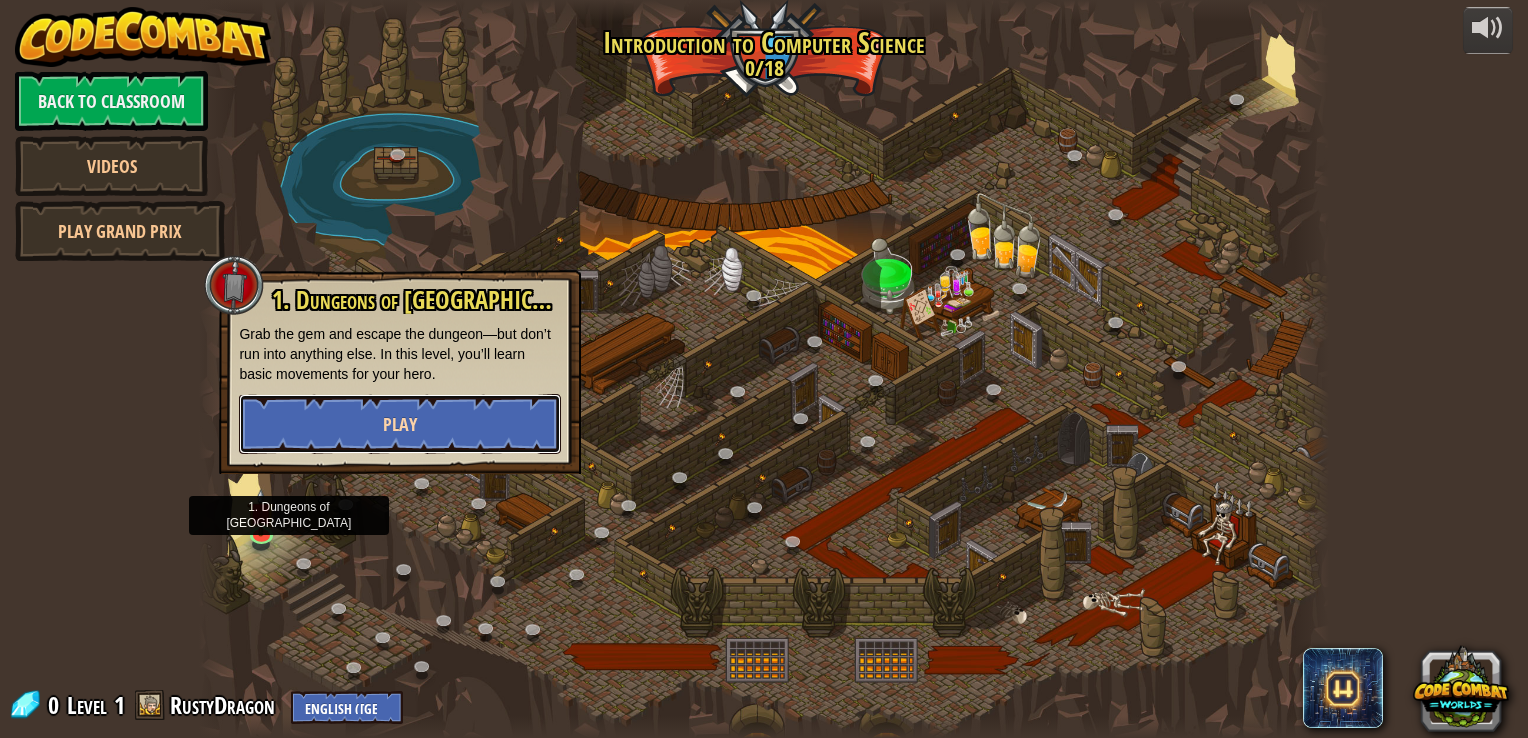click on "Play" at bounding box center (400, 424) 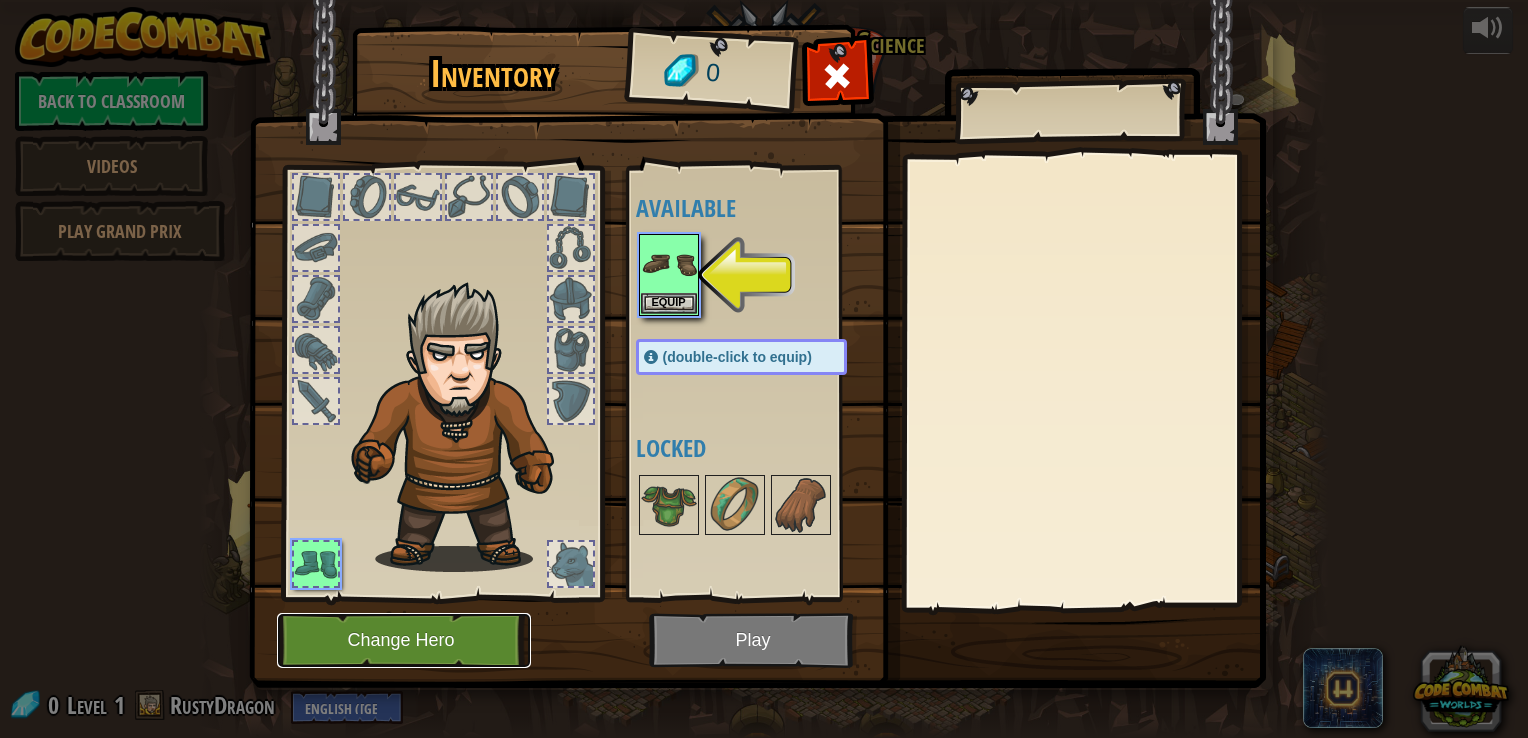 click on "Change Hero" at bounding box center (404, 640) 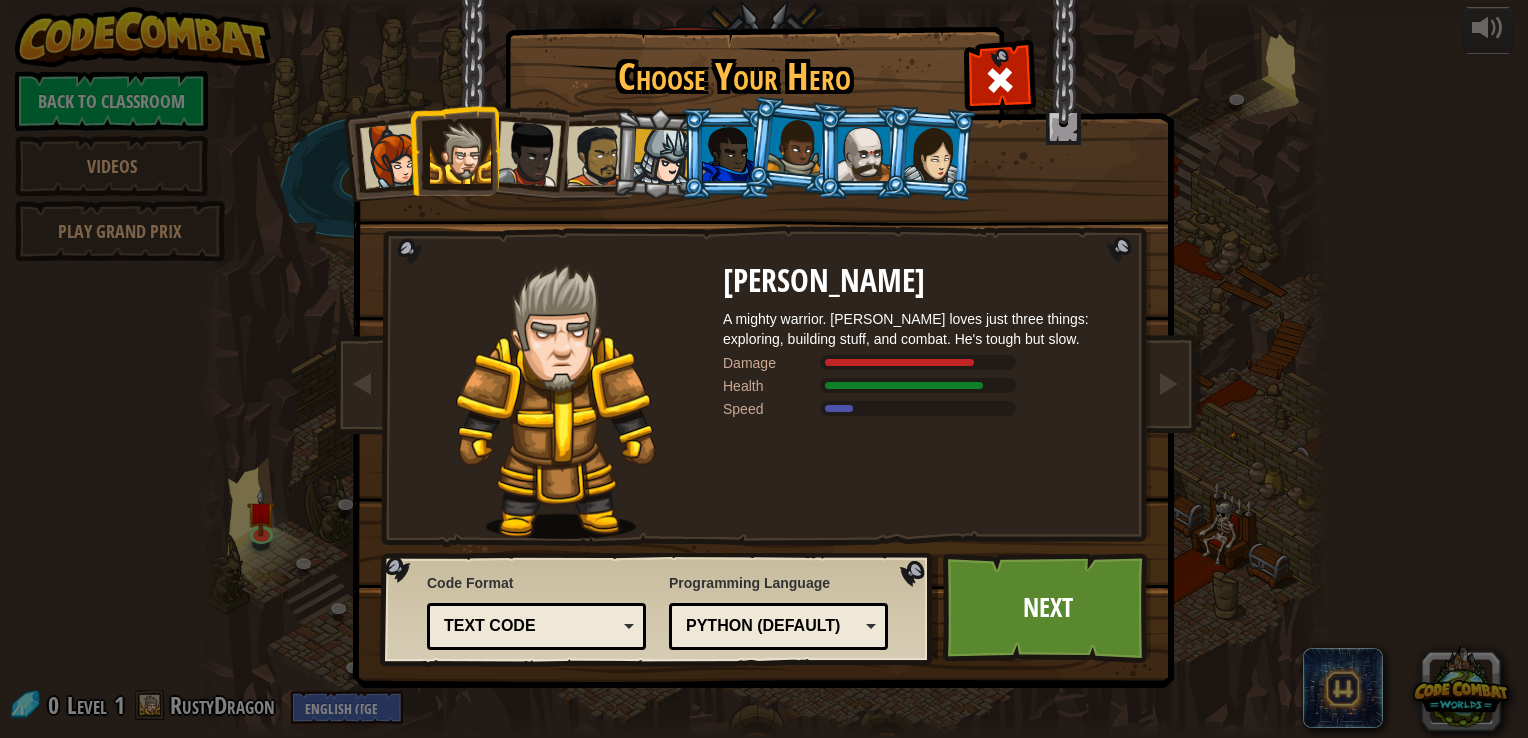click at bounding box center (597, 156) 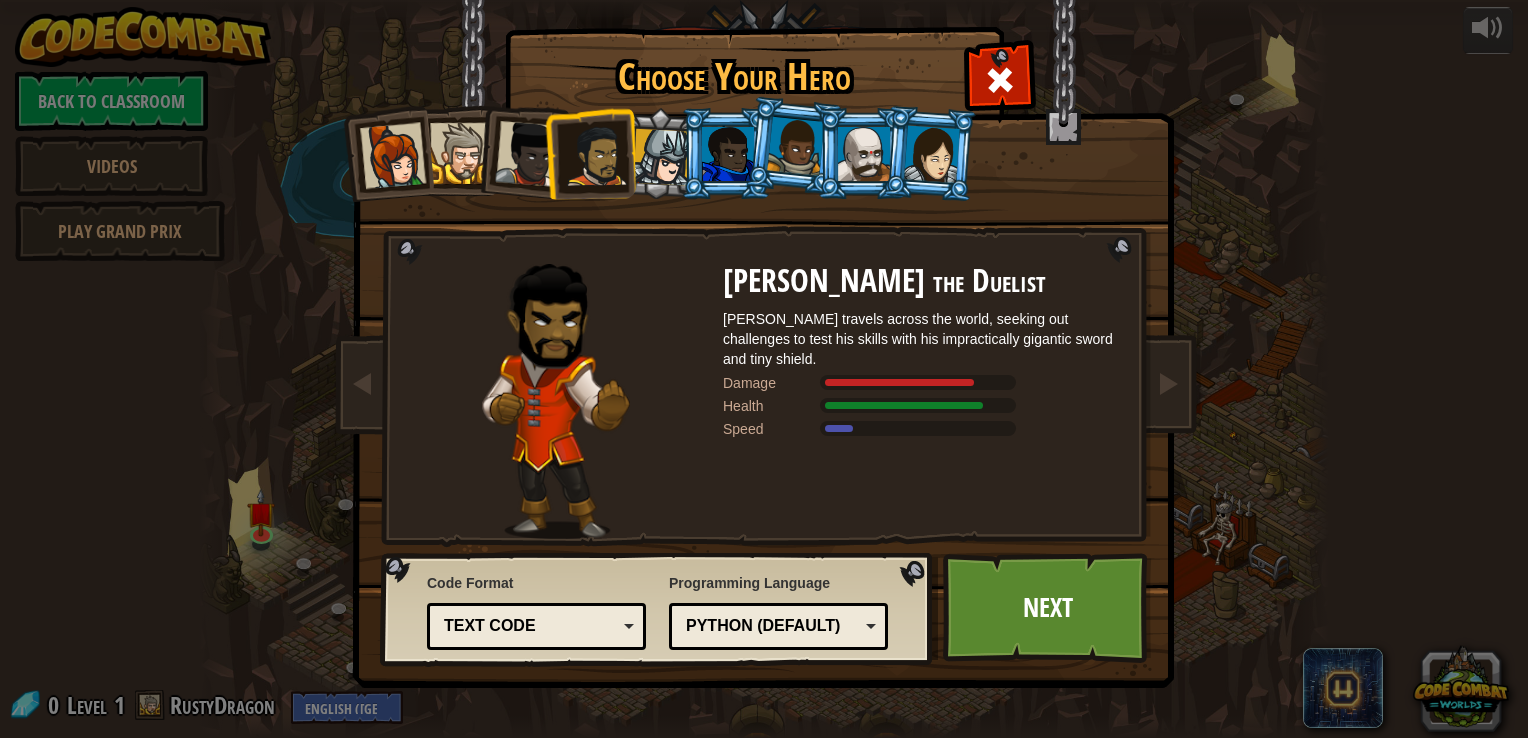 drag, startPoint x: 602, startPoint y: 164, endPoint x: 526, endPoint y: 155, distance: 76.53104 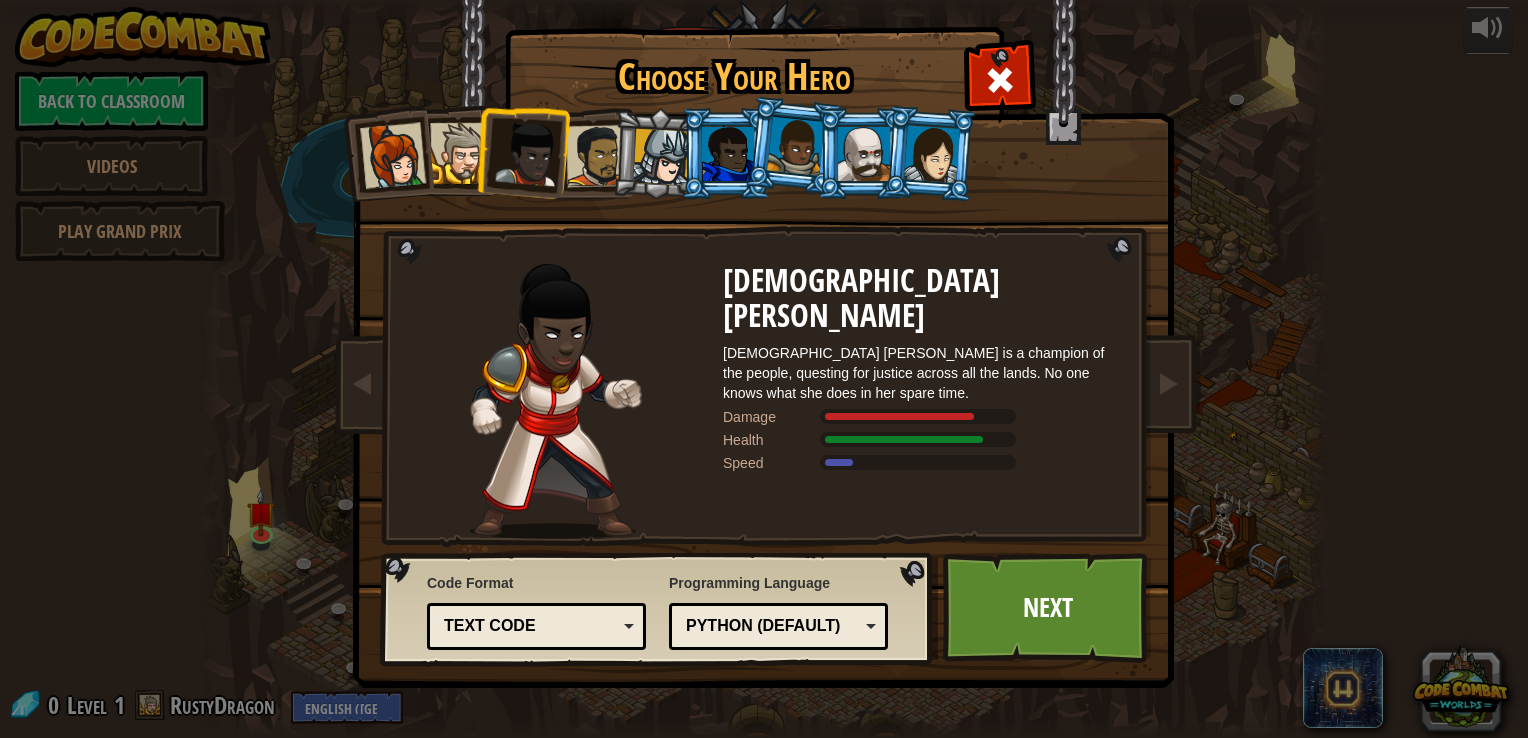 click at bounding box center [661, 157] 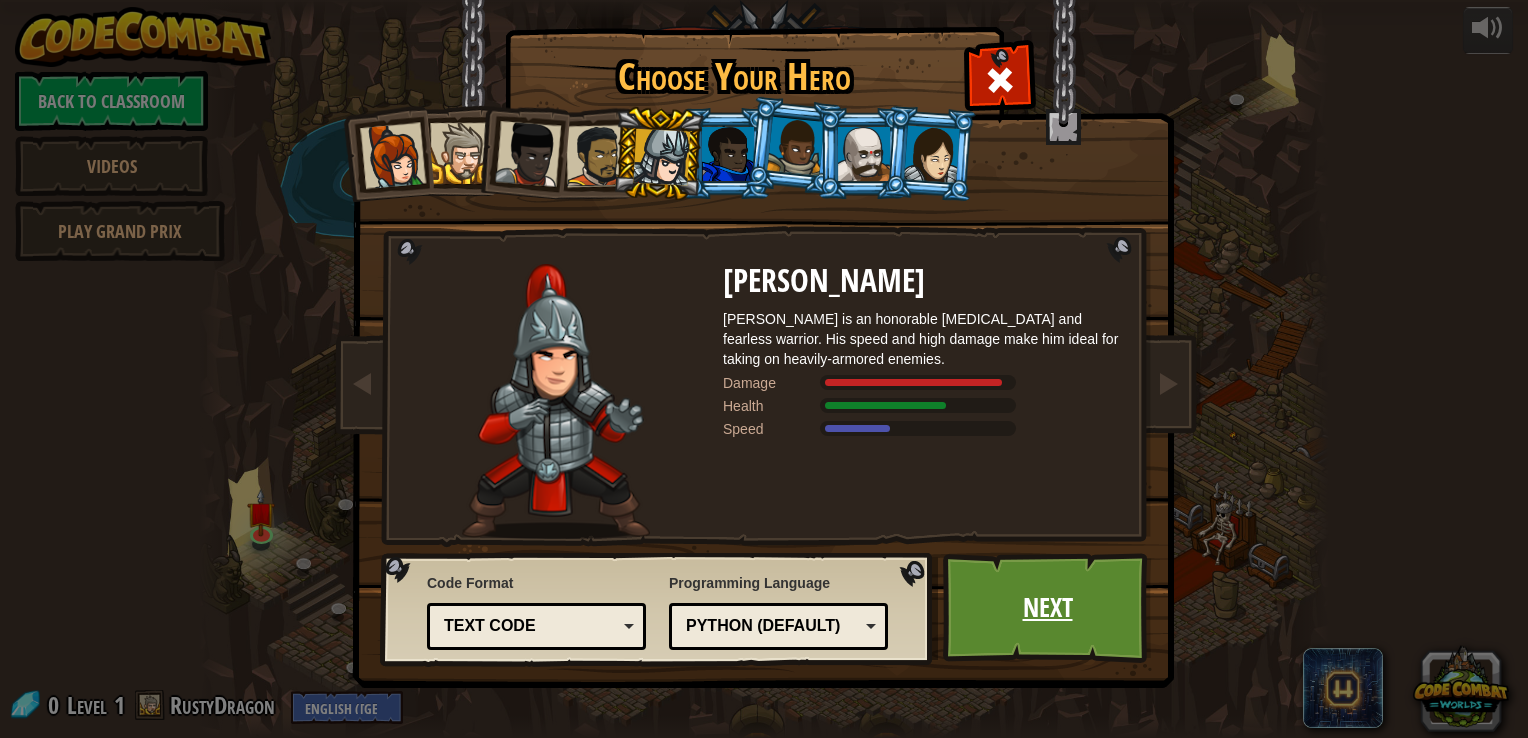 click on "Next" at bounding box center [1047, 608] 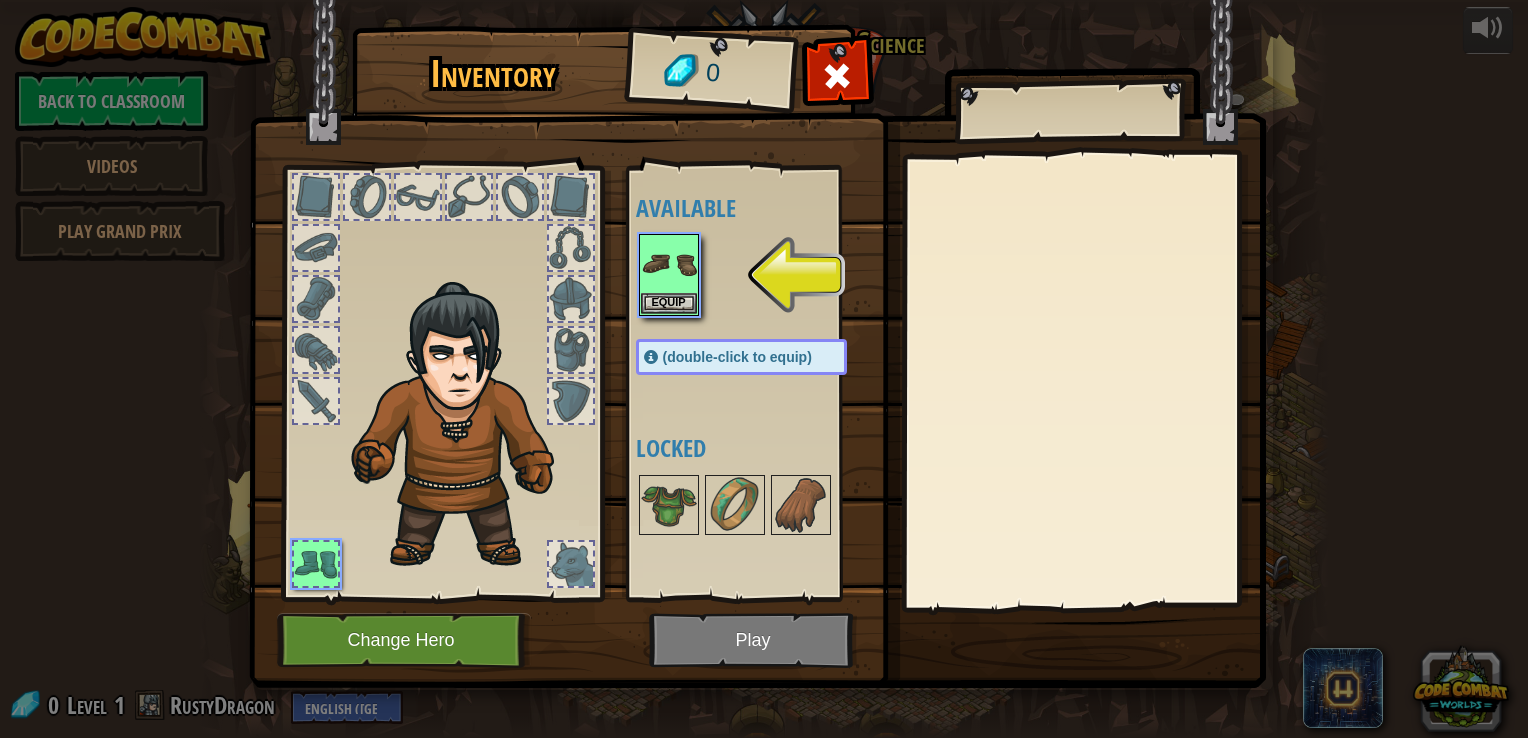 click at bounding box center (761, 275) 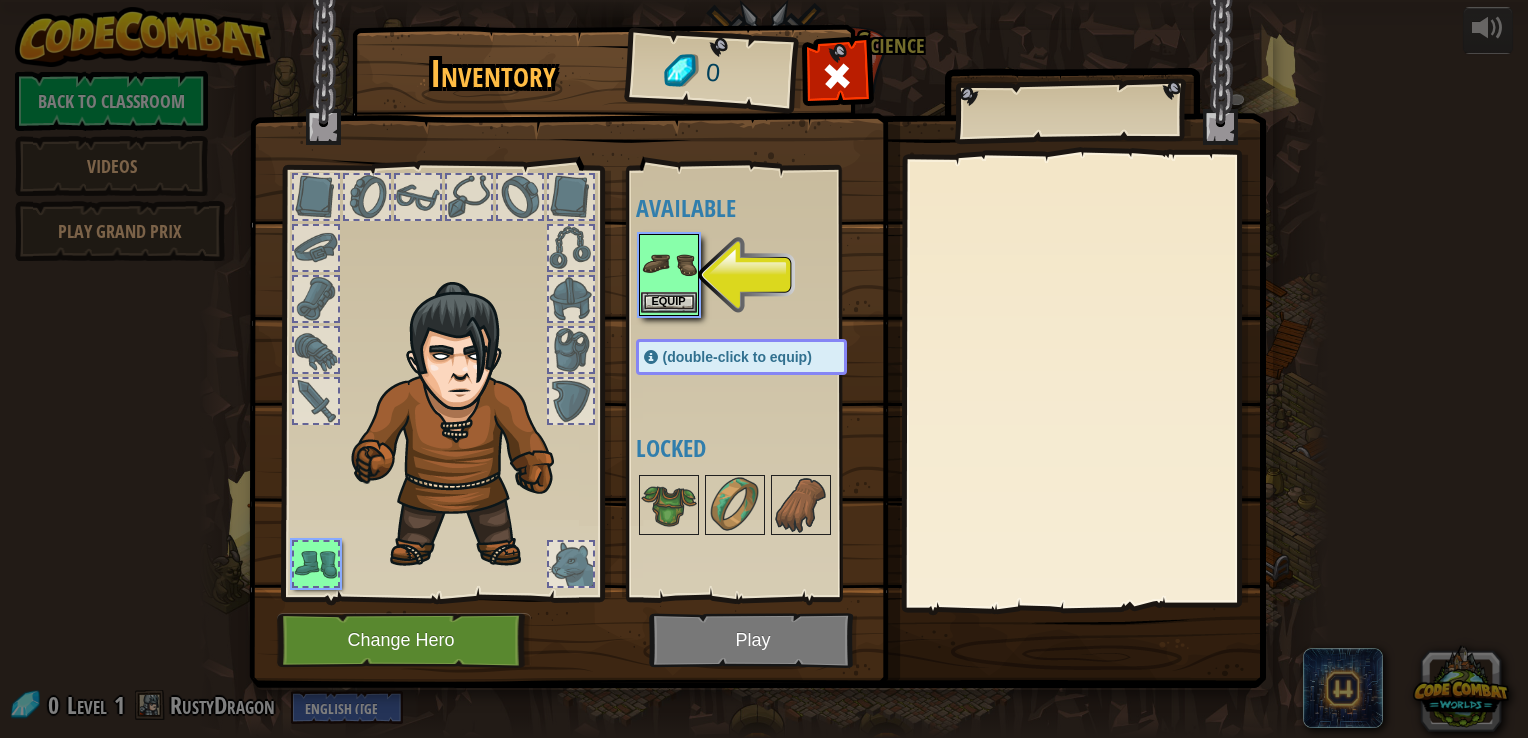 click at bounding box center (669, 264) 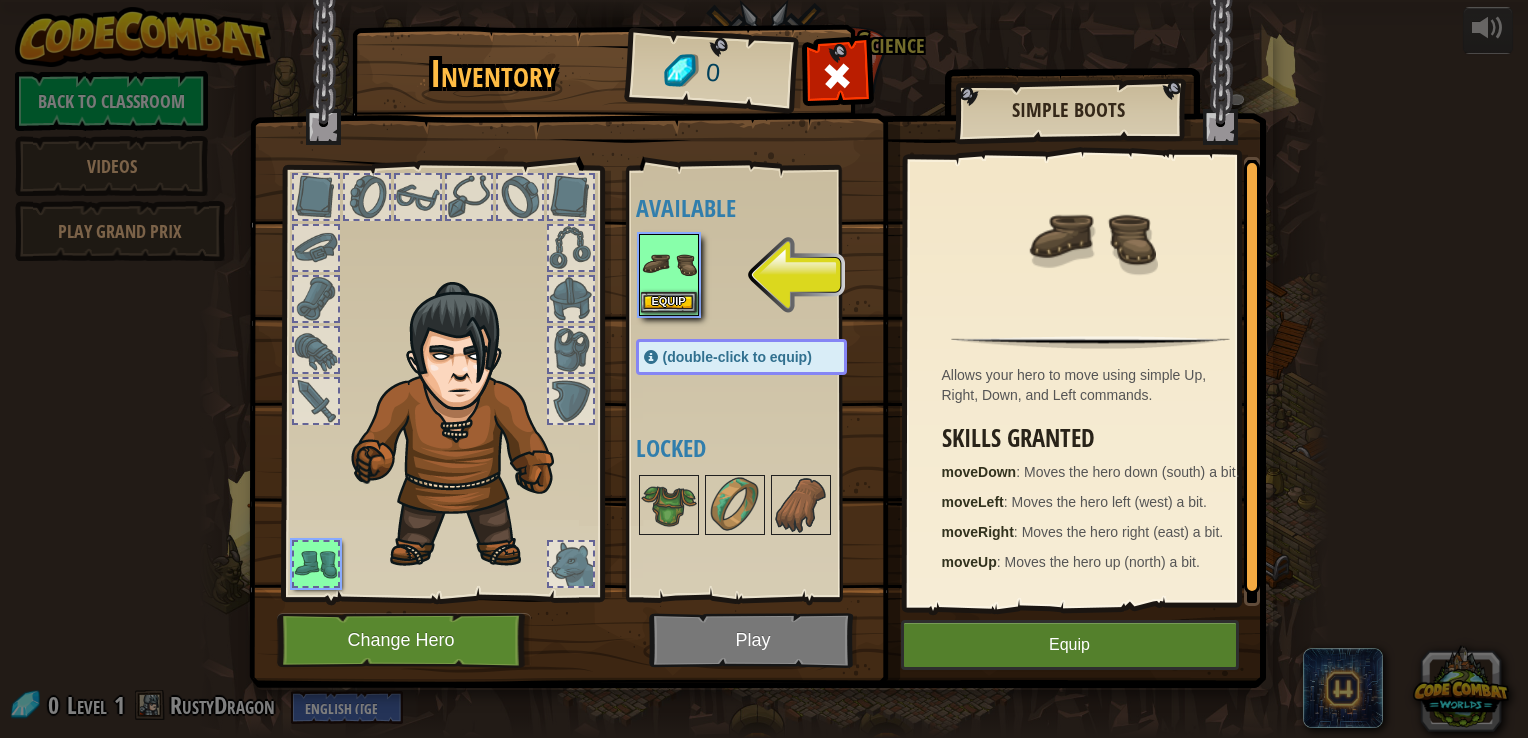 click at bounding box center [669, 264] 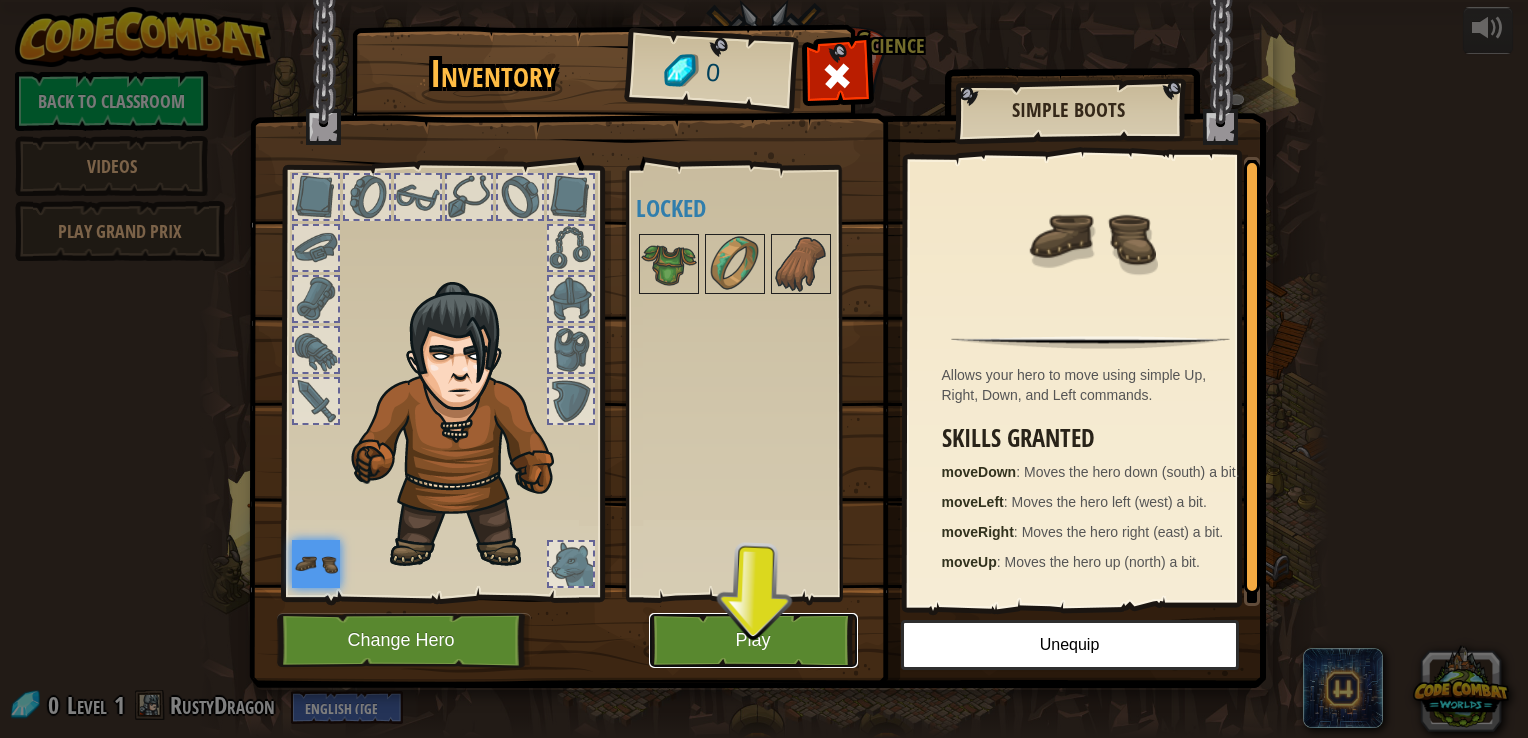 click on "Play" at bounding box center (753, 640) 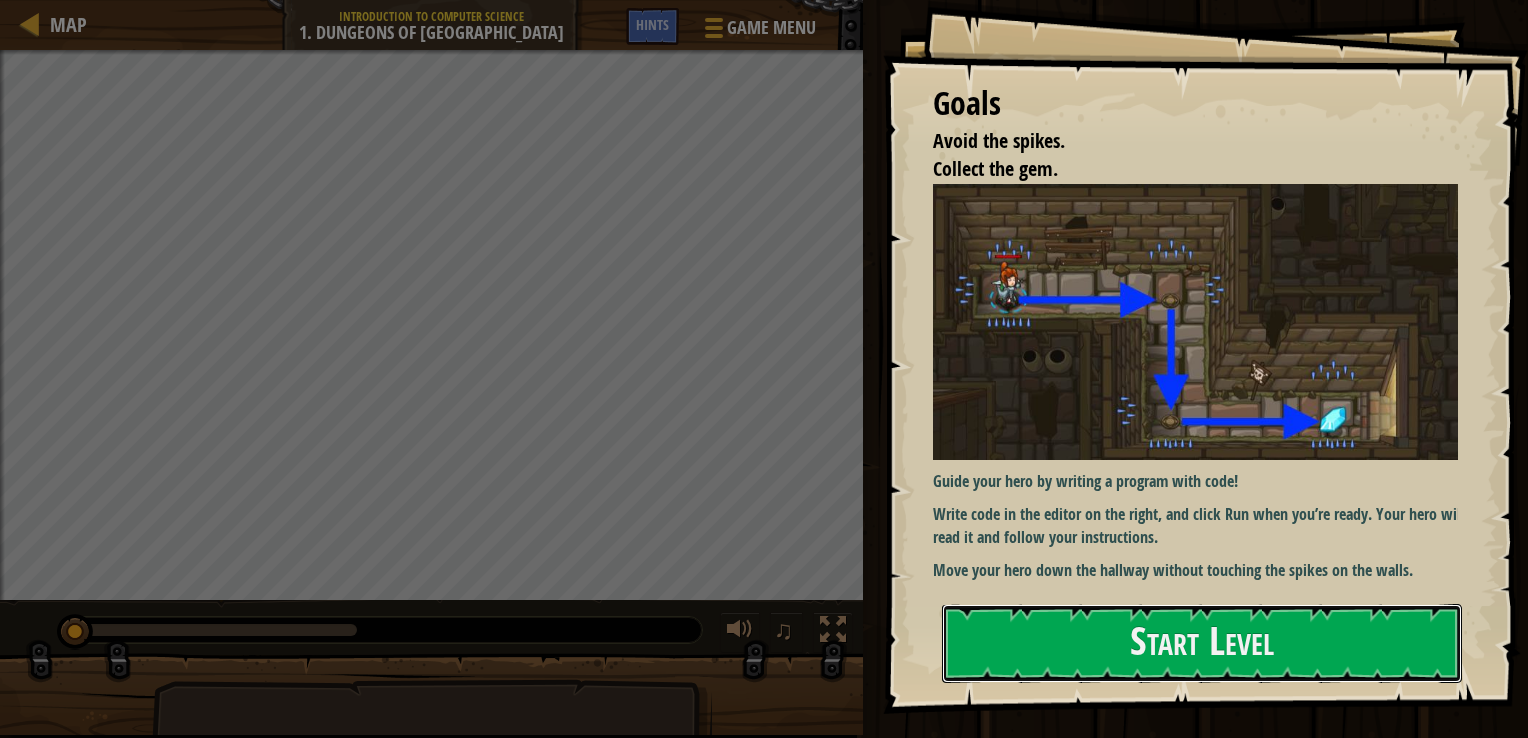 click on "Start Level" at bounding box center [1202, 643] 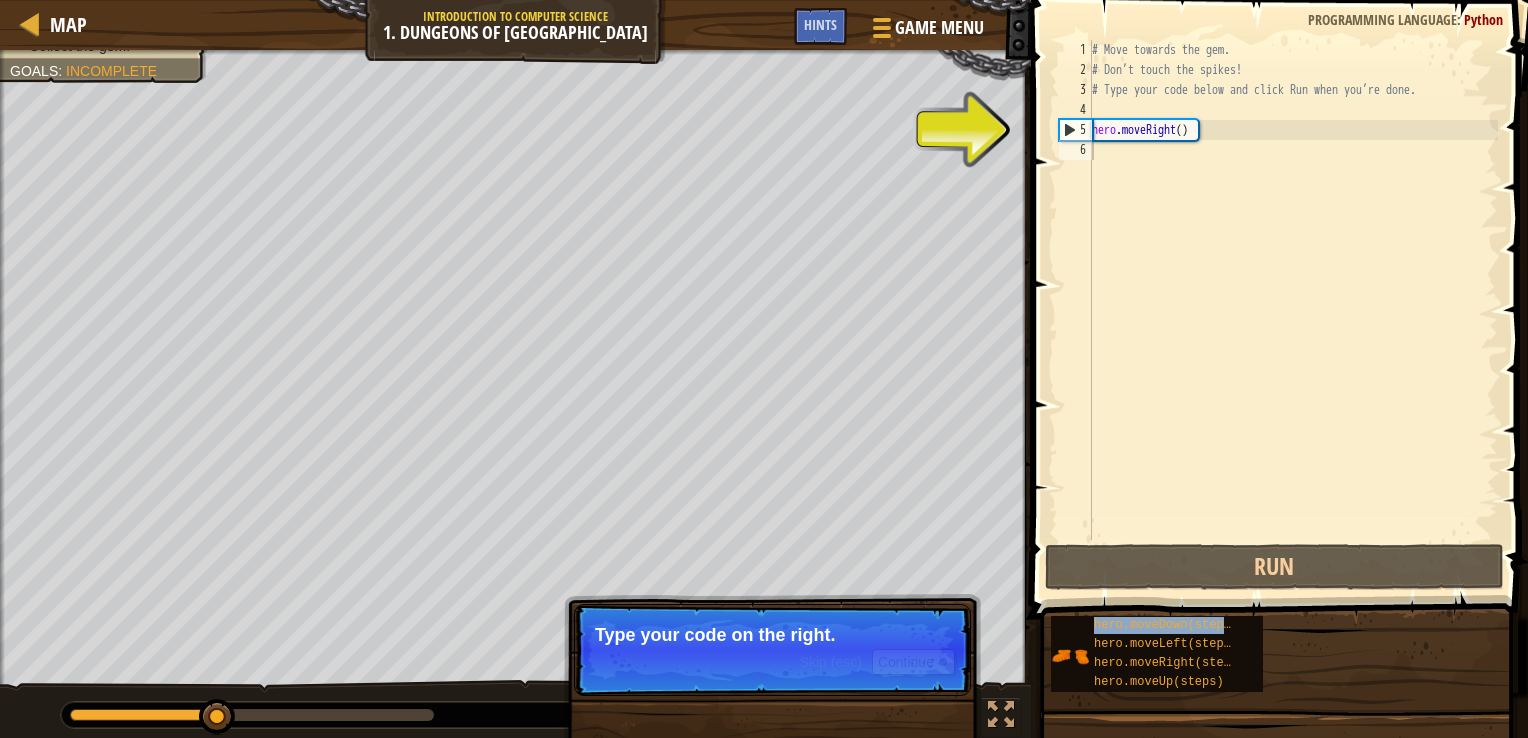 drag, startPoint x: 1101, startPoint y: 622, endPoint x: 1152, endPoint y: 234, distance: 391.33746 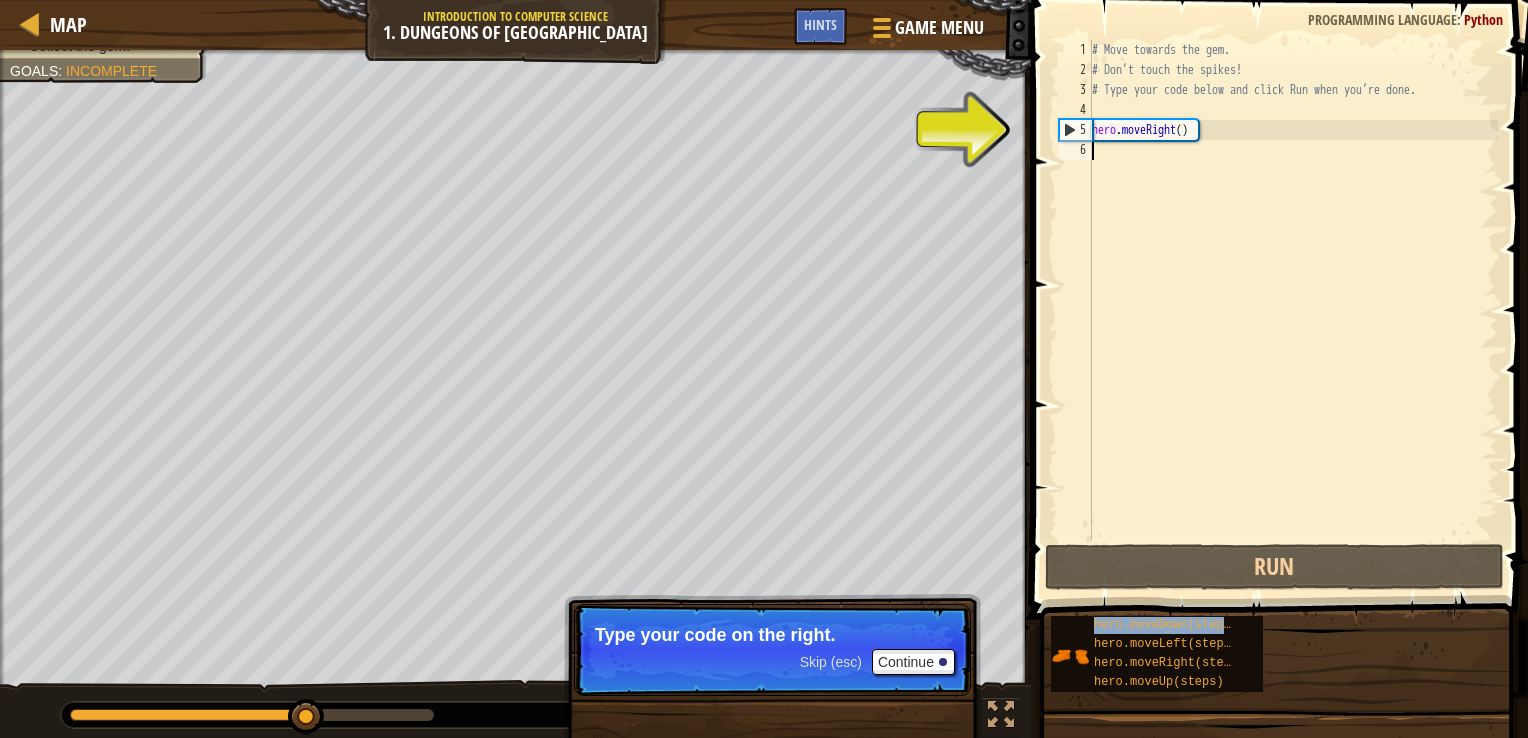 drag, startPoint x: 1152, startPoint y: 234, endPoint x: 1100, endPoint y: 468, distance: 239.70816 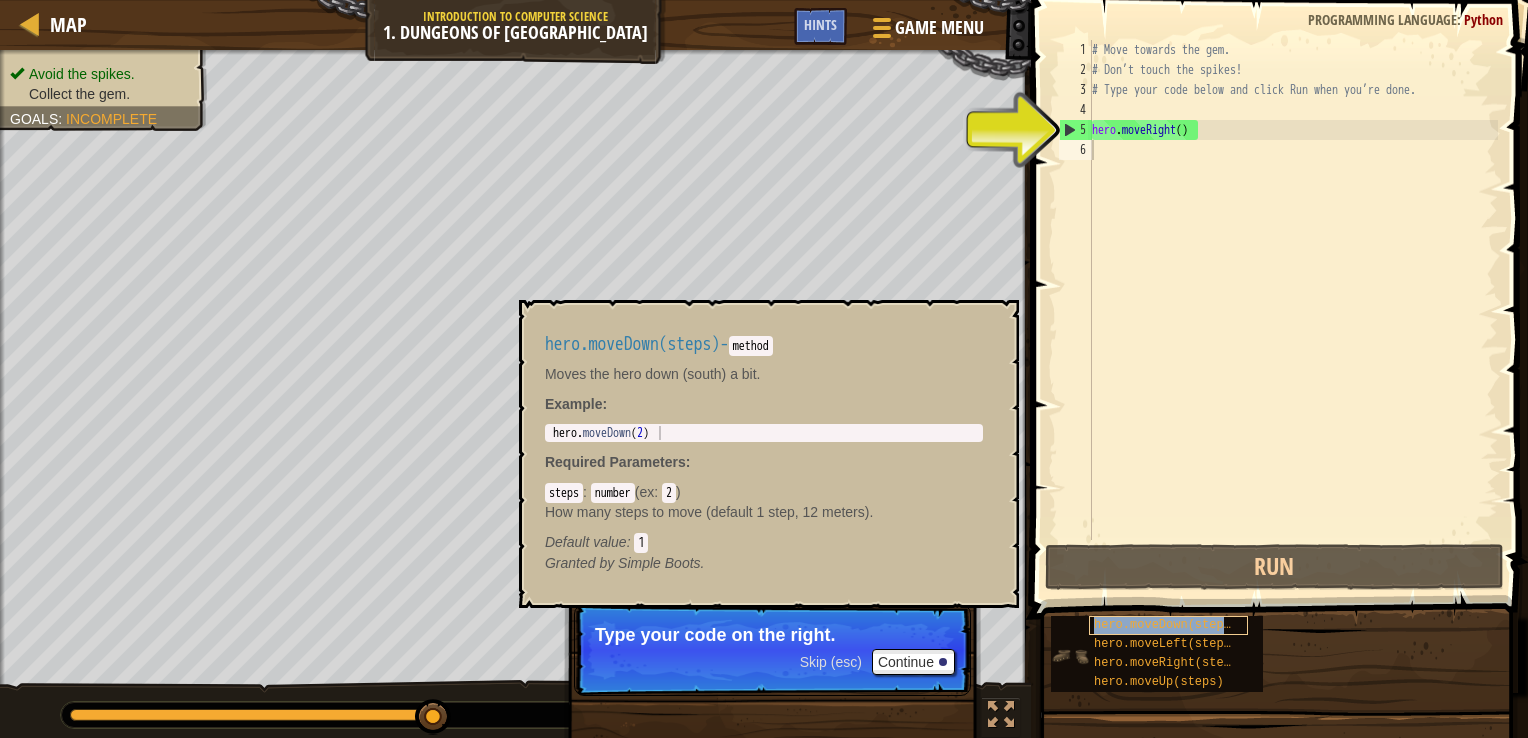 type on "hero.moveDown(steps)" 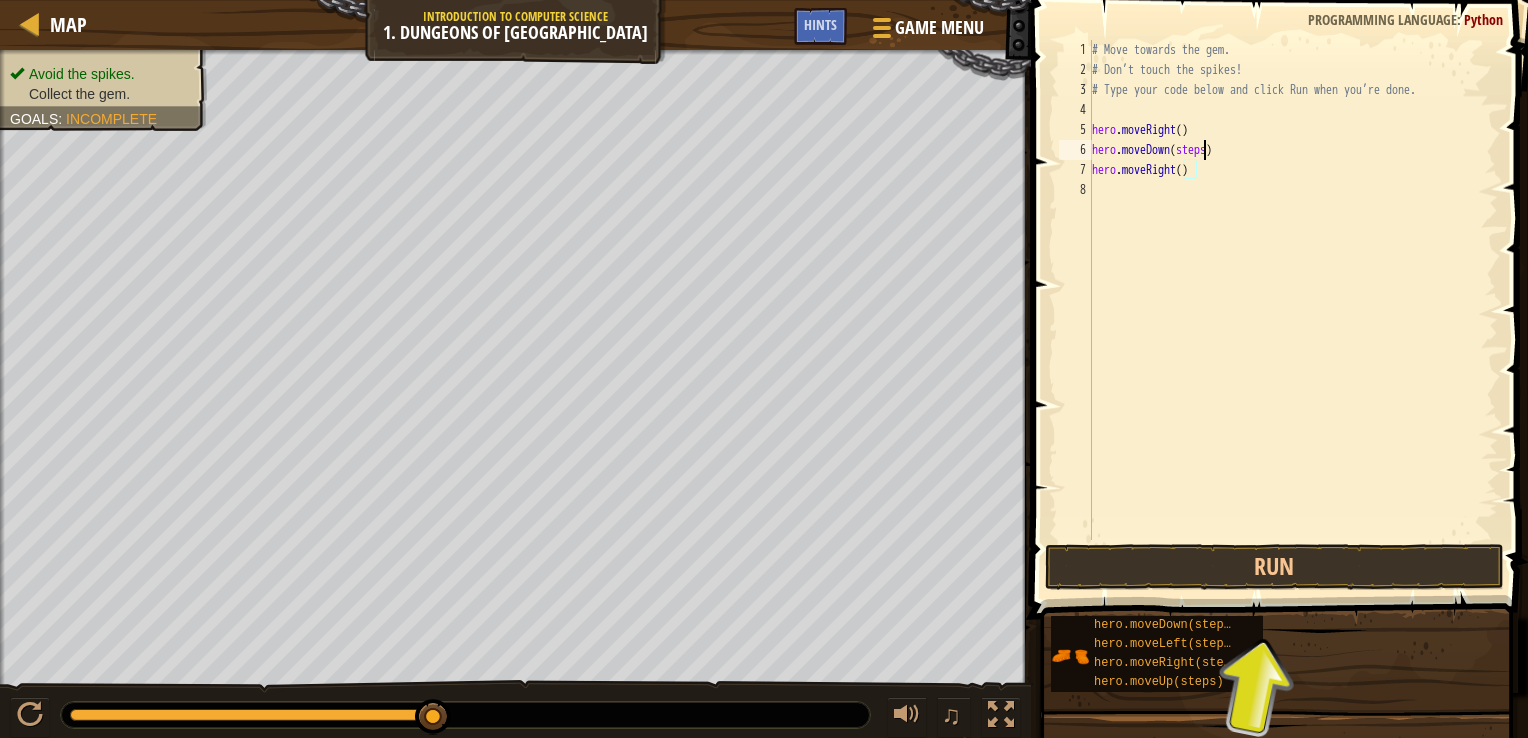 drag, startPoint x: 1202, startPoint y: 158, endPoint x: 1199, endPoint y: 168, distance: 10.440307 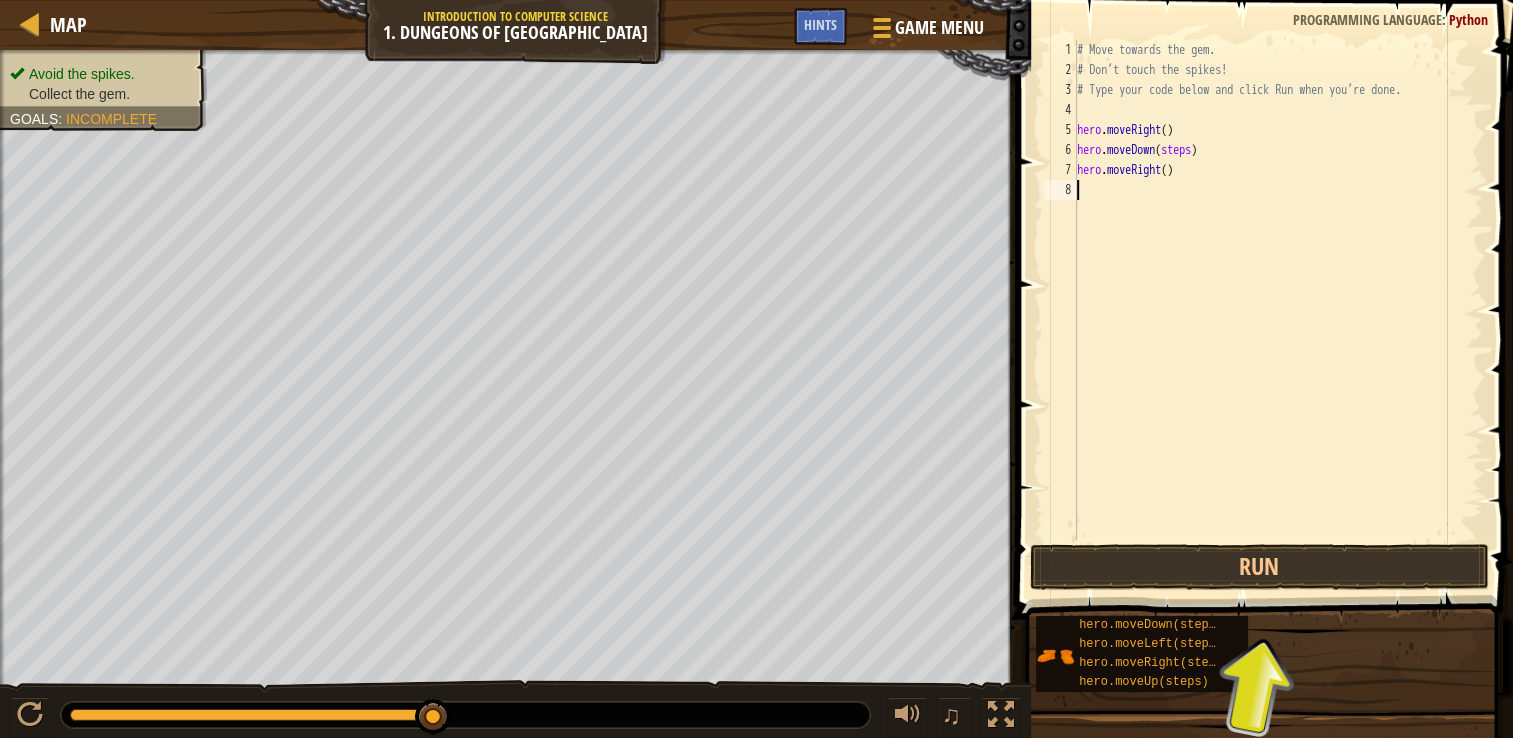 click on "# Move towards the gem. # Don’t touch the spikes! # Type your code below and click Run when you’re done. hero . moveRight ( ) hero . moveDown ( steps ) hero . moveRight ( )" at bounding box center (1278, 310) 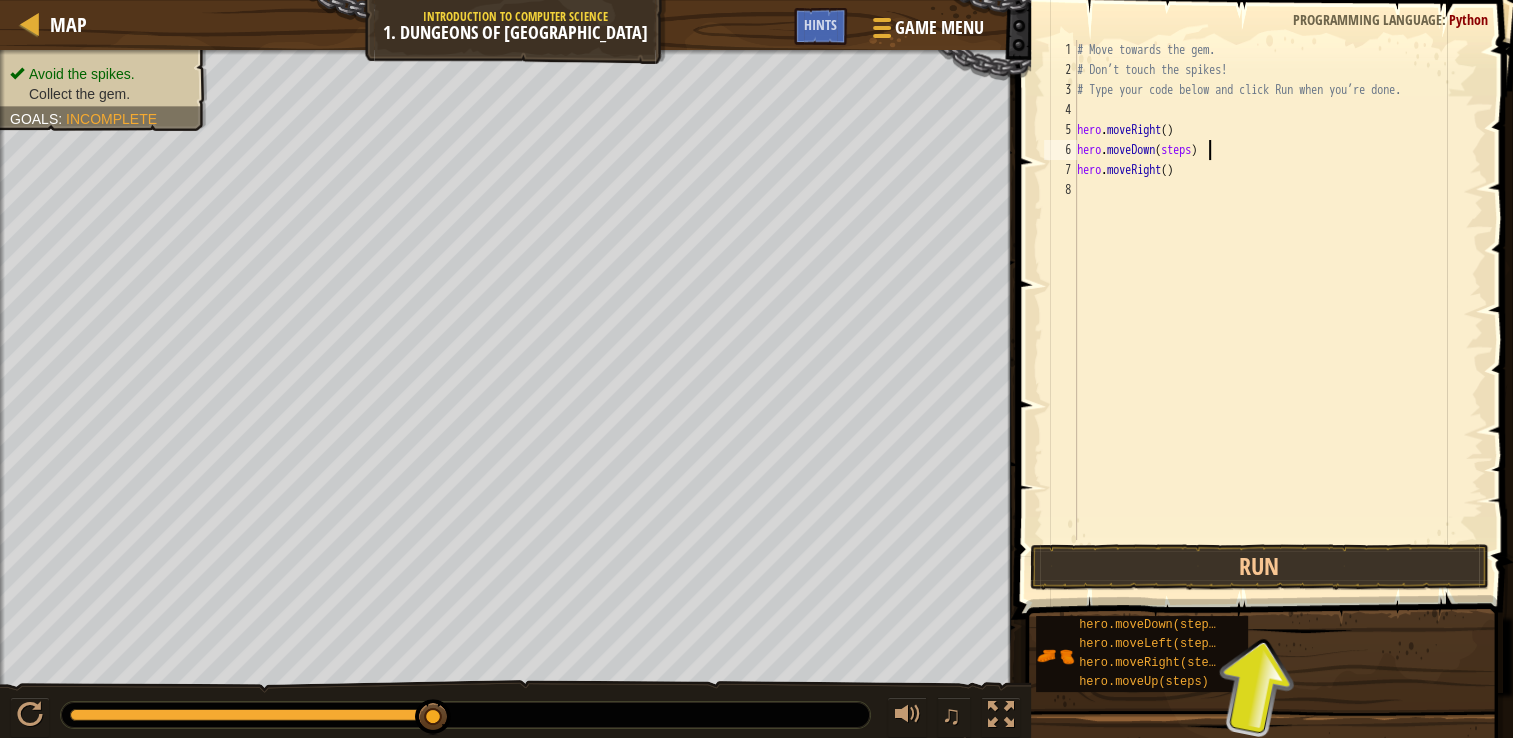click on "# Move towards the gem. # Don’t touch the spikes! # Type your code below and click Run when you’re done. hero . moveRight ( ) hero . moveDown ( steps ) hero . moveRight ( )" at bounding box center (1278, 310) 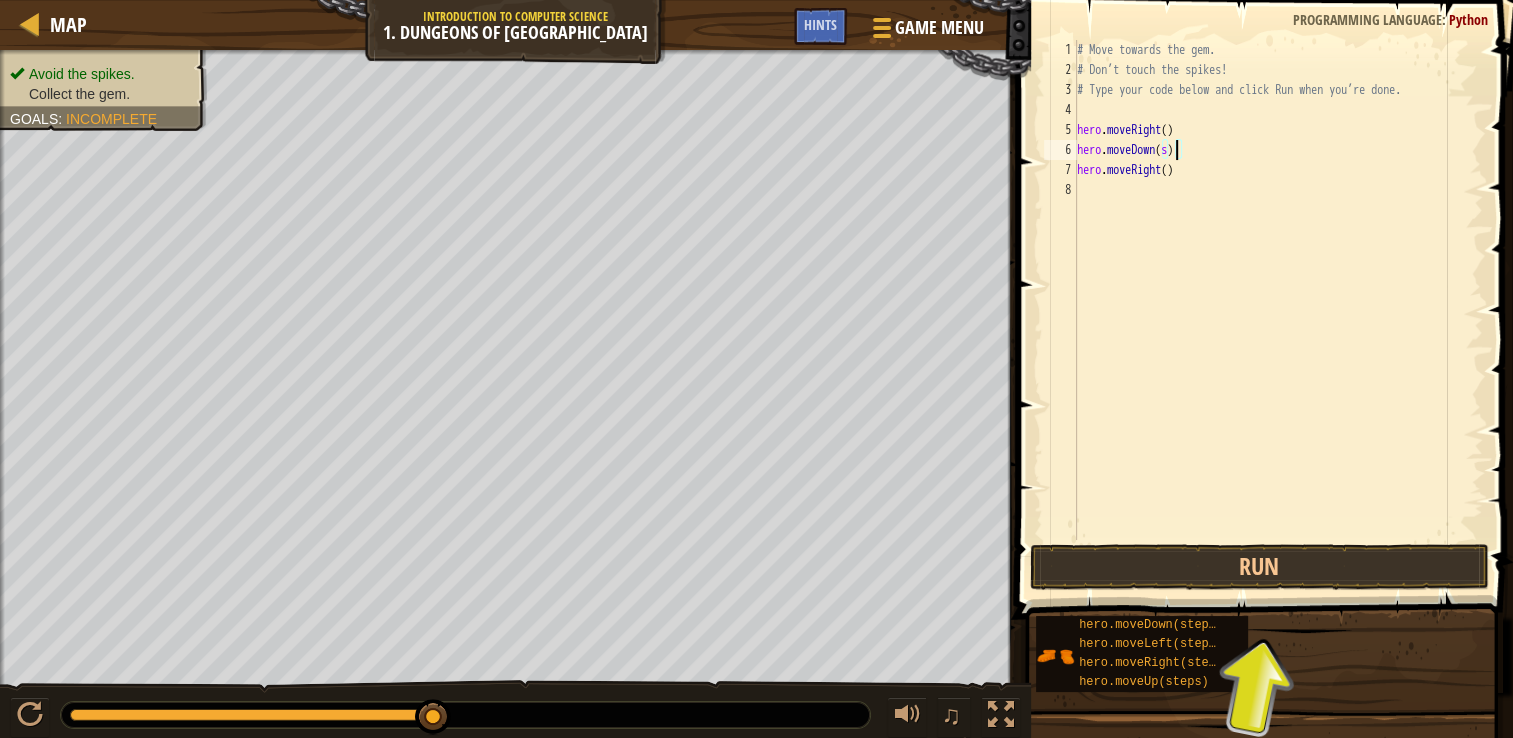 type on "hero.moveDown()" 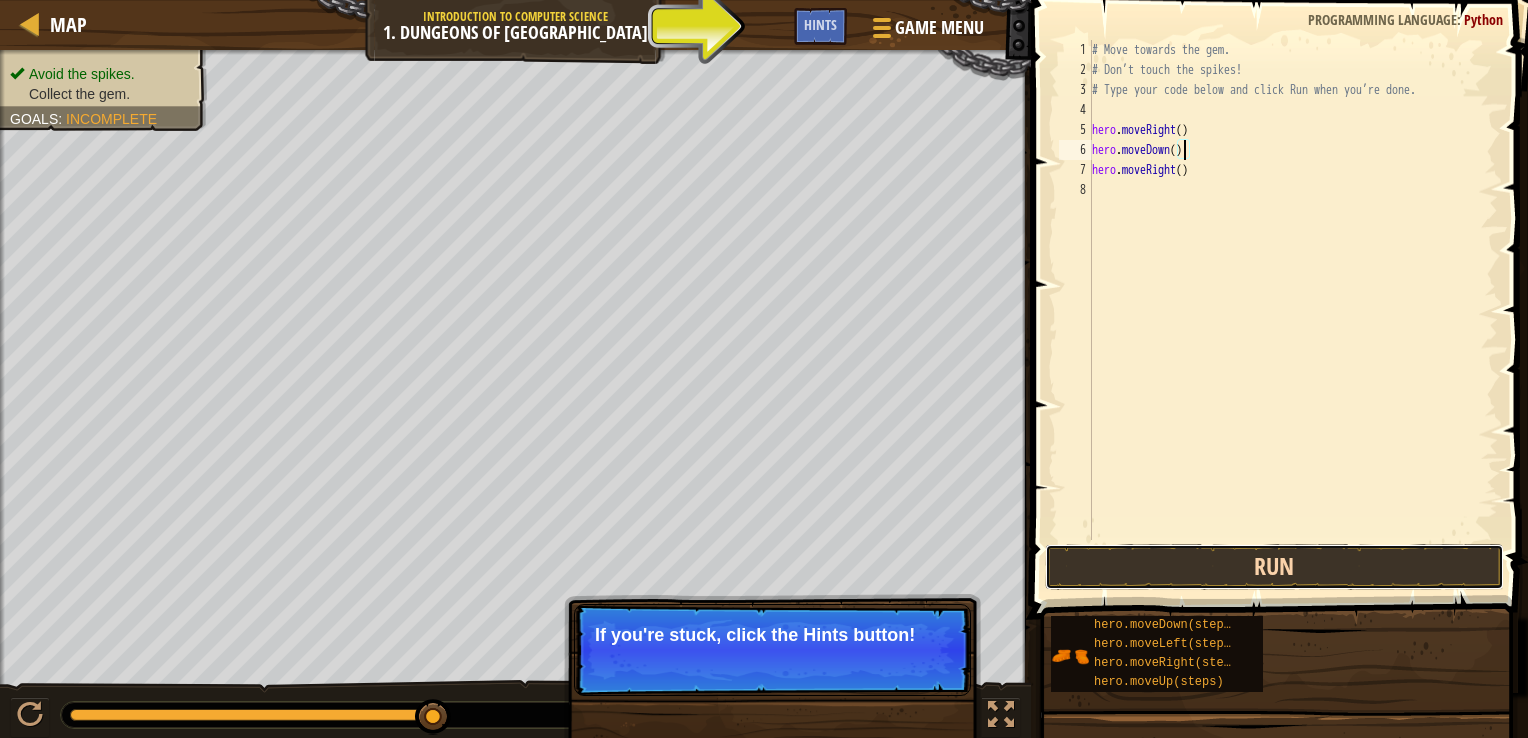 drag, startPoint x: 1199, startPoint y: 559, endPoint x: 1200, endPoint y: 570, distance: 11.045361 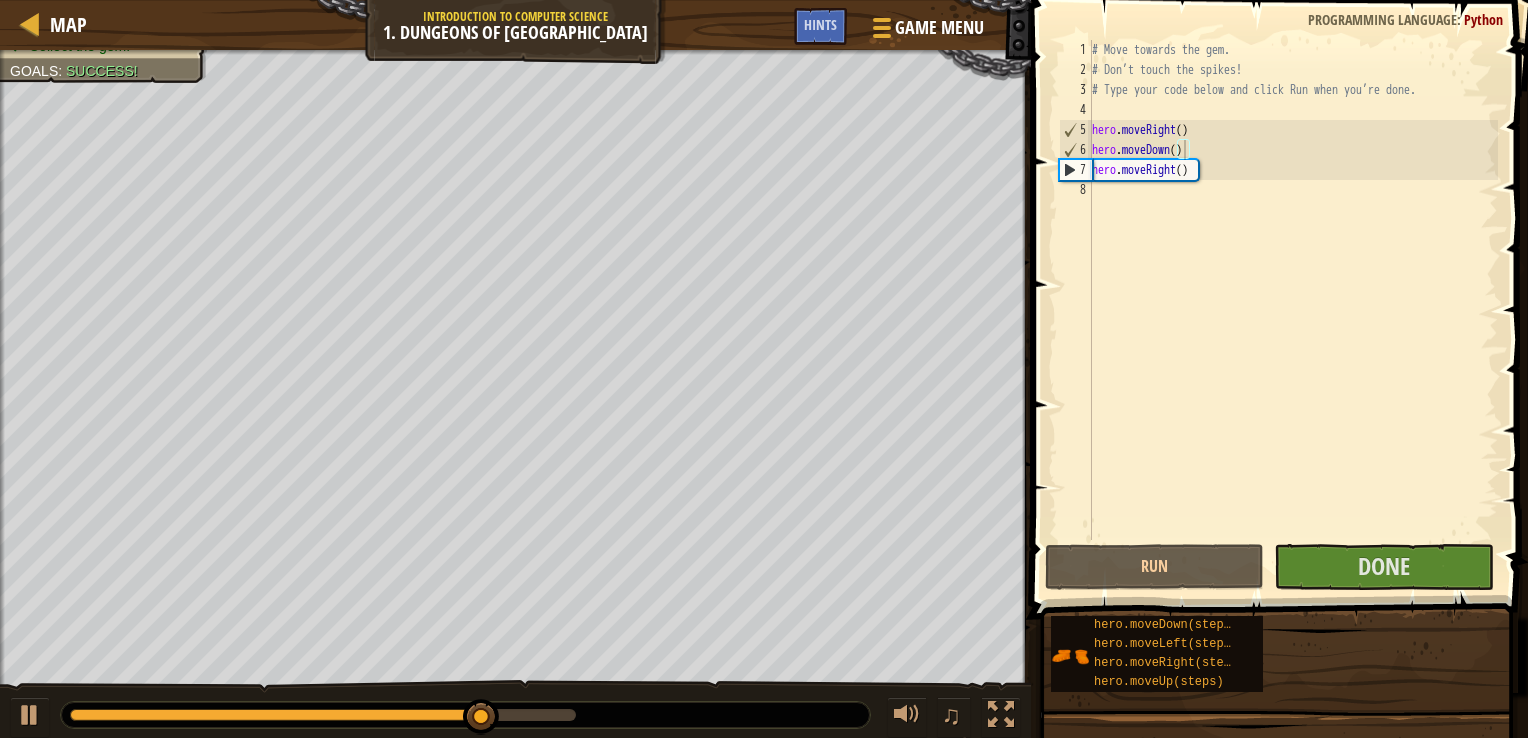 click at bounding box center [1276, 891] 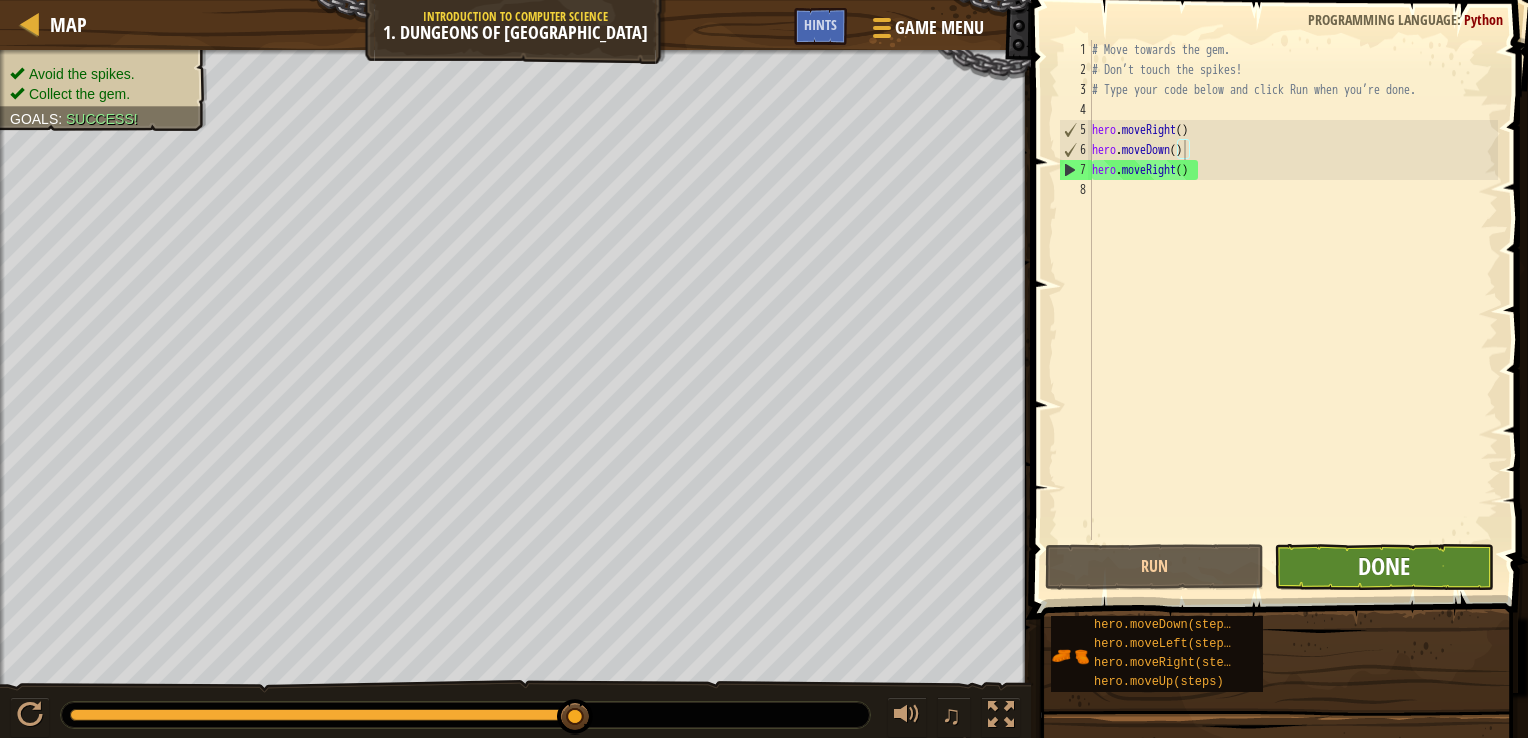 drag, startPoint x: 1414, startPoint y: 542, endPoint x: 1406, endPoint y: 552, distance: 12.806249 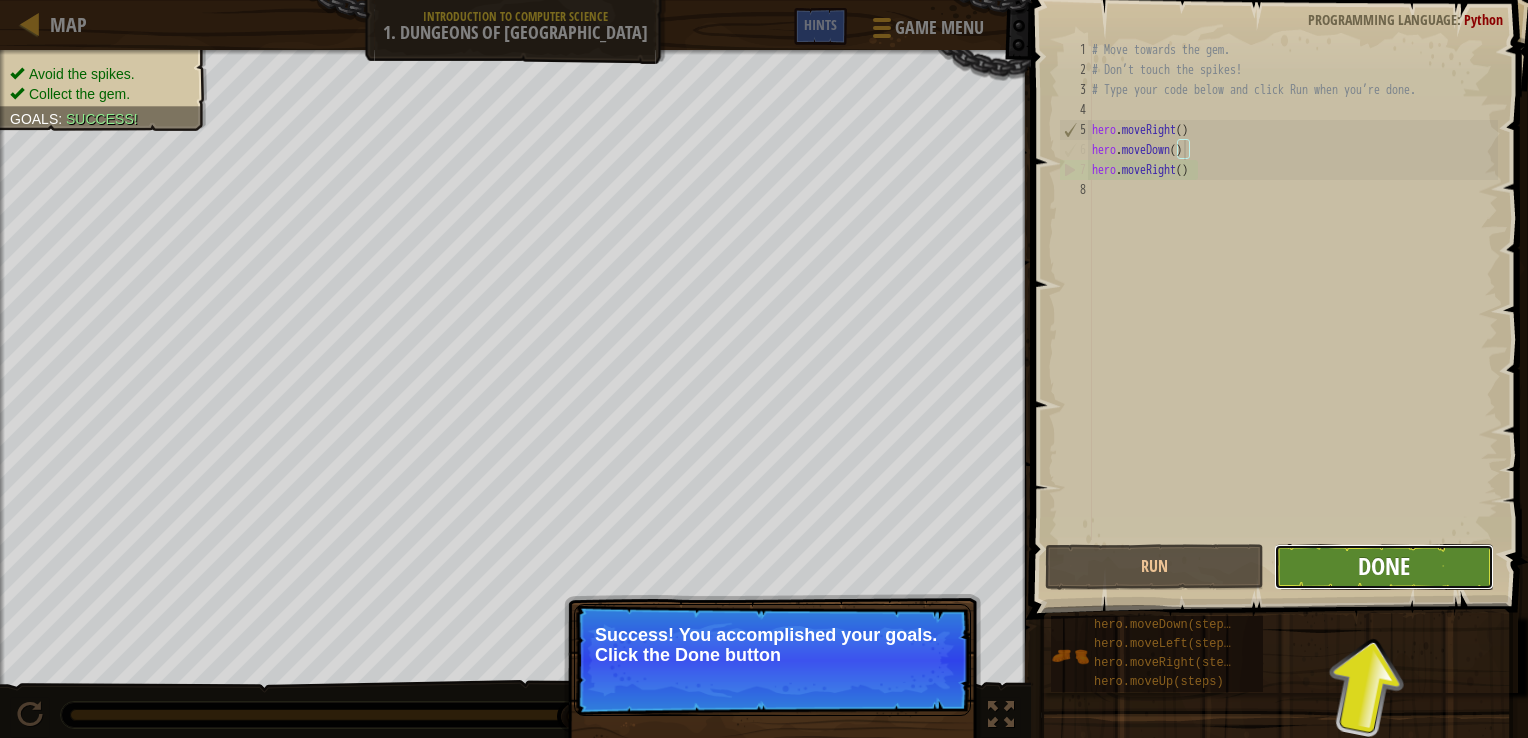 click on "Done" at bounding box center (1384, 566) 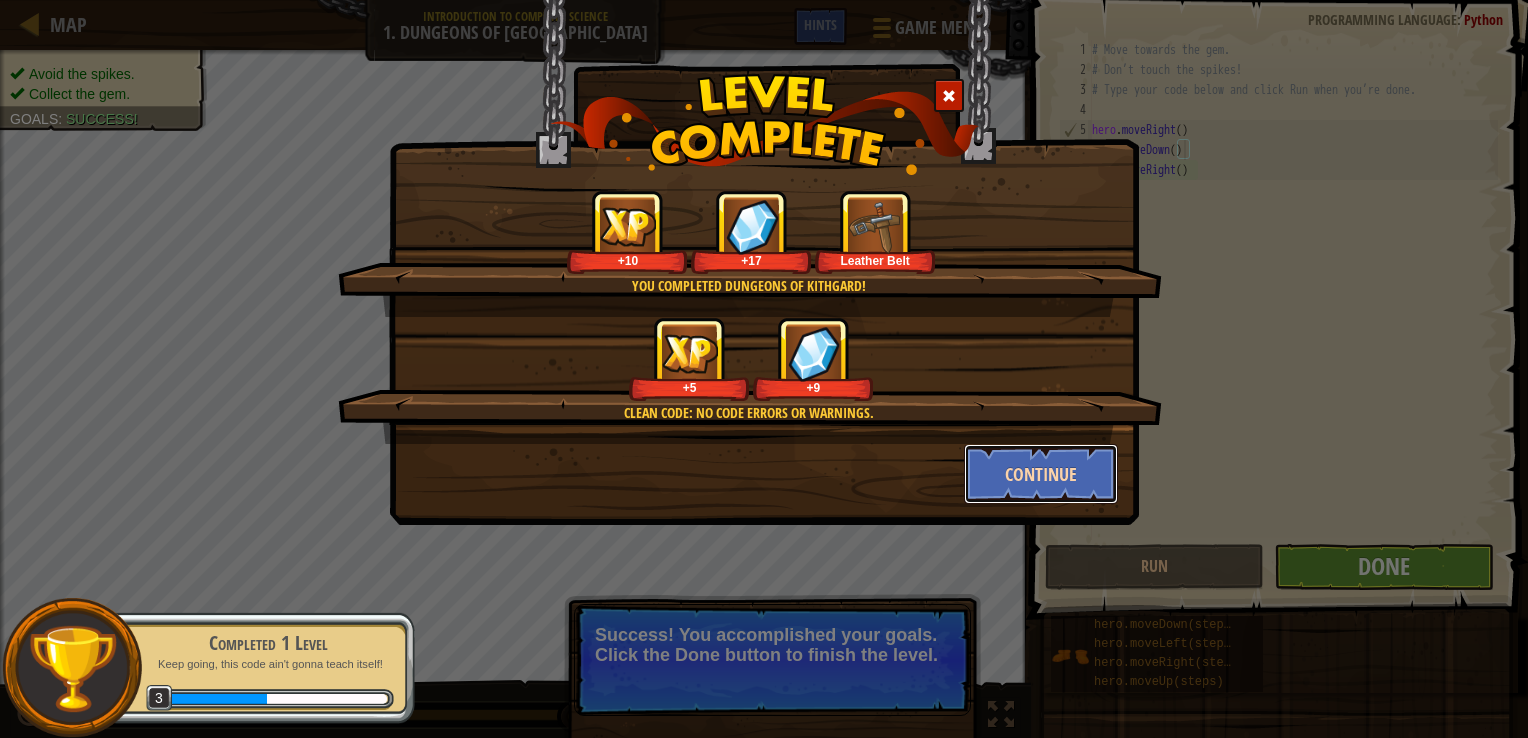 click on "Continue" at bounding box center [1041, 474] 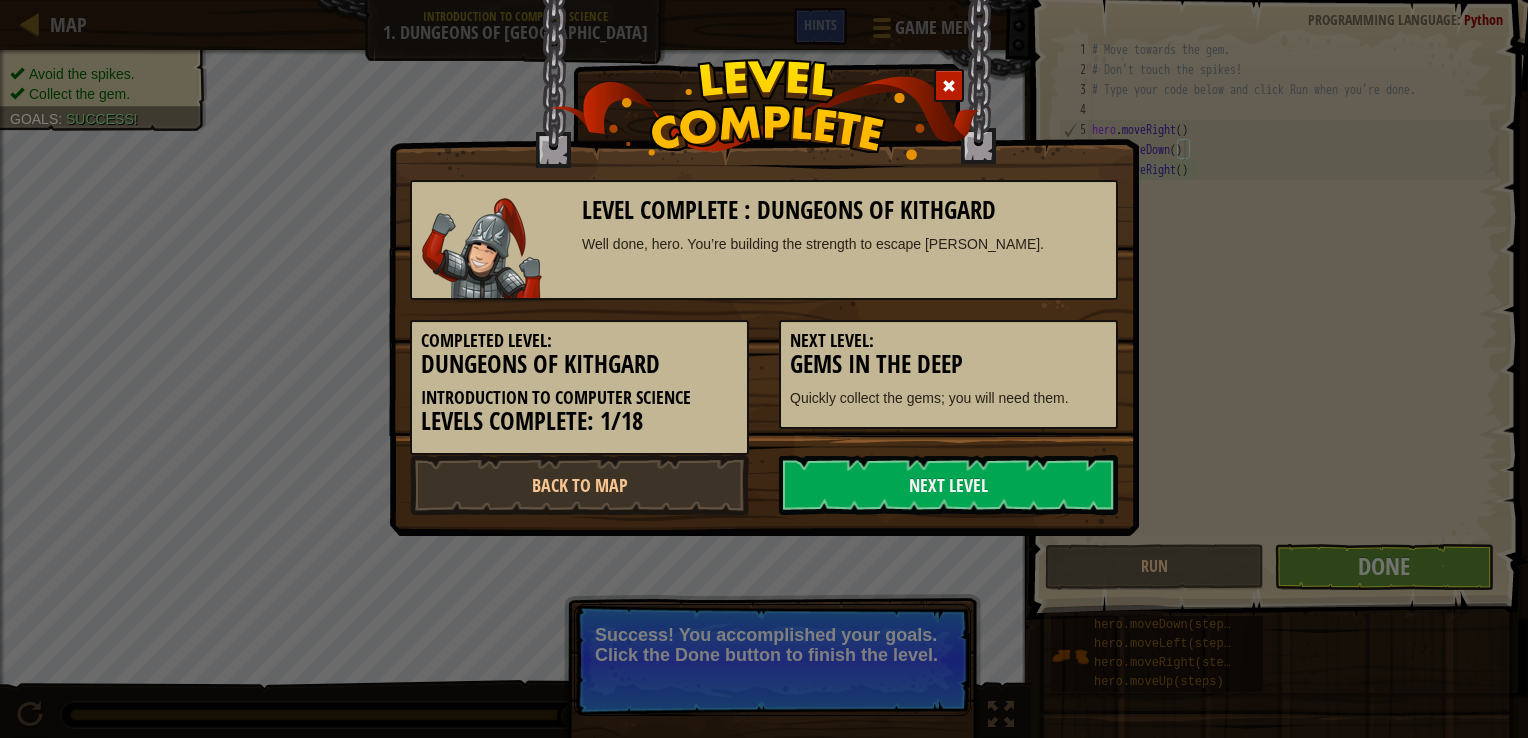 click on "Level Complete : Dungeons of Kithgard Well done, hero. You’re building the strength to escape [PERSON_NAME]. Completed Level: Dungeons of Kithgard Introduction to Computer Science Levels Complete: 1/18 Next Level: Gems in the Deep Quickly collect the gems; you will need them.
Back to Map Next Level" at bounding box center [764, 268] 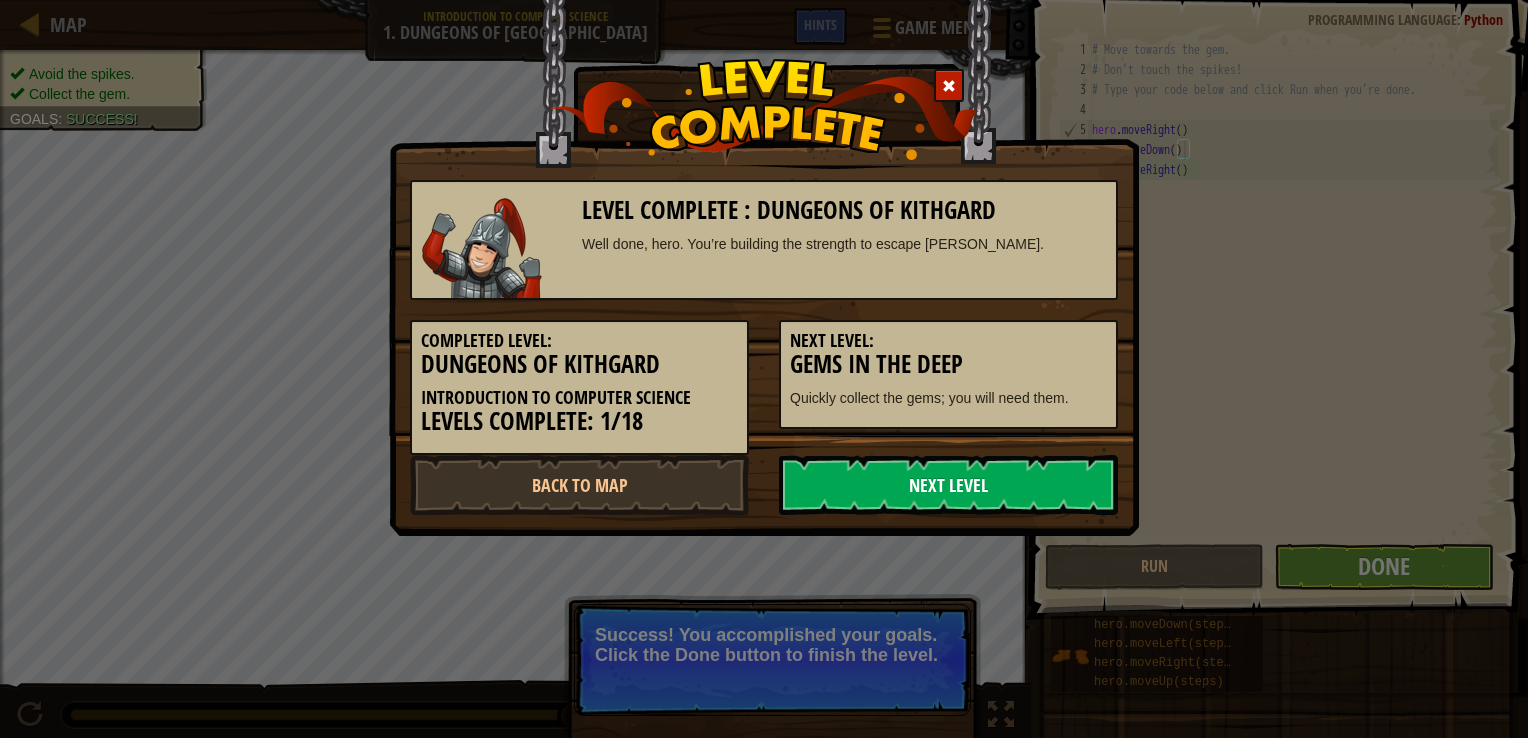 click on "Next Level" at bounding box center [948, 485] 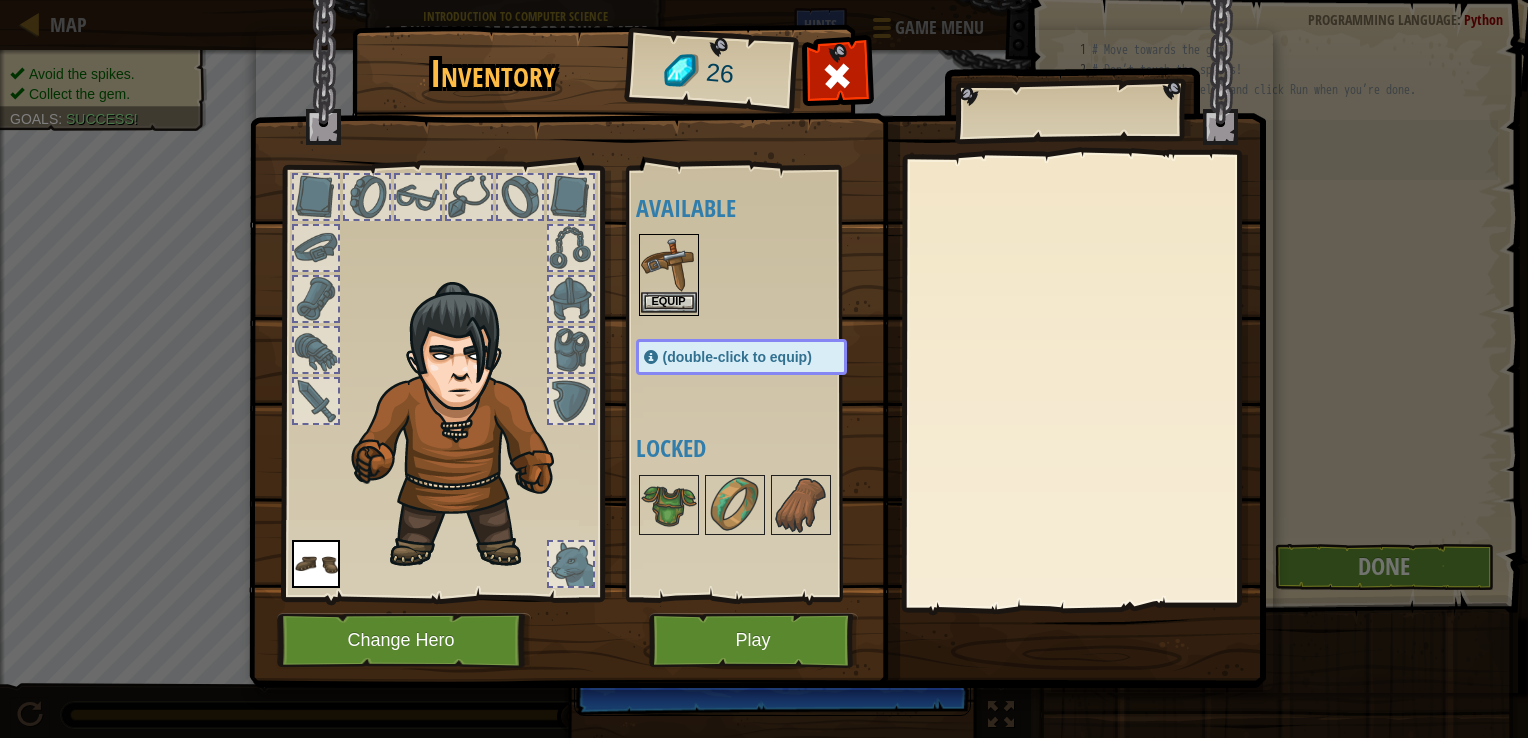 click at bounding box center [669, 264] 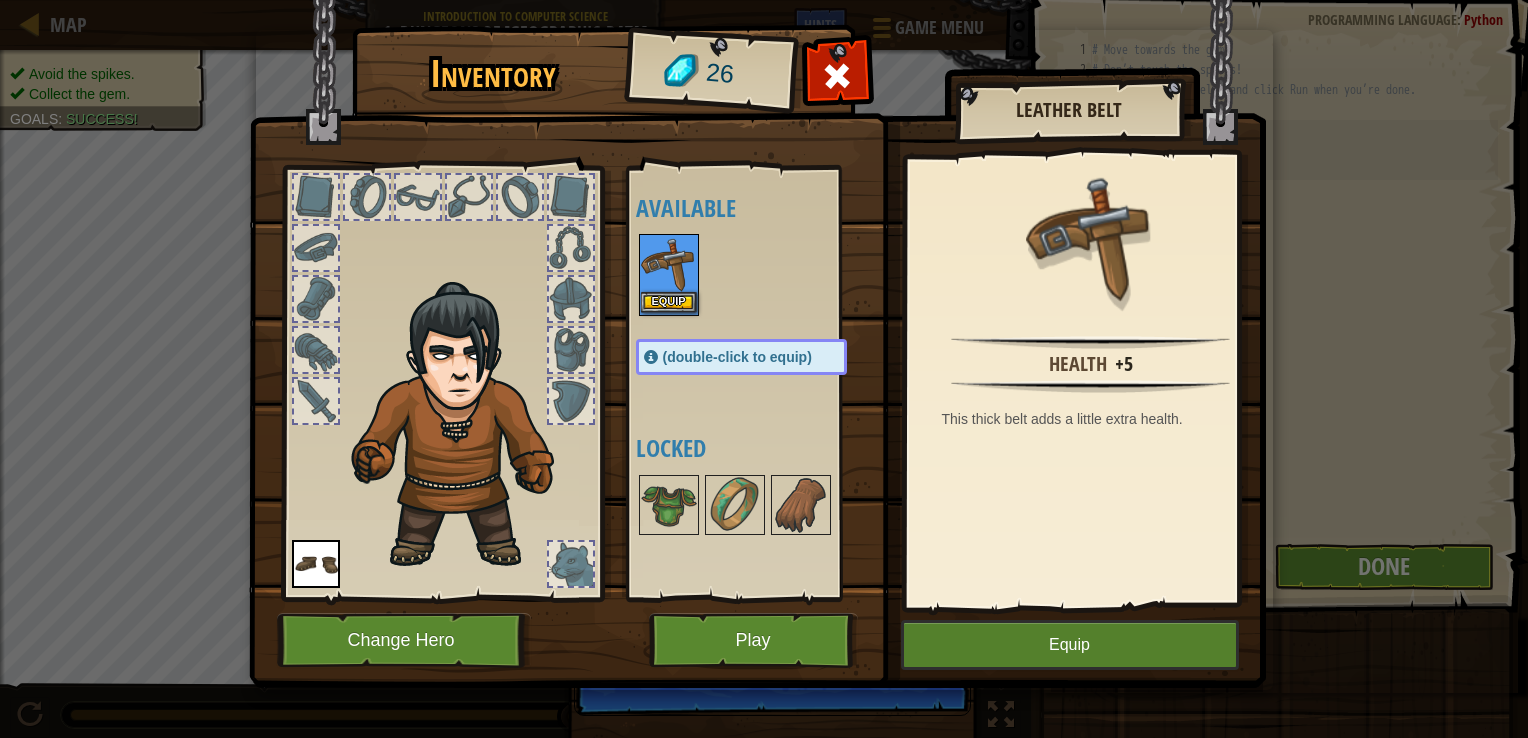 click on "Inventory 26 Available Equip Equip (double-click to equip) Locked Leather Belt Health +5 This thick belt adds a little extra health. Equip Unequip Subscribe to Unlock! (restricted in this level) Change Hero Play" at bounding box center (764, 369) 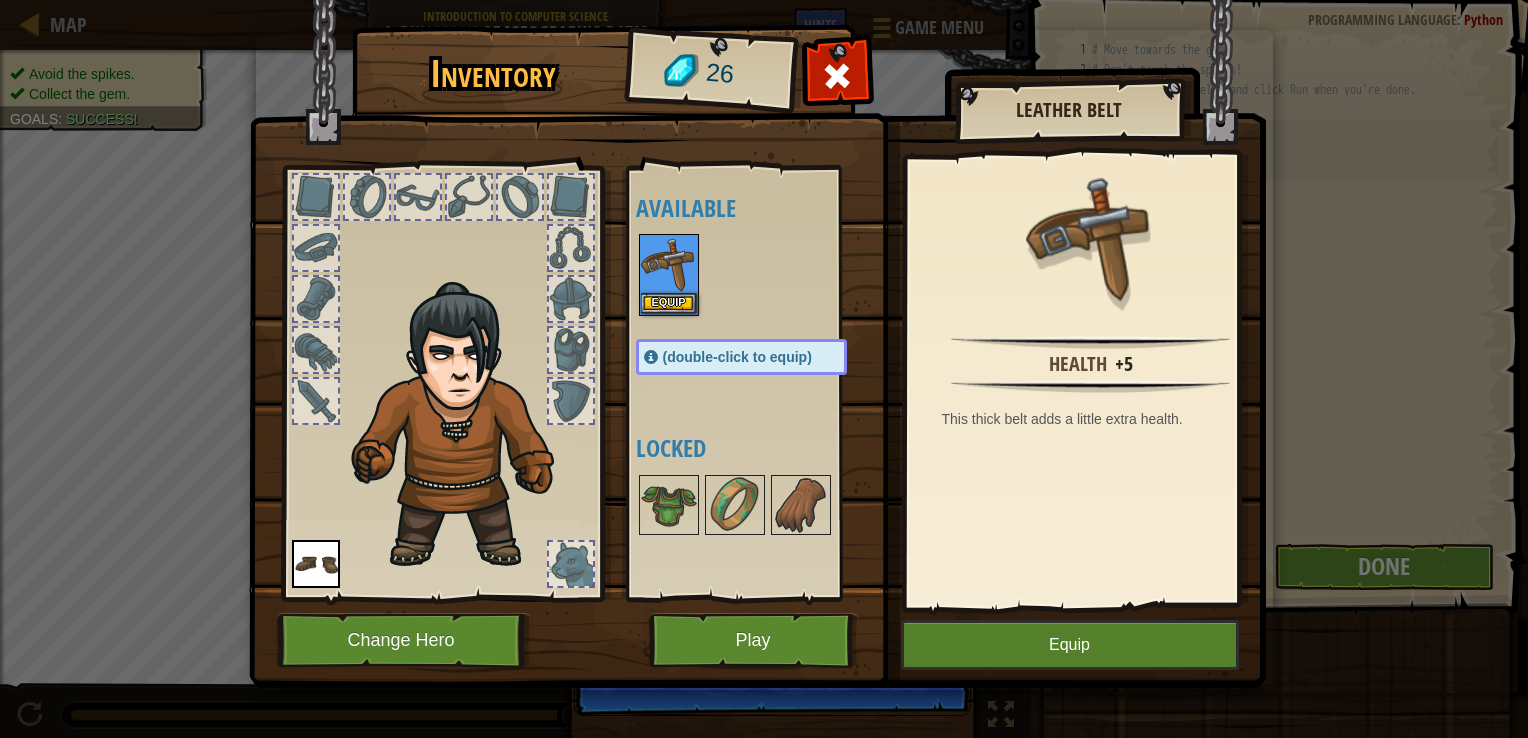 drag, startPoint x: 682, startPoint y: 254, endPoint x: 703, endPoint y: 269, distance: 25.806976 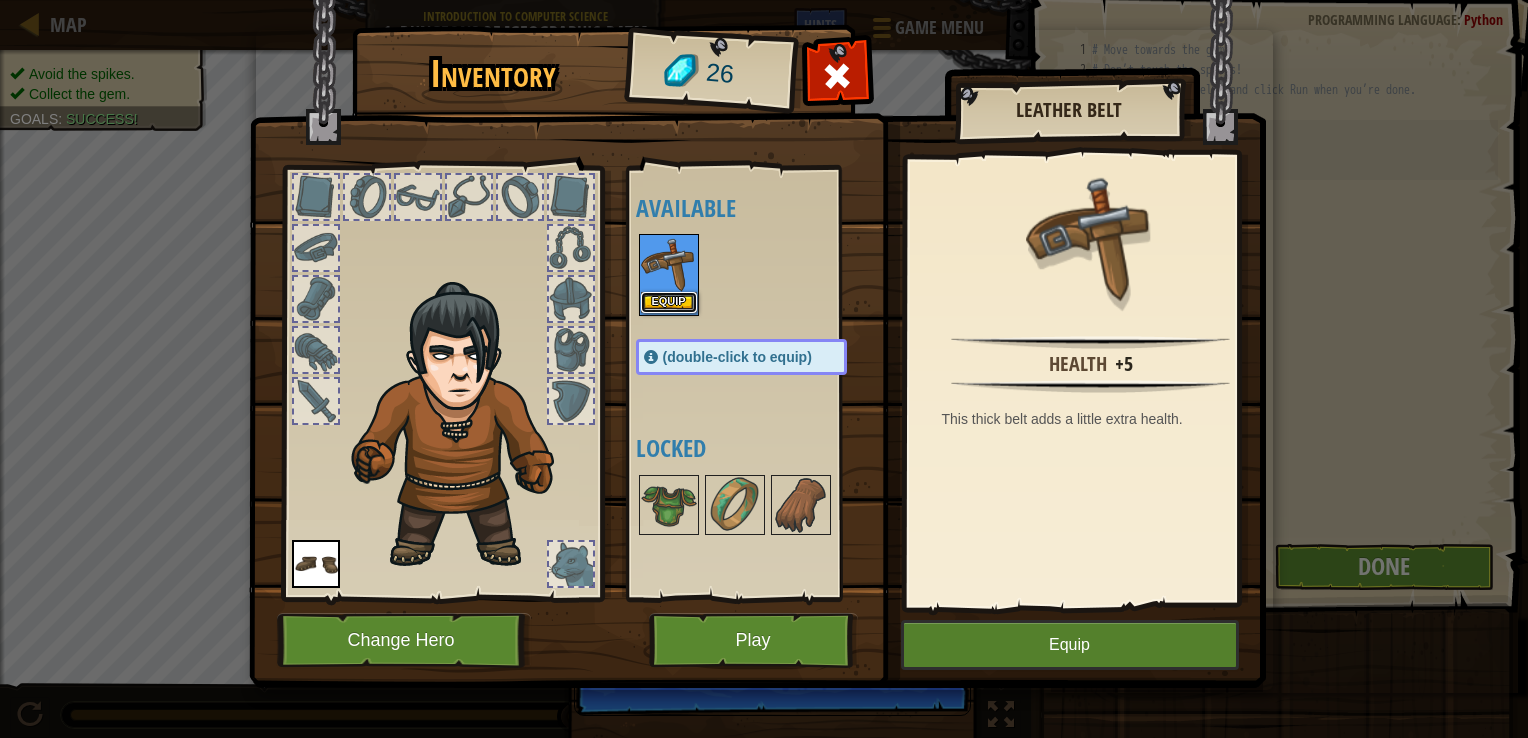 click on "Equip" at bounding box center (669, 302) 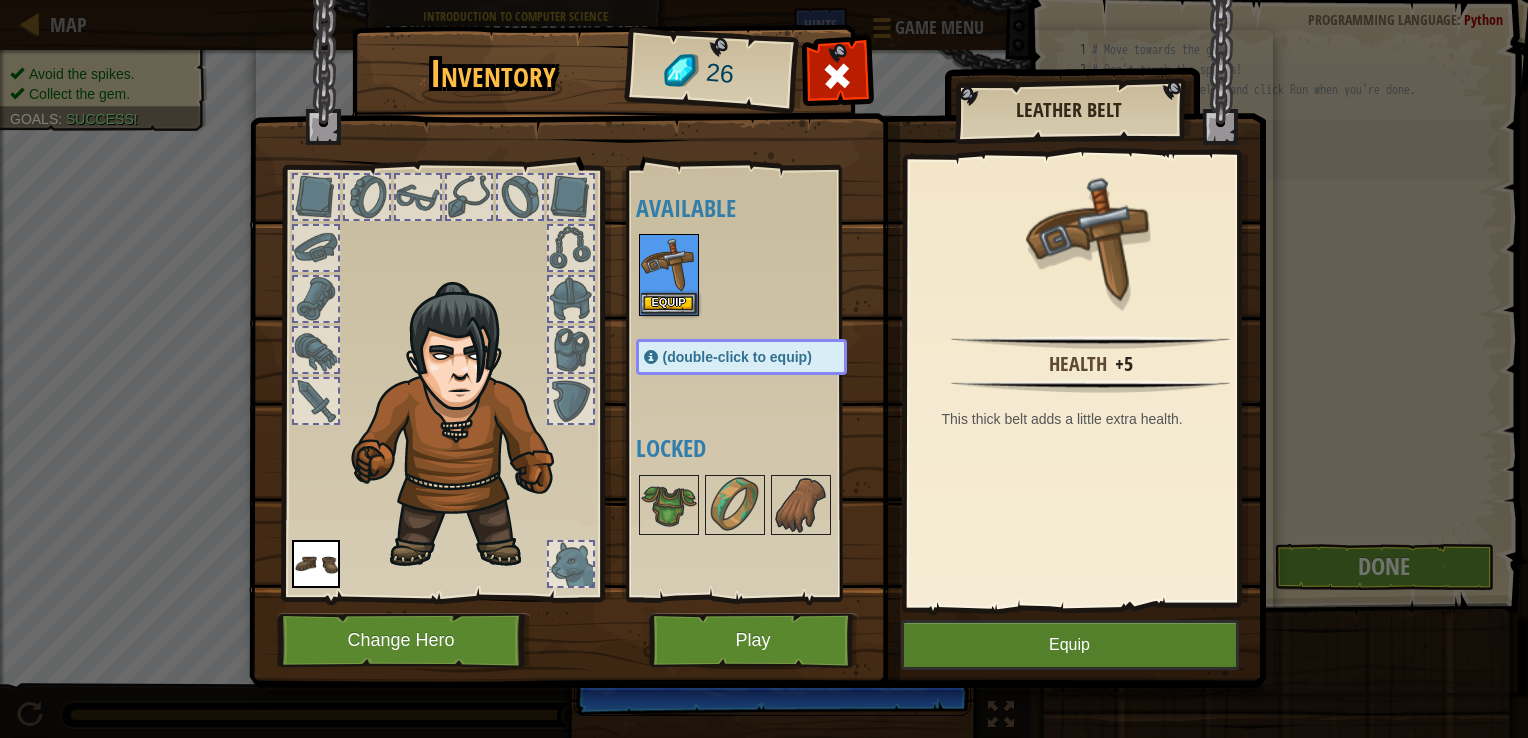 click at bounding box center (761, 505) 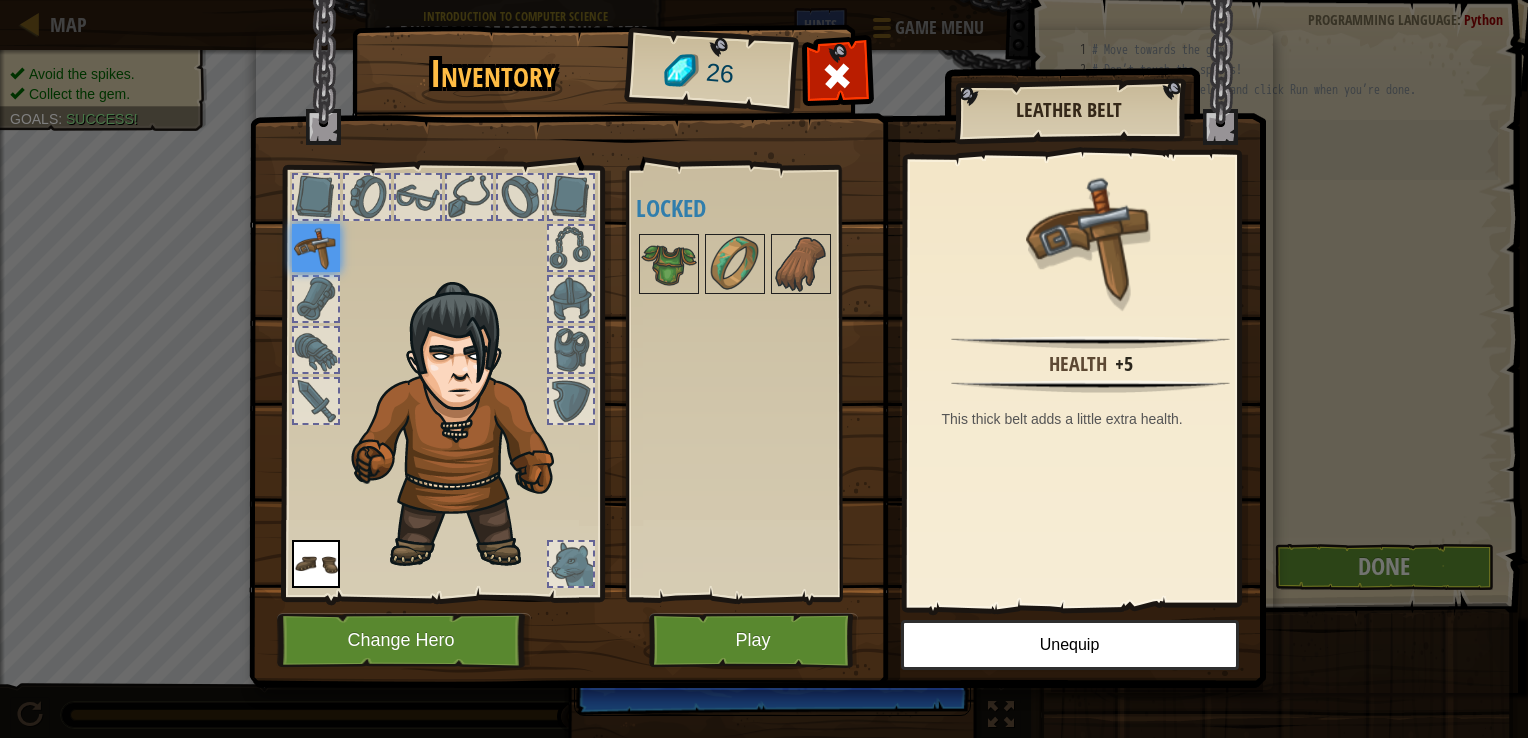 drag, startPoint x: 817, startPoint y: 608, endPoint x: 805, endPoint y: 611, distance: 12.369317 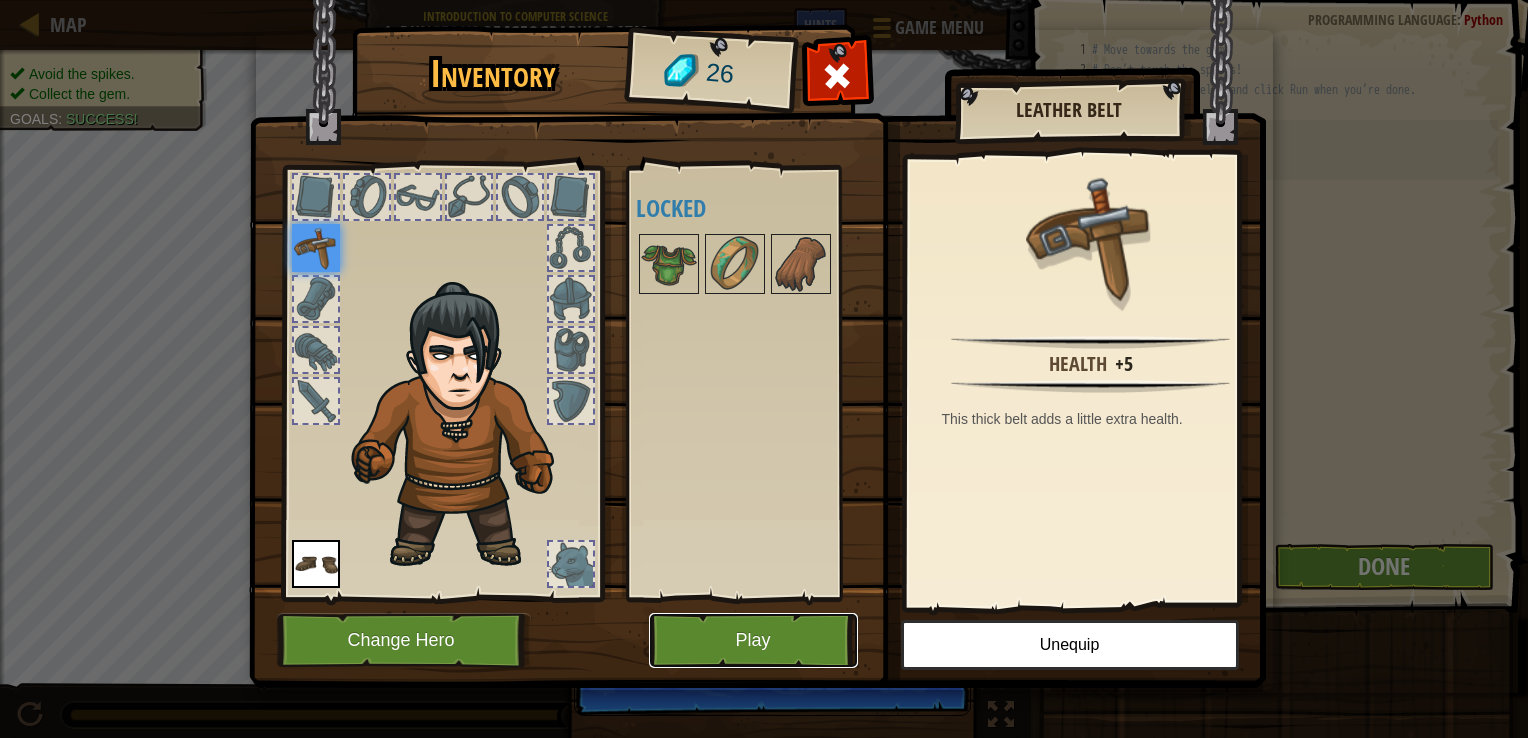 click on "Play" at bounding box center (753, 640) 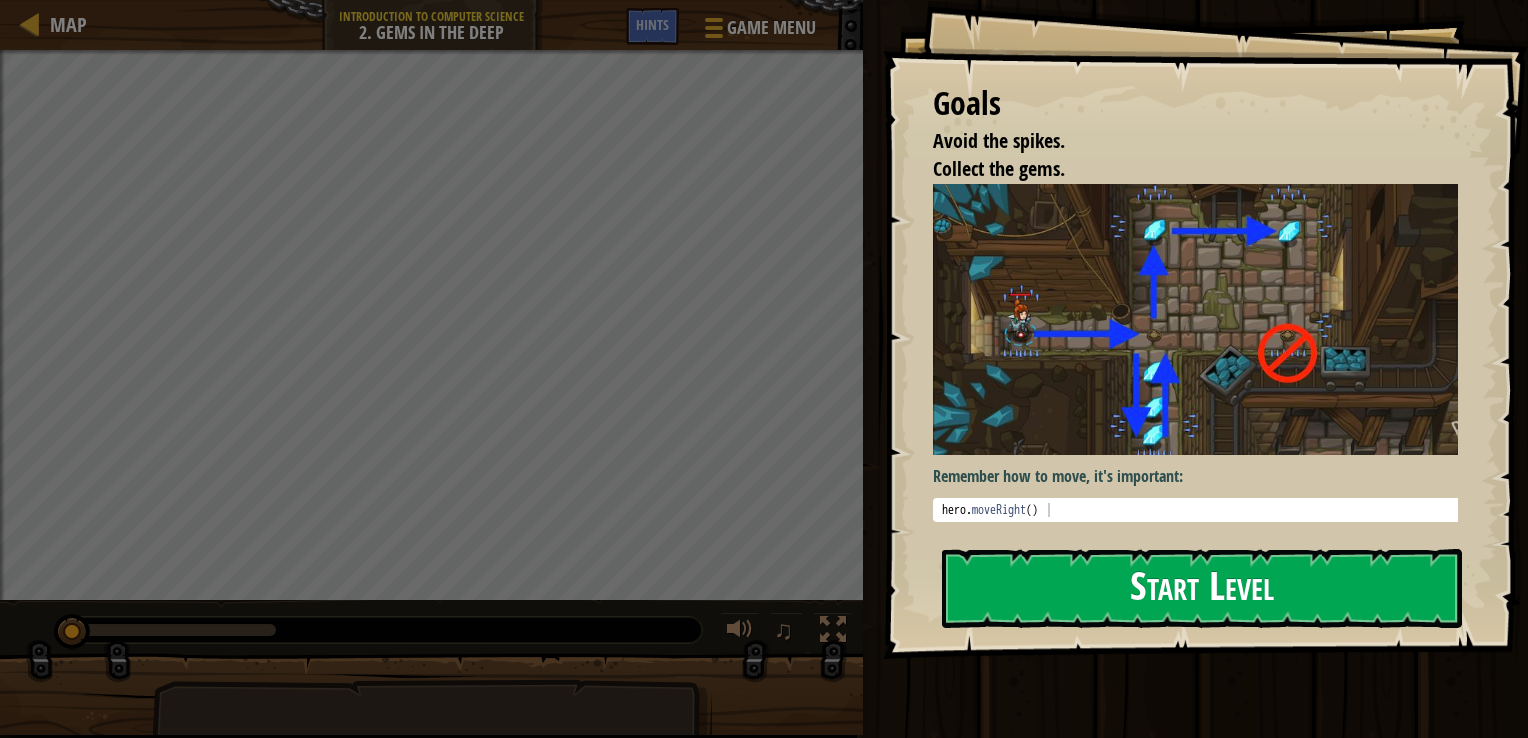 click on "Start Level" at bounding box center (1202, 588) 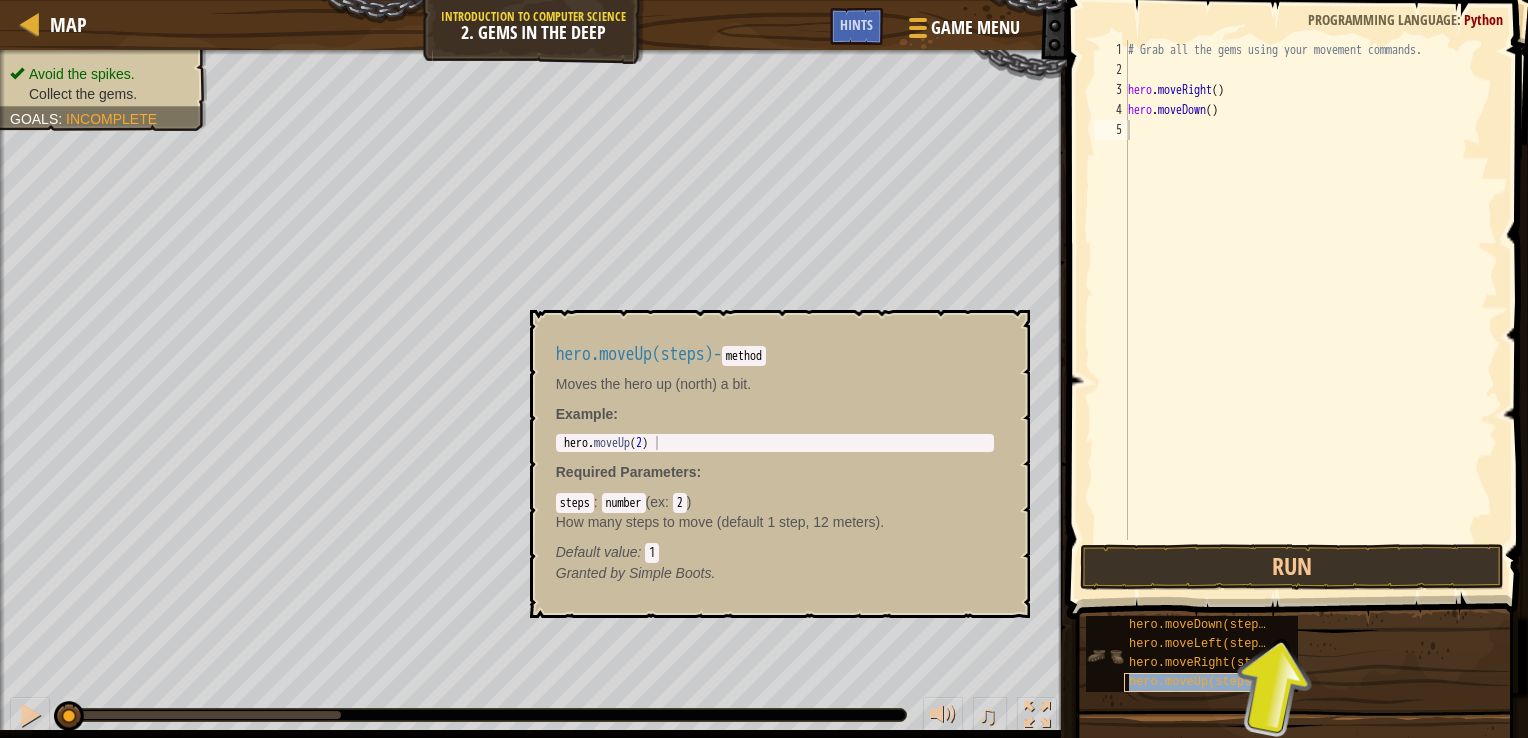type on "hero.moveUp(steps)" 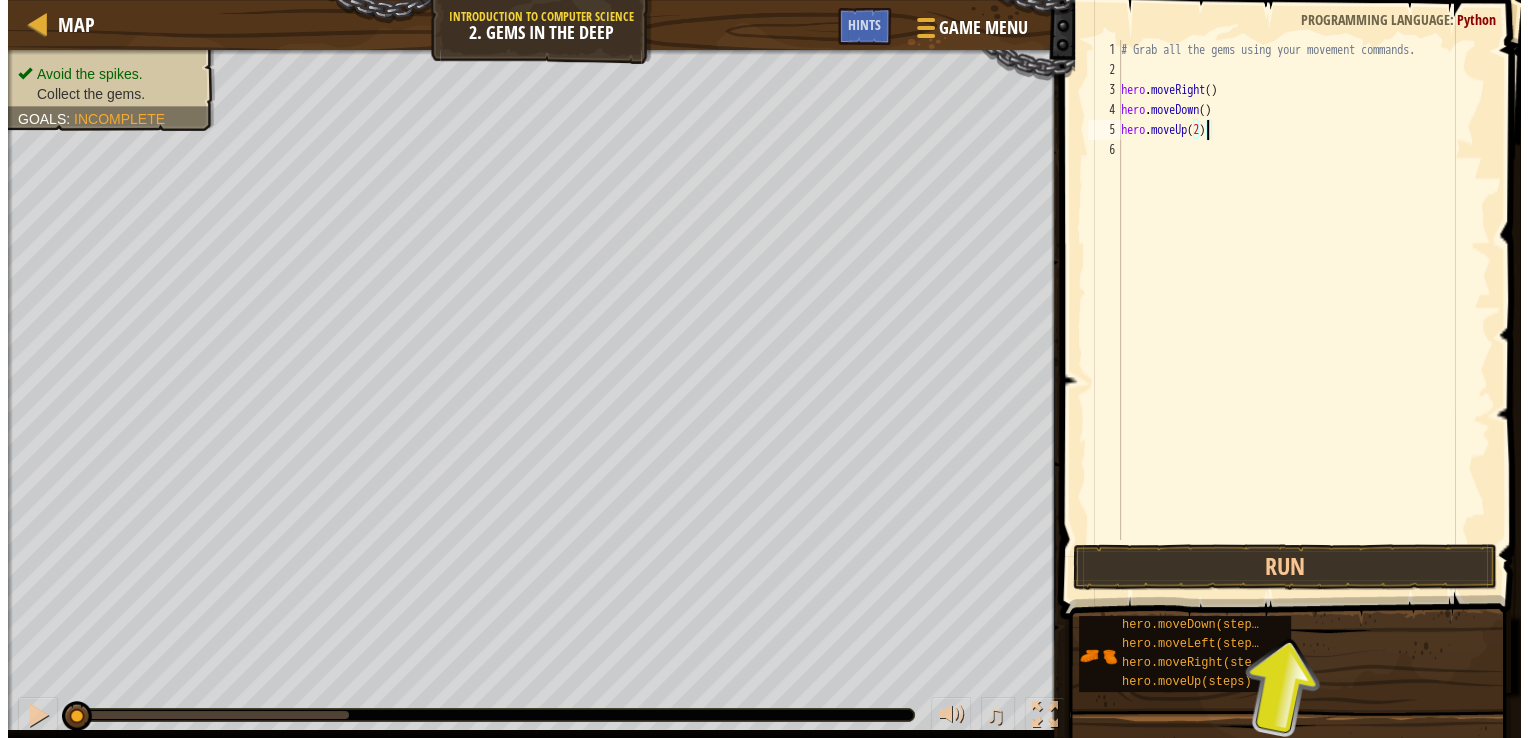 scroll, scrollTop: 9, scrollLeft: 6, axis: both 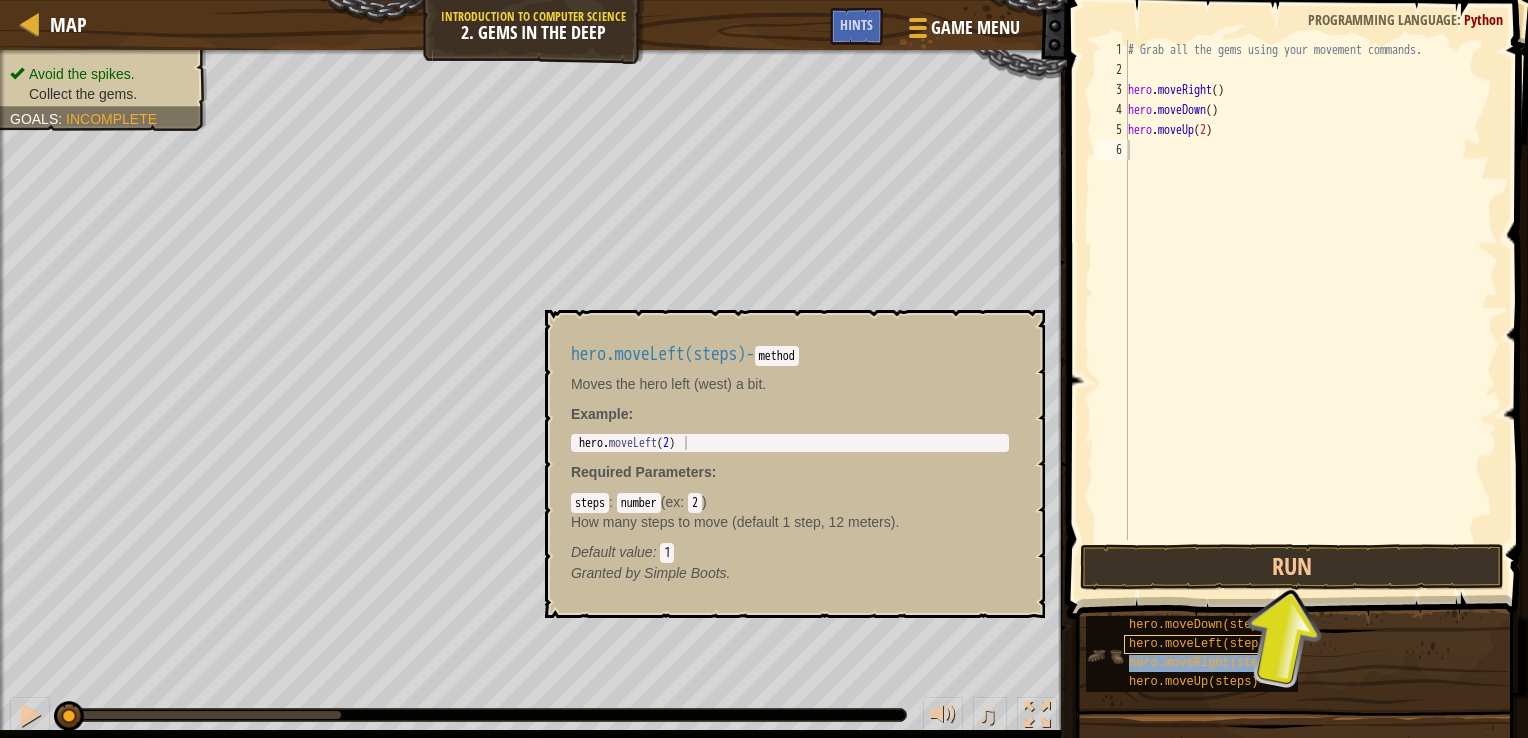 type on "hero.moveRight(steps)" 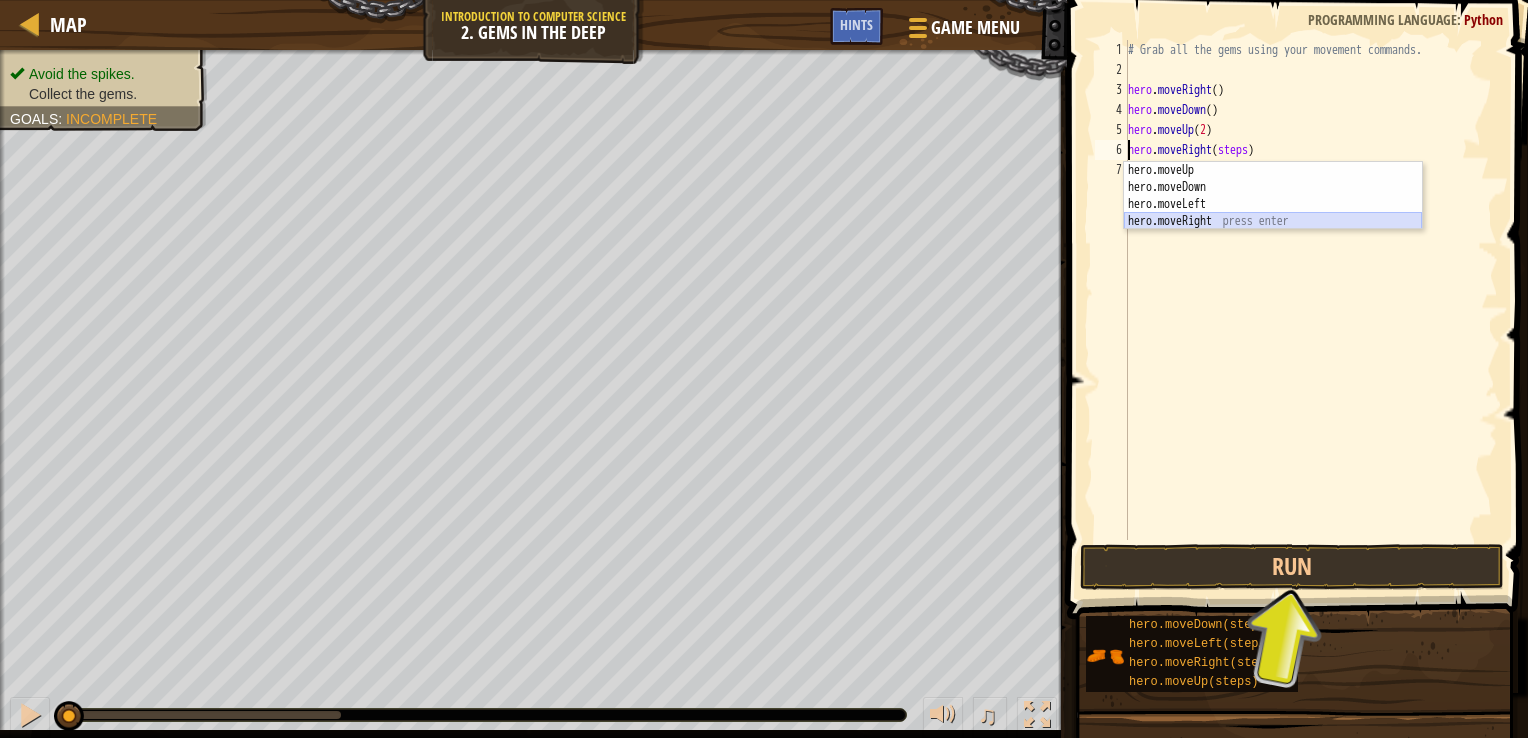 drag, startPoint x: 1224, startPoint y: 221, endPoint x: 1224, endPoint y: 258, distance: 37 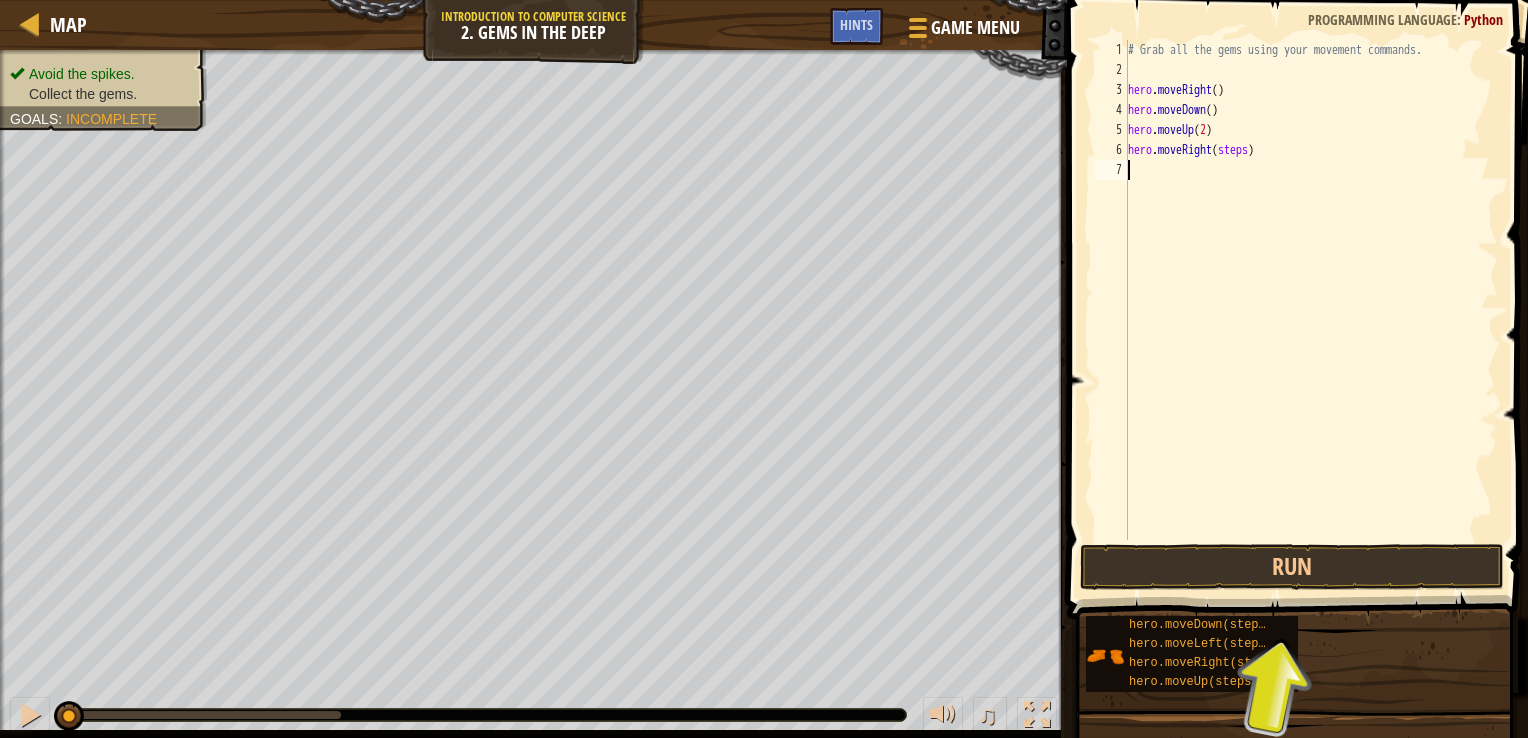 click on "# Grab all the gems using your movement commands. hero . moveRight ( ) hero . moveDown ( ) hero . moveUp ( 2 ) hero . moveRight ( steps )" at bounding box center [1311, 310] 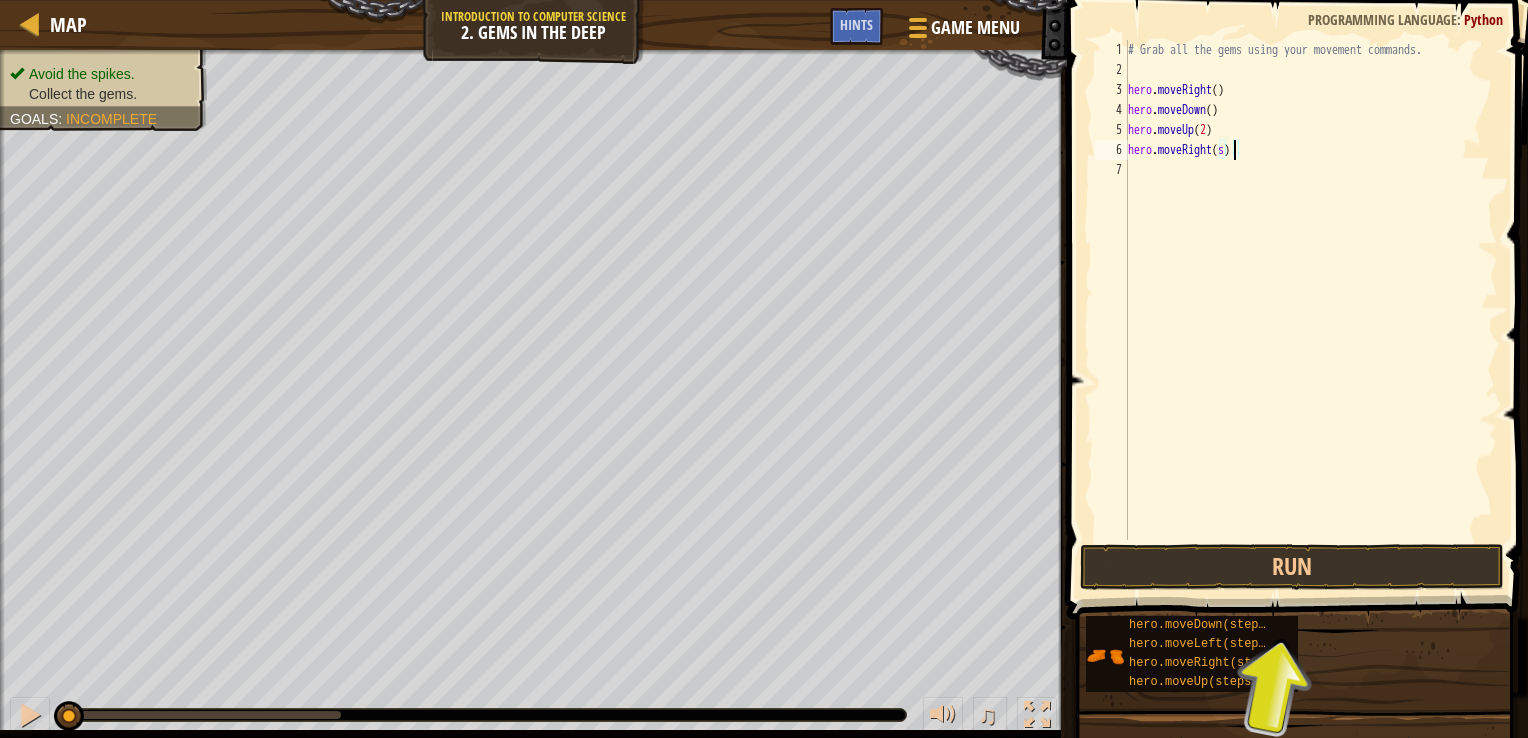 type on "hero.moveRight()" 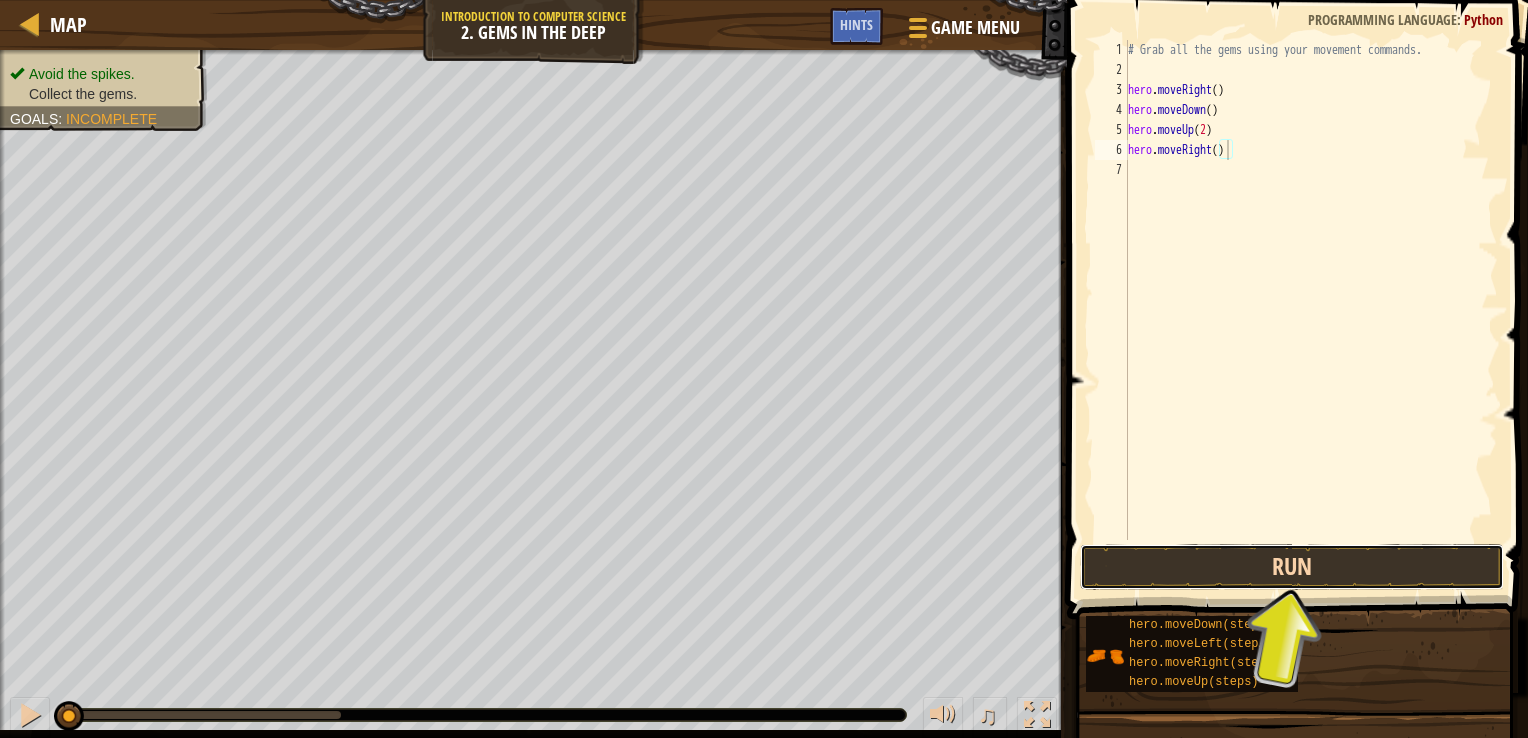 click on "Run" at bounding box center (1292, 567) 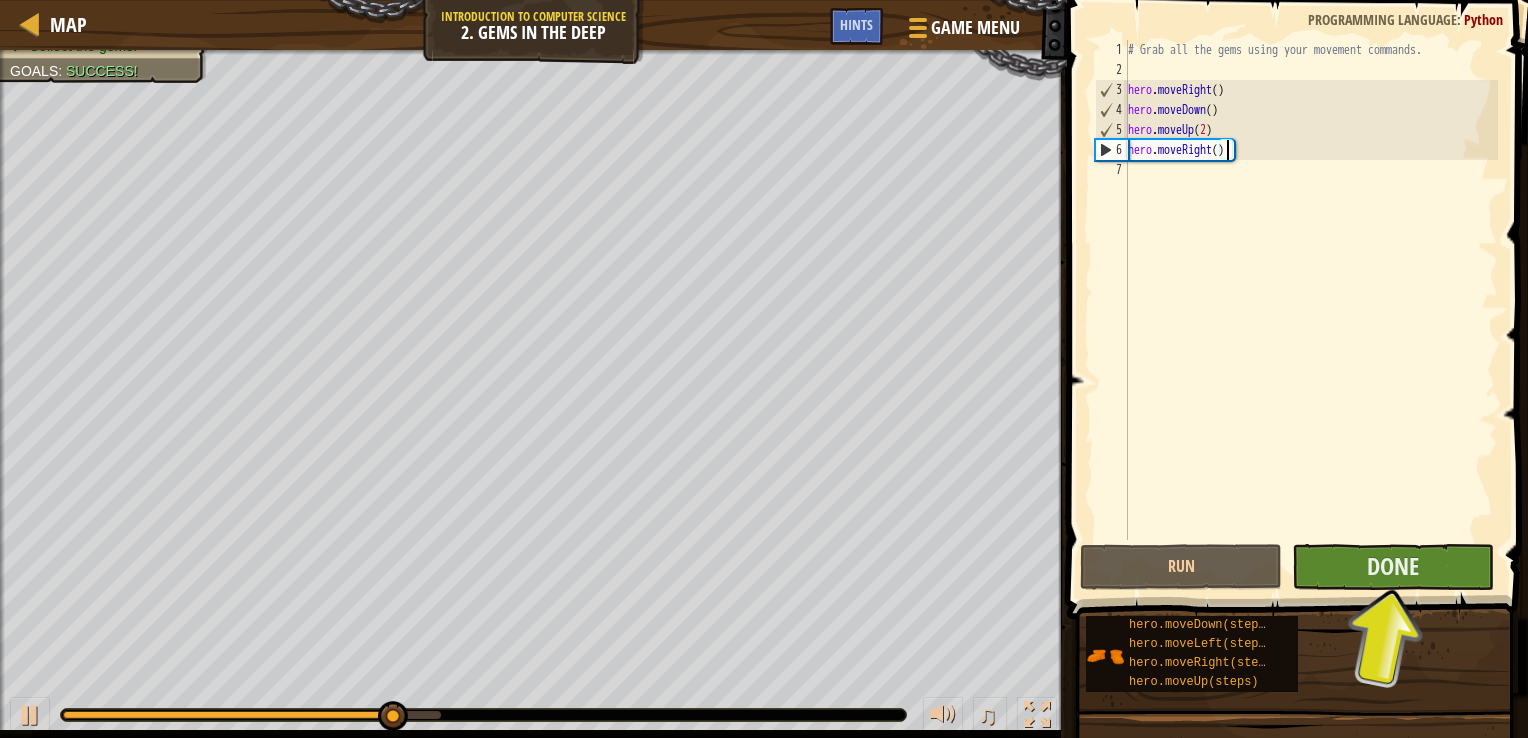 drag, startPoint x: 1356, startPoint y: 531, endPoint x: 1356, endPoint y: 558, distance: 27 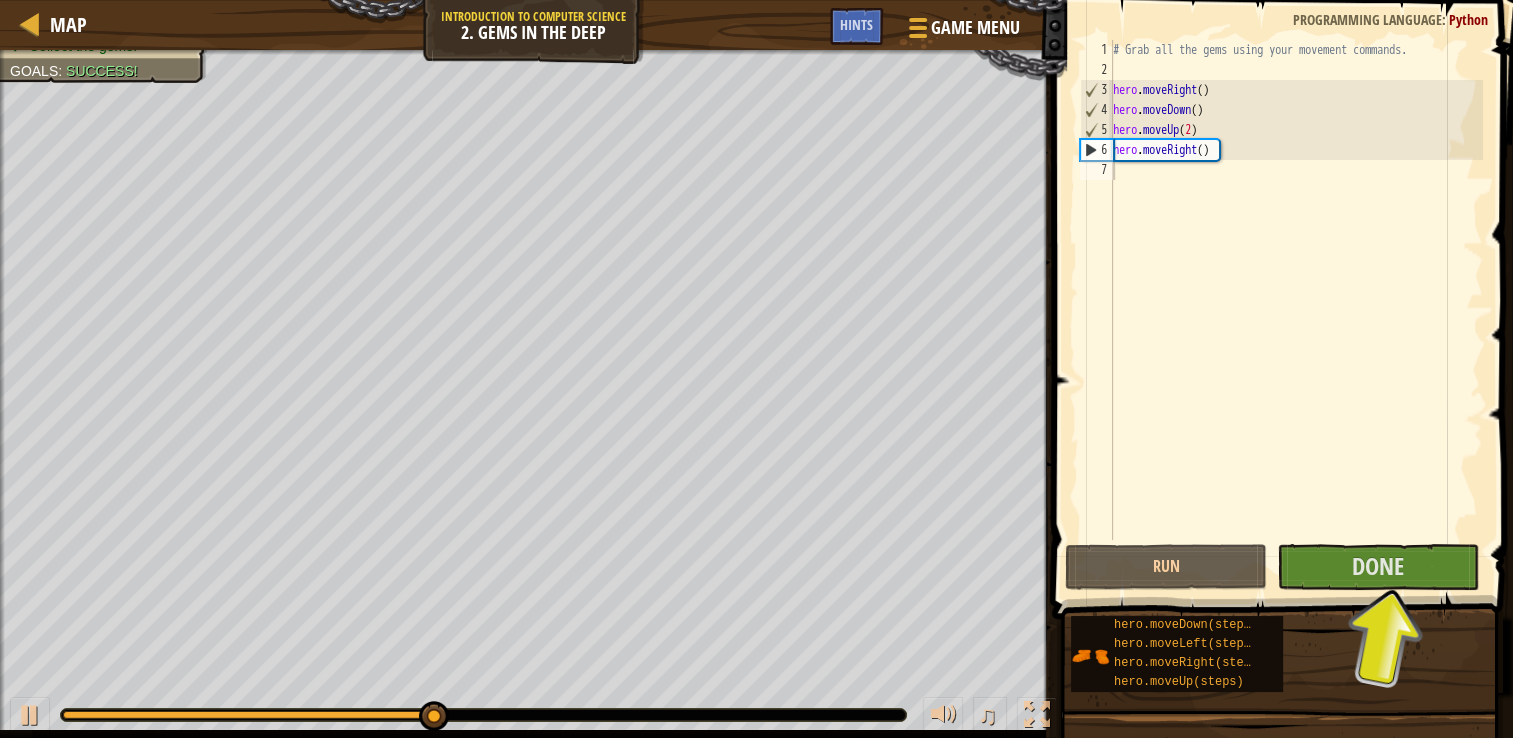 click on "Hints Videos 1 2 3 4 5 6 7 # Grab all the gems using your movement commands. hero . moveRight ( ) hero . moveDown ( ) hero . moveUp ( 2 ) hero . moveRight ( )     הההההההההההההההההההההההההההההההההההההההההההההההההההההההההההההההההההההההההההההההההההההההההההההההההההההההההההההההההההההההההההההההההההההההההההההההההההההההההההההההההההההההההההההההההההההההההההההההההההההההההההההההההההההההההההההההההההההההההההההההההההההההההההההההה XXXXXXXXXXXXXXXXXXXXXXXXXXXXXXXXXXXXXXXXXXXXXXXXXXXXXXXXXXXXXXXXXXXXXXXXXXXXXXXXXXXXXXXXXXXXXXXXXXXXXXXXXXXXXXXXXXXXXXXXXXXXXXXXXXXXXXXXXXXXXXXXXXXXXXXXXXXXXXXXXXXXXXXXXXXXXXXXXXXXXXXXXXXXXXXXXXXXXXXXXXXXXXXXXXXXXXXXXXXXXXXXXXXXXXXXXXXXXXXXXXXXXXXXXXXXXXXX Code Saved Programming language : Python Run Submit Done Statement   /  Call   /" at bounding box center (1279, 364) 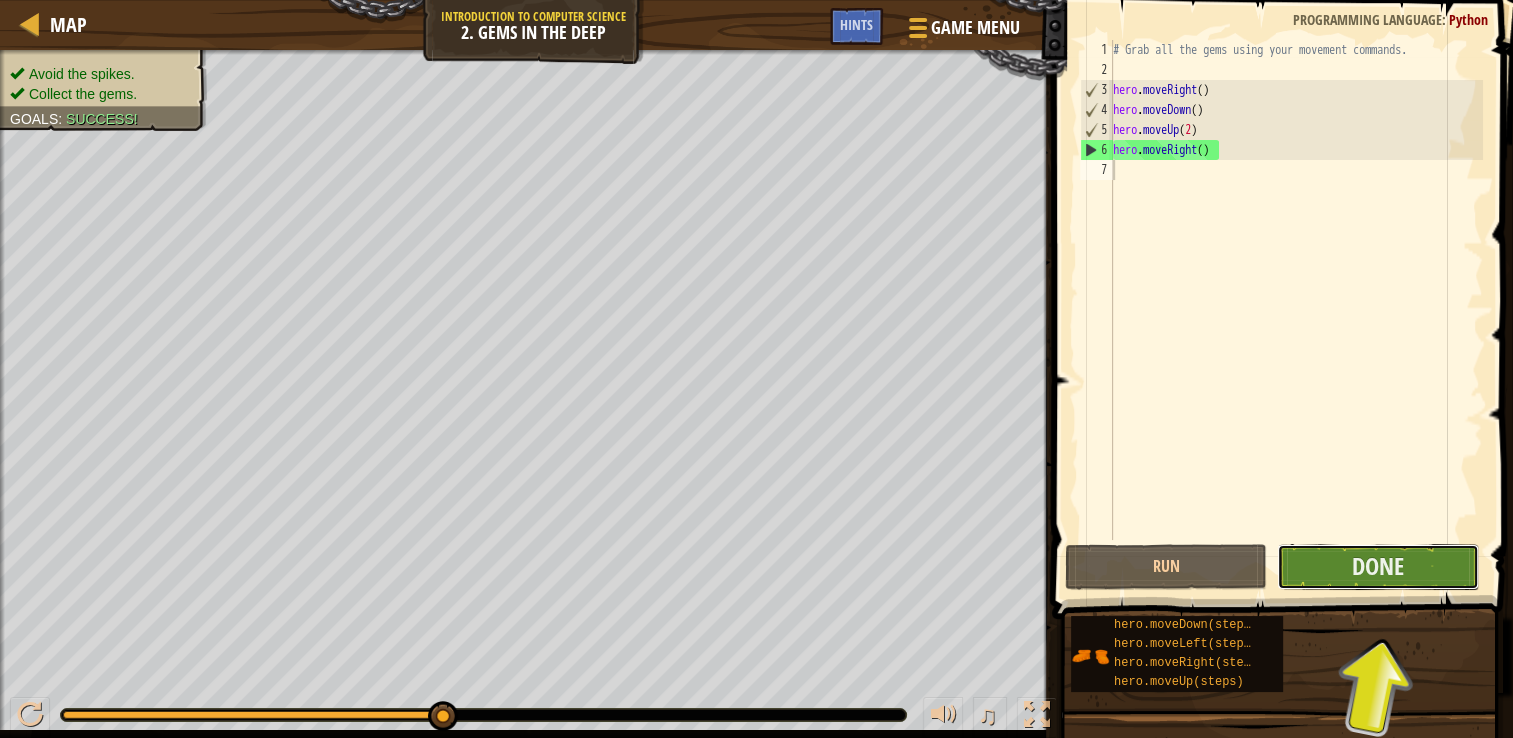 click on "Done" at bounding box center [1378, 567] 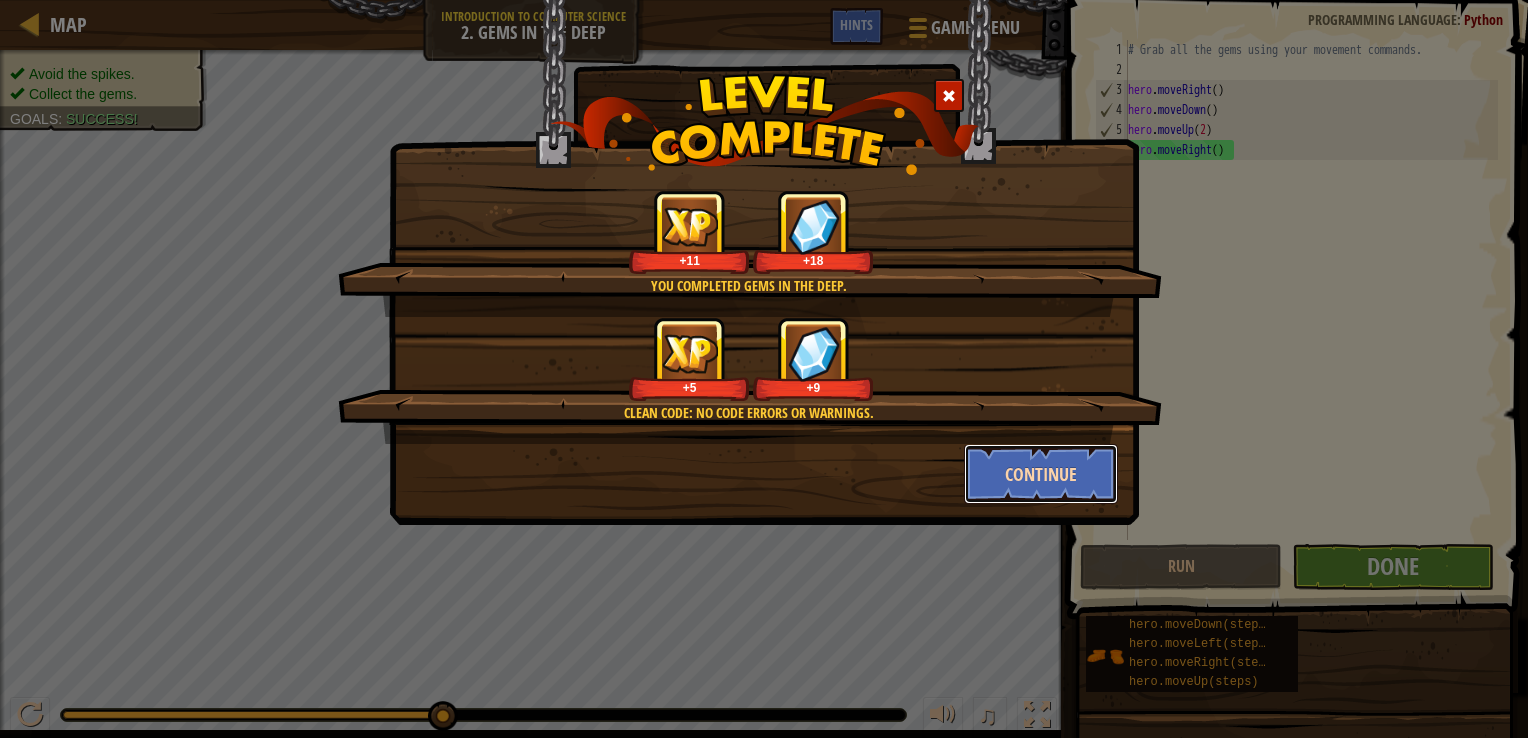 drag, startPoint x: 986, startPoint y: 482, endPoint x: 998, endPoint y: 478, distance: 12.649111 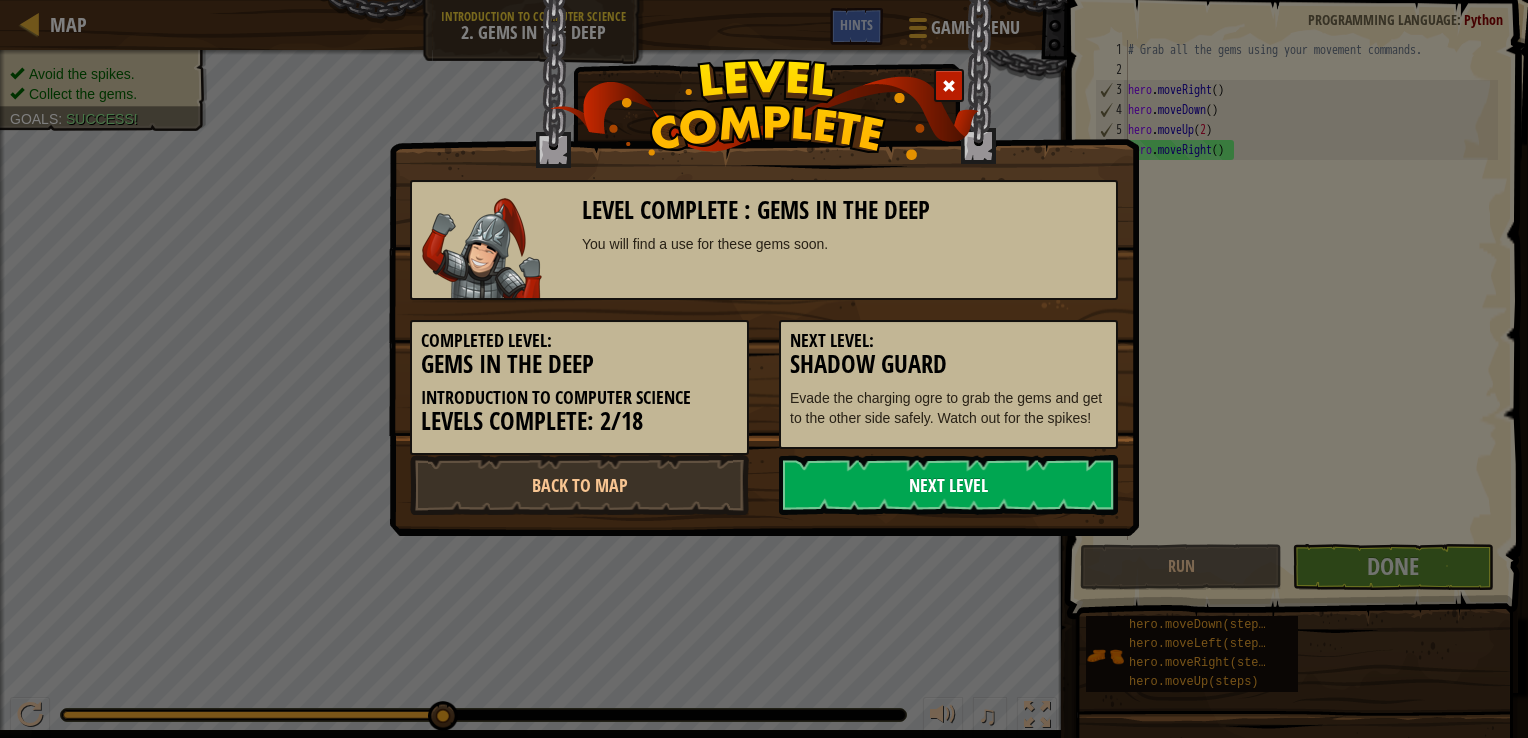 click on "Next Level" at bounding box center (948, 485) 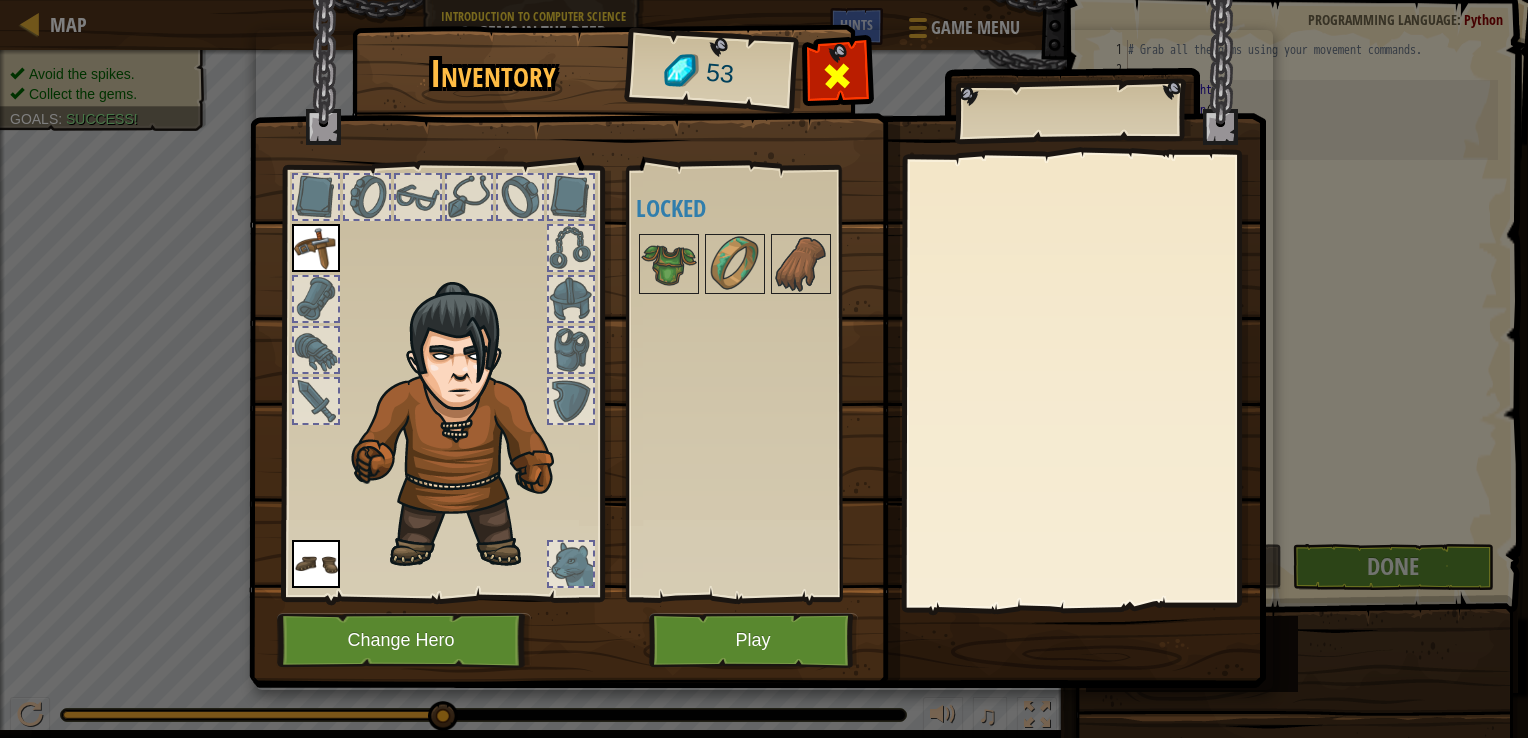 click at bounding box center (837, 81) 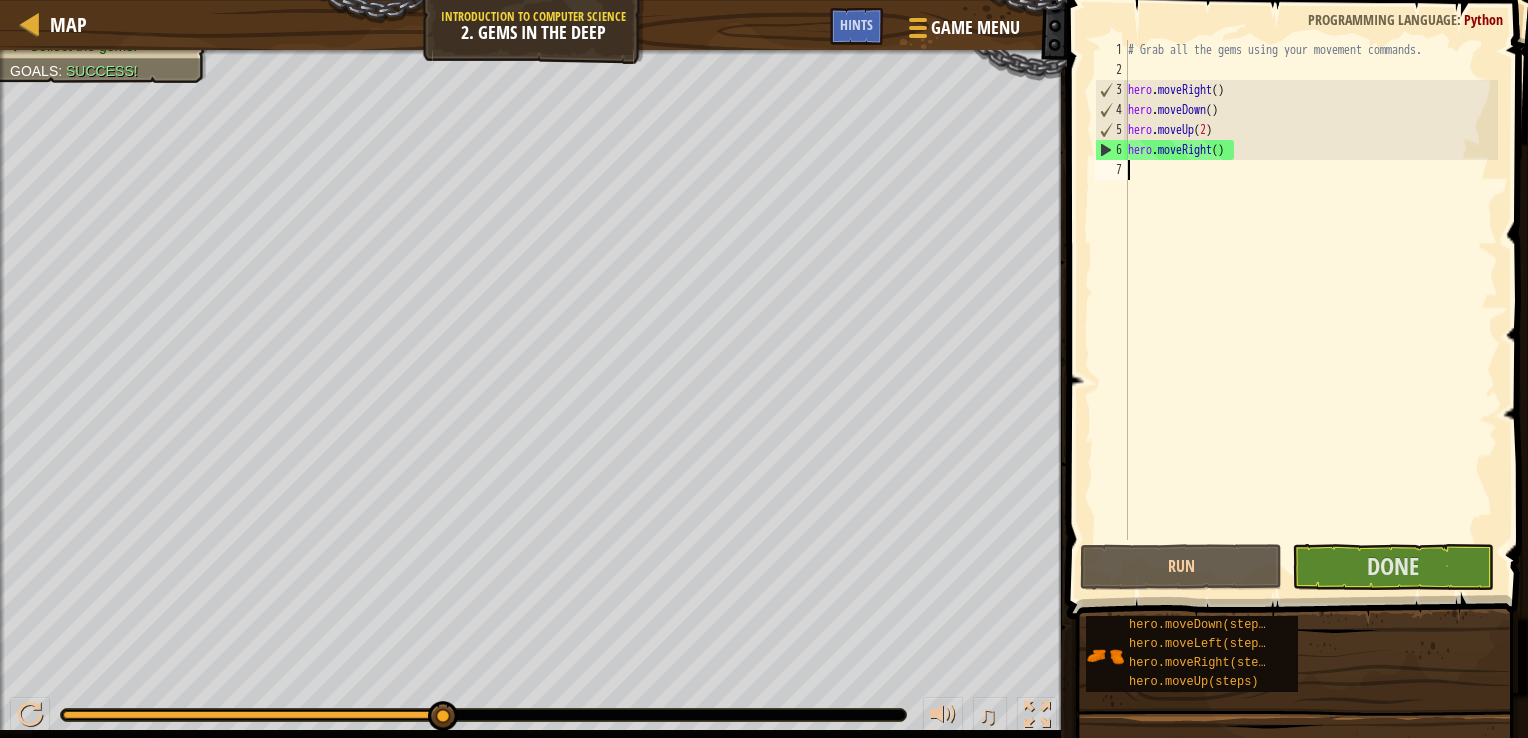 drag, startPoint x: 16, startPoint y: 16, endPoint x: 26, endPoint y: 43, distance: 28.79236 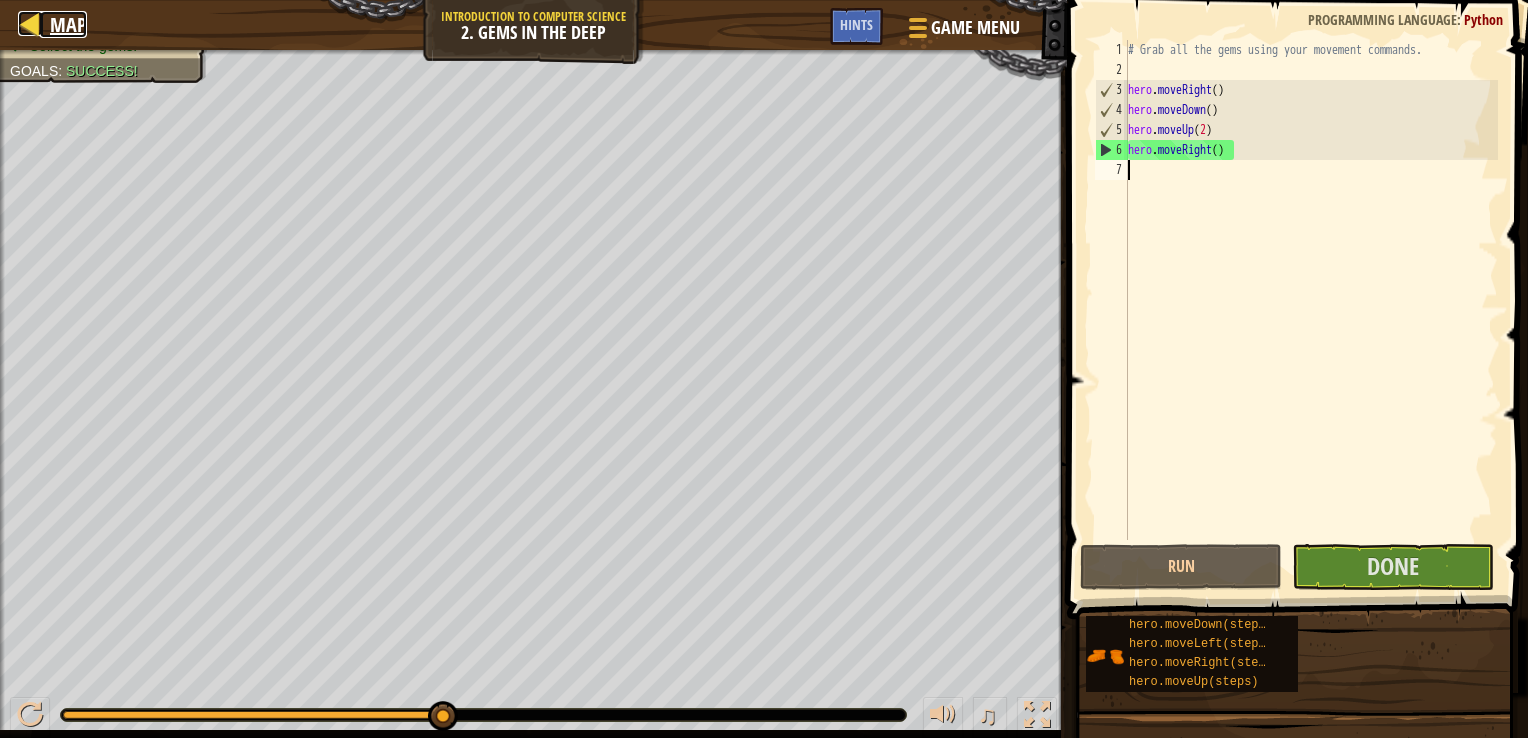 click on "Map" at bounding box center [63, 24] 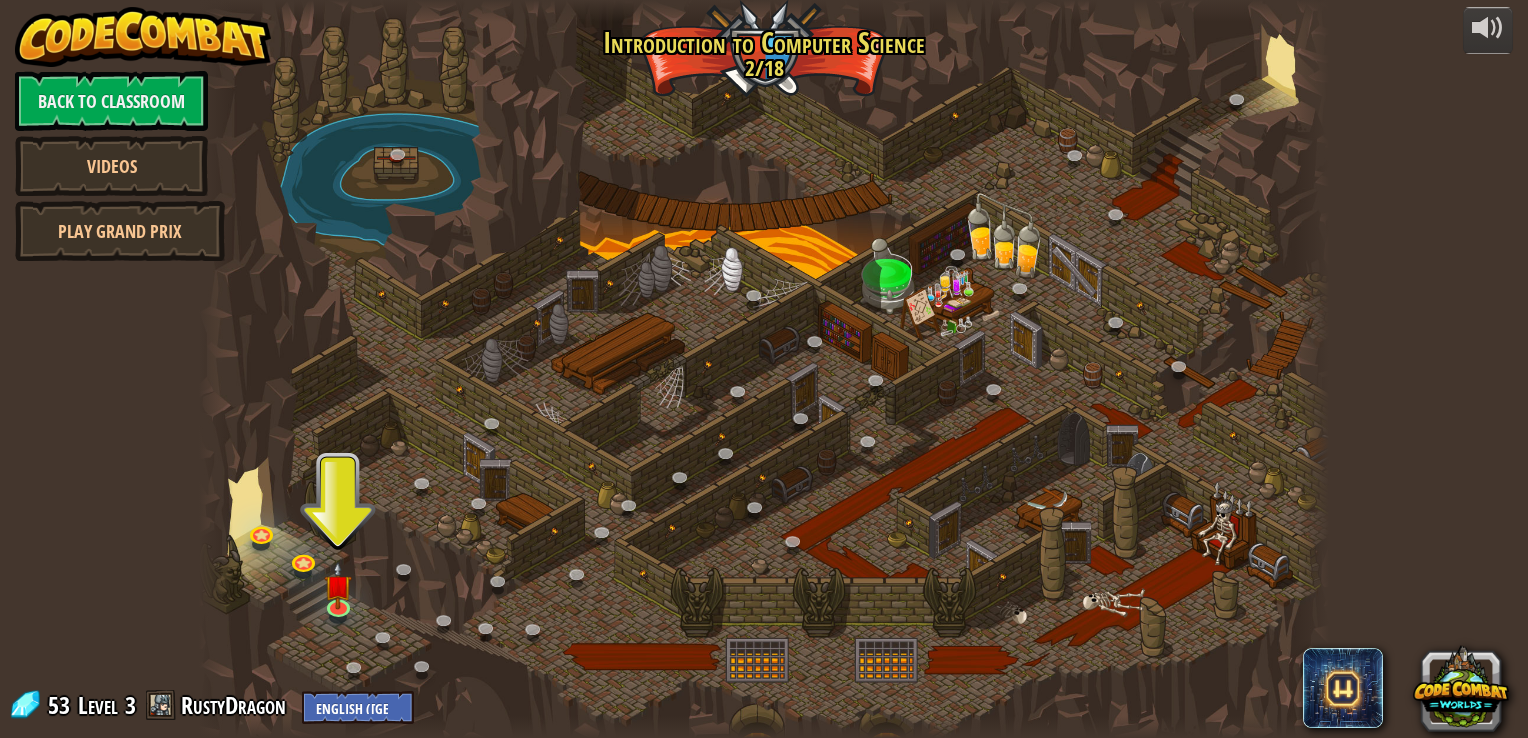 click at bounding box center [763, 369] 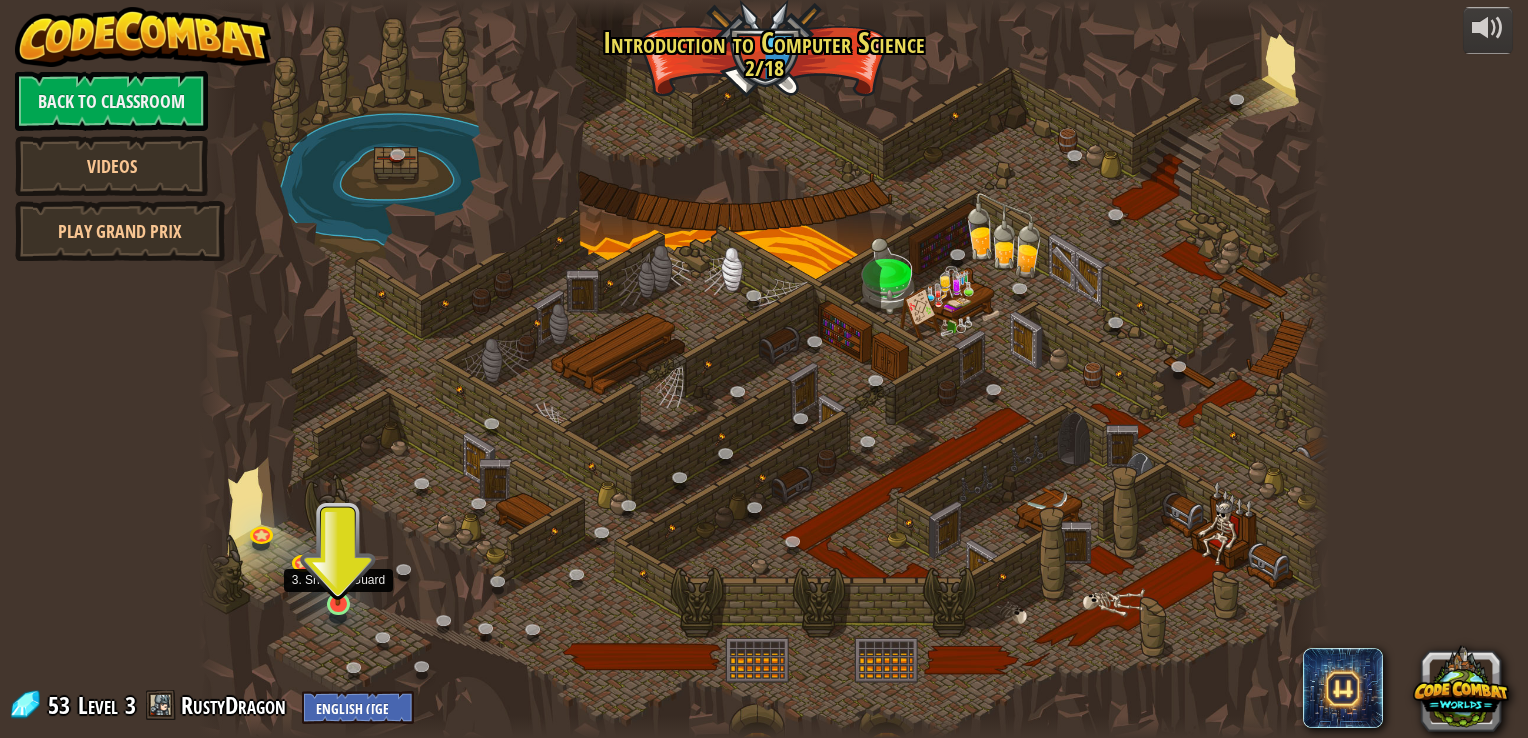 click at bounding box center (338, 573) 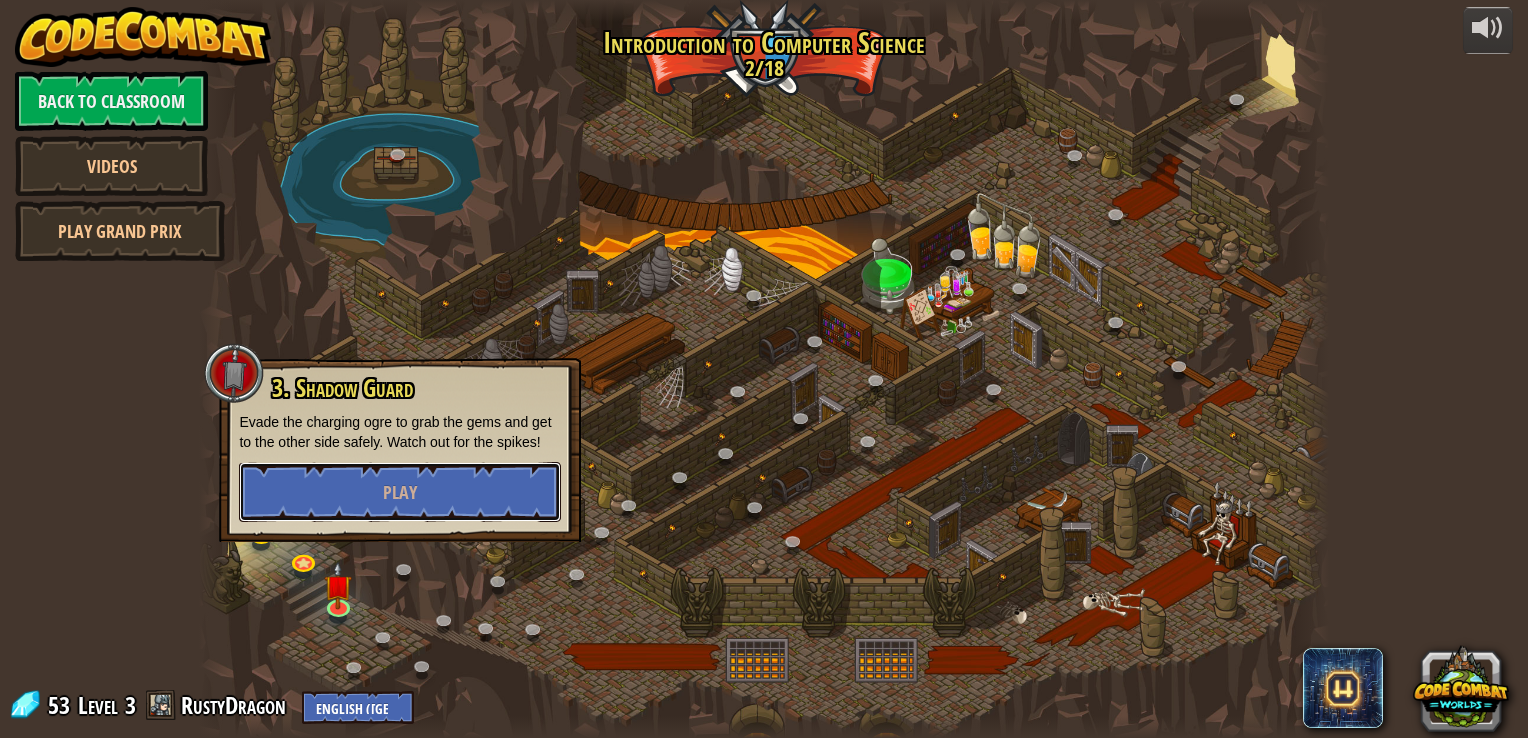 drag, startPoint x: 467, startPoint y: 494, endPoint x: 454, endPoint y: 539, distance: 46.840153 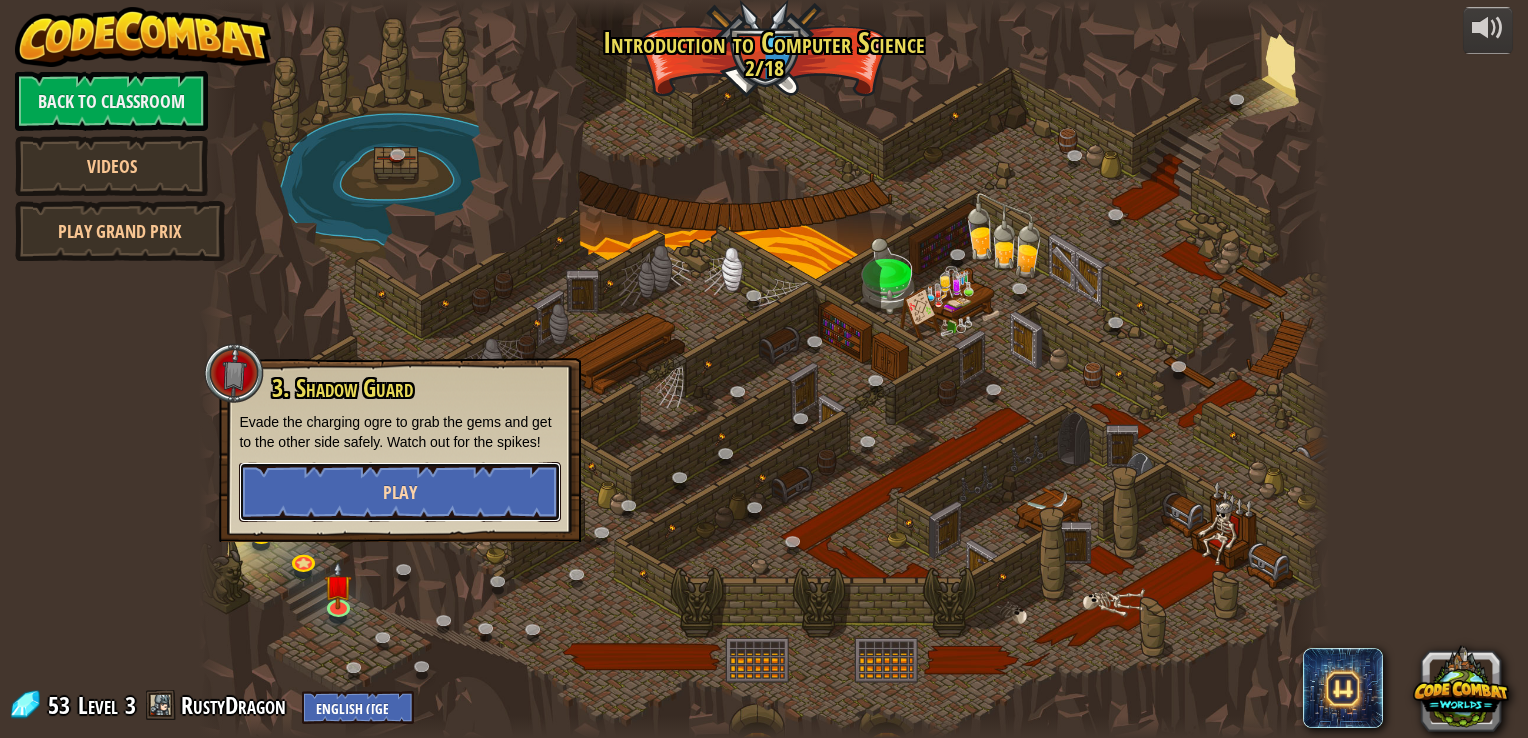 click on "Play" at bounding box center (400, 492) 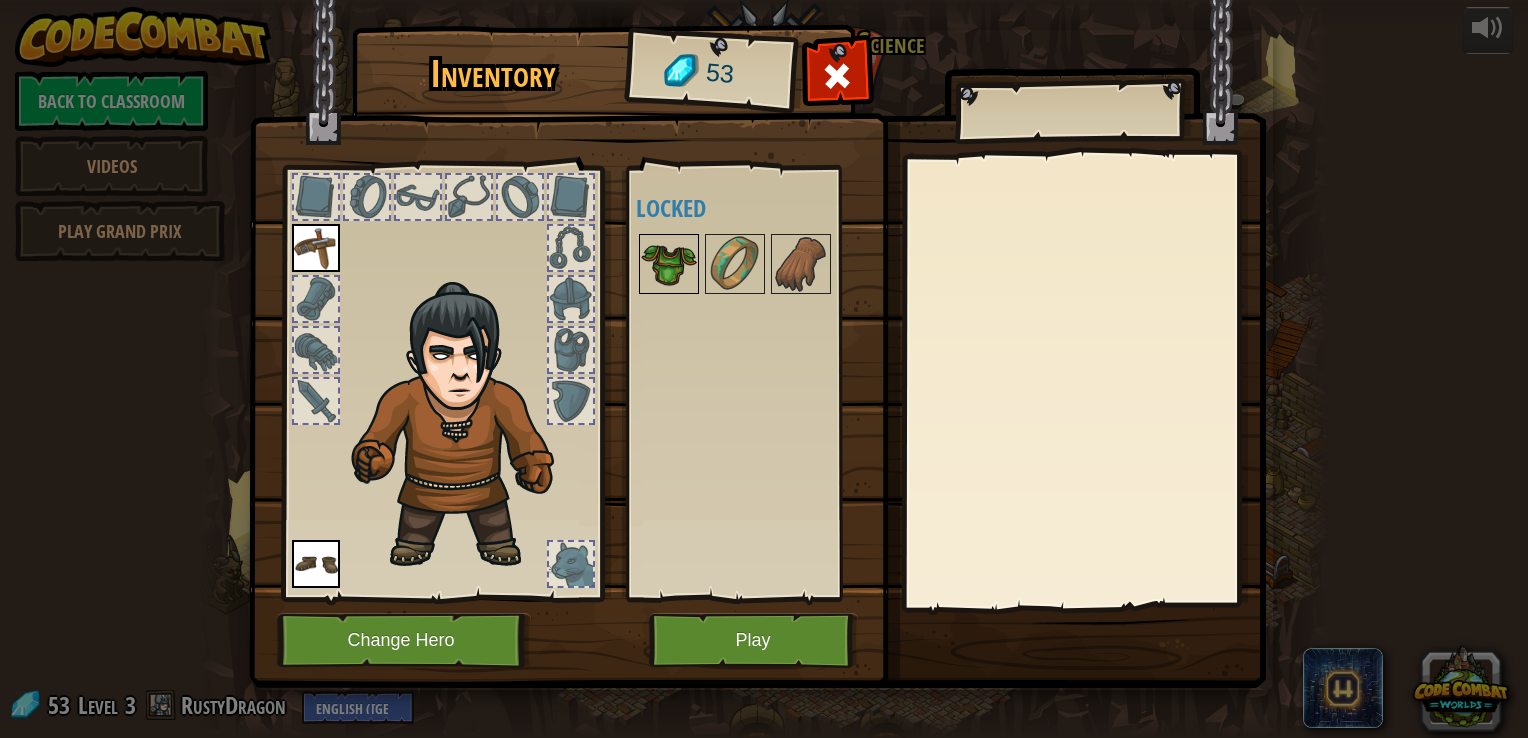 drag, startPoint x: 674, startPoint y: 244, endPoint x: 685, endPoint y: 243, distance: 11.045361 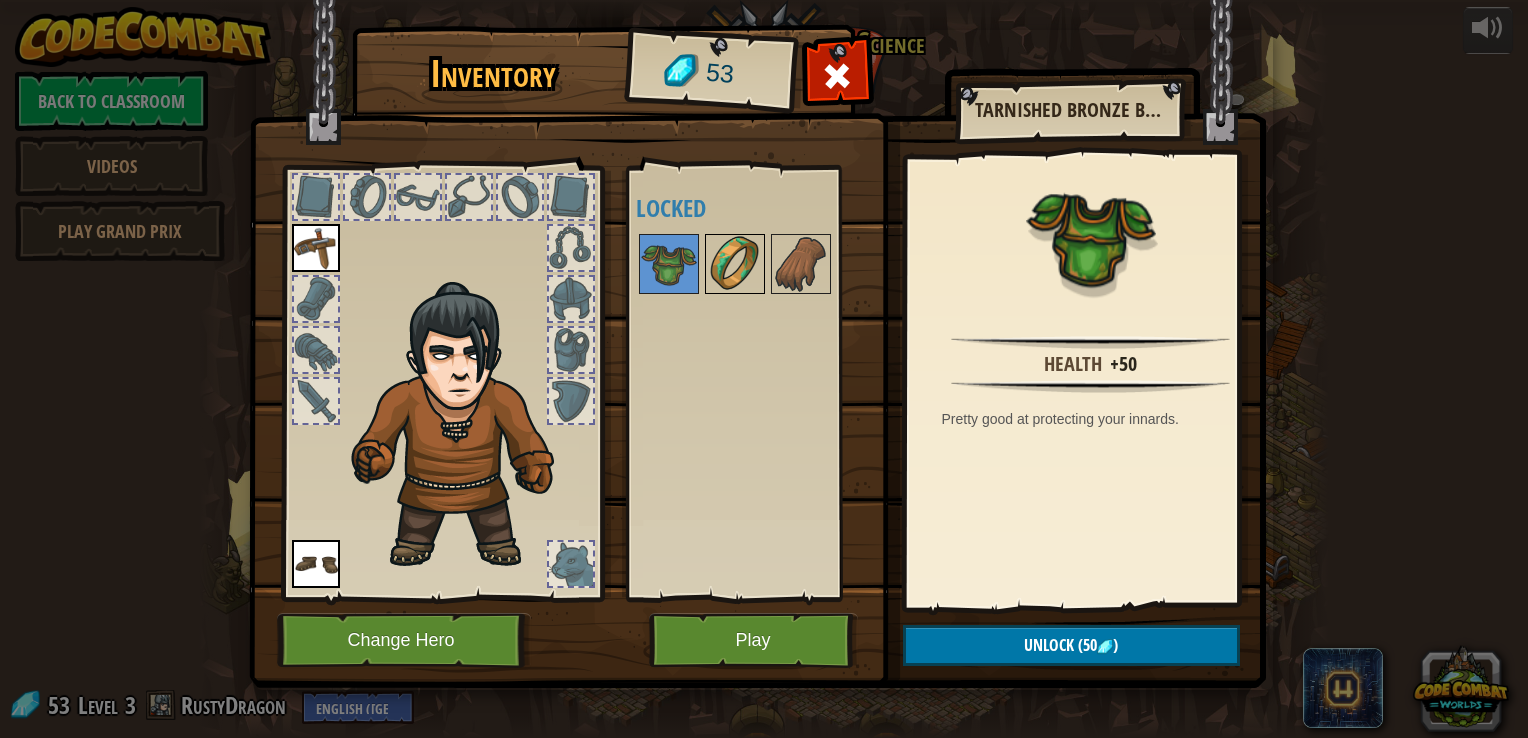 drag, startPoint x: 704, startPoint y: 276, endPoint x: 717, endPoint y: 283, distance: 14.764823 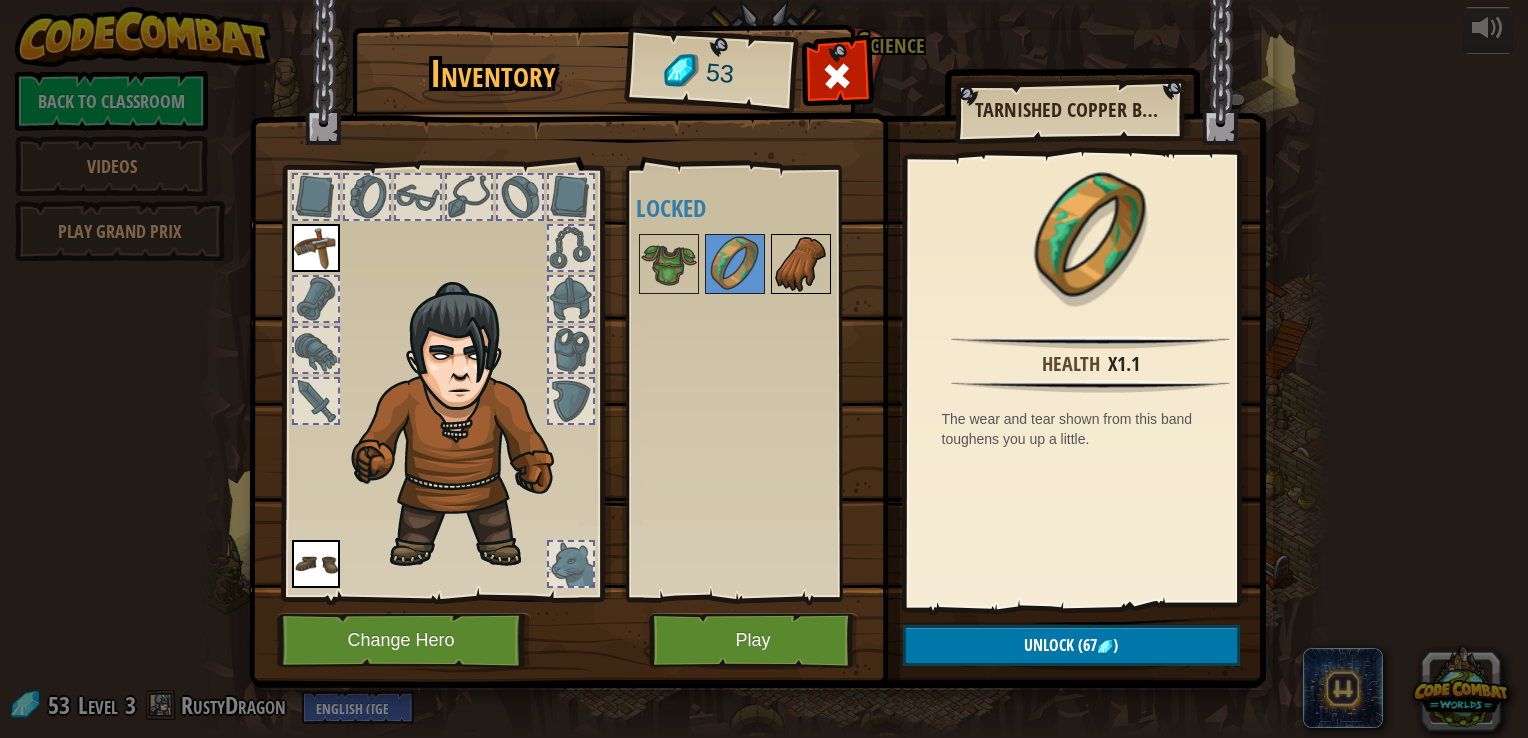 click at bounding box center (801, 264) 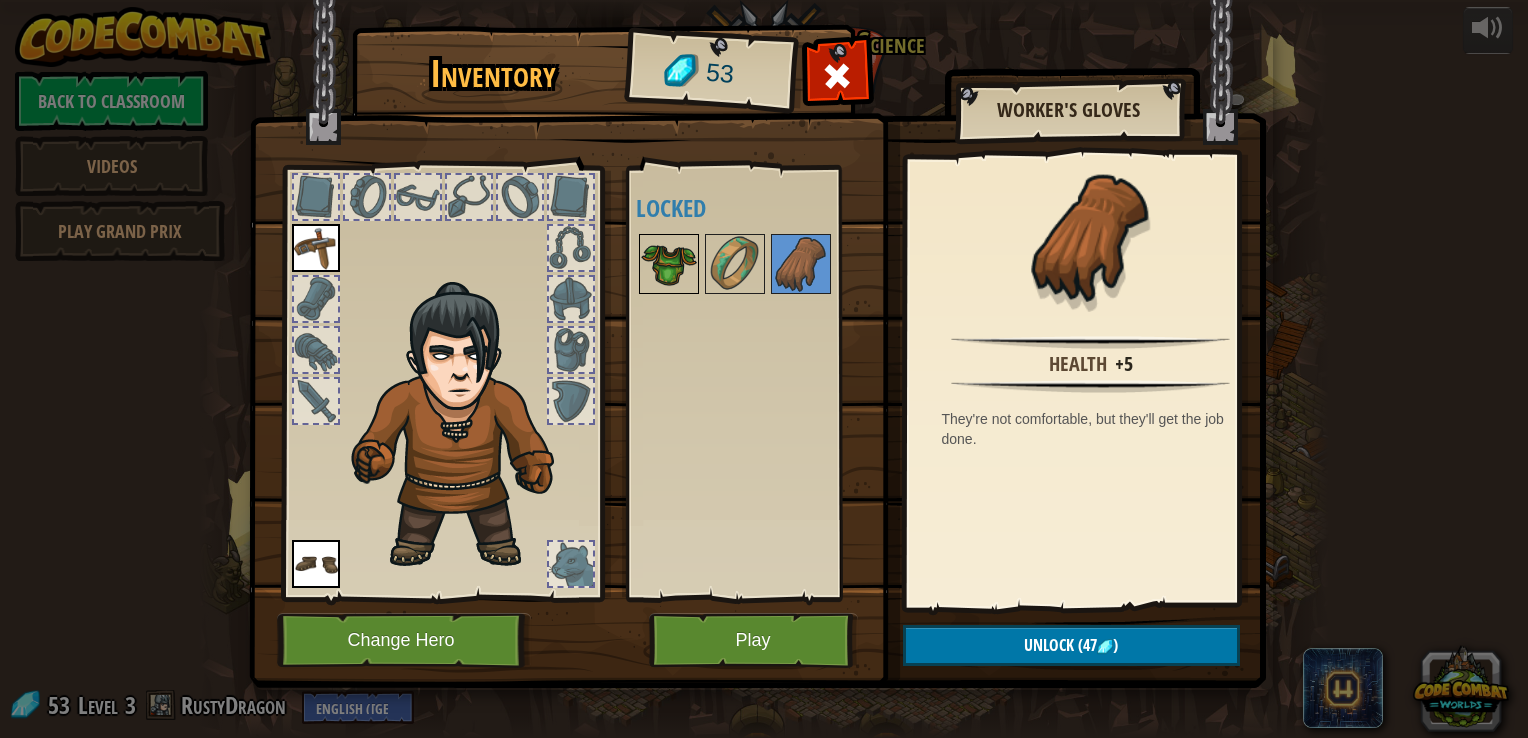 click at bounding box center (669, 264) 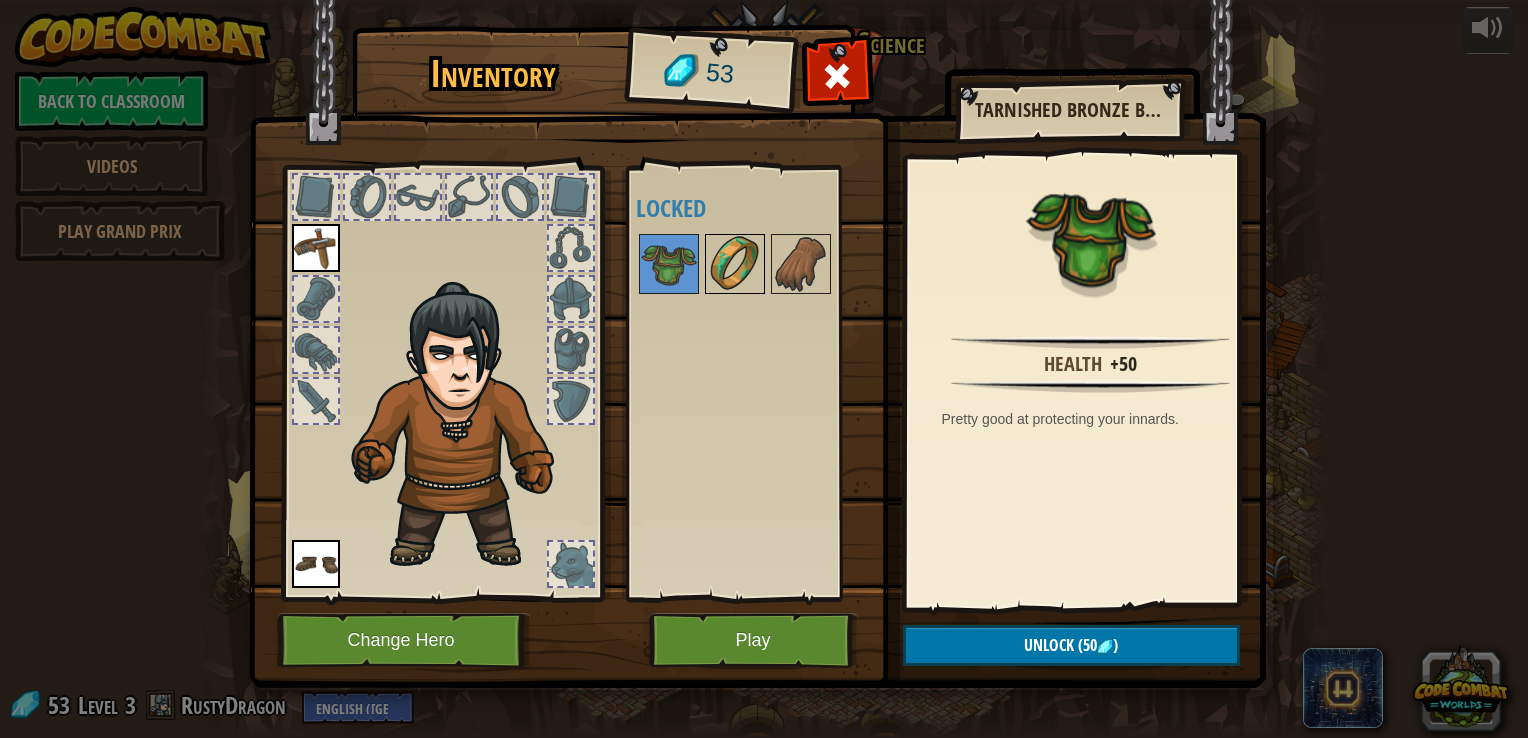 click at bounding box center [735, 264] 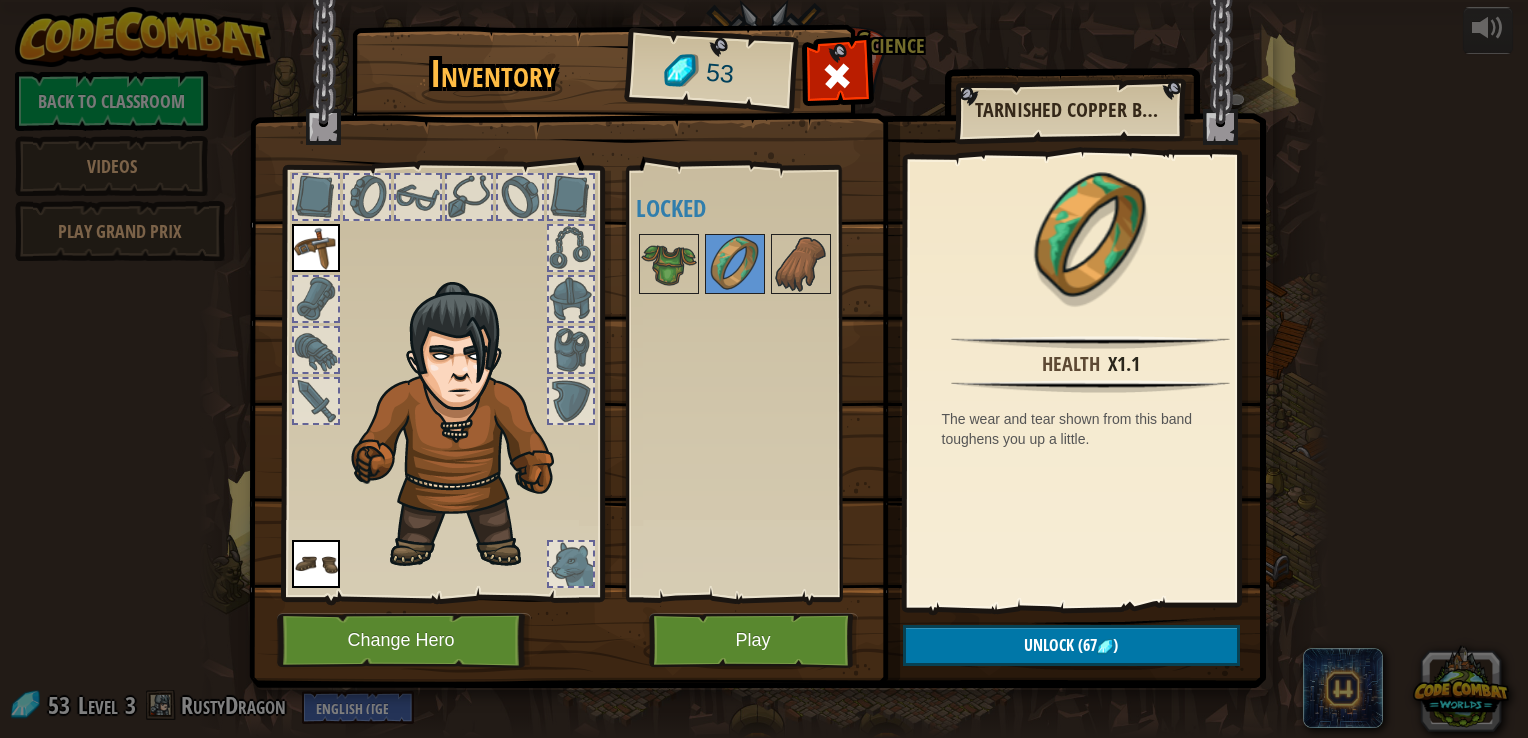 drag, startPoint x: 661, startPoint y: 263, endPoint x: 889, endPoint y: 371, distance: 252.28555 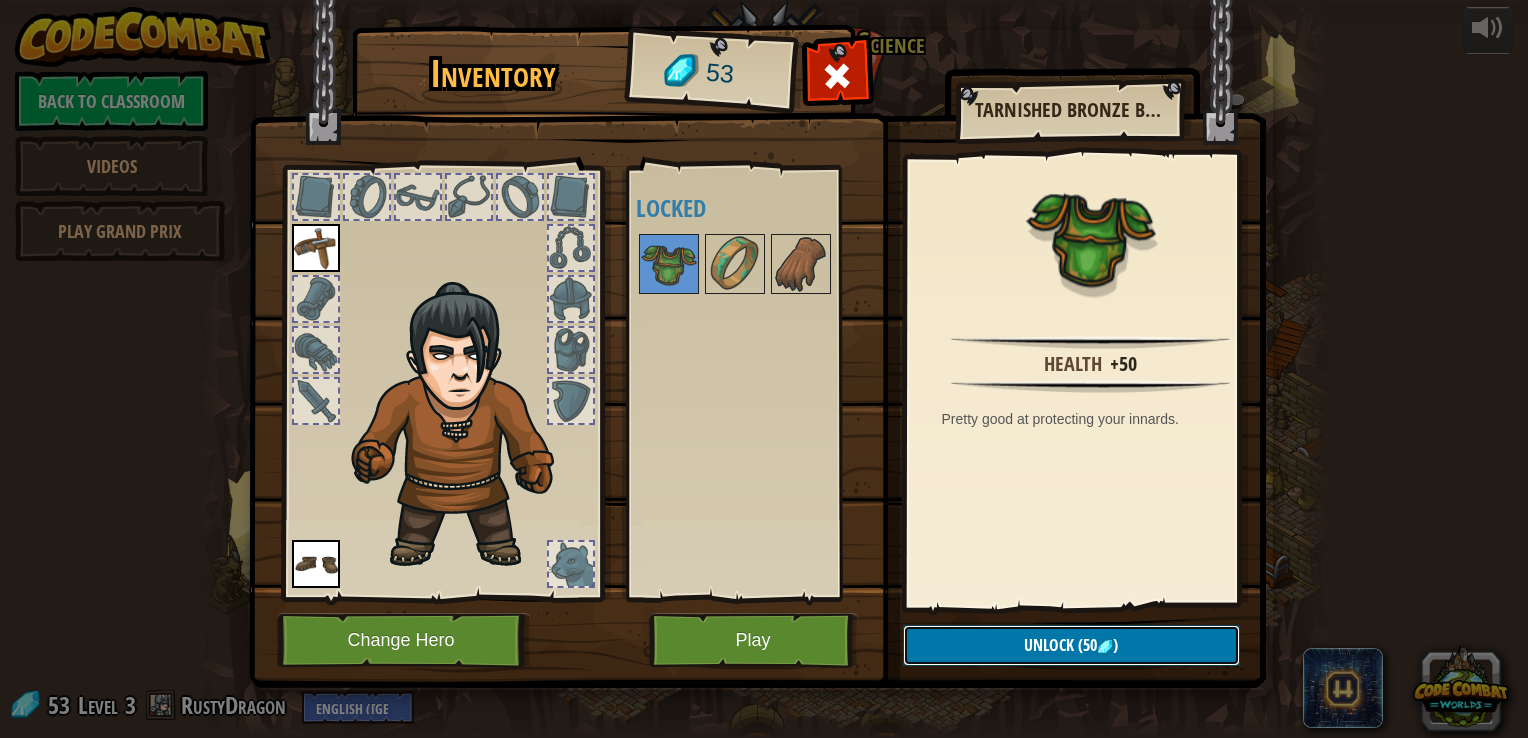 click on "Unlock (50 )" at bounding box center [1071, 645] 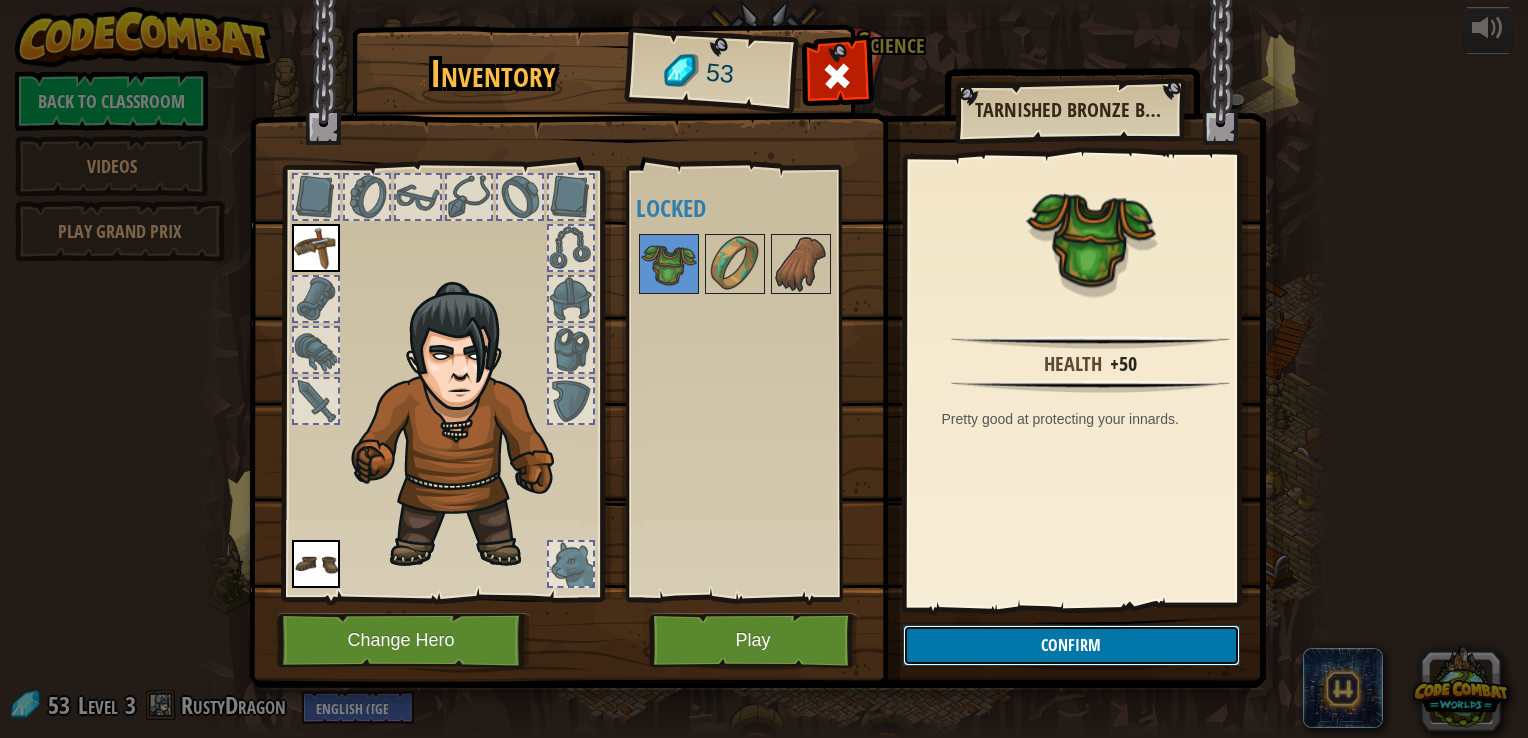 click on "Confirm" at bounding box center (1071, 645) 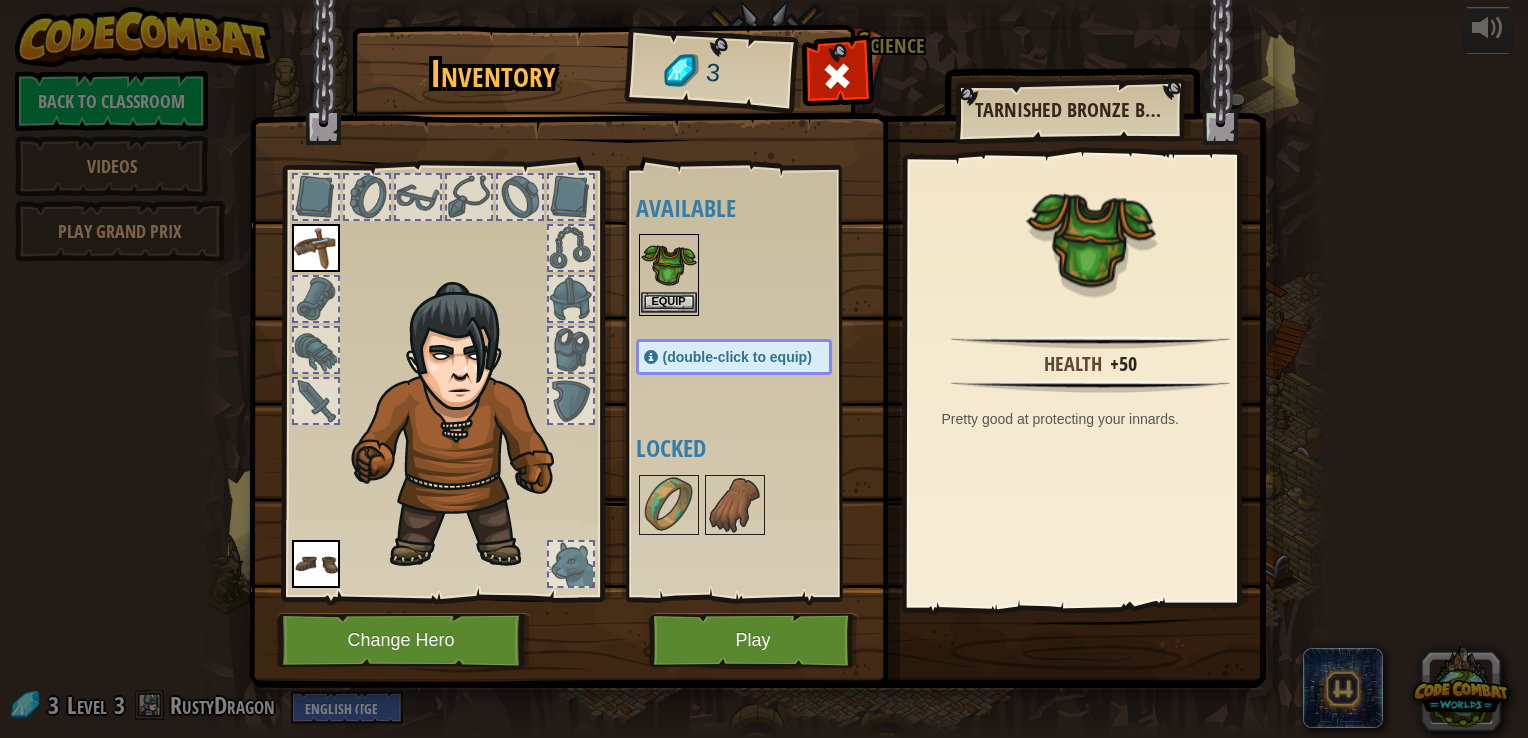 click at bounding box center (669, 264) 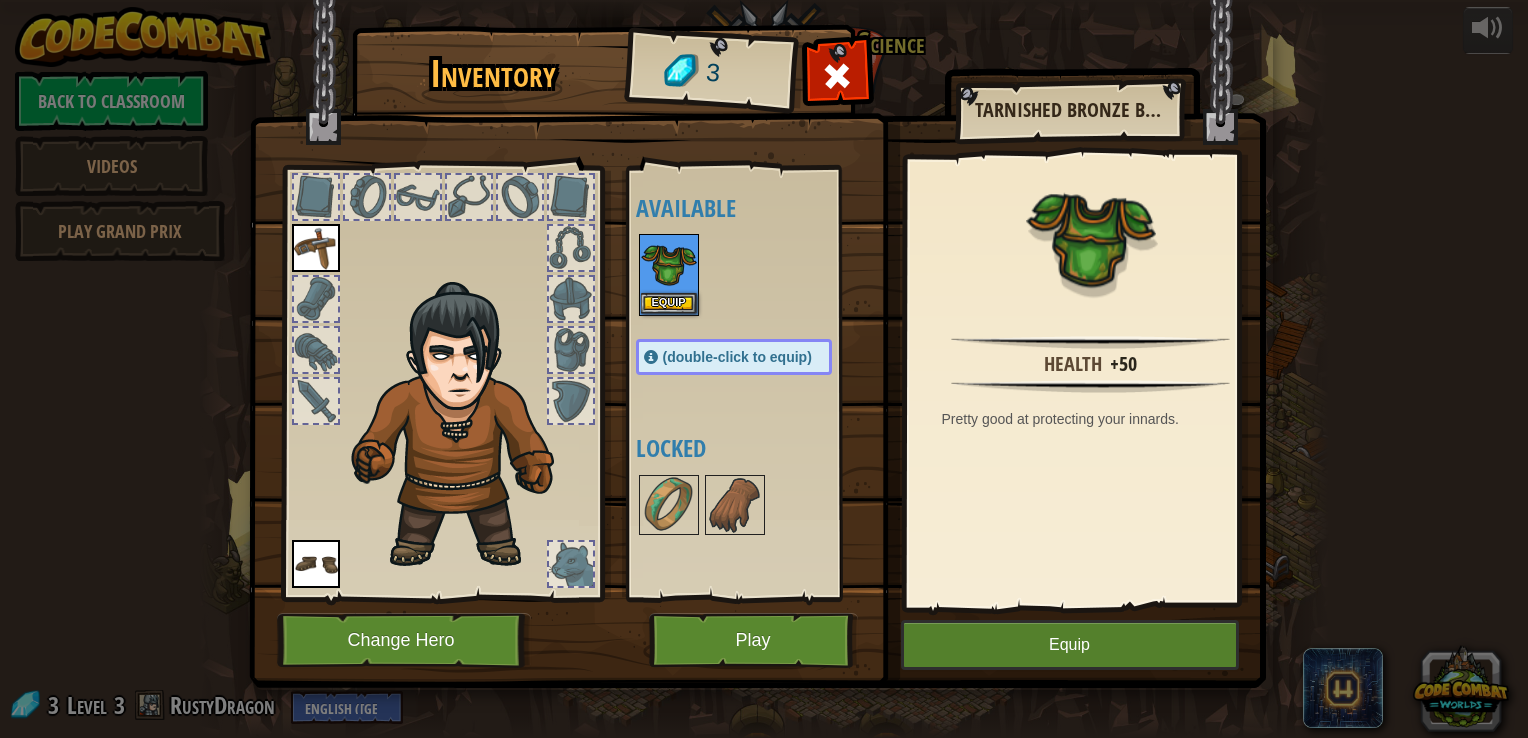 click on "Inventory 3 Available Equip Equip Equip (double-click to equip) Locked Tarnished Bronze Breastplate Health +50 Pretty good at protecting your innards. Equip Unequip Subscribe to Unlock! (restricted in this level) Change Hero Play" at bounding box center [764, 369] 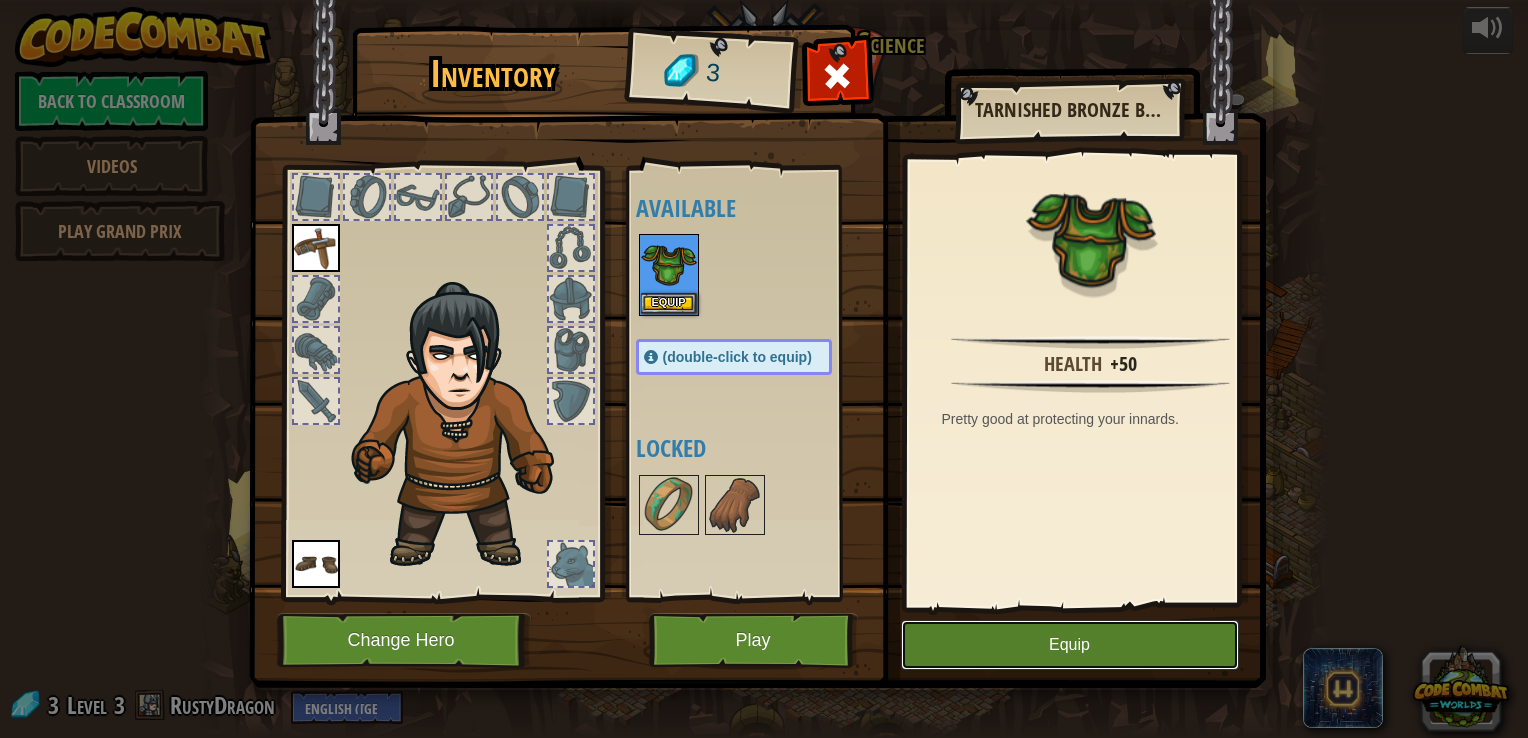 click on "Equip" at bounding box center (1070, 645) 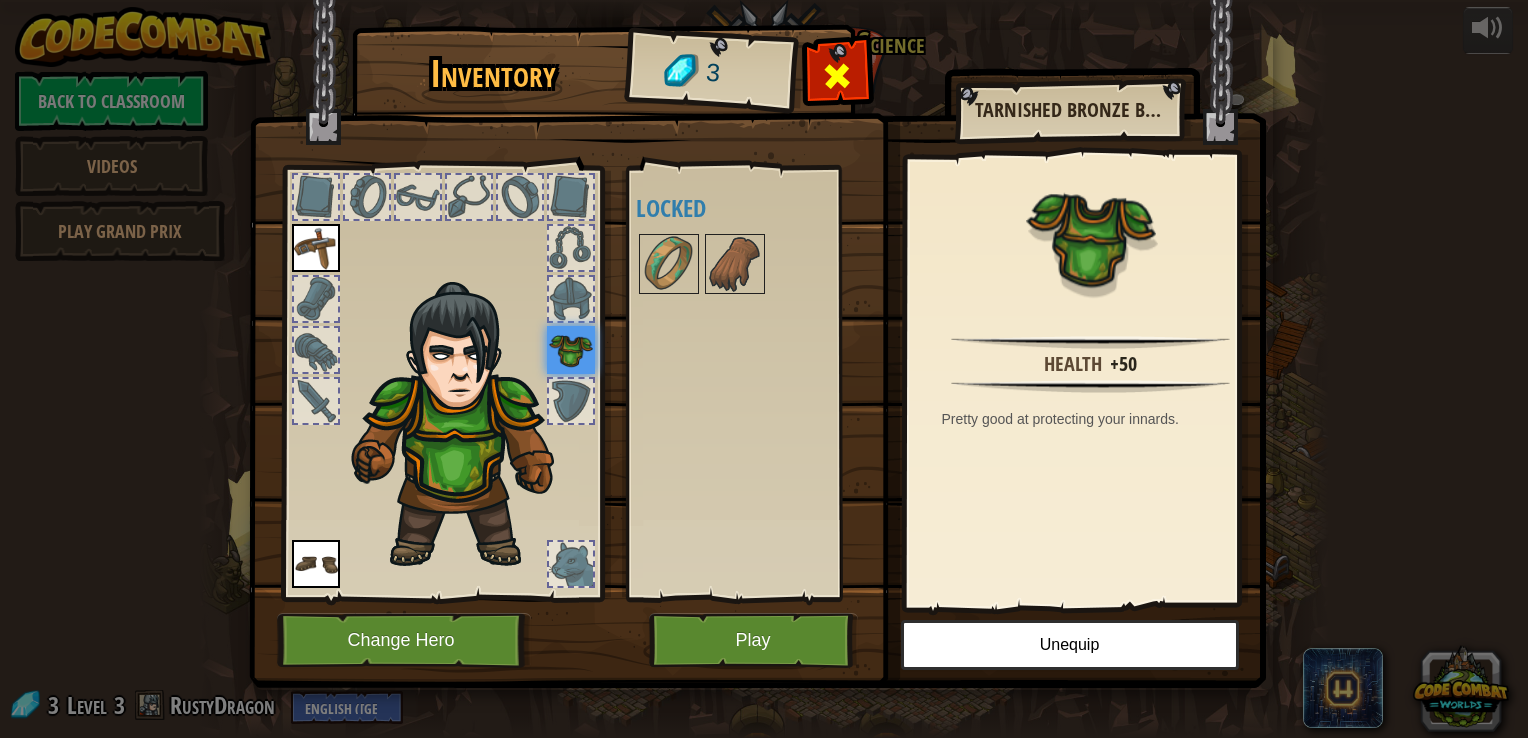 click at bounding box center (837, 76) 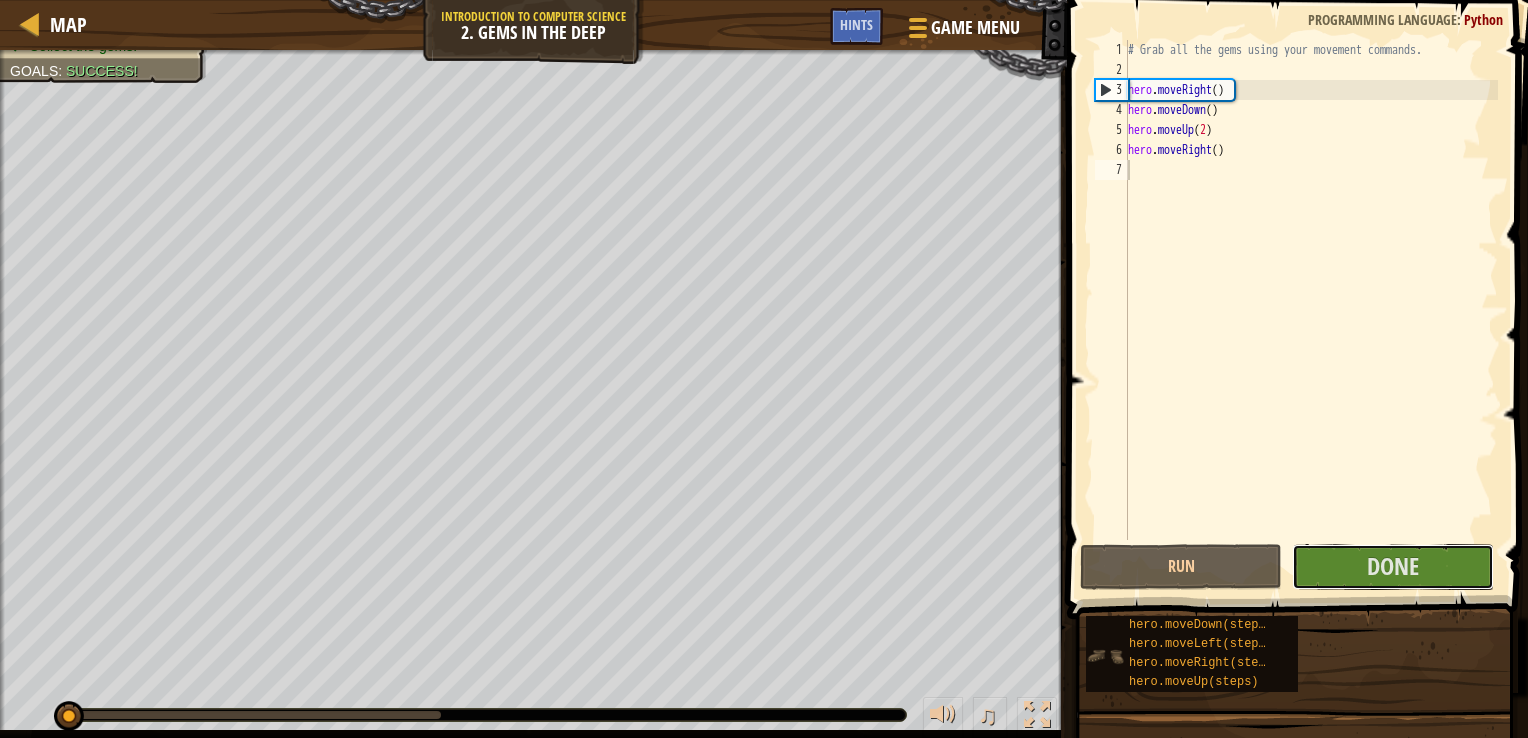 drag, startPoint x: 1342, startPoint y: 562, endPoint x: 1108, endPoint y: 628, distance: 243.1296 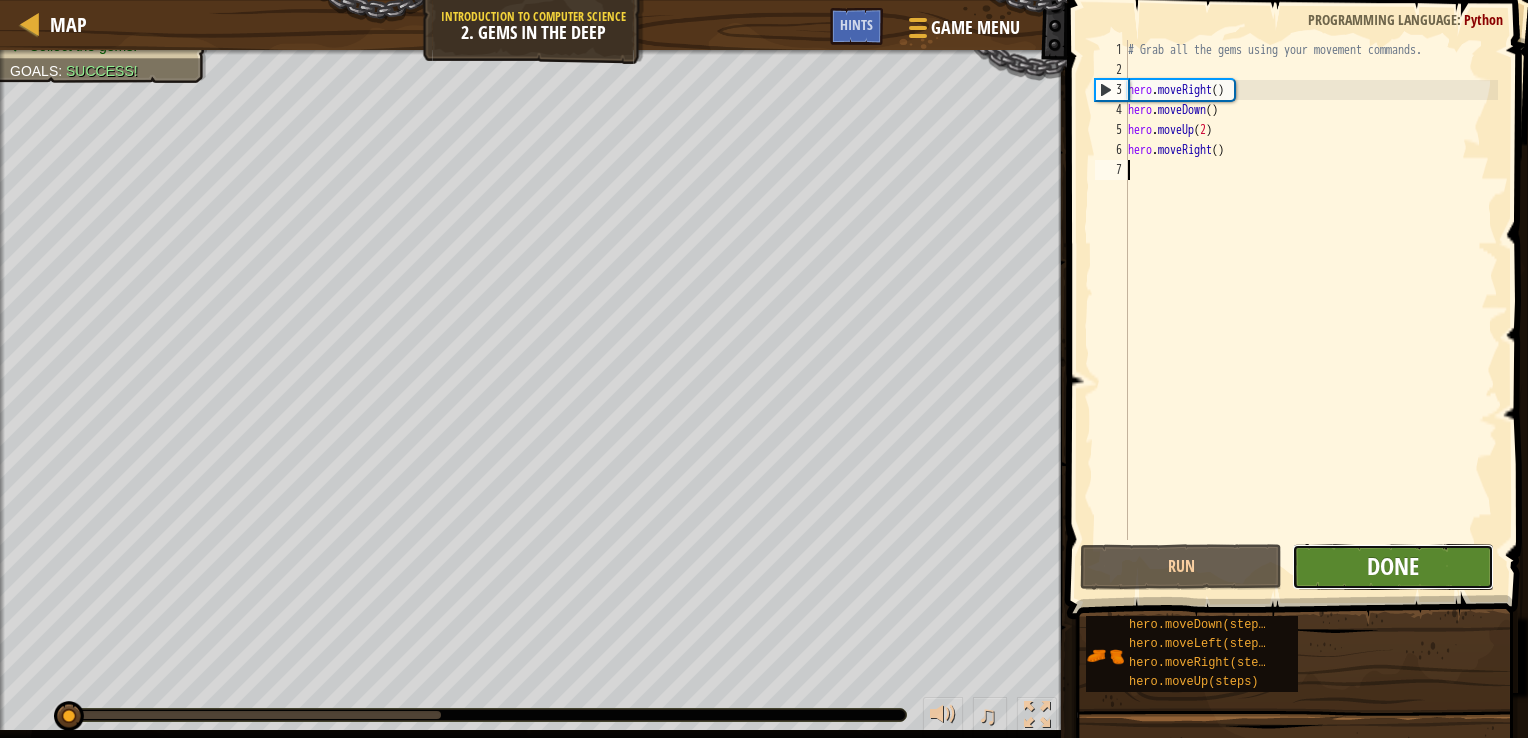 click on "Done" at bounding box center (1393, 566) 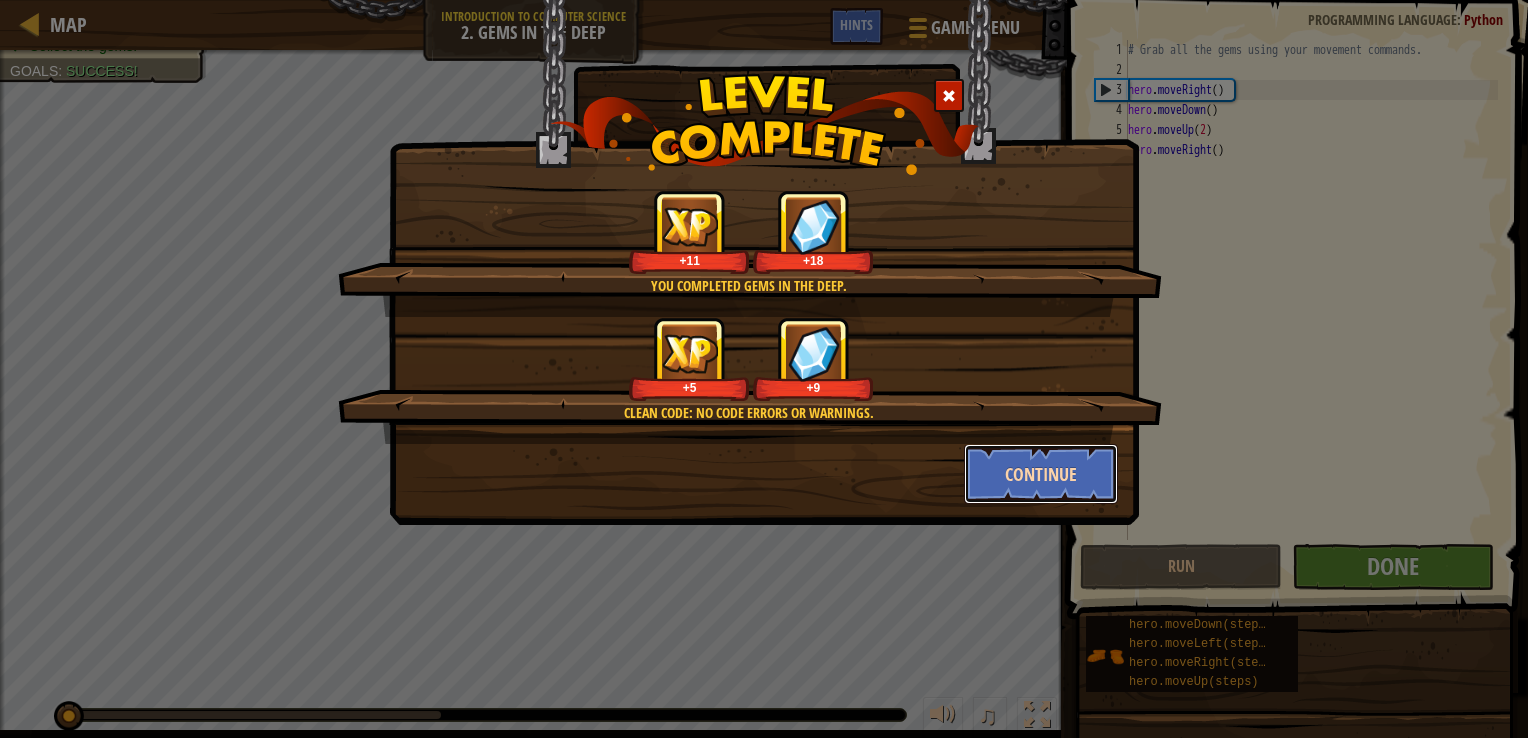 click on "Continue" at bounding box center [1041, 474] 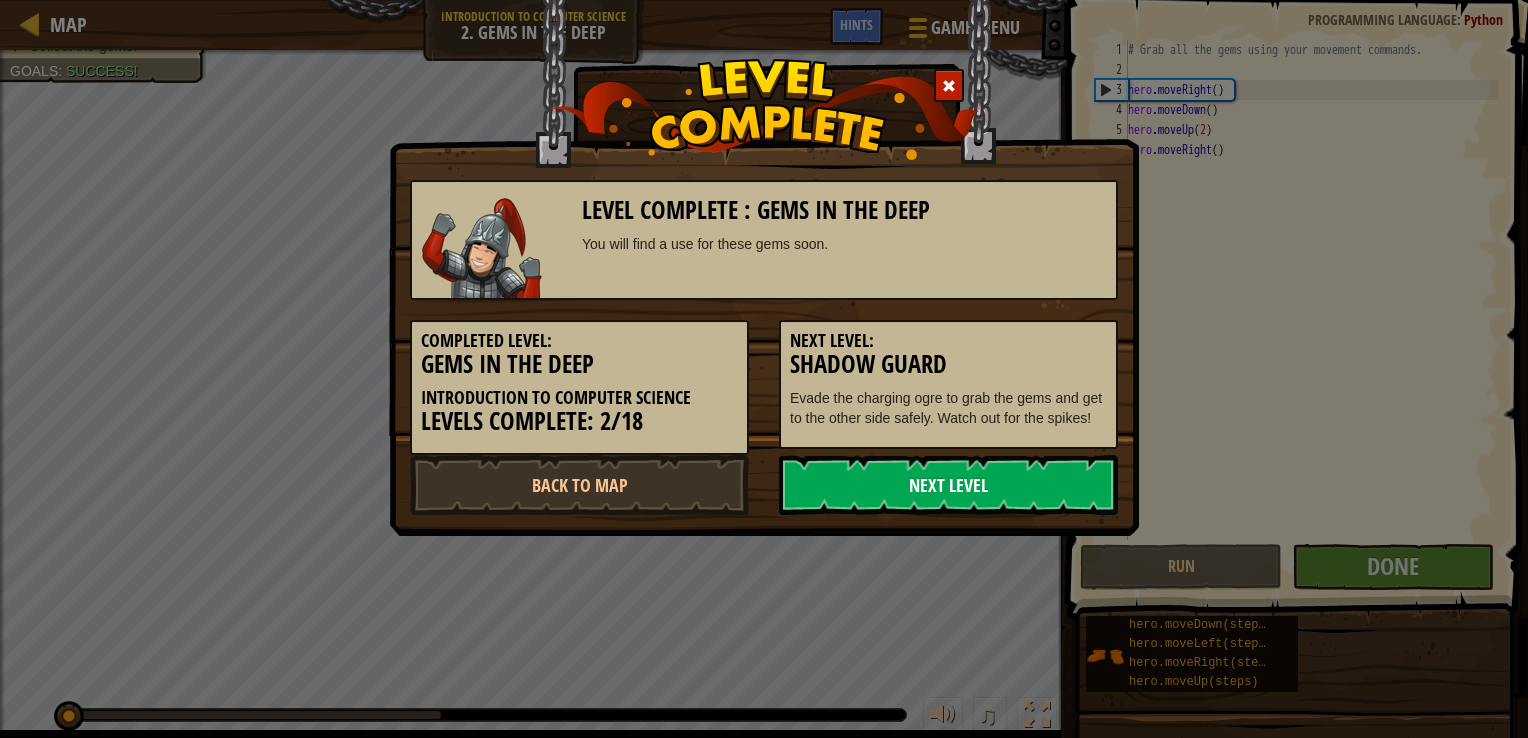 click on "Next Level" at bounding box center (948, 485) 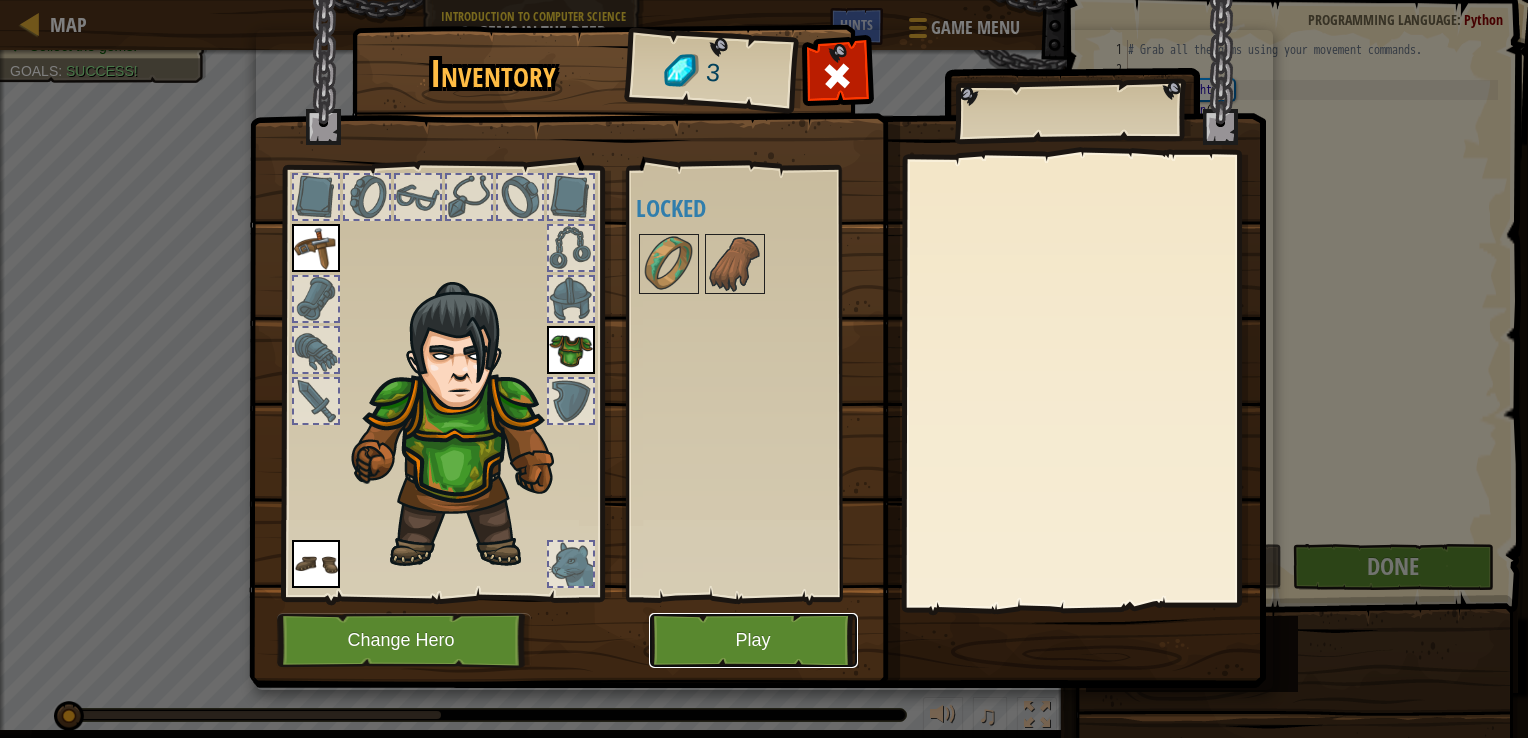 click on "Play" at bounding box center (753, 640) 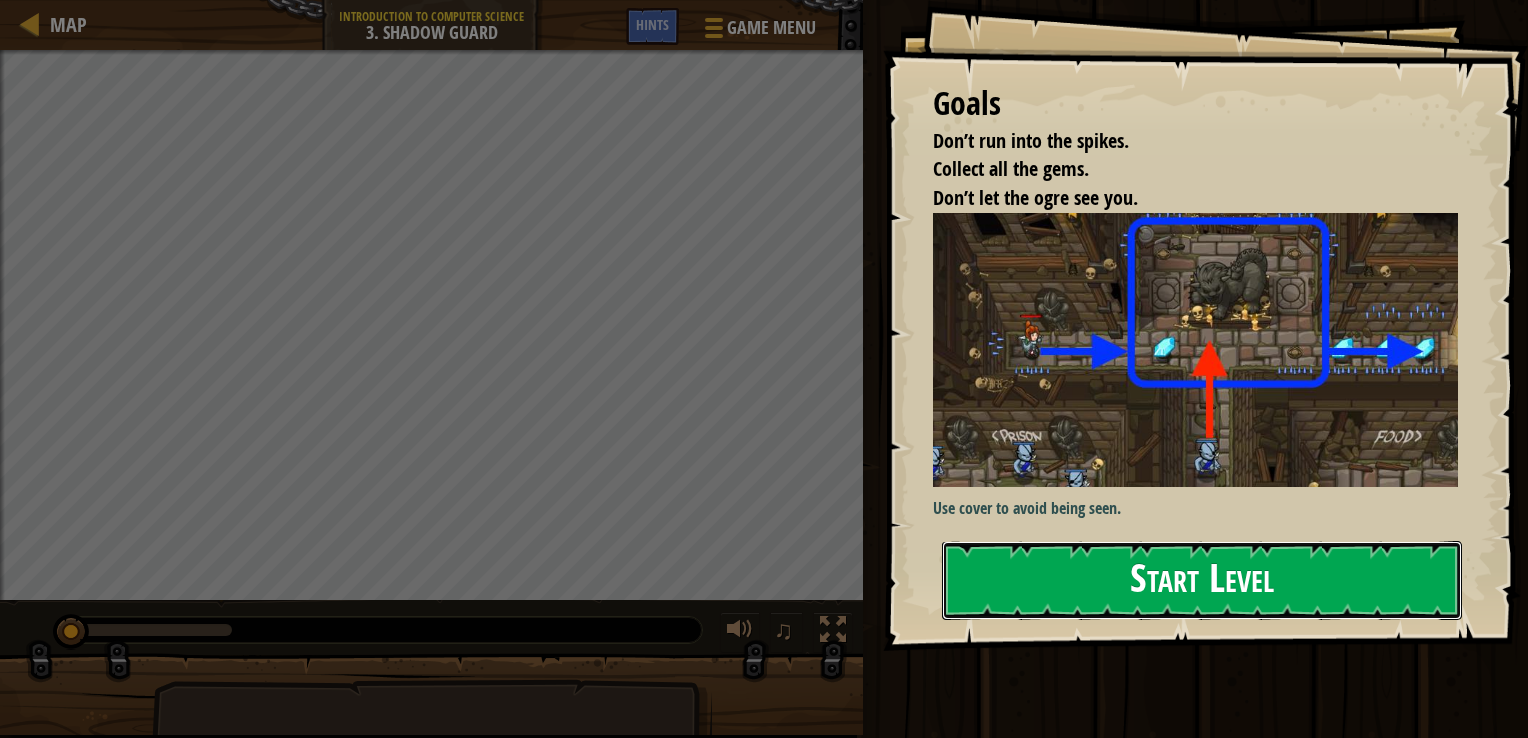 click on "Start Level" at bounding box center [1202, 580] 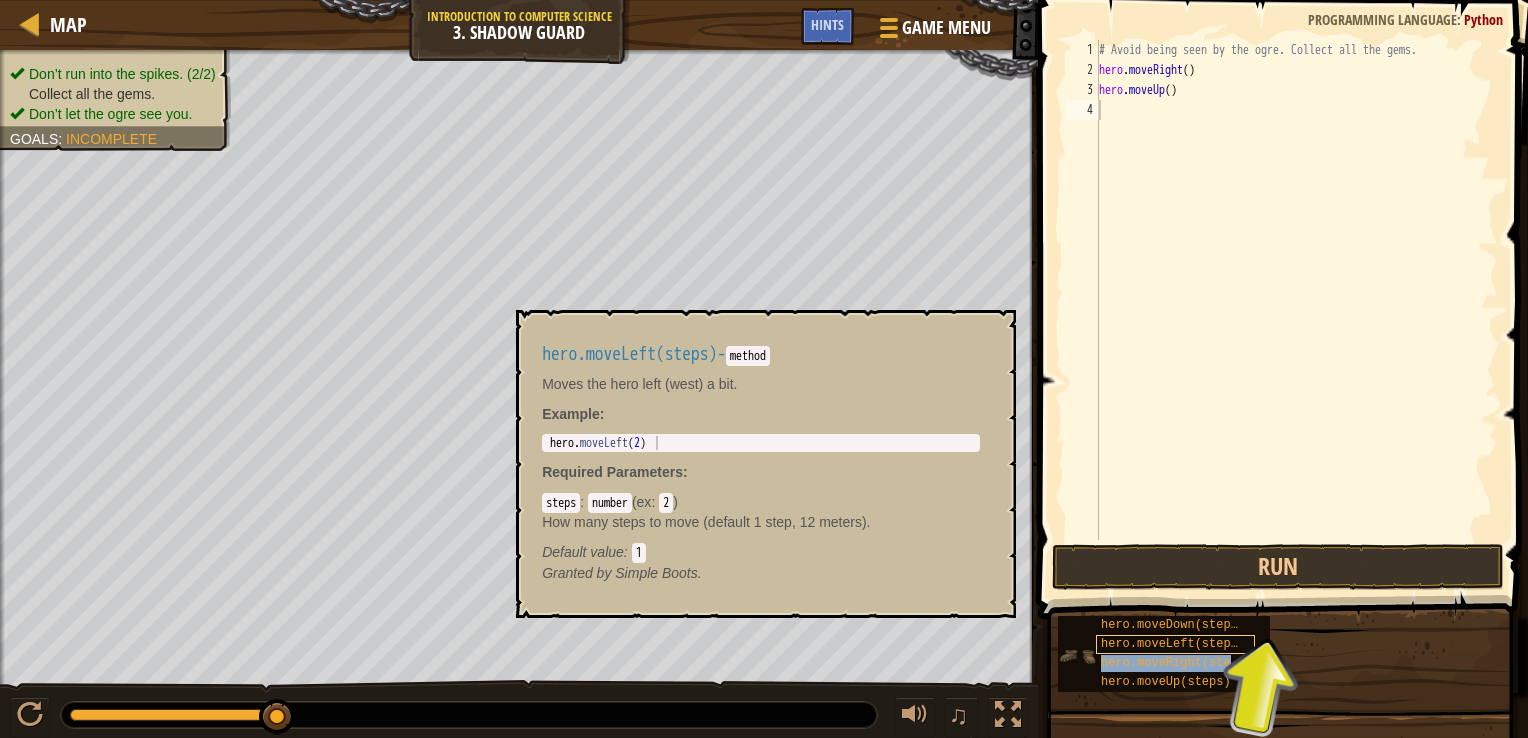 type on "hero.moveRight(steps)" 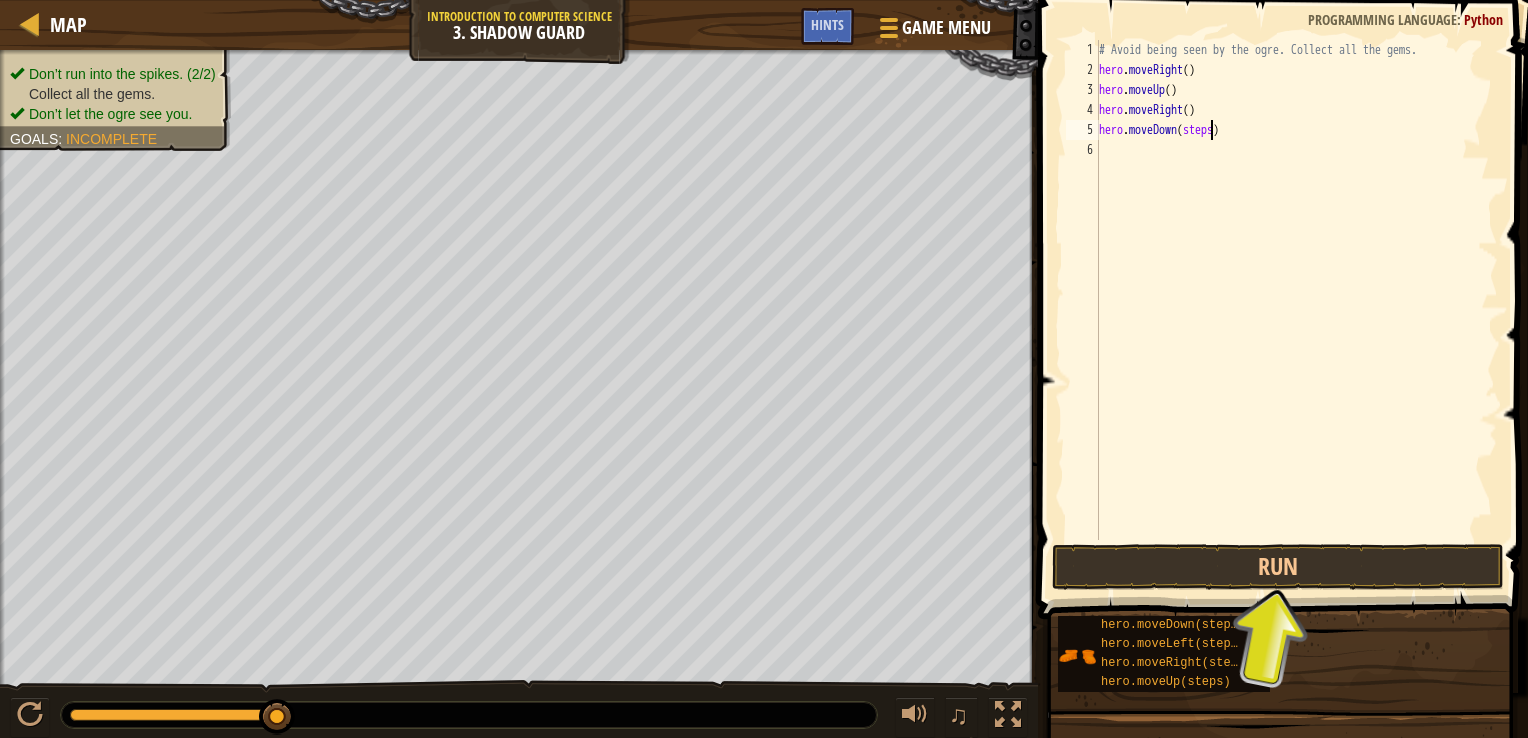 click on "# Avoid being seen by the ogre. Collect all the gems. hero . moveRight ( ) hero . moveUp ( ) hero . moveRight ( ) hero . moveDown ( steps )" at bounding box center [1296, 310] 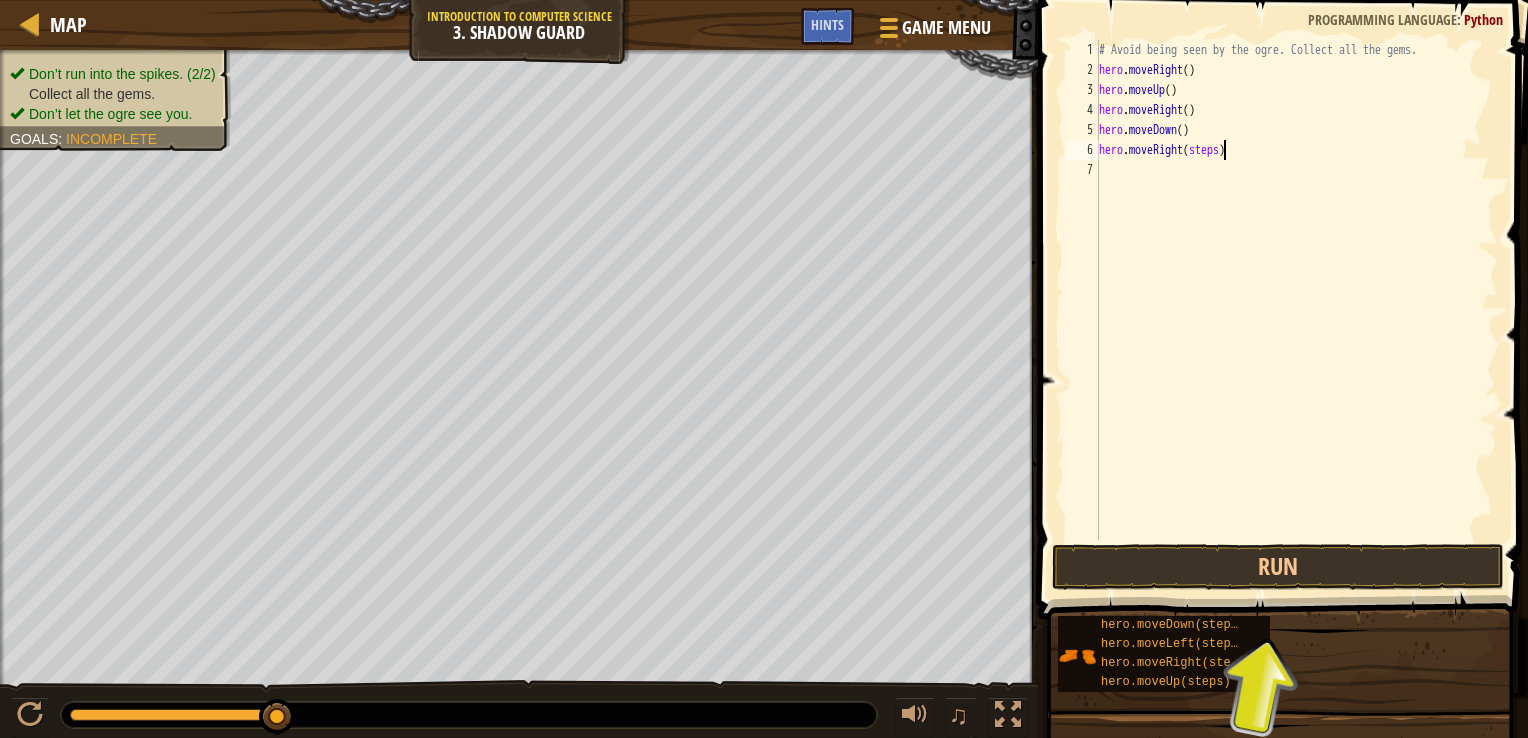 click on "# Avoid being seen by the ogre. Collect all the gems. hero . moveRight ( ) hero . moveUp ( ) hero . moveRight ( ) hero . moveDown ( ) hero . moveRight ( steps )" at bounding box center (1296, 310) 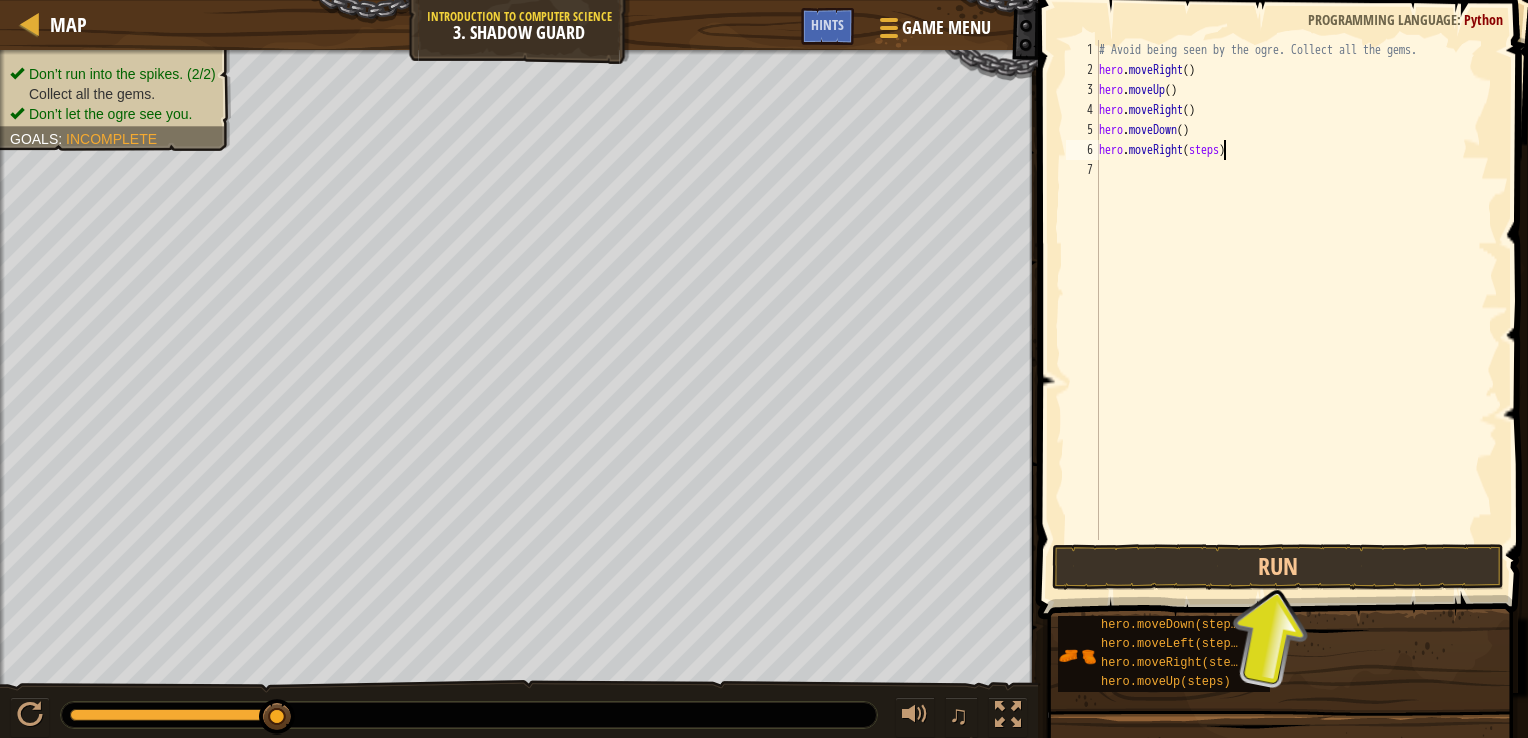 click on "# Avoid being seen by the ogre. Collect all the gems. hero . moveRight ( ) hero . moveUp ( ) hero . moveRight ( ) hero . moveDown ( ) hero . moveRight ( steps )" at bounding box center (1296, 310) 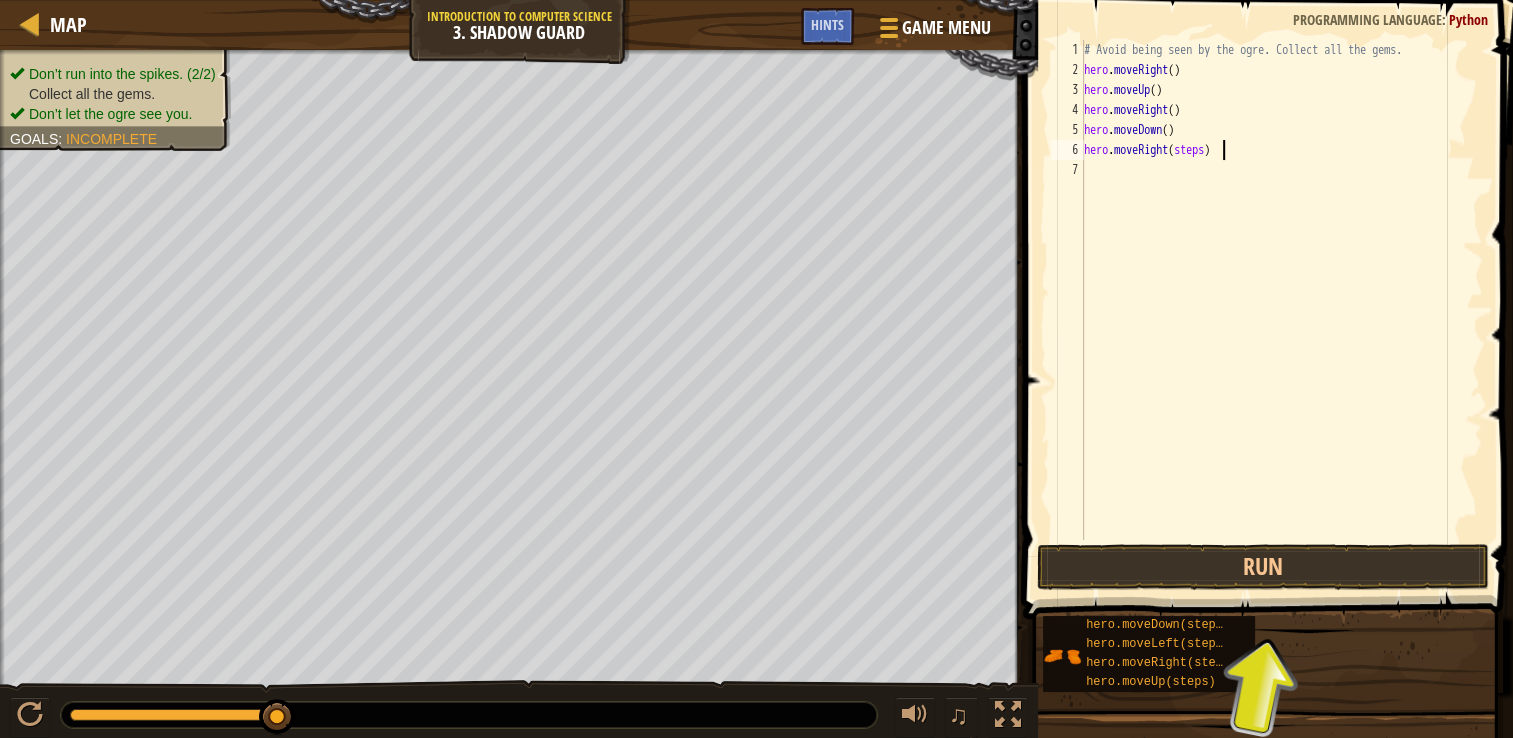 click on "# Avoid being seen by the ogre. Collect all the gems. hero . moveRight ( ) hero . moveUp ( ) hero . moveRight ( ) hero . moveDown ( ) hero . moveRight ( steps )" at bounding box center [1281, 310] 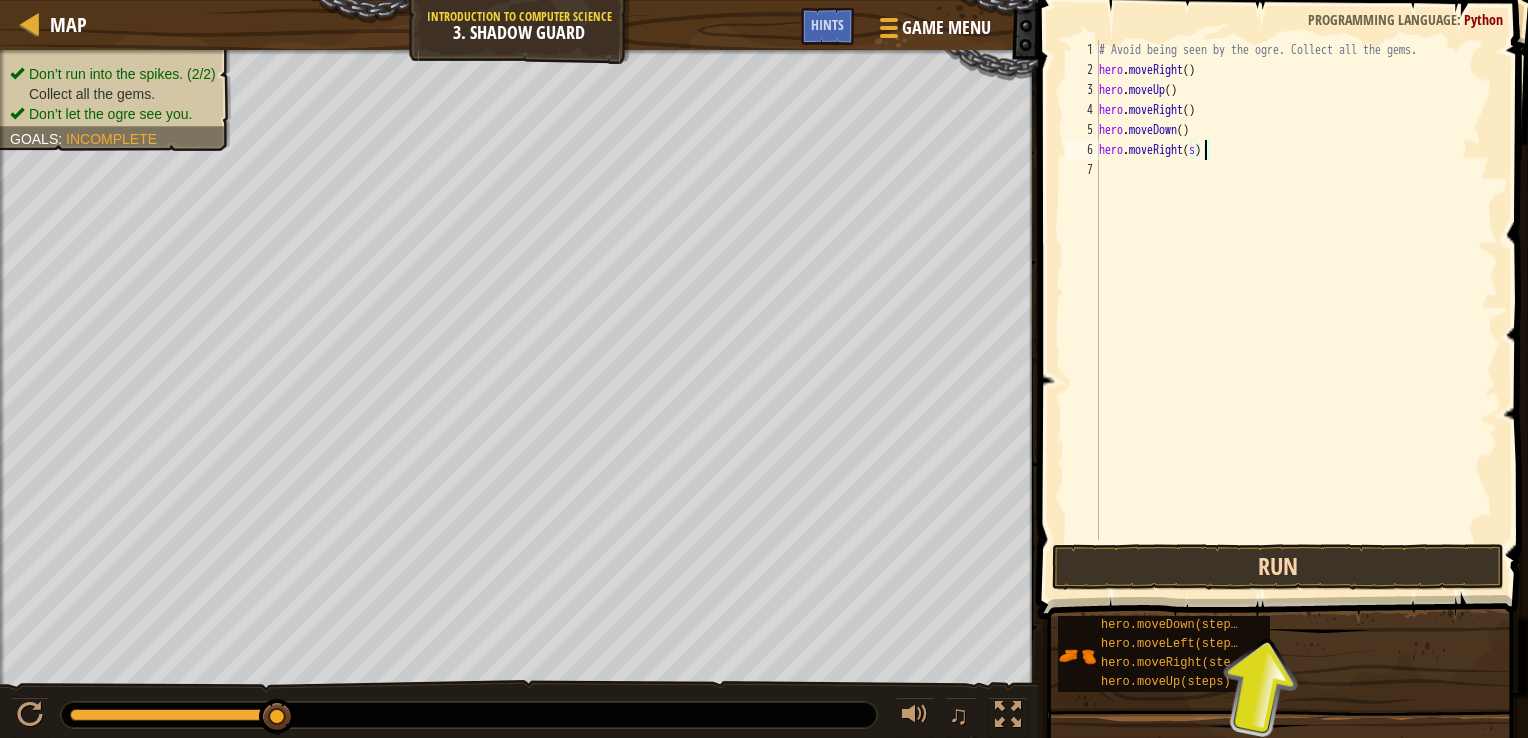 type on "hero.moveRight()" 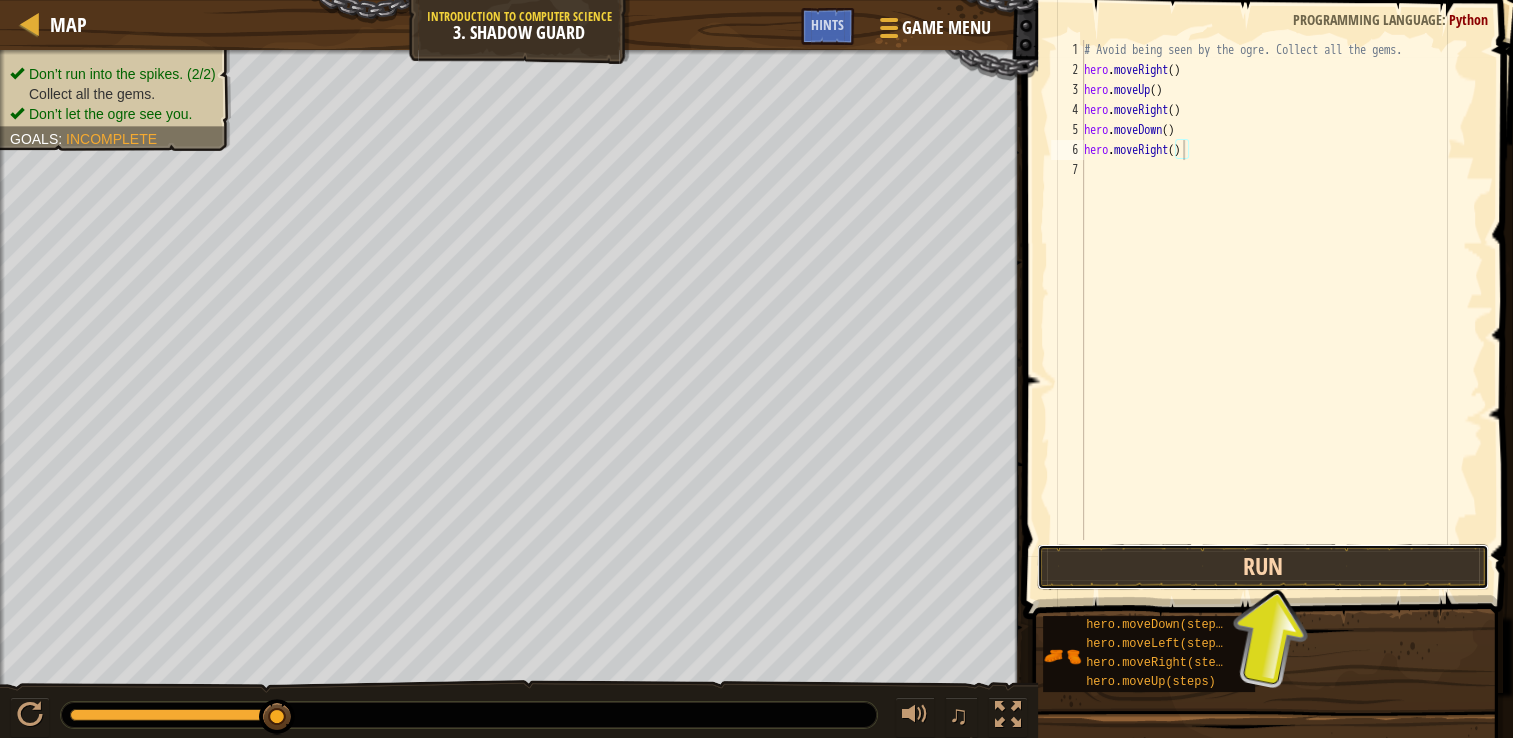 click on "Run" at bounding box center (1263, 567) 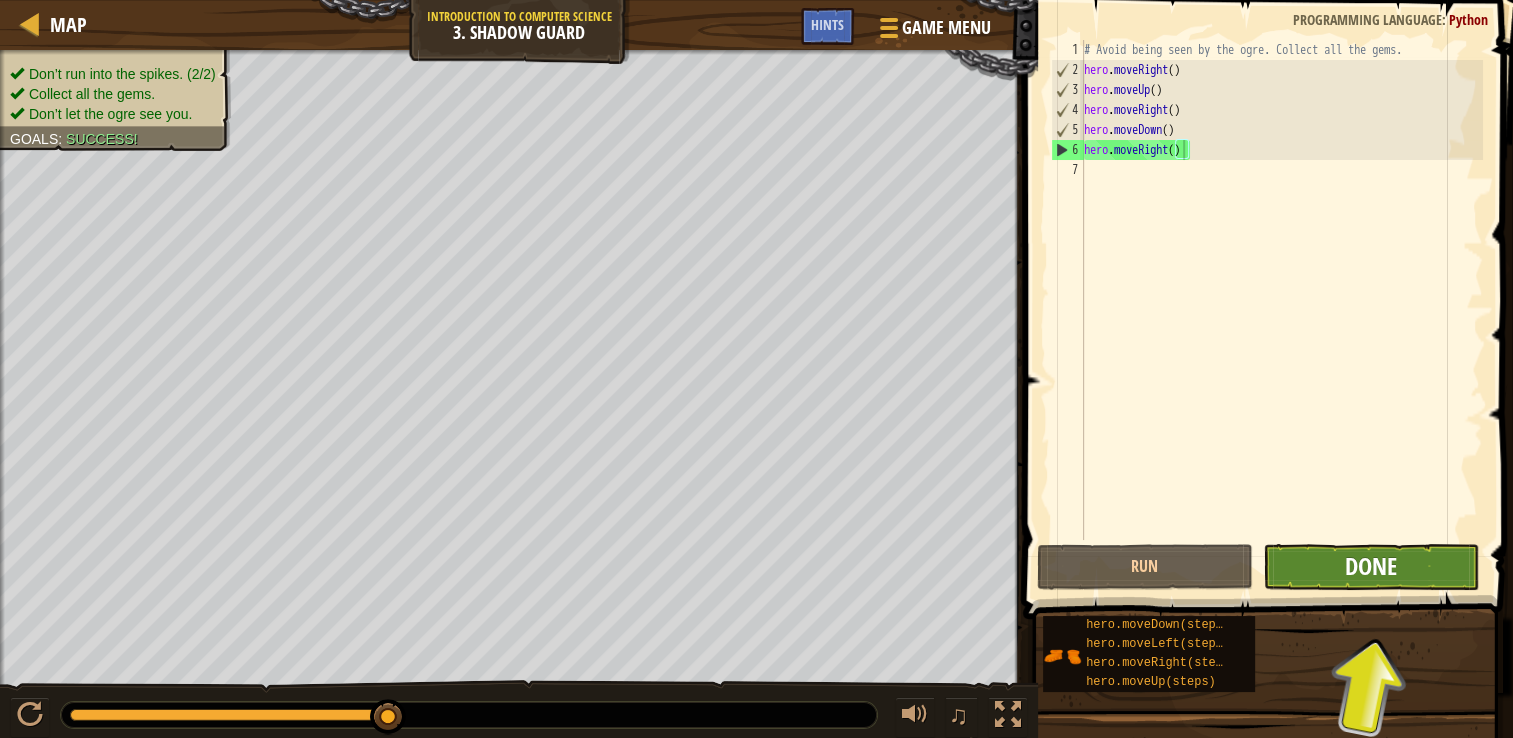 drag, startPoint x: 1344, startPoint y: 542, endPoint x: 1349, endPoint y: 566, distance: 24.5153 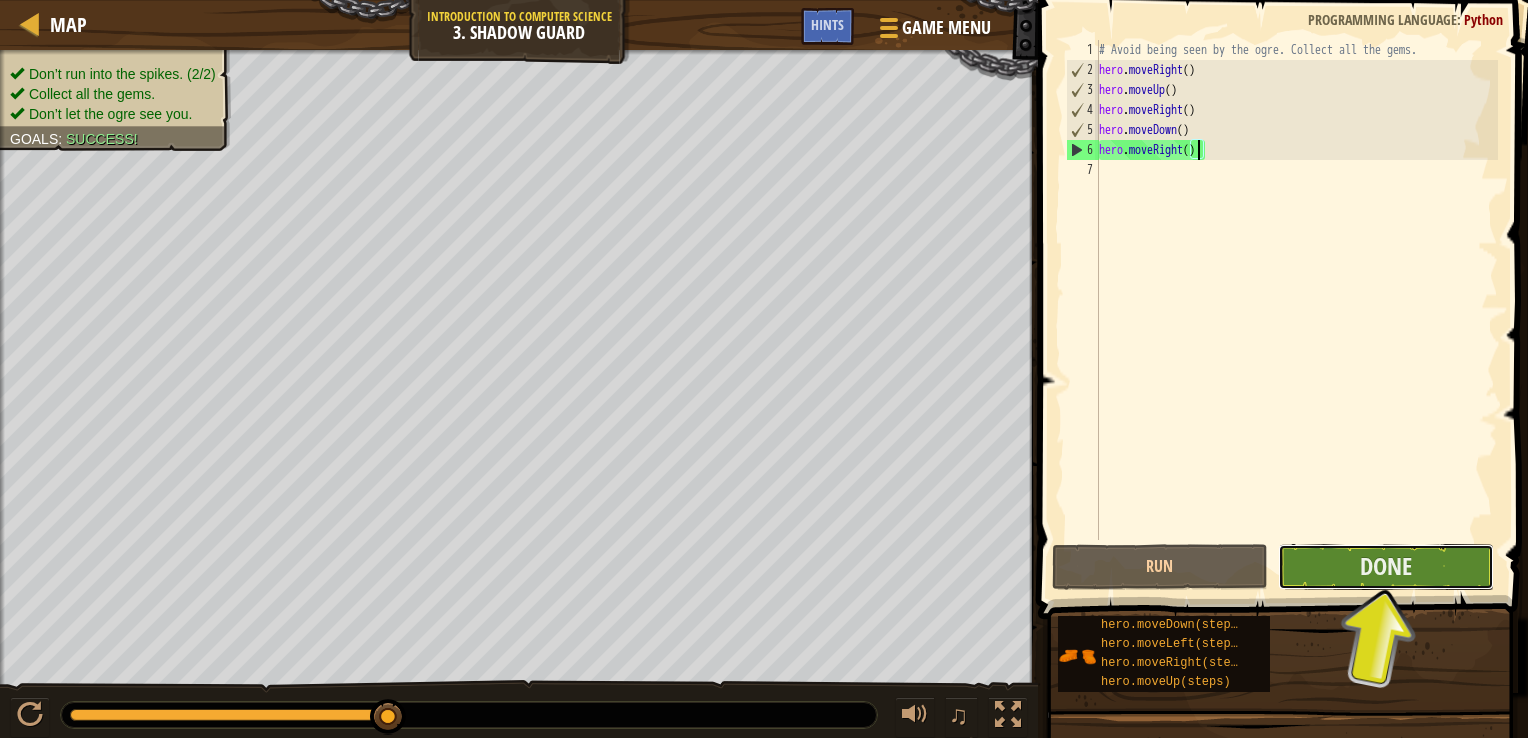 click on "Done" at bounding box center (1386, 567) 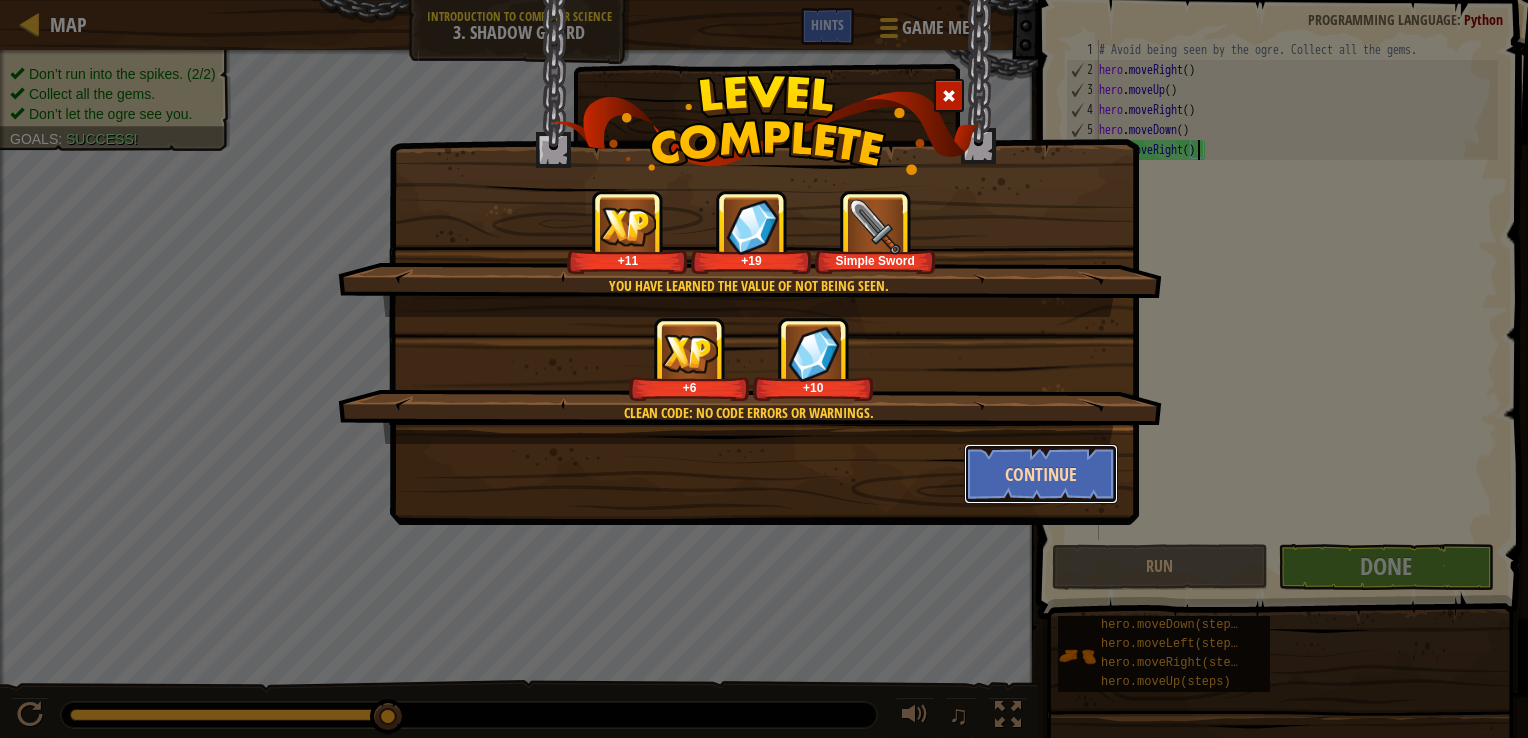 click on "Continue" at bounding box center (1041, 474) 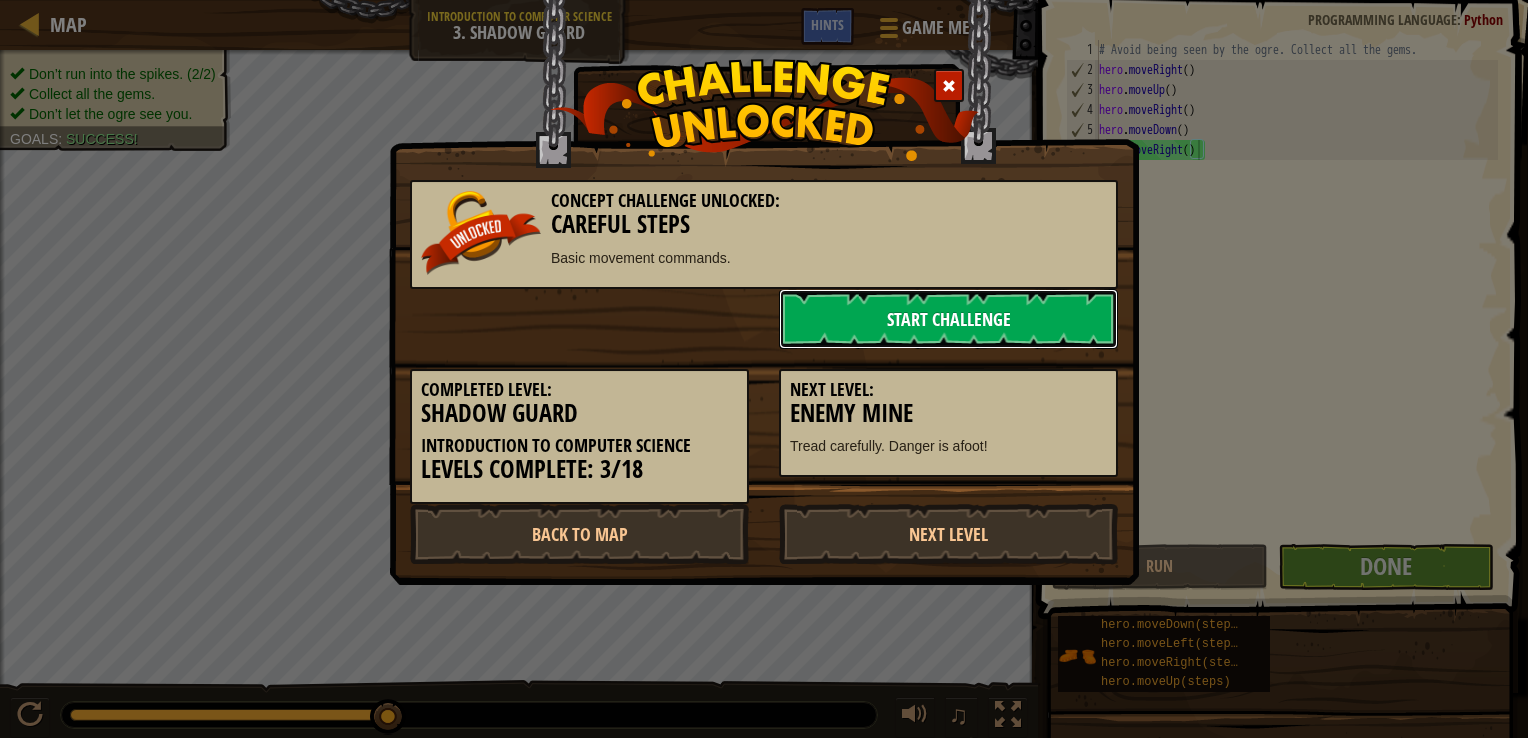 click on "Start Challenge" at bounding box center (948, 319) 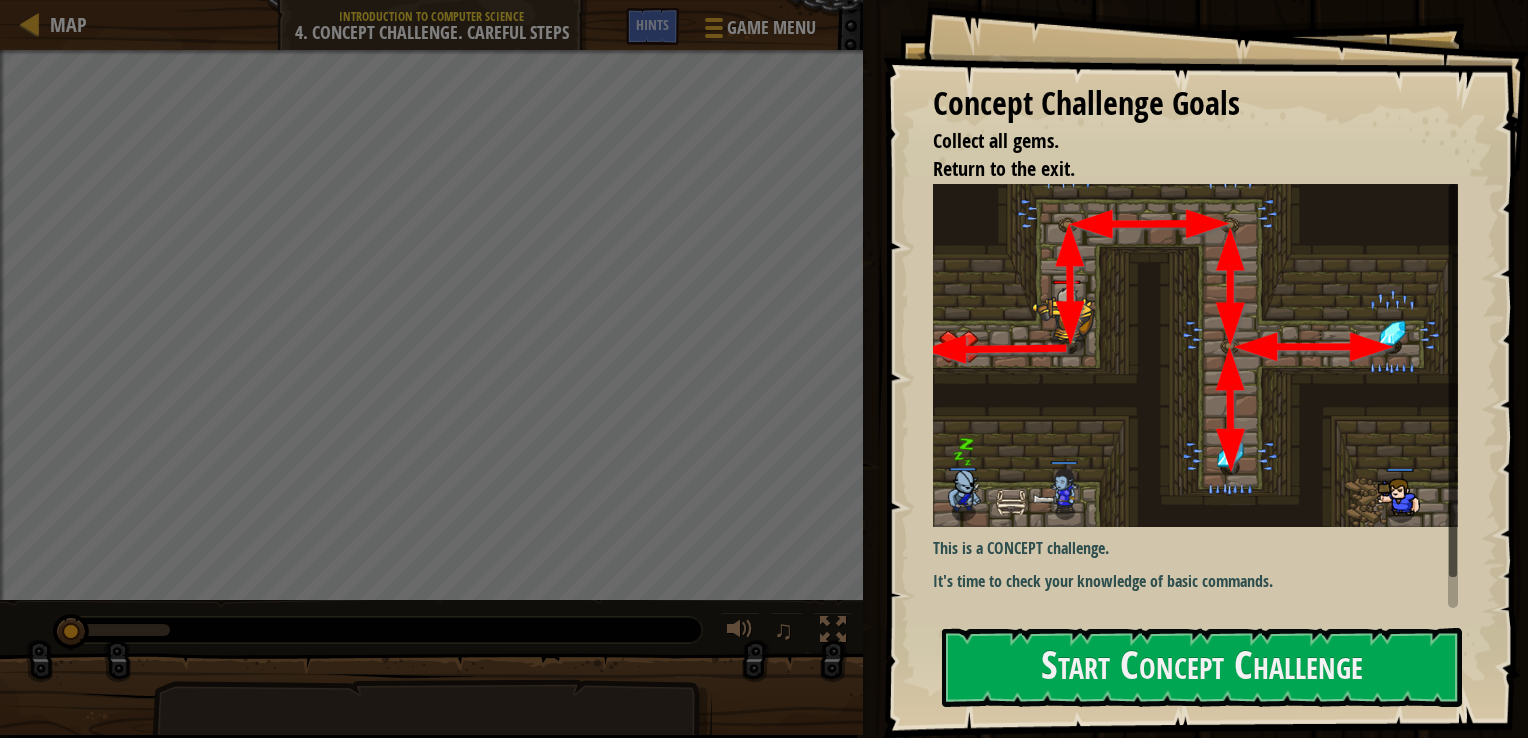 click on "It's time to check your knowledge of basic commands." at bounding box center [1203, 581] 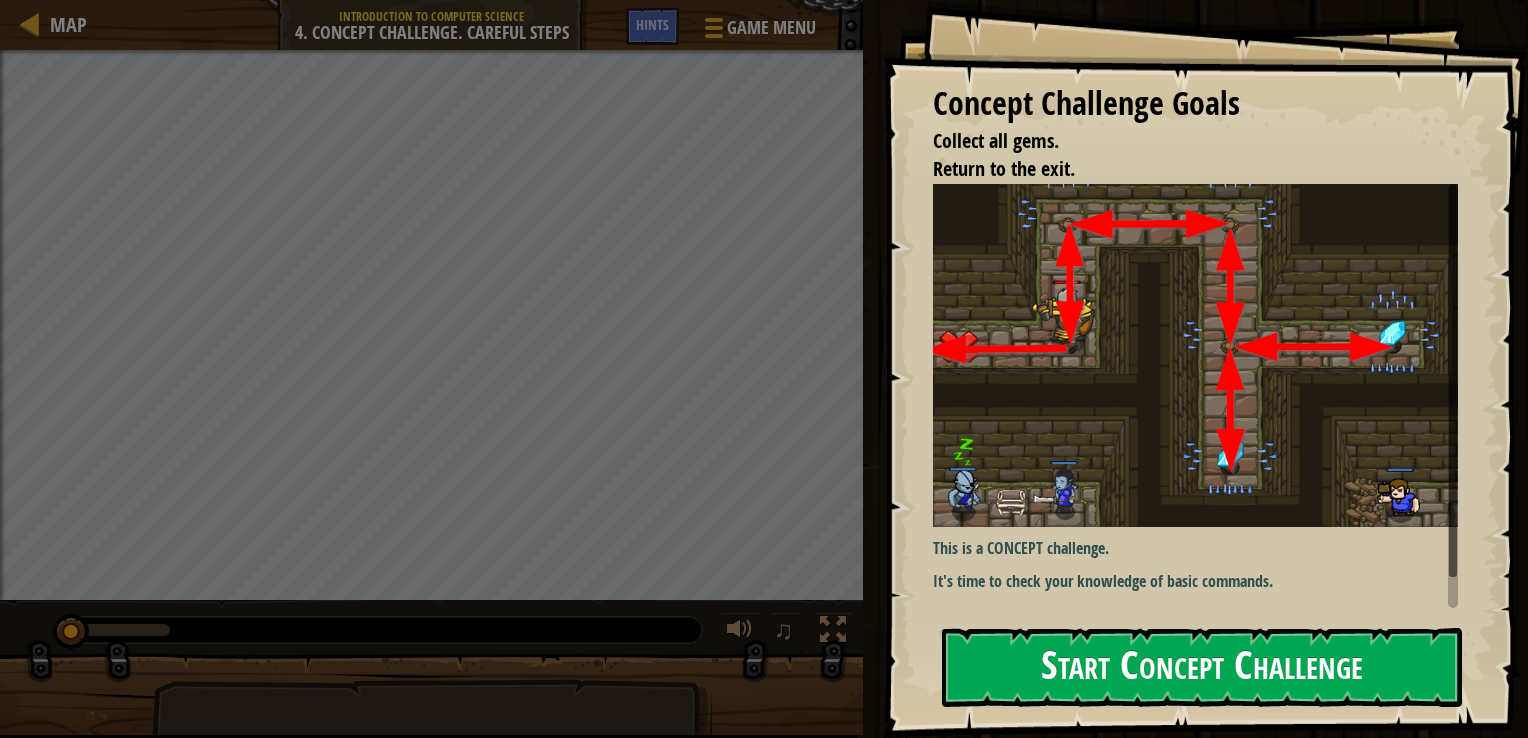 drag, startPoint x: 1300, startPoint y: 622, endPoint x: 1280, endPoint y: 658, distance: 41.18252 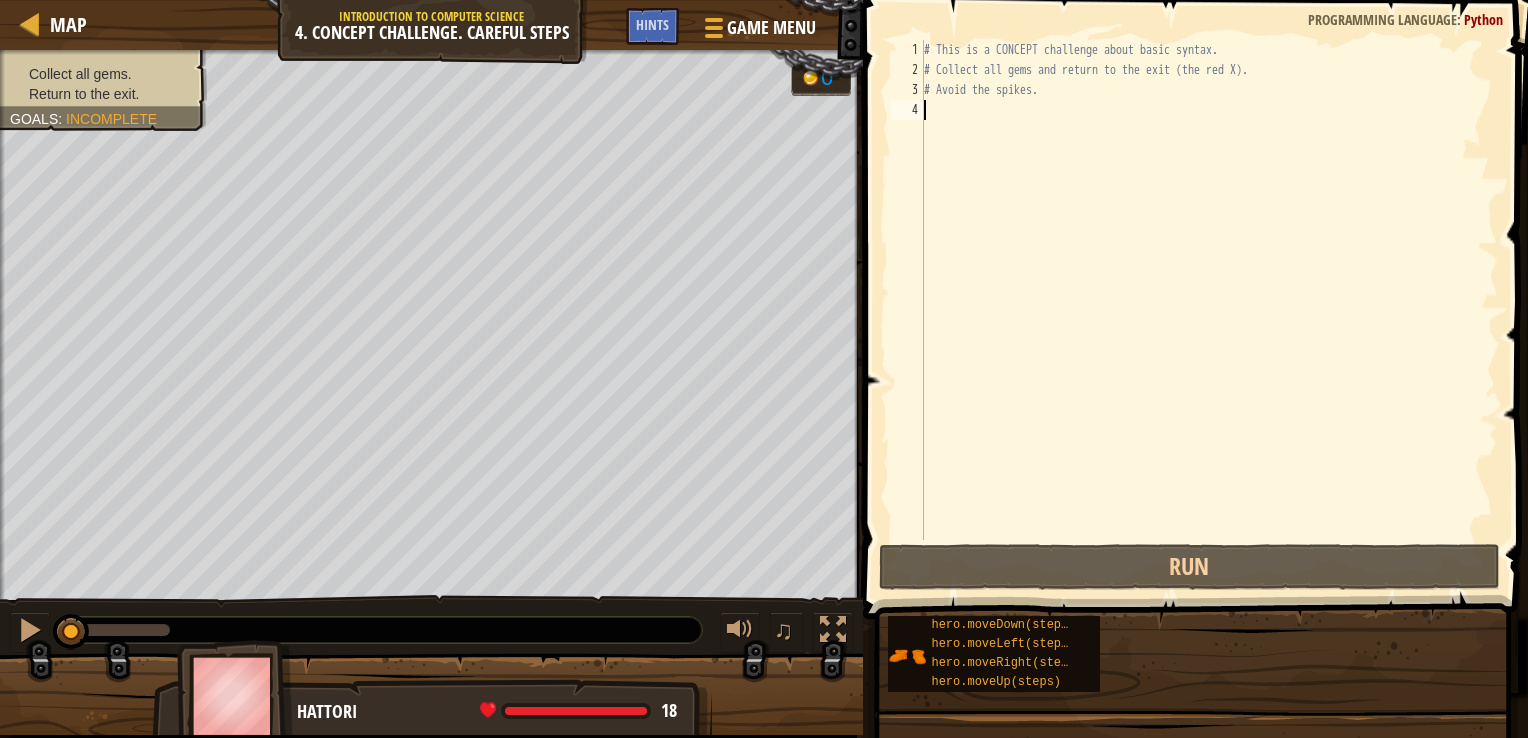 drag, startPoint x: 1250, startPoint y: 688, endPoint x: 1074, endPoint y: 436, distance: 307.37598 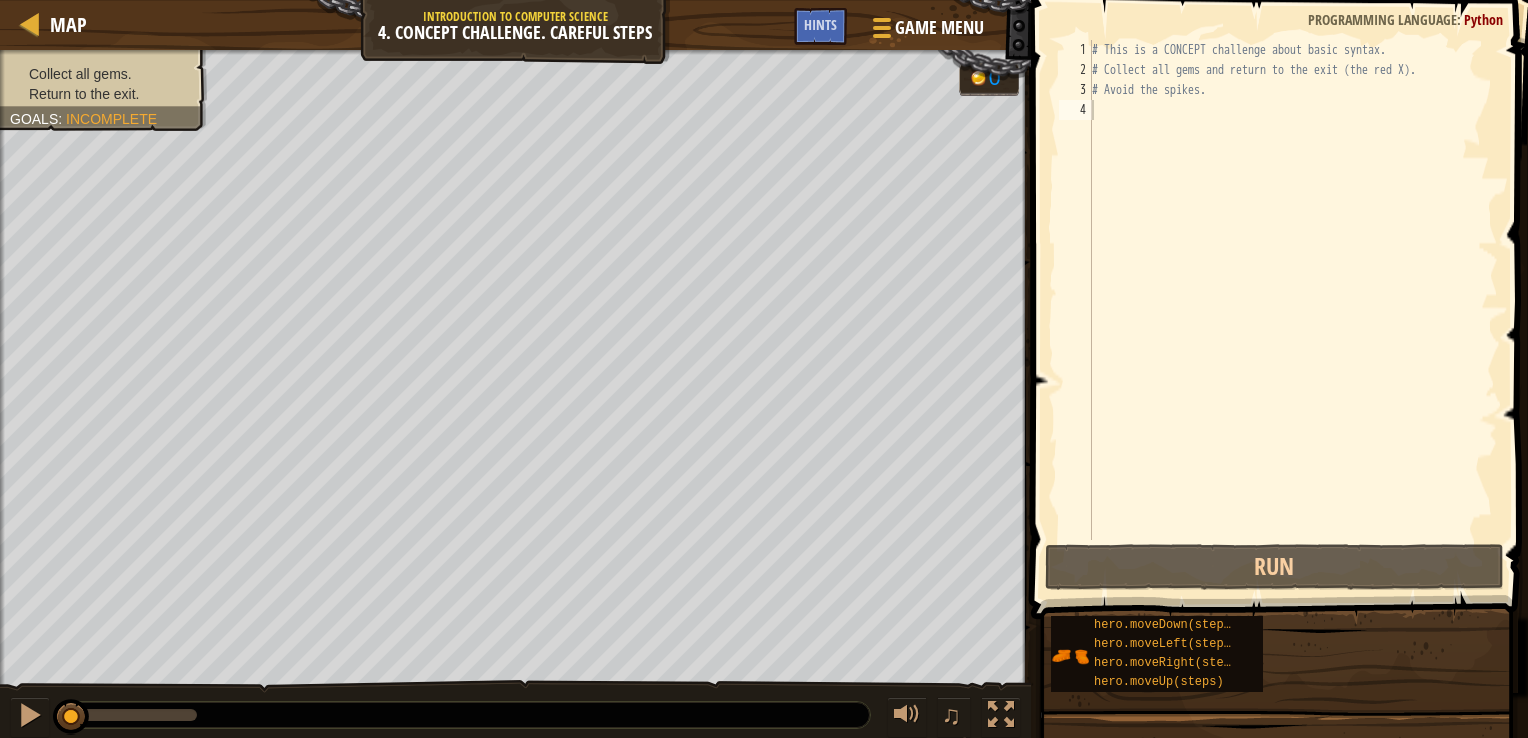 click on "Collect all gems. Return to the exit." at bounding box center [103, 84] 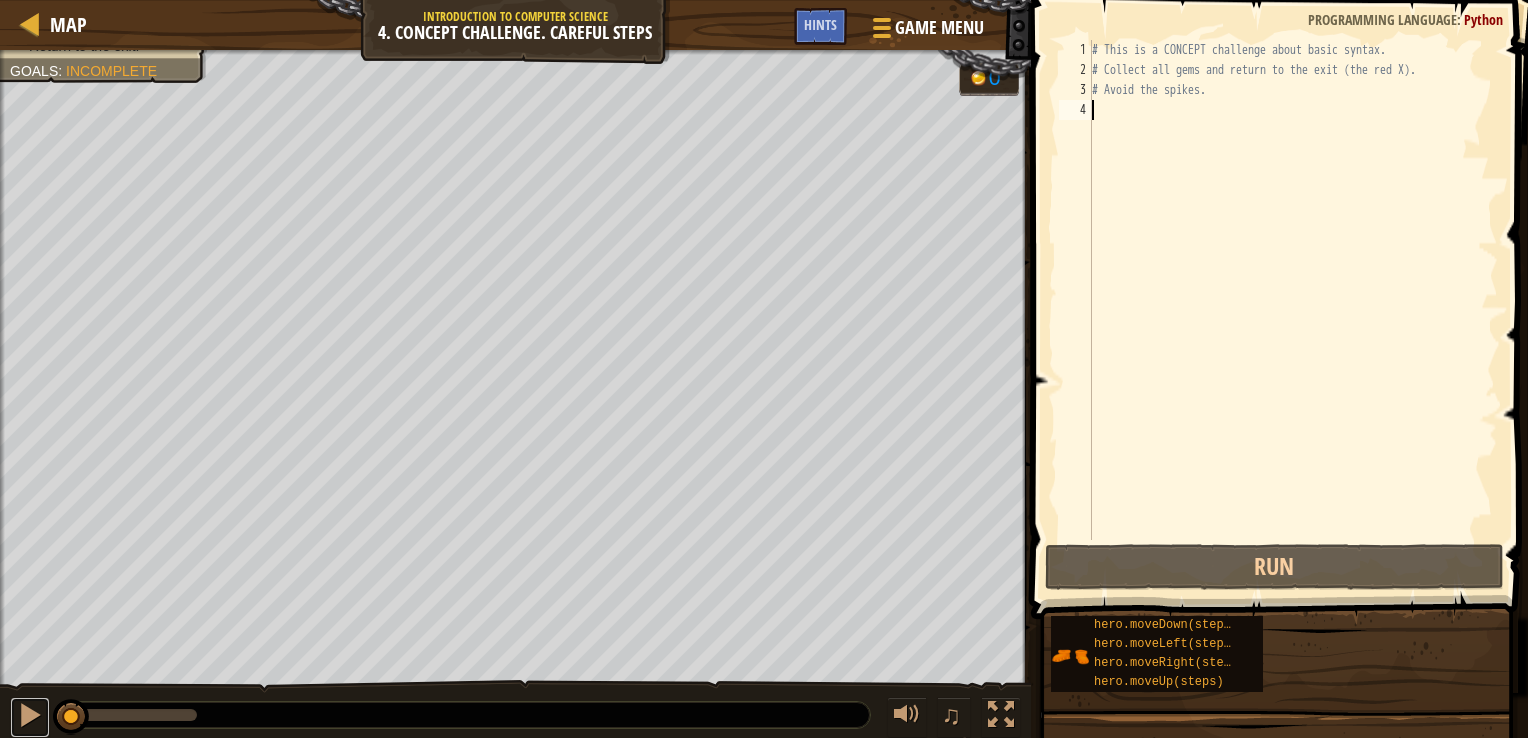 drag, startPoint x: 45, startPoint y: 699, endPoint x: 43, endPoint y: 687, distance: 12.165525 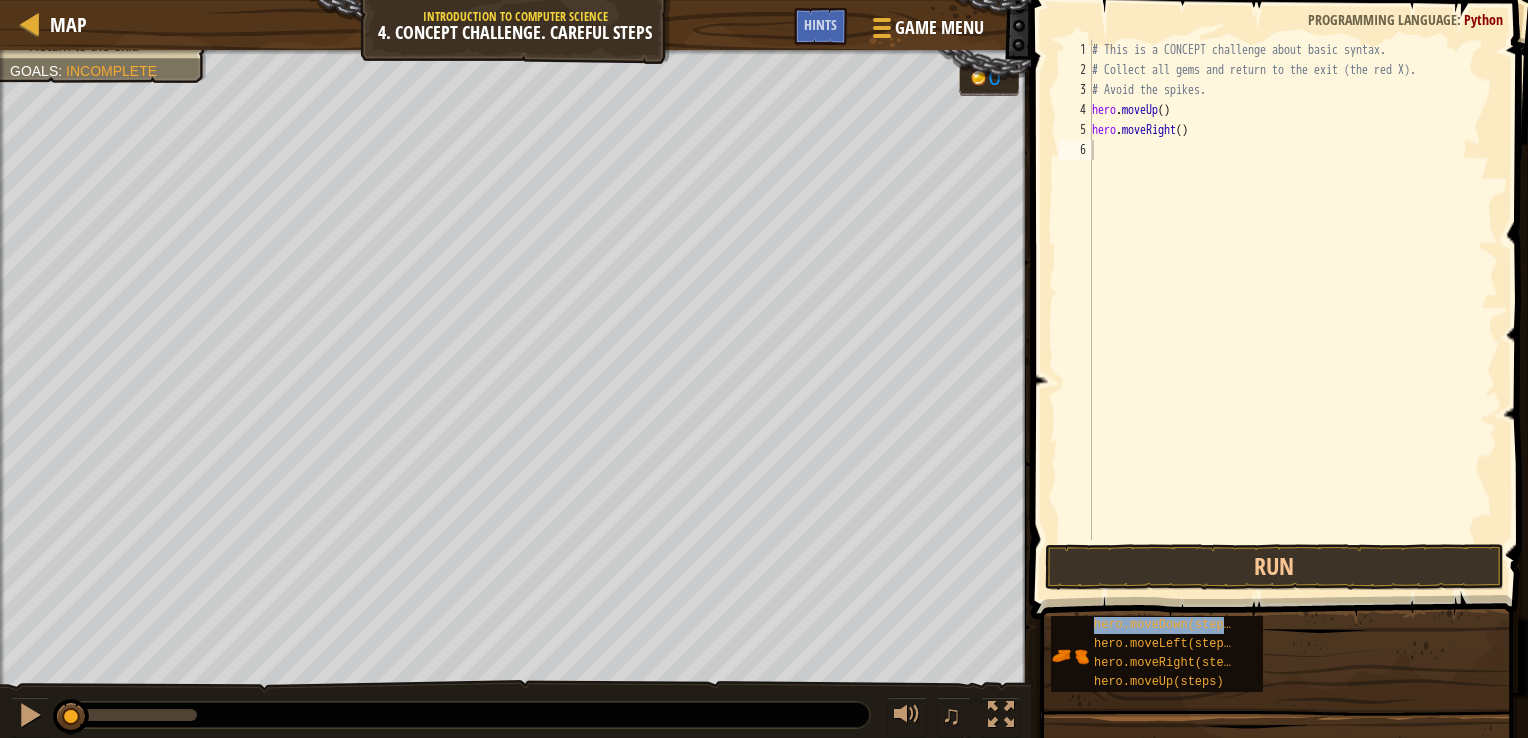 type on "hero.moveDown(steps)" 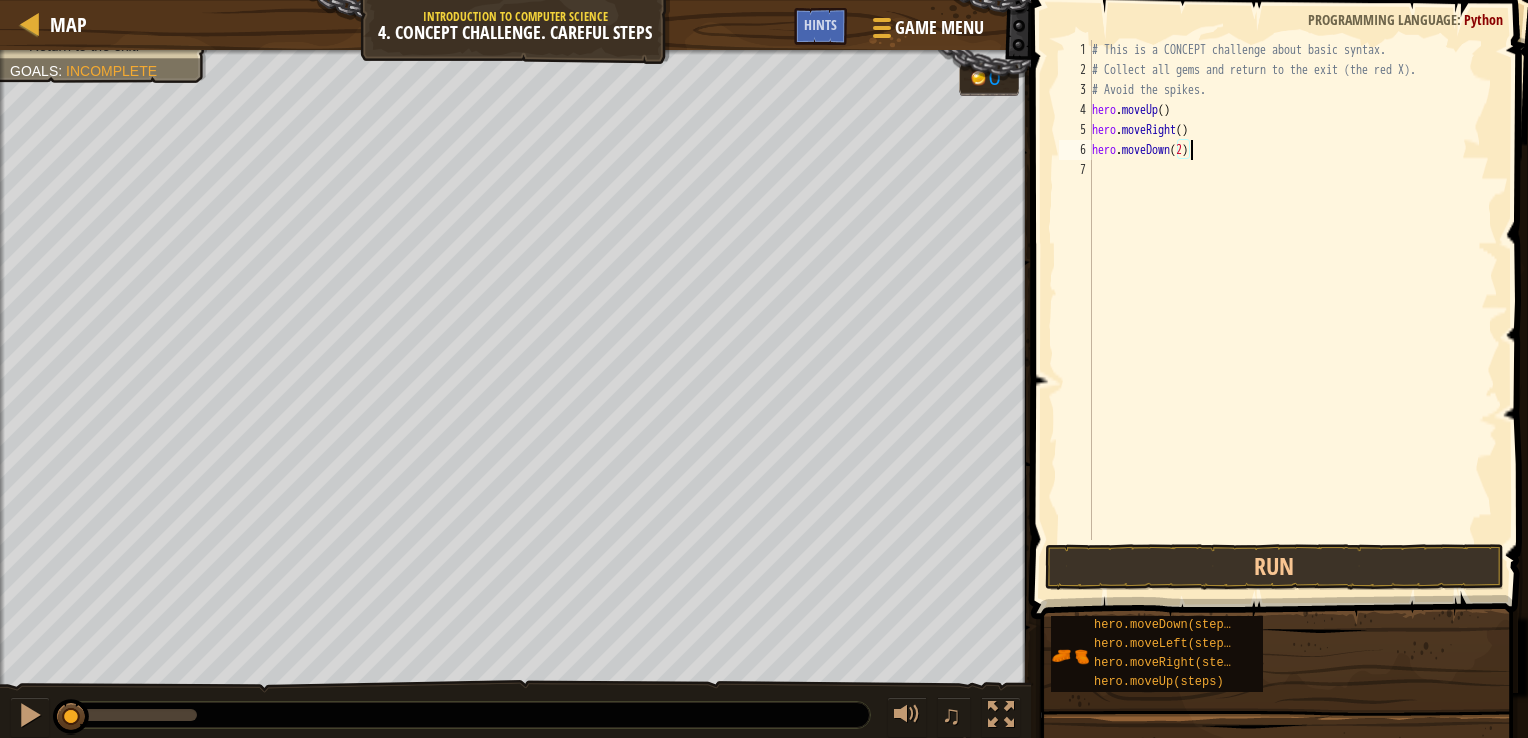 scroll, scrollTop: 9, scrollLeft: 7, axis: both 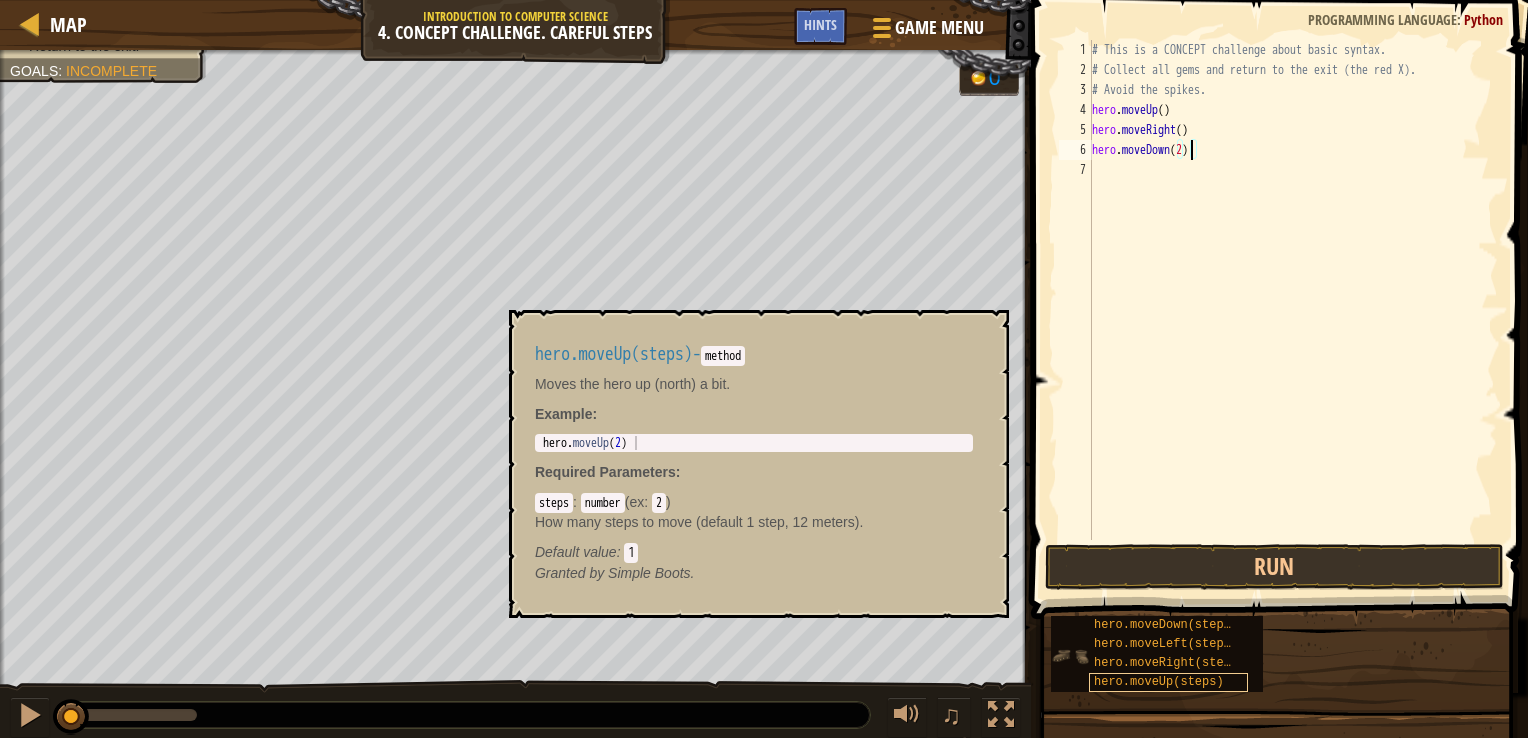 type on "hero.moveDown(2)" 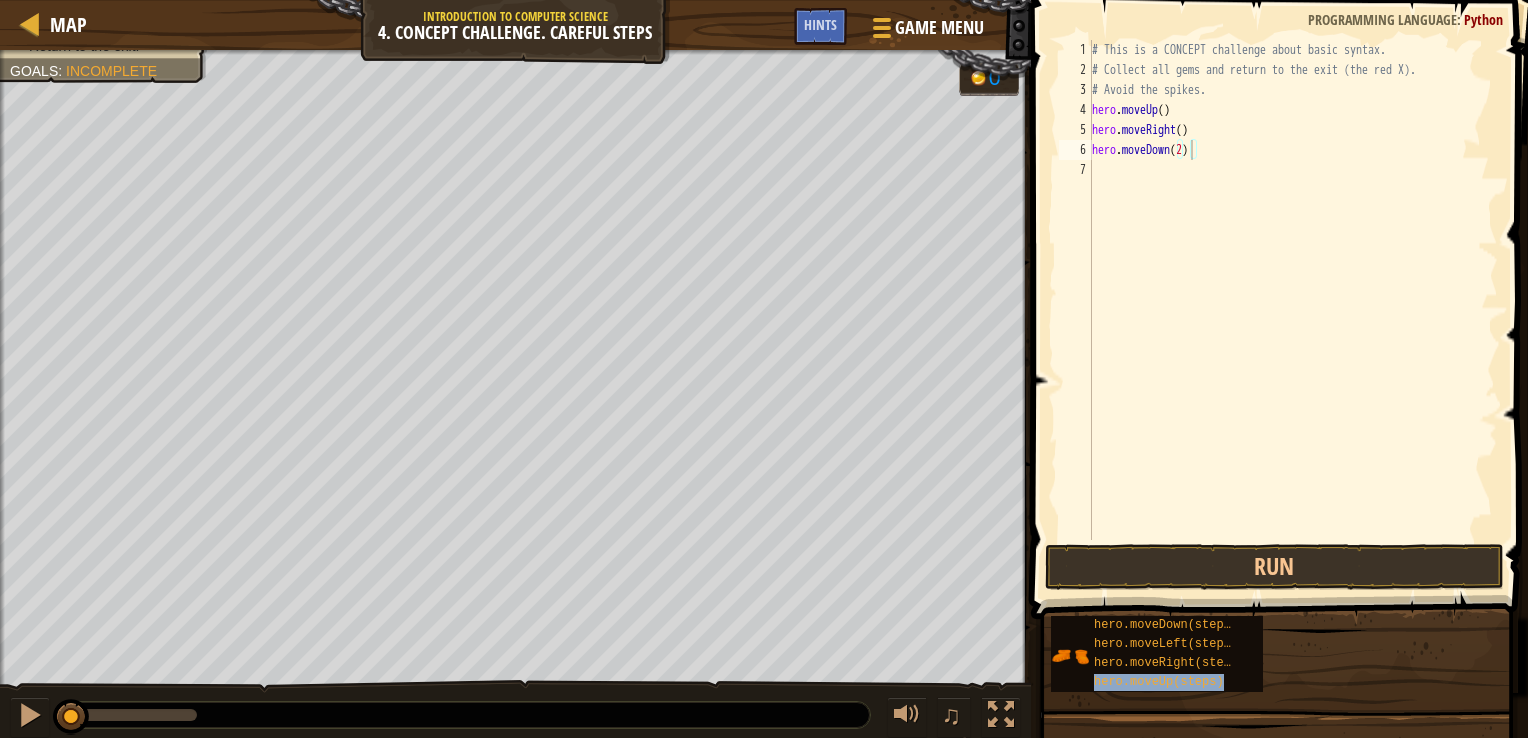 drag, startPoint x: 1185, startPoint y: 684, endPoint x: 1148, endPoint y: 163, distance: 522.3122 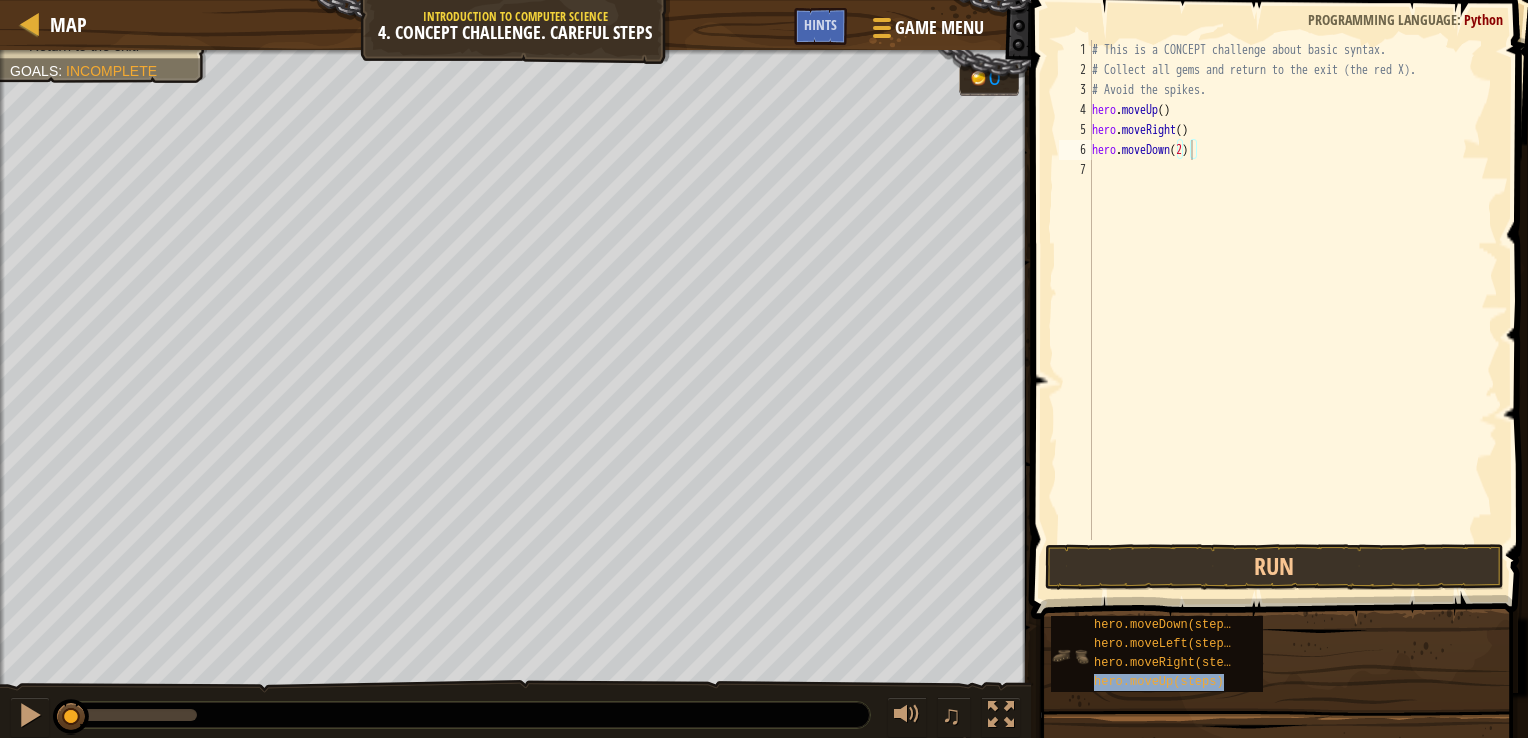 drag, startPoint x: 1148, startPoint y: 163, endPoint x: 1054, endPoint y: 670, distance: 515.6404 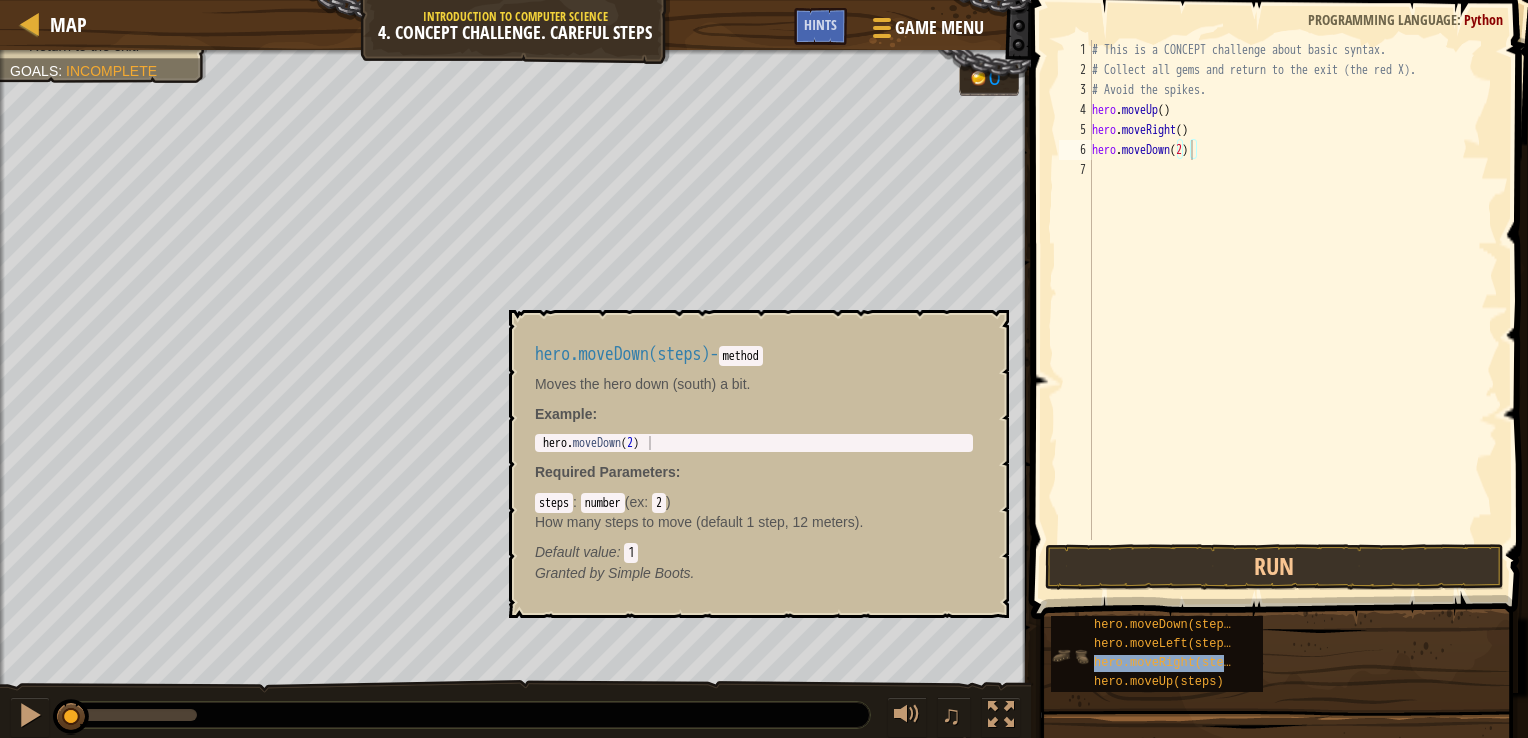 click at bounding box center (1070, 656) 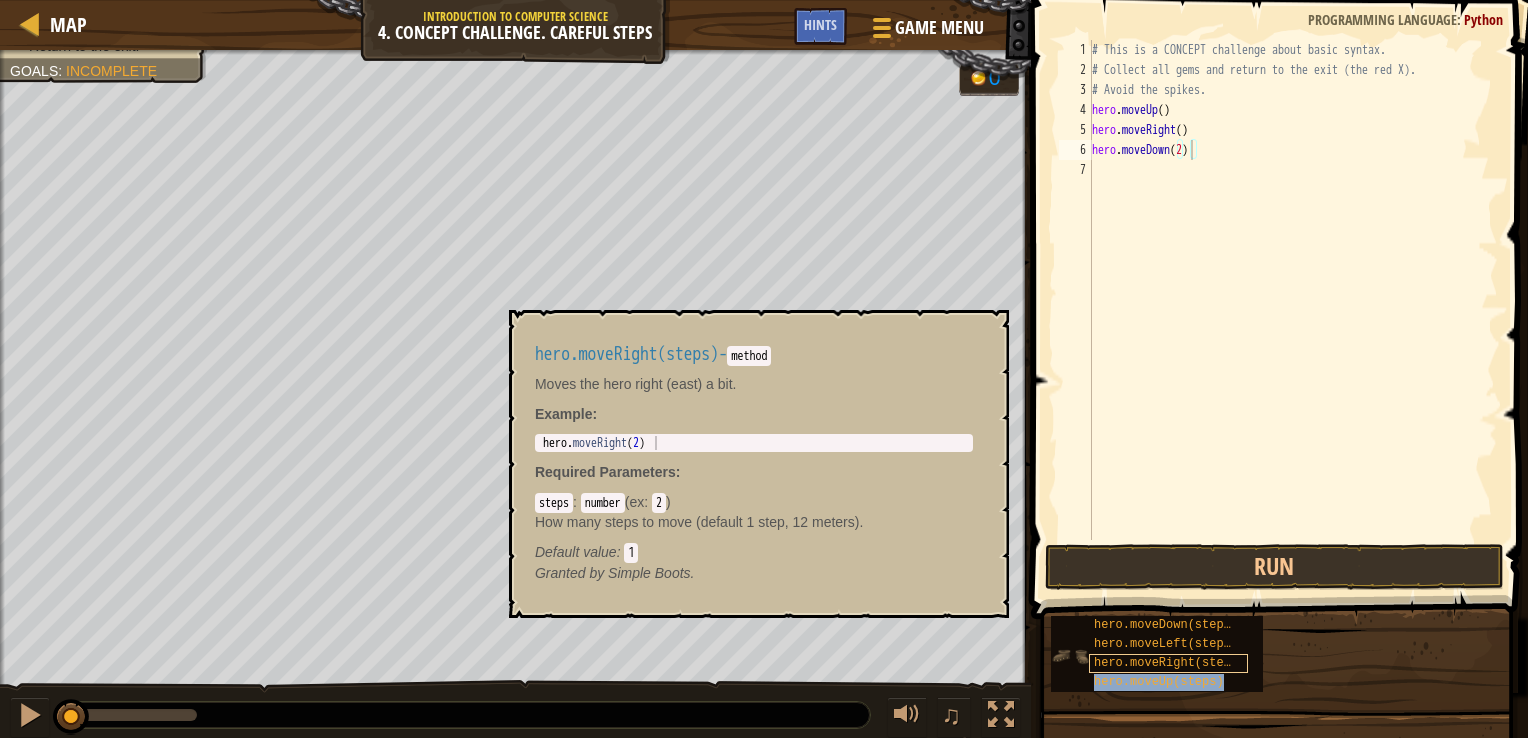 type on "hero.moveDown(2)" 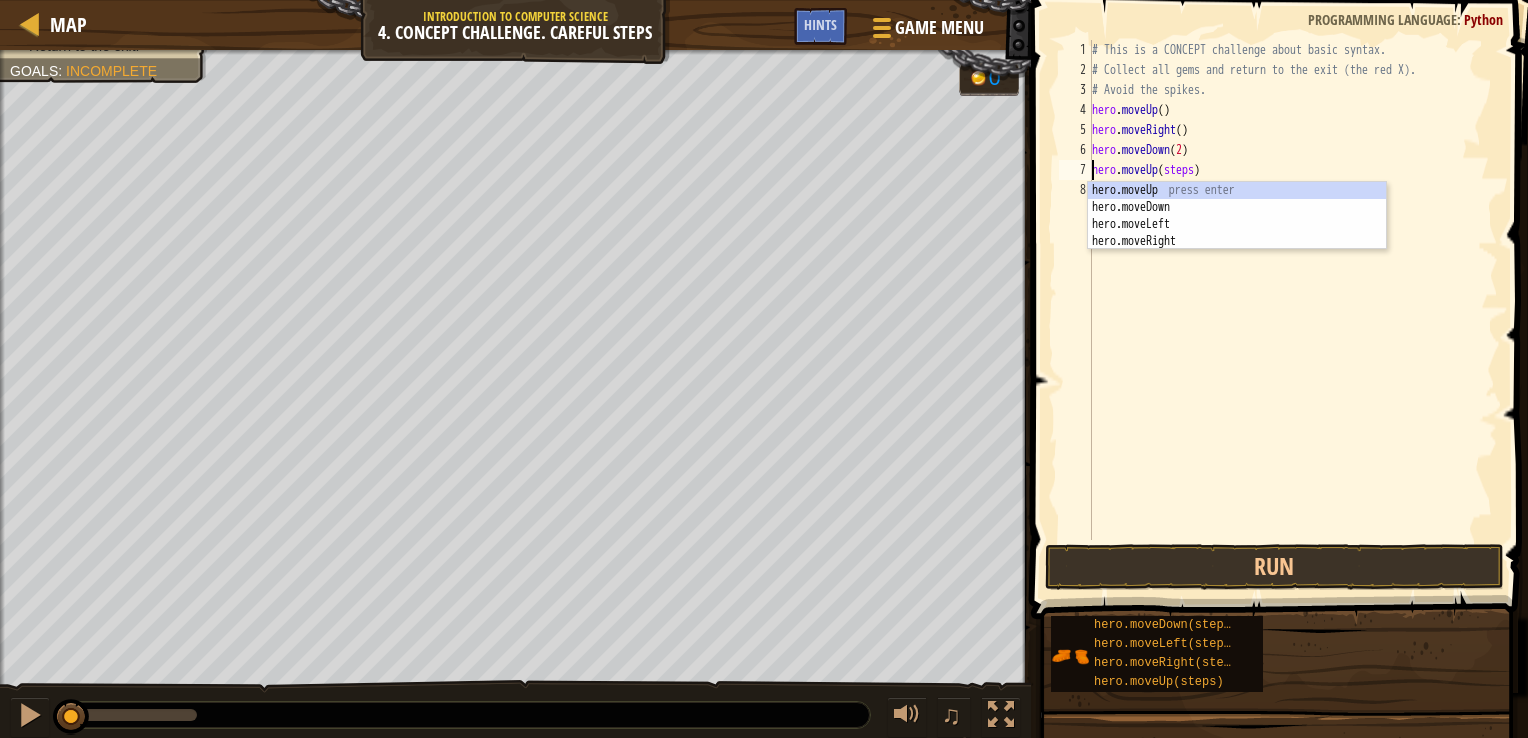type on "hero.moveUp().moveUp(steps)" 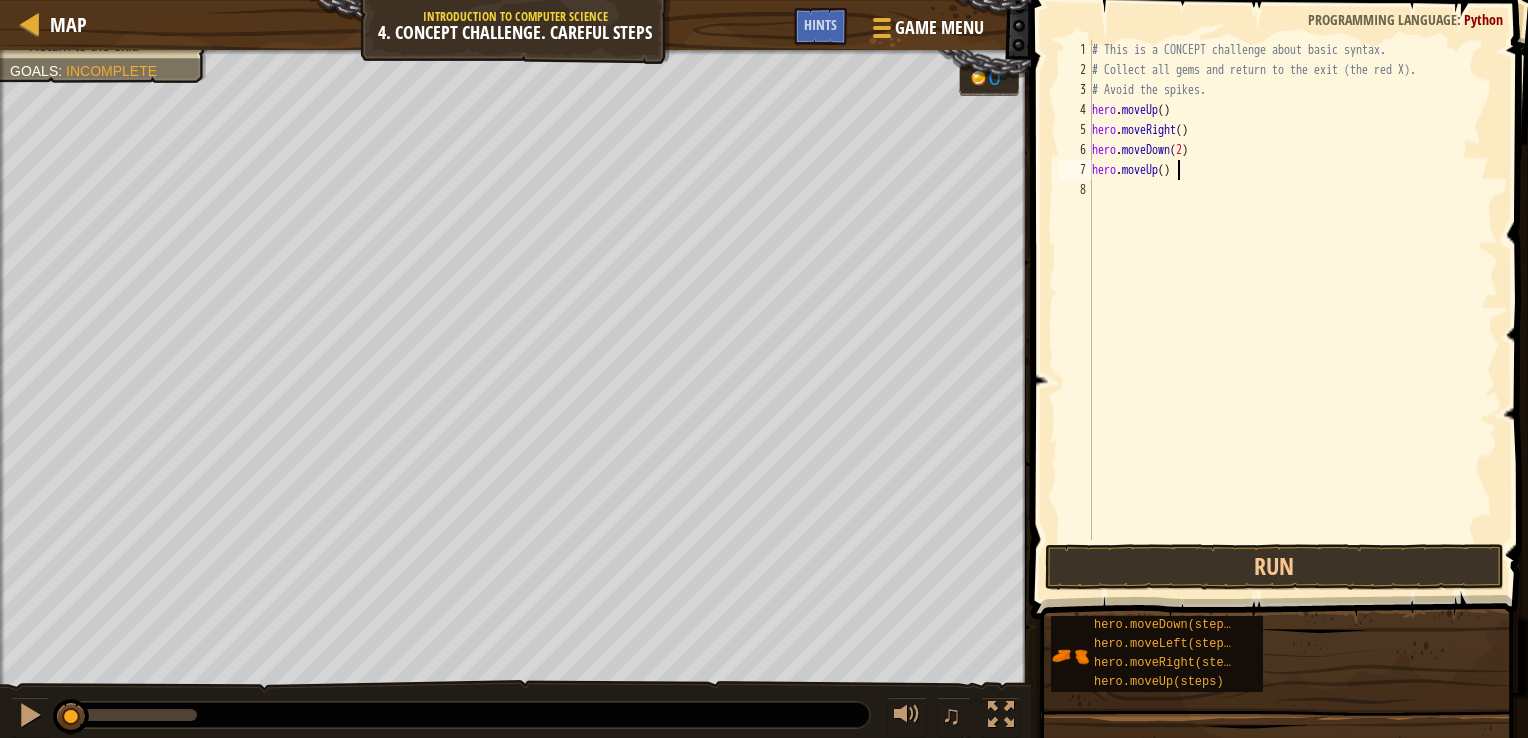 scroll, scrollTop: 9, scrollLeft: 5, axis: both 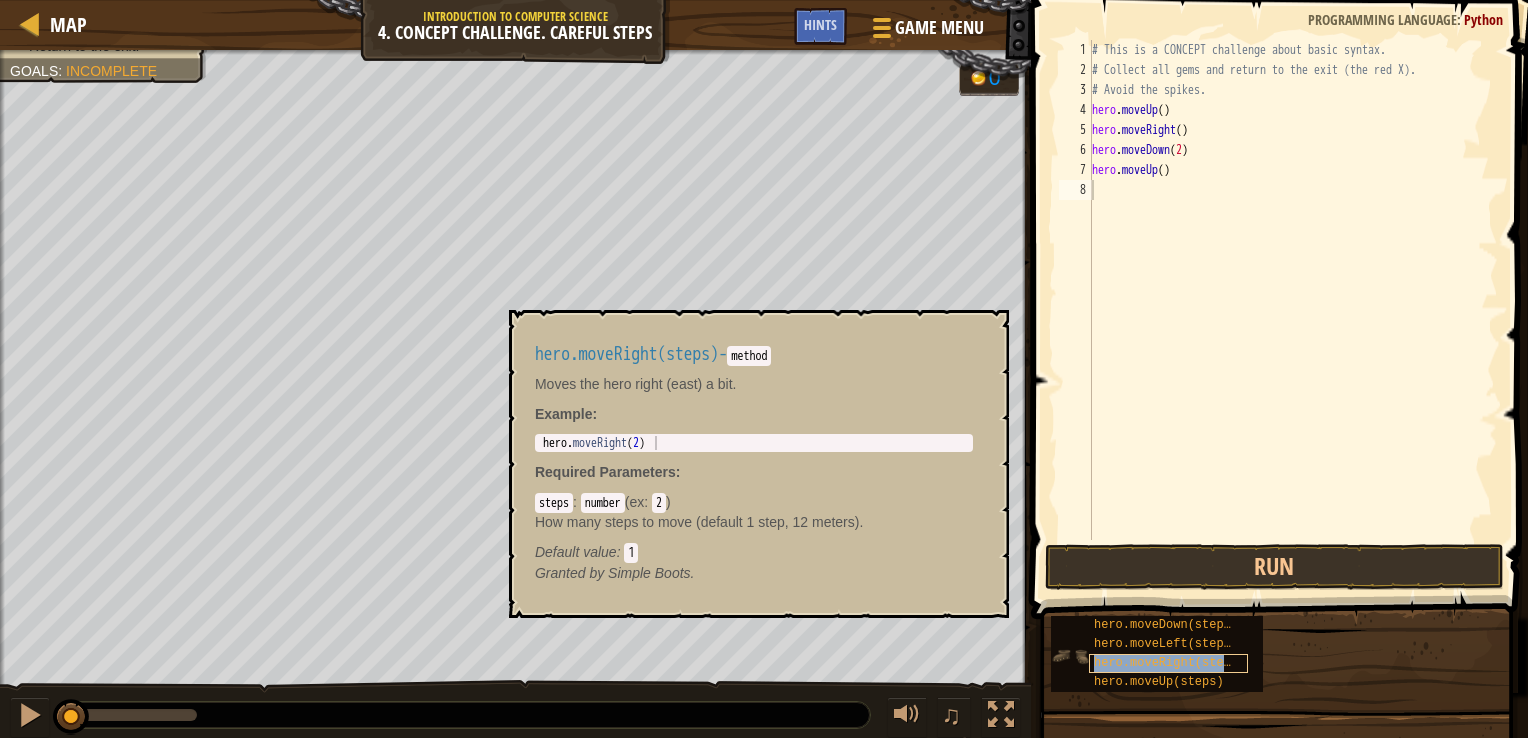 type on "hero.moveRight(steps)" 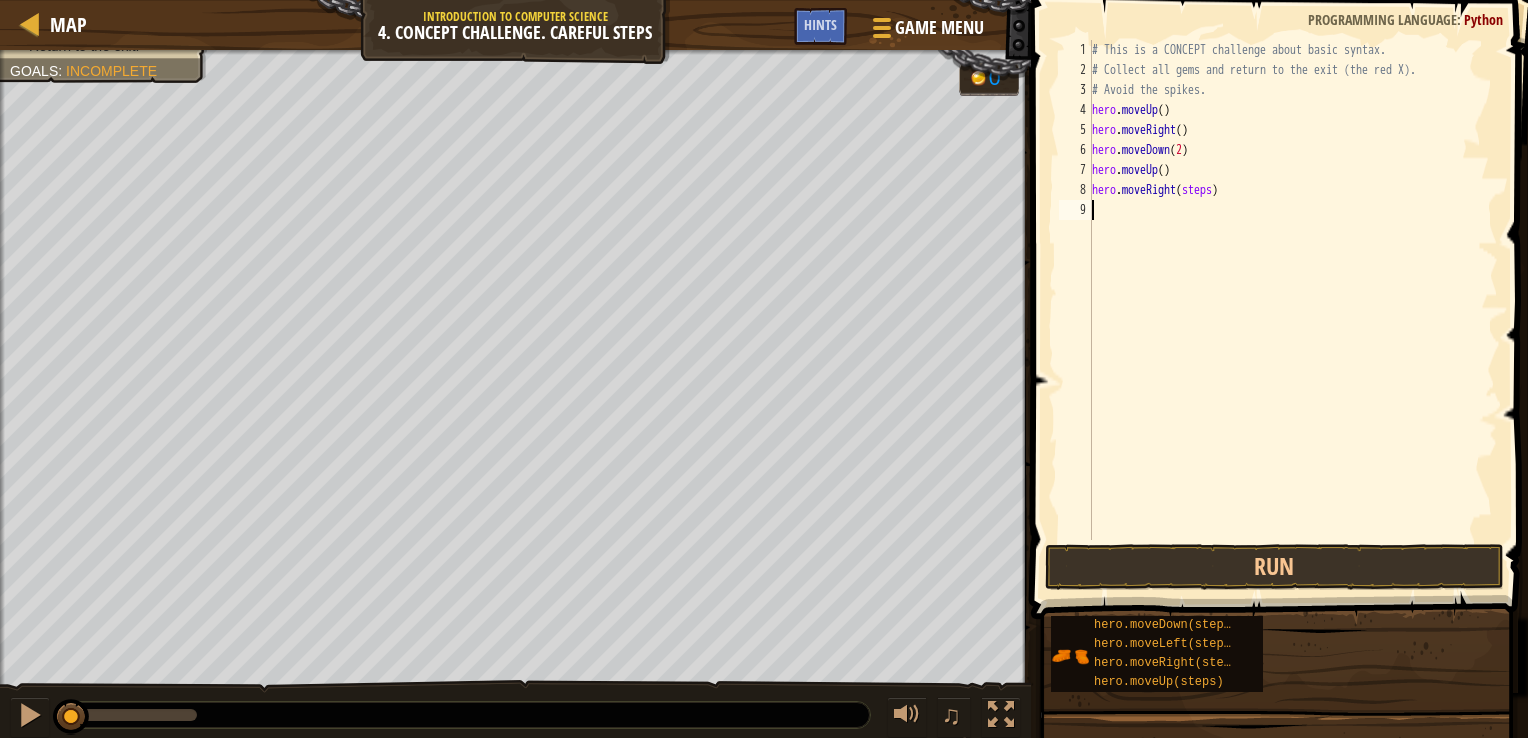 click on "# This is a CONCEPT challenge about basic syntax. # Collect all gems and return to the exit (the red X). # Avoid the spikes. hero . moveUp ( ) hero . moveRight ( ) hero . moveDown ( 2 ) hero . moveUp ( ) hero . moveRight ( steps )" at bounding box center [1293, 310] 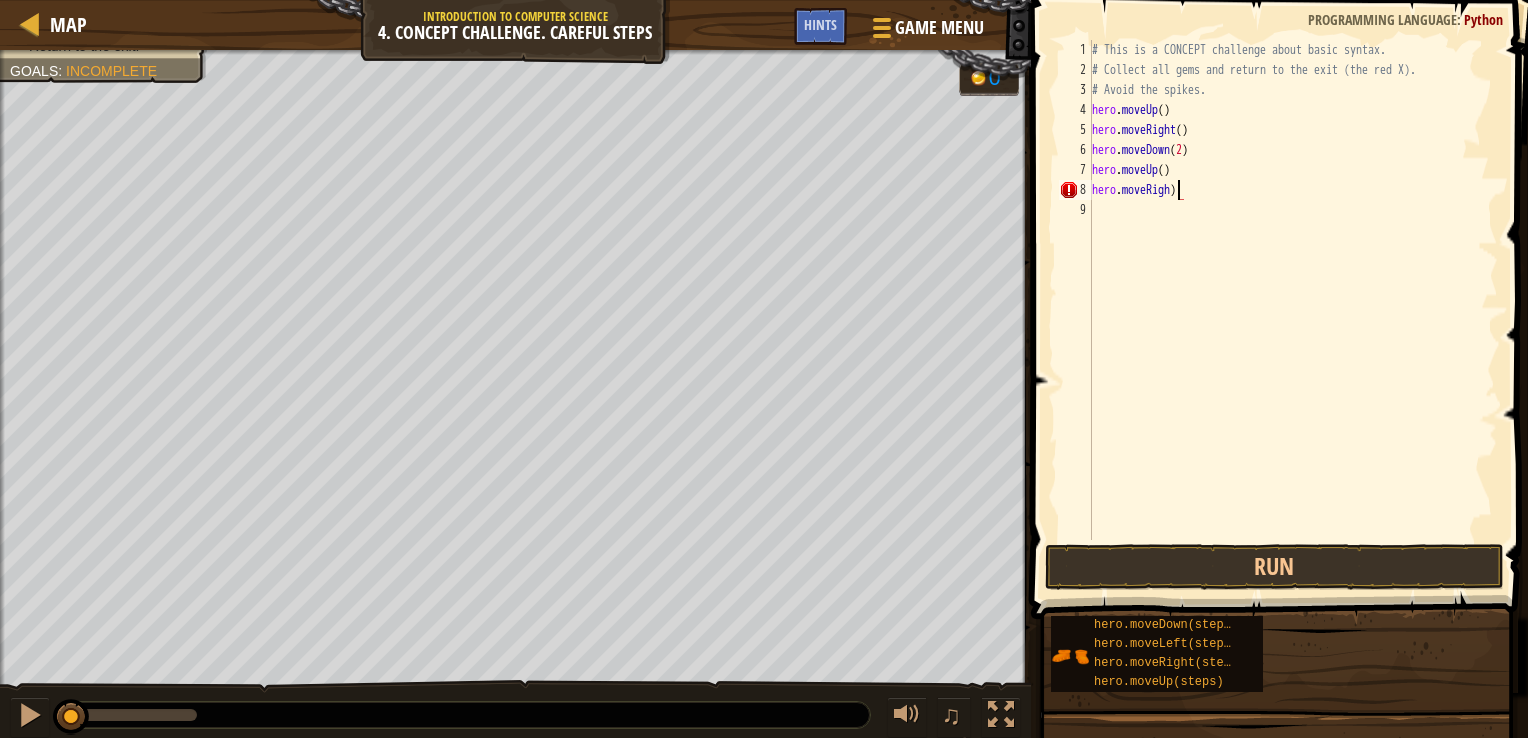 click on "# This is a CONCEPT challenge about basic syntax. # Collect all gems and return to the exit (the red X). # Avoid the spikes. hero . moveUp ( ) hero . moveRight ( ) hero . moveDown ( 2 ) hero . moveUp ( ) hero . moveRigh )" at bounding box center (1293, 310) 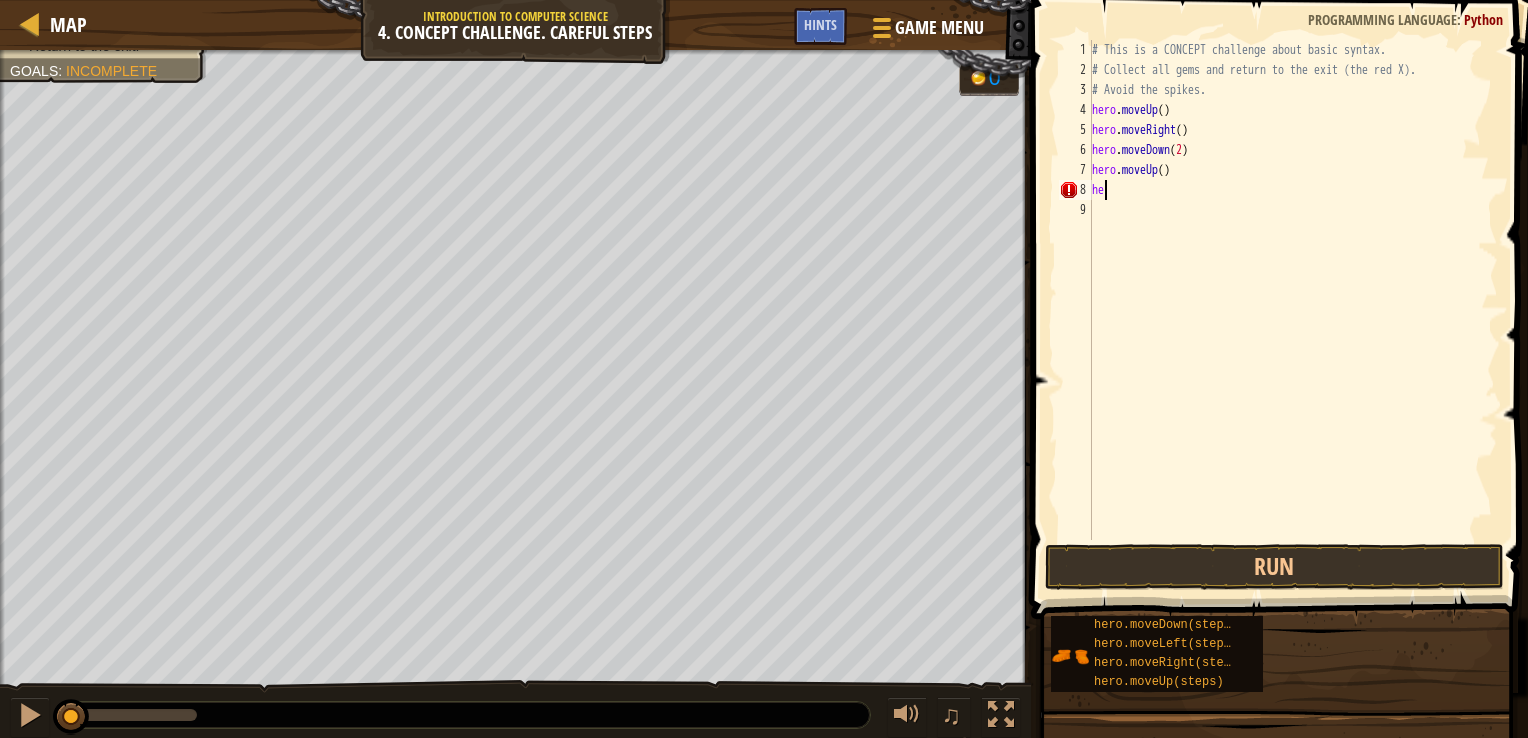 type on "h" 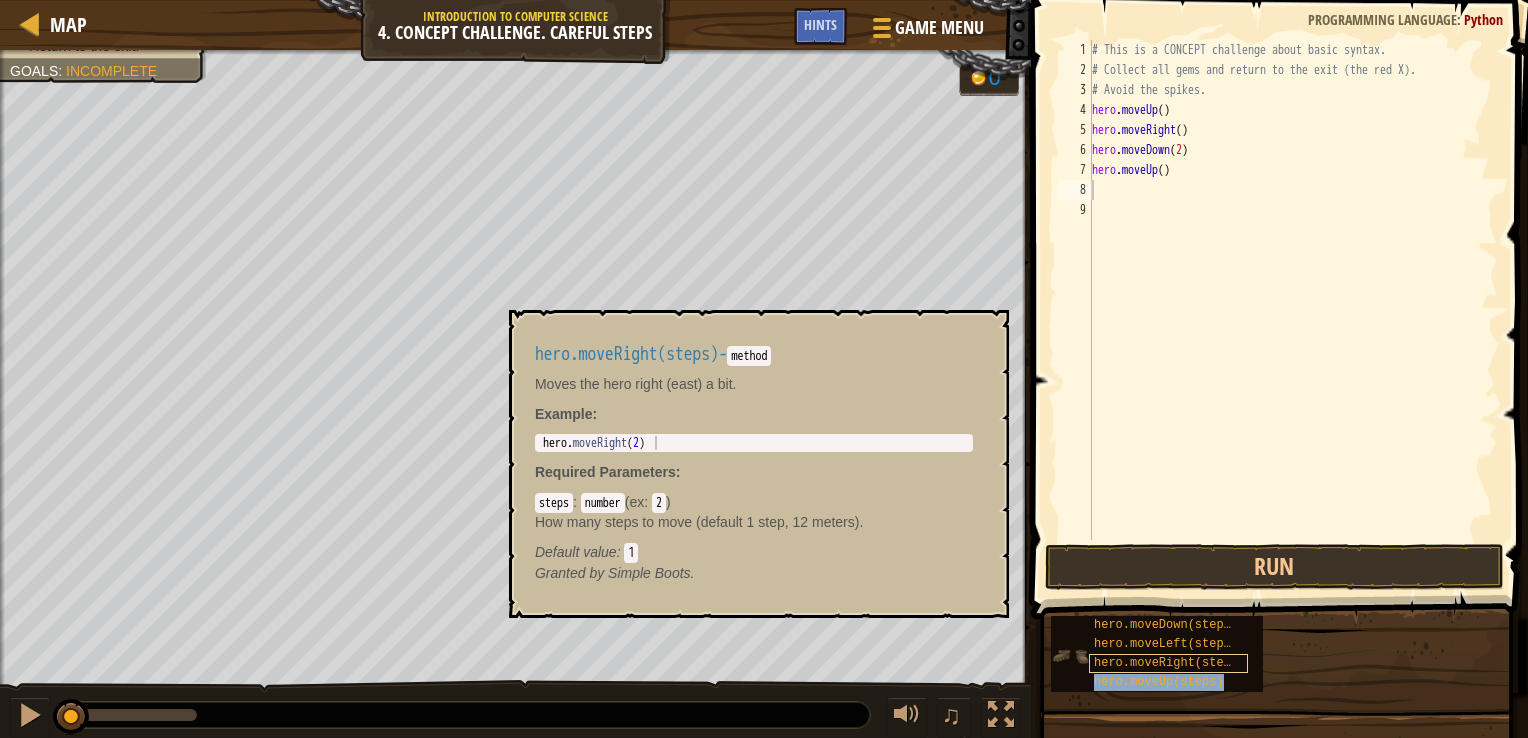 type on "hero.moveUp(steps)" 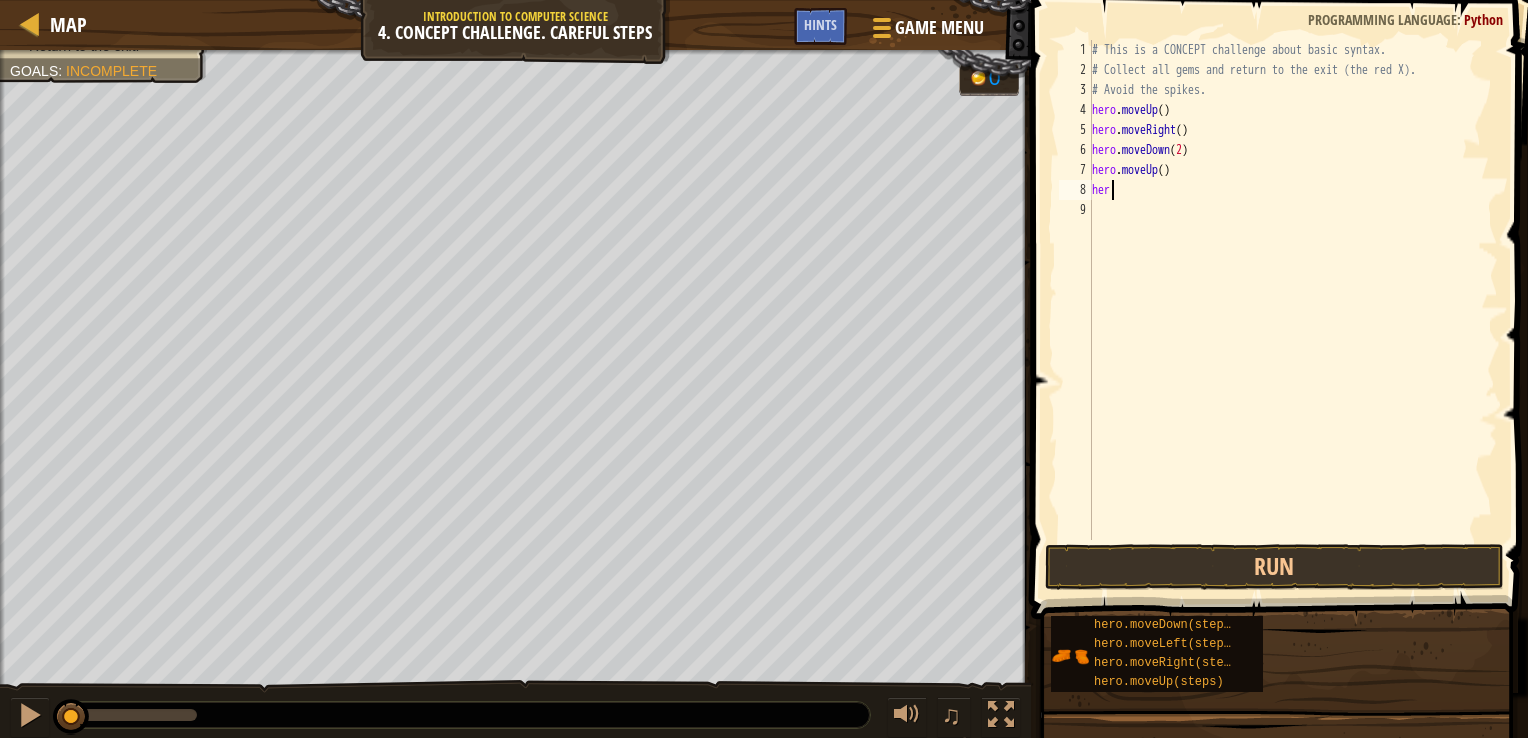 type on "h" 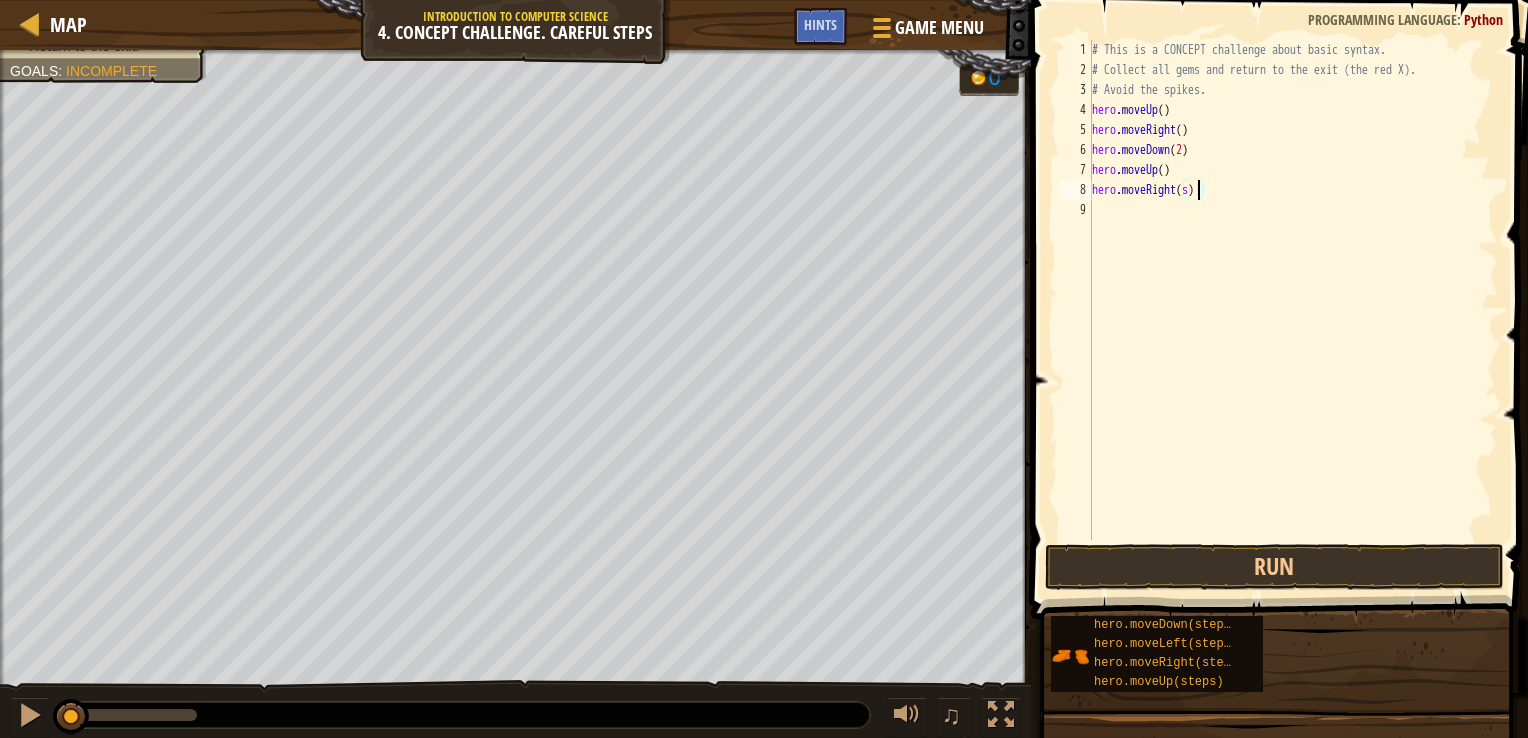 type on "hero.moveRight()" 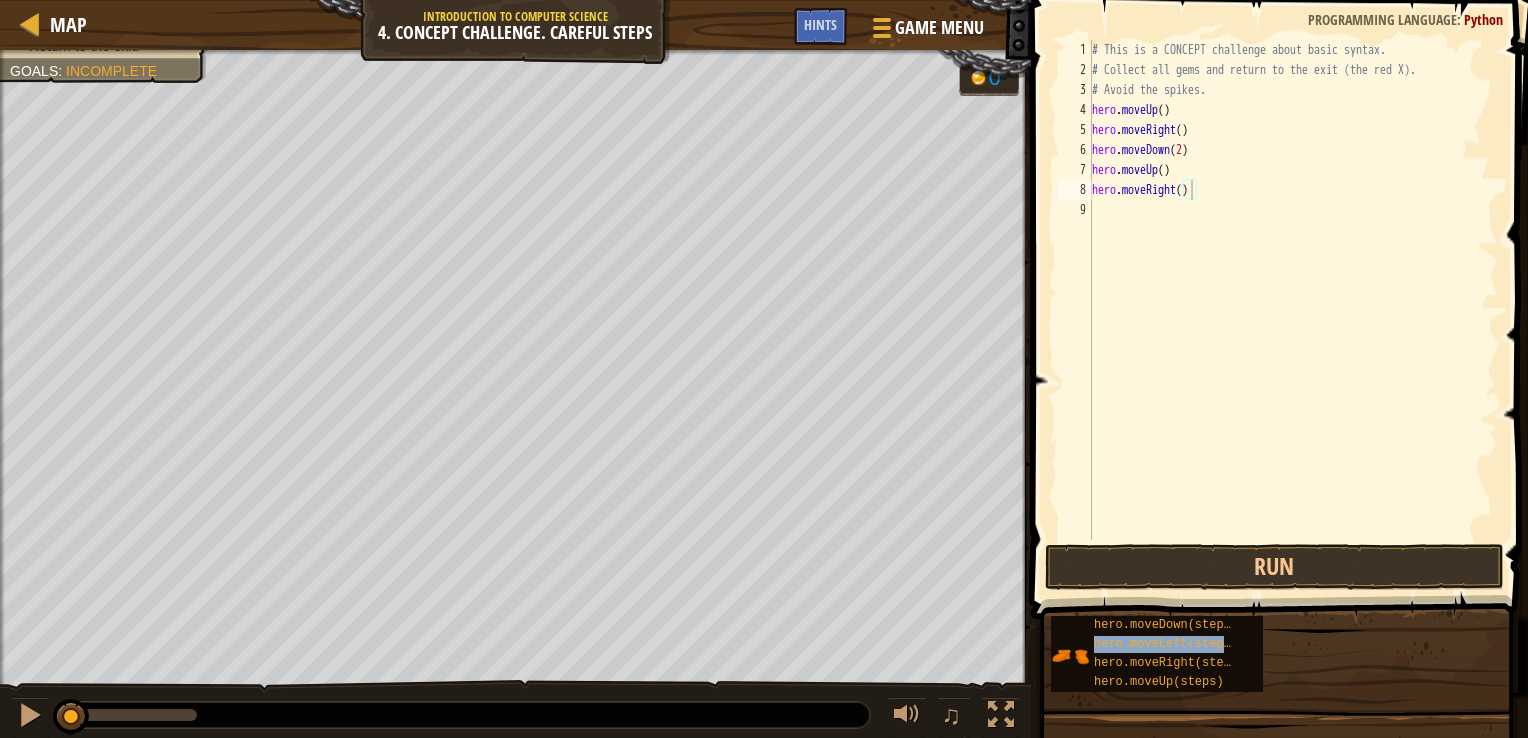 drag, startPoint x: 1200, startPoint y: 638, endPoint x: 1191, endPoint y: 377, distance: 261.15512 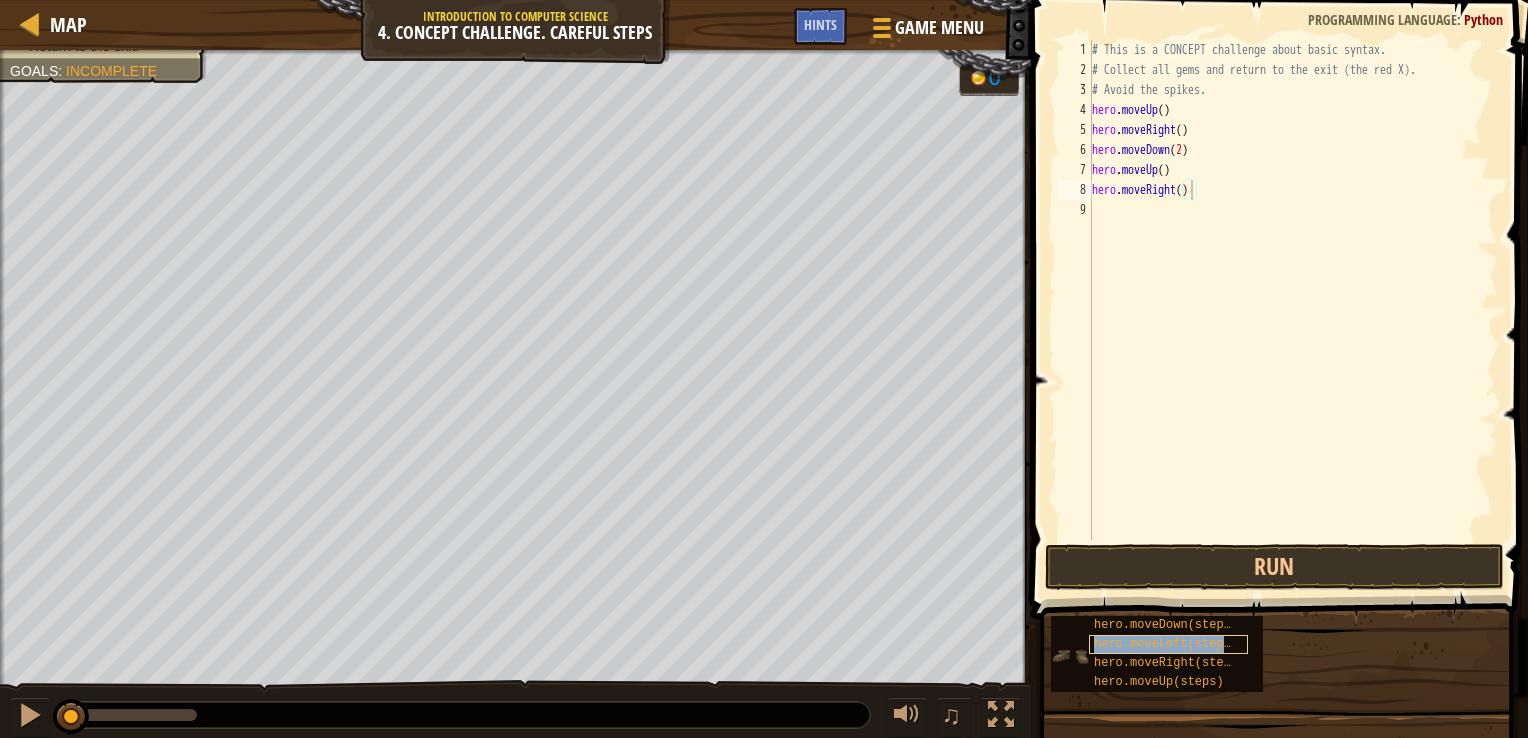 drag, startPoint x: 1191, startPoint y: 377, endPoint x: 1100, endPoint y: 640, distance: 278.2984 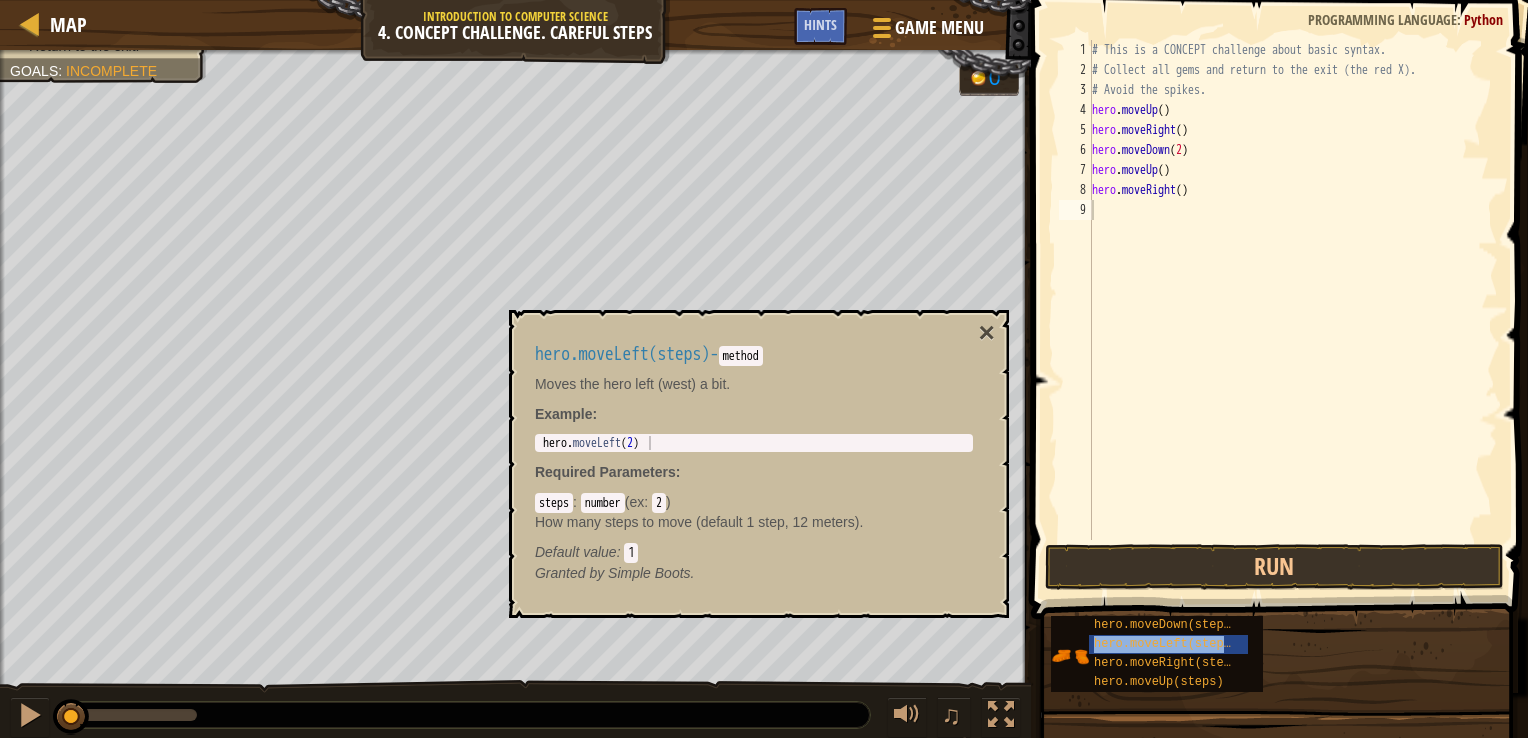 type on "hero.moveLeft(steps)" 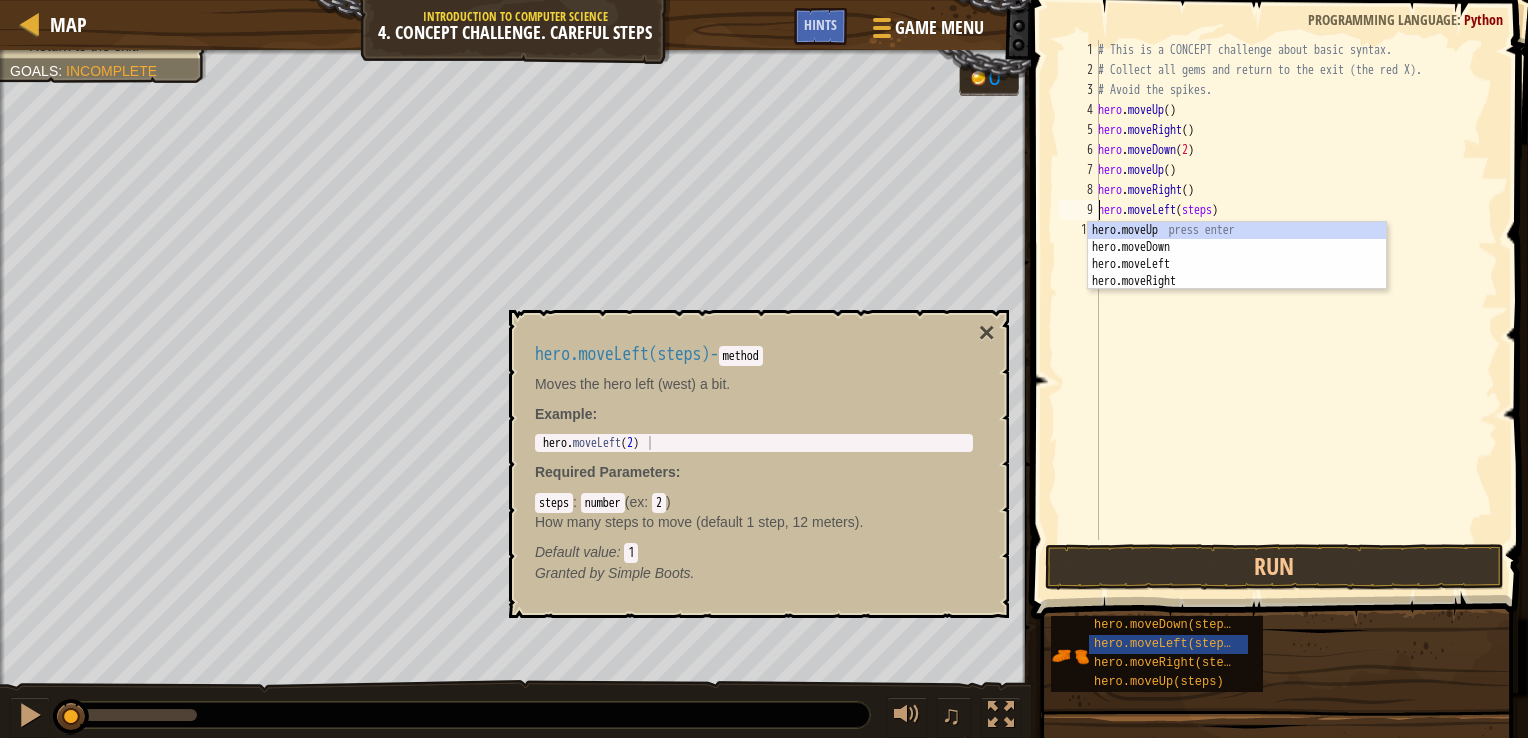 click on "# This is a CONCEPT challenge about basic syntax. # Collect all gems and return to the exit (the red X). # Avoid the spikes. hero . moveUp ( ) hero . moveRight ( ) hero . moveDown ( 2 ) hero . moveUp ( ) hero . moveRight ( ) hero . moveLeft ( steps )" at bounding box center (1296, 310) 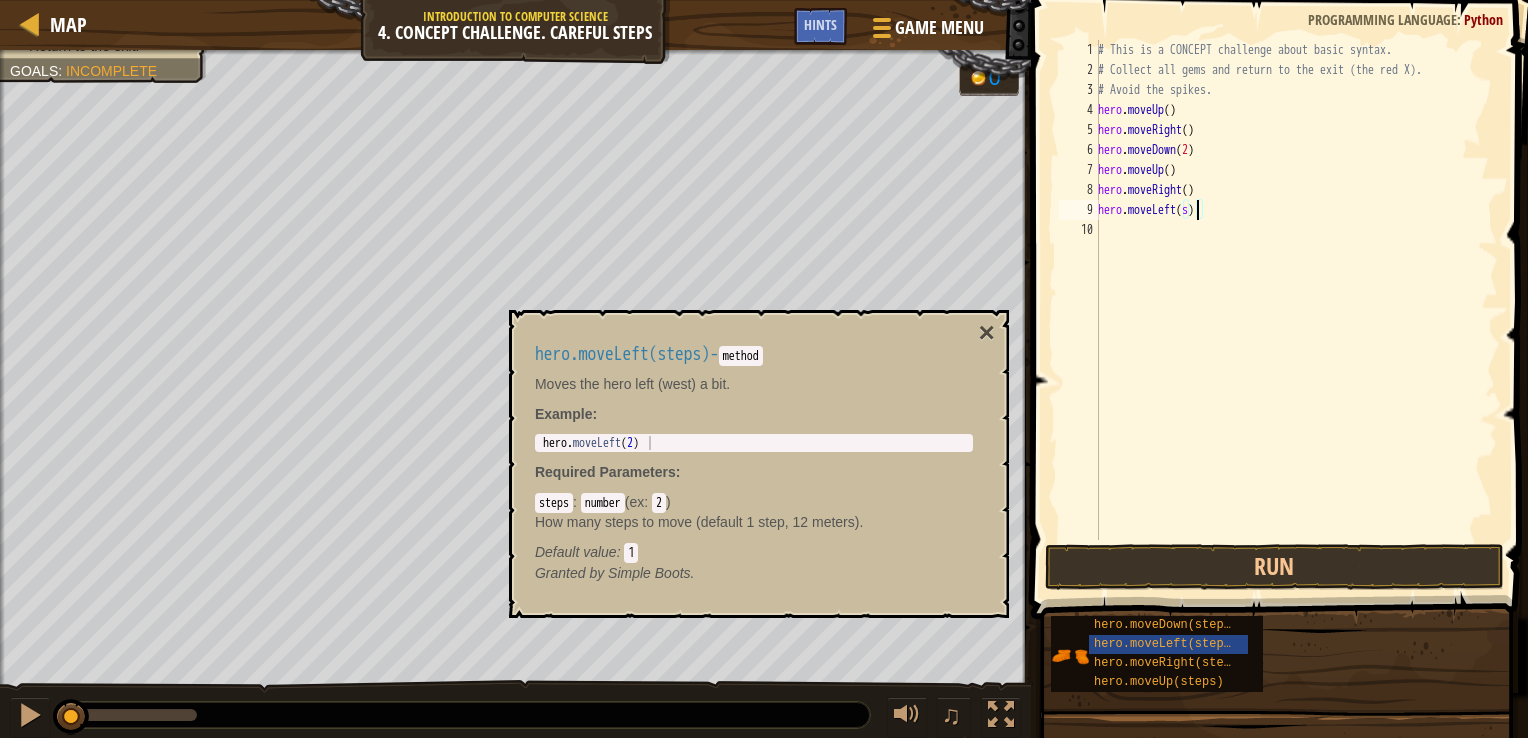 type on "hero.moveLeft()" 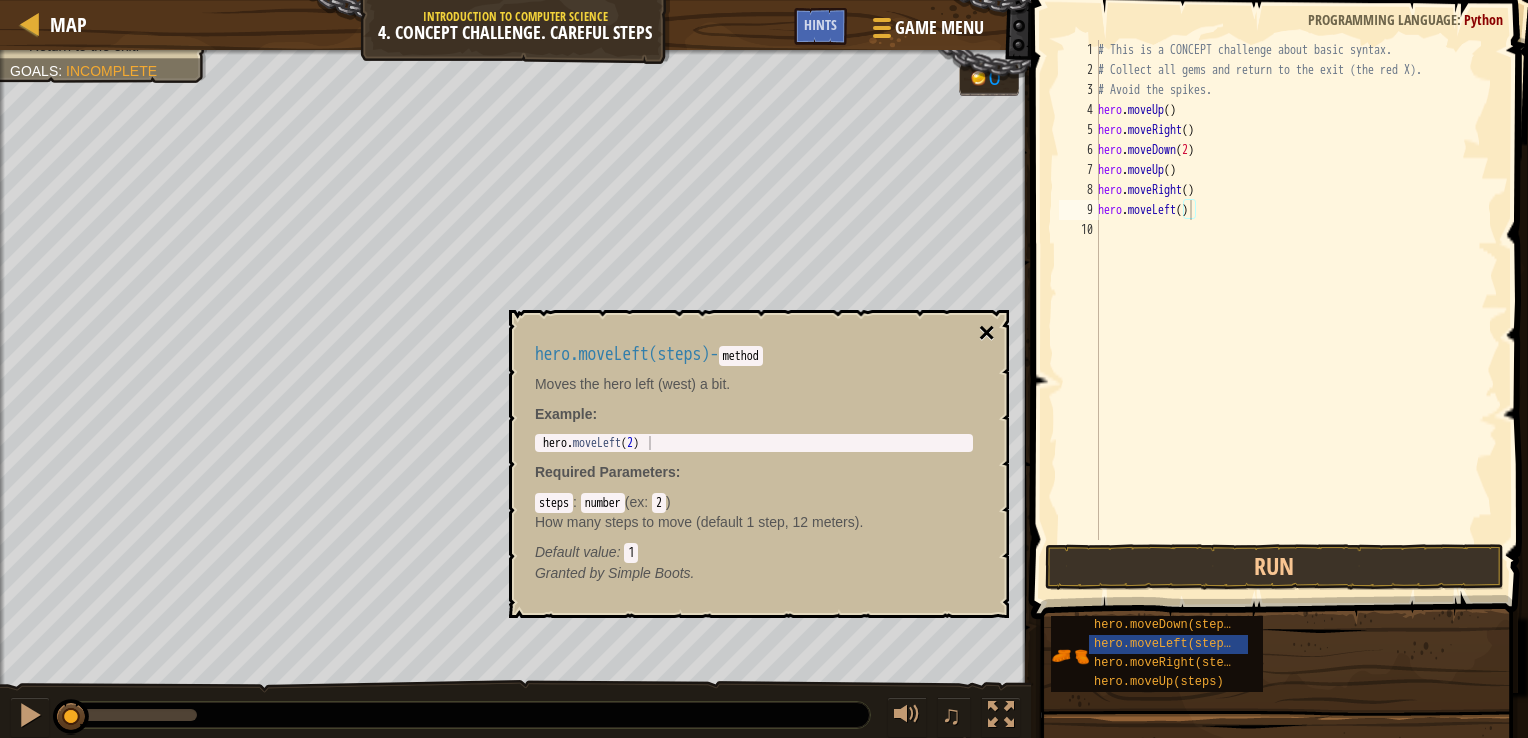 click on "×" at bounding box center [987, 333] 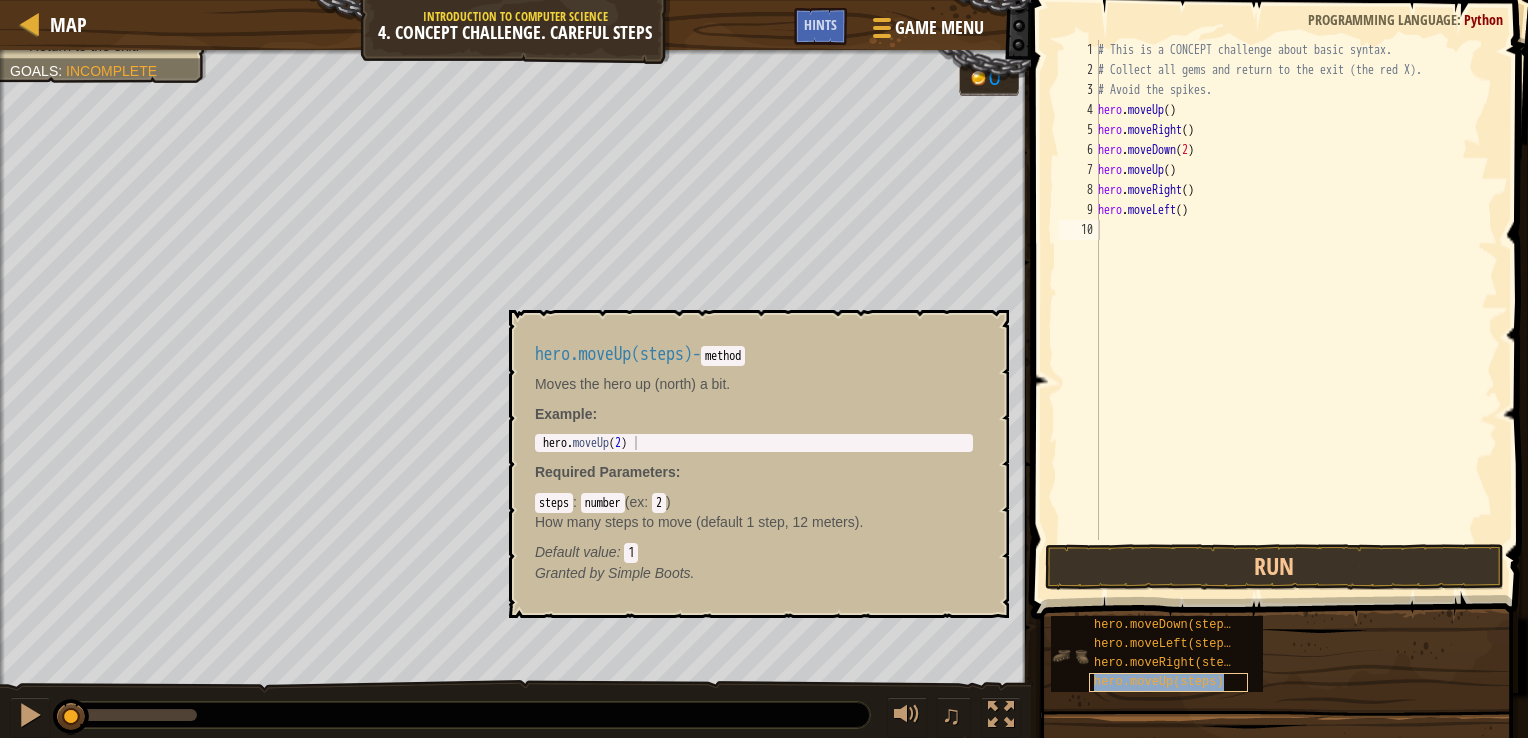 type on "hero.moveLeft()" 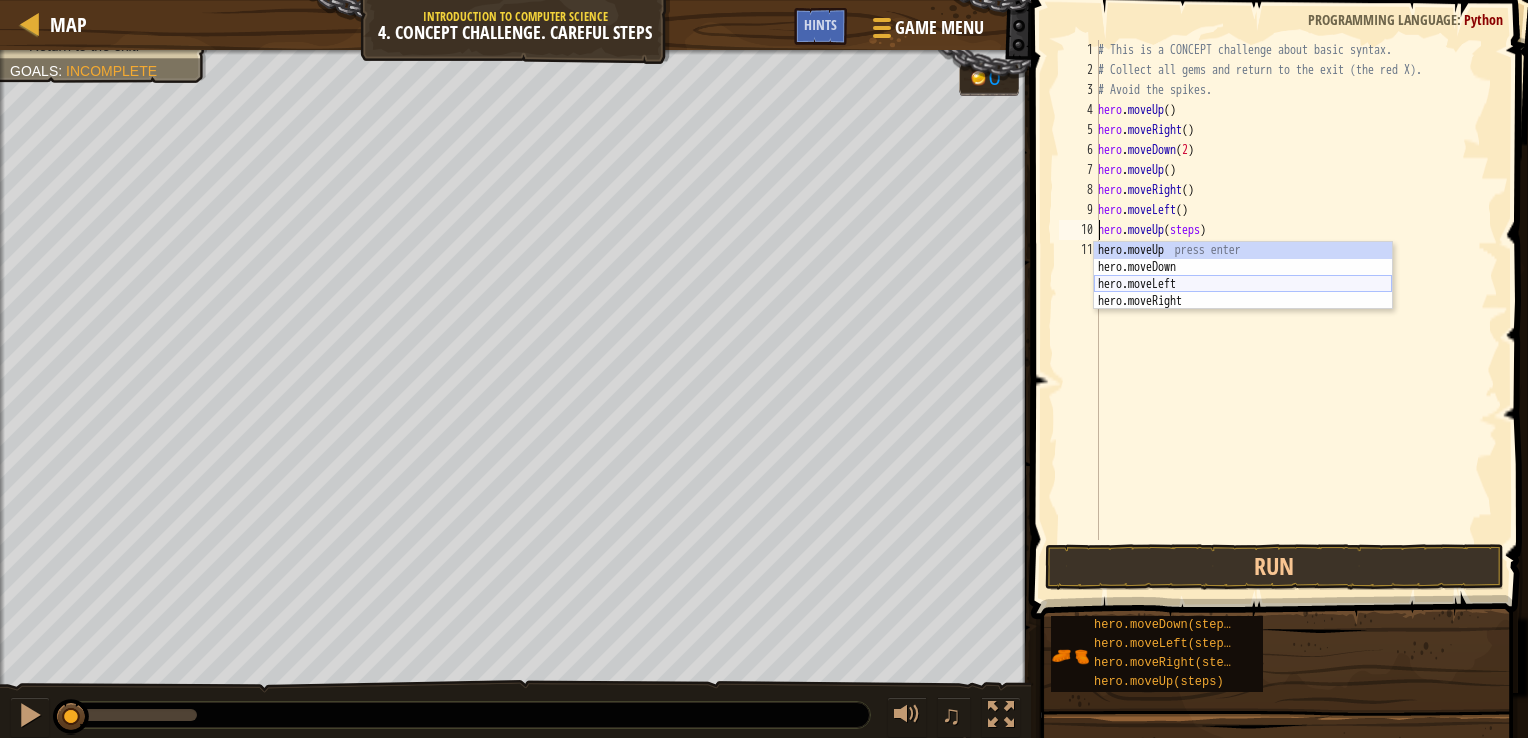 click on "hero.moveUp press enter hero.moveDown press enter hero.moveLeft press enter hero.moveRight press enter" at bounding box center [1243, 293] 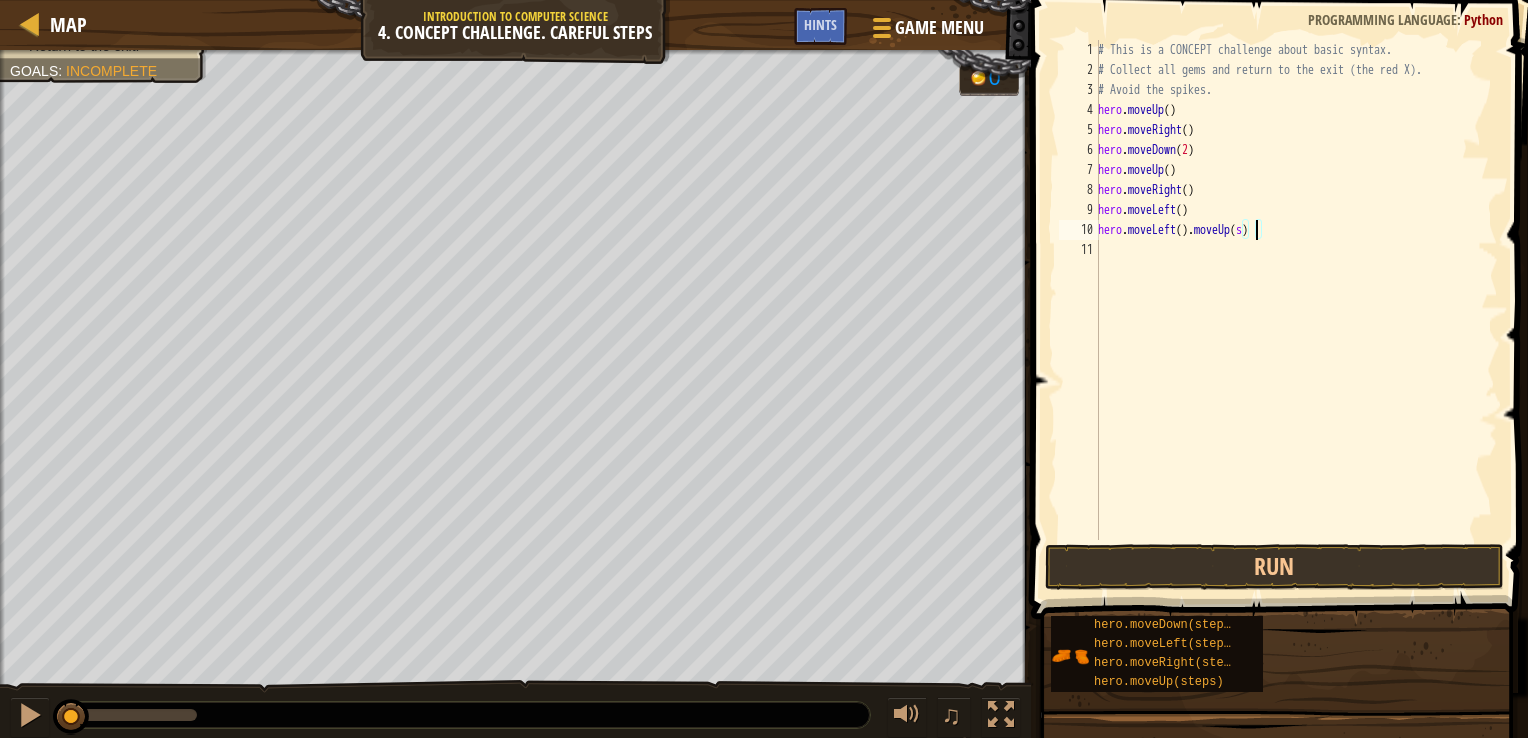 type on "hero.moveLeft().moveUp()" 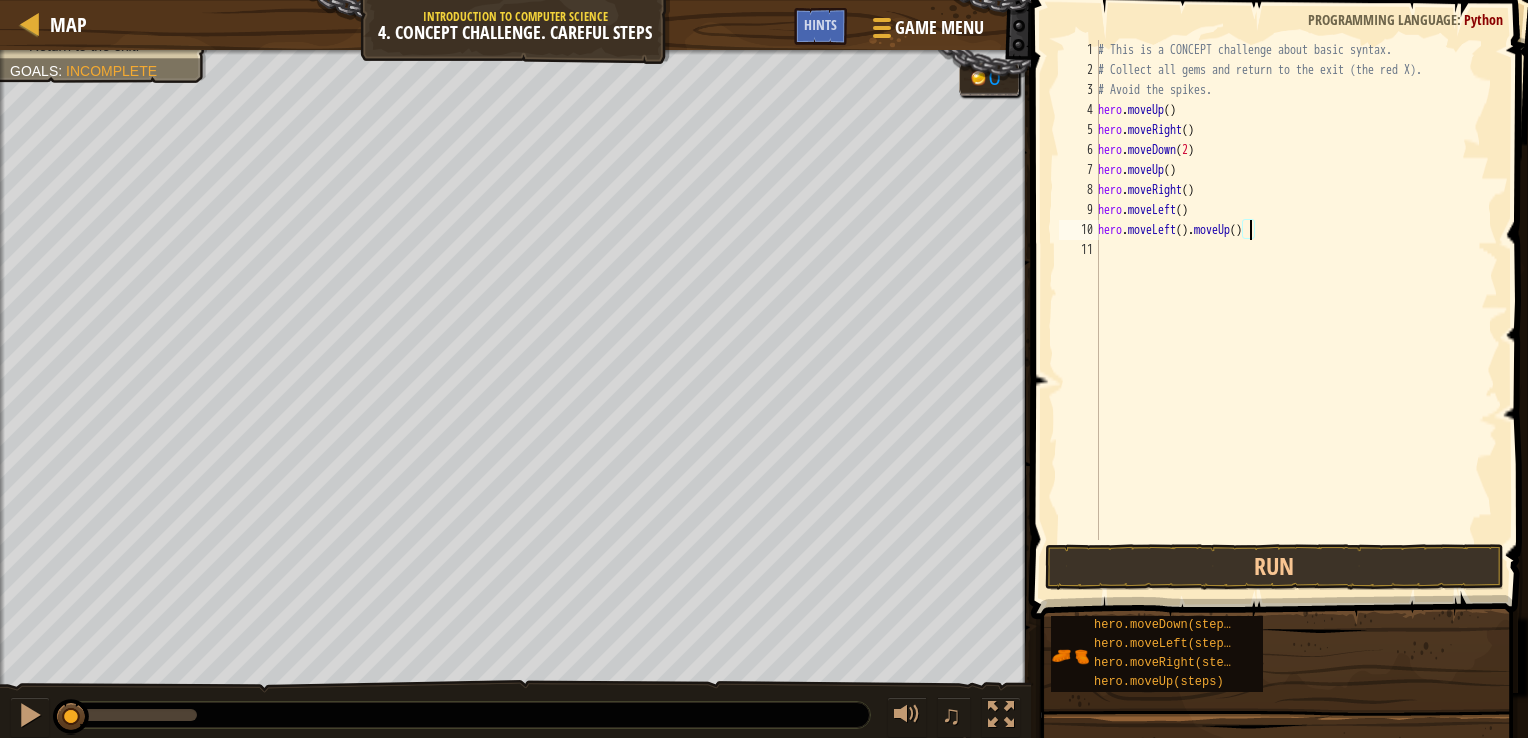 click on "0" at bounding box center (989, 78) 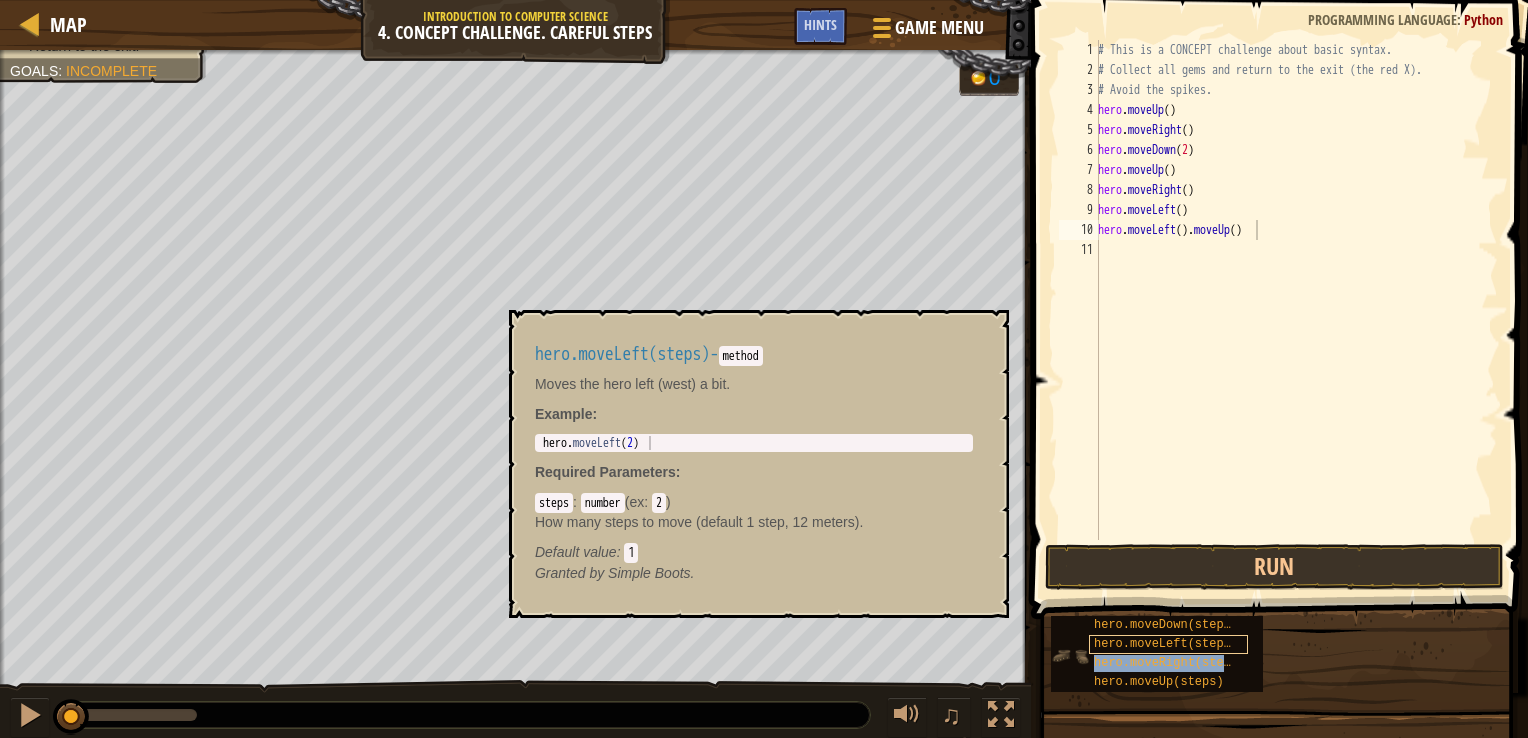 type on "hero.moveLeft().moveUp()" 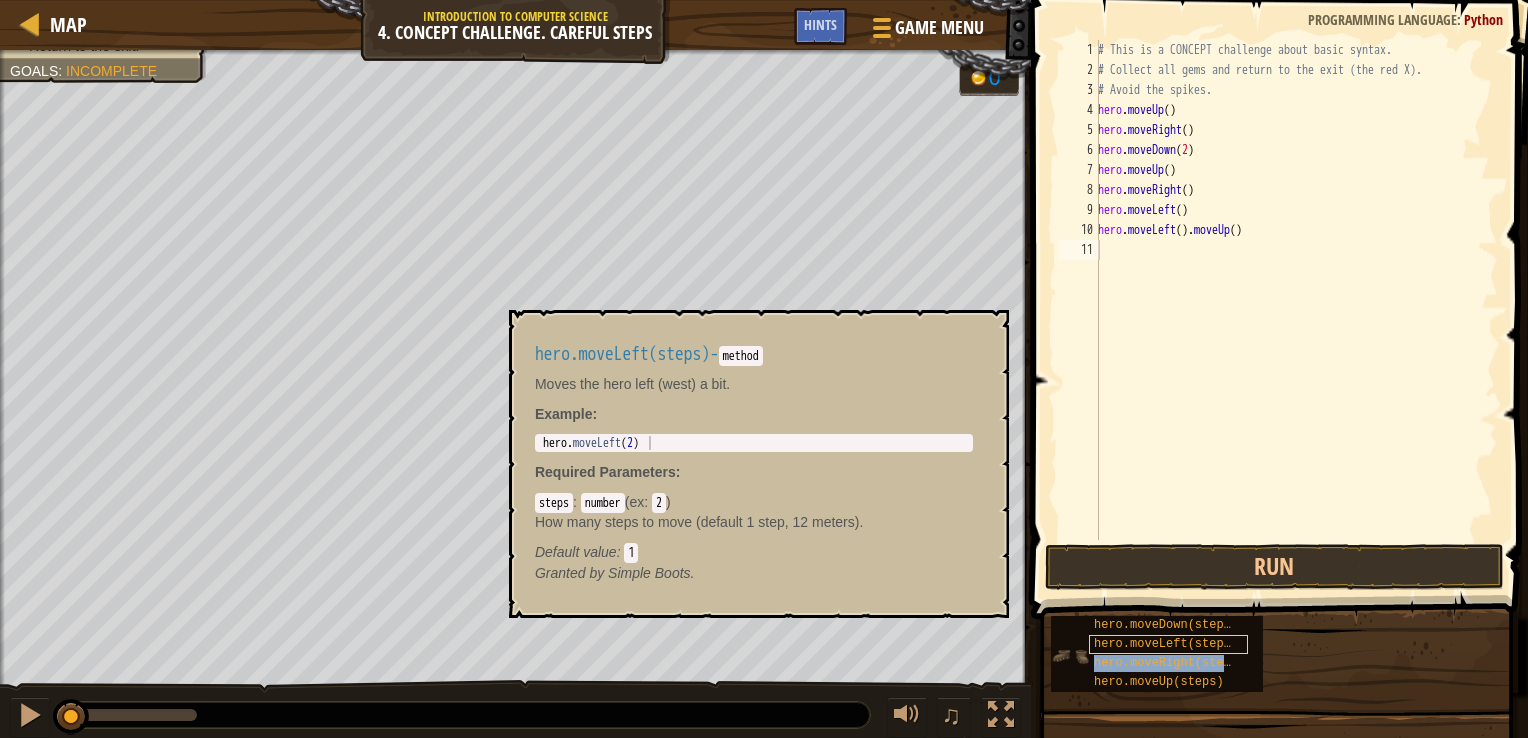 type on "hero.moveRight(steps)" 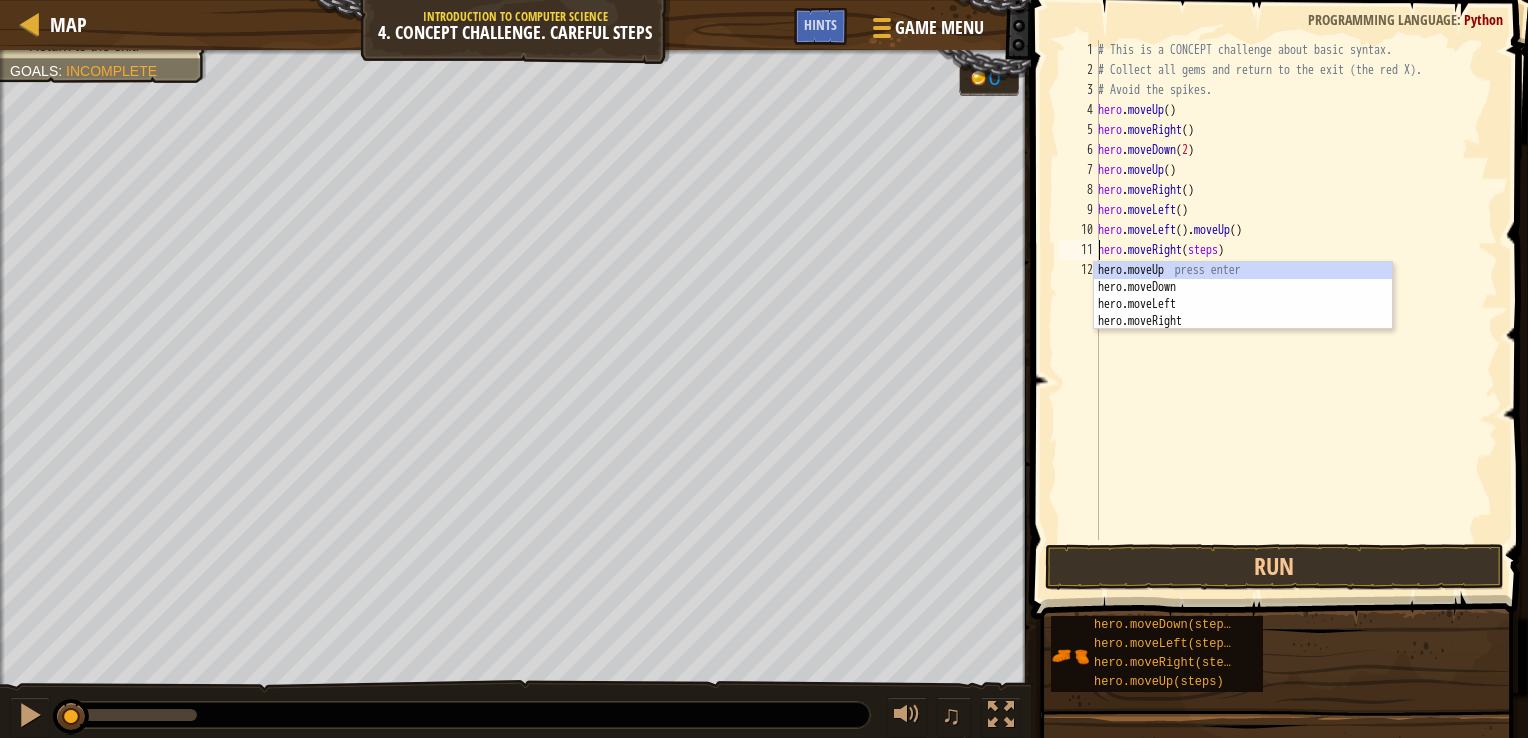 click on "# This is a CONCEPT challenge about basic syntax. # Collect all gems and return to the exit (the red X). # Avoid the spikes. hero . moveUp ( ) hero . moveRight ( ) hero . moveDown ( 2 ) hero . moveUp ( ) hero . moveRight ( ) hero . moveLeft ( ) hero . moveLeft ( ) . moveUp ( ) hero . moveRight ( steps )" at bounding box center [1296, 310] 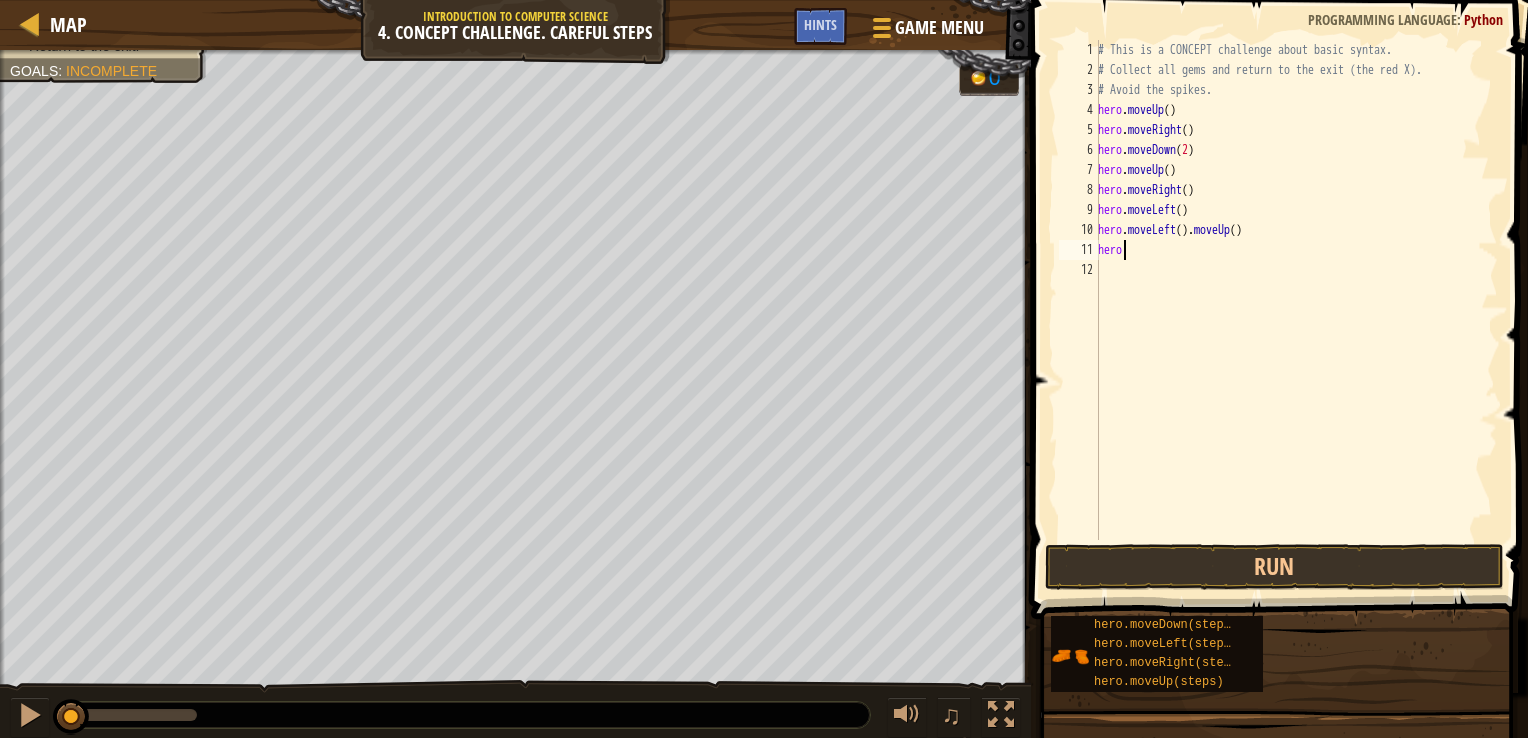 type on "h" 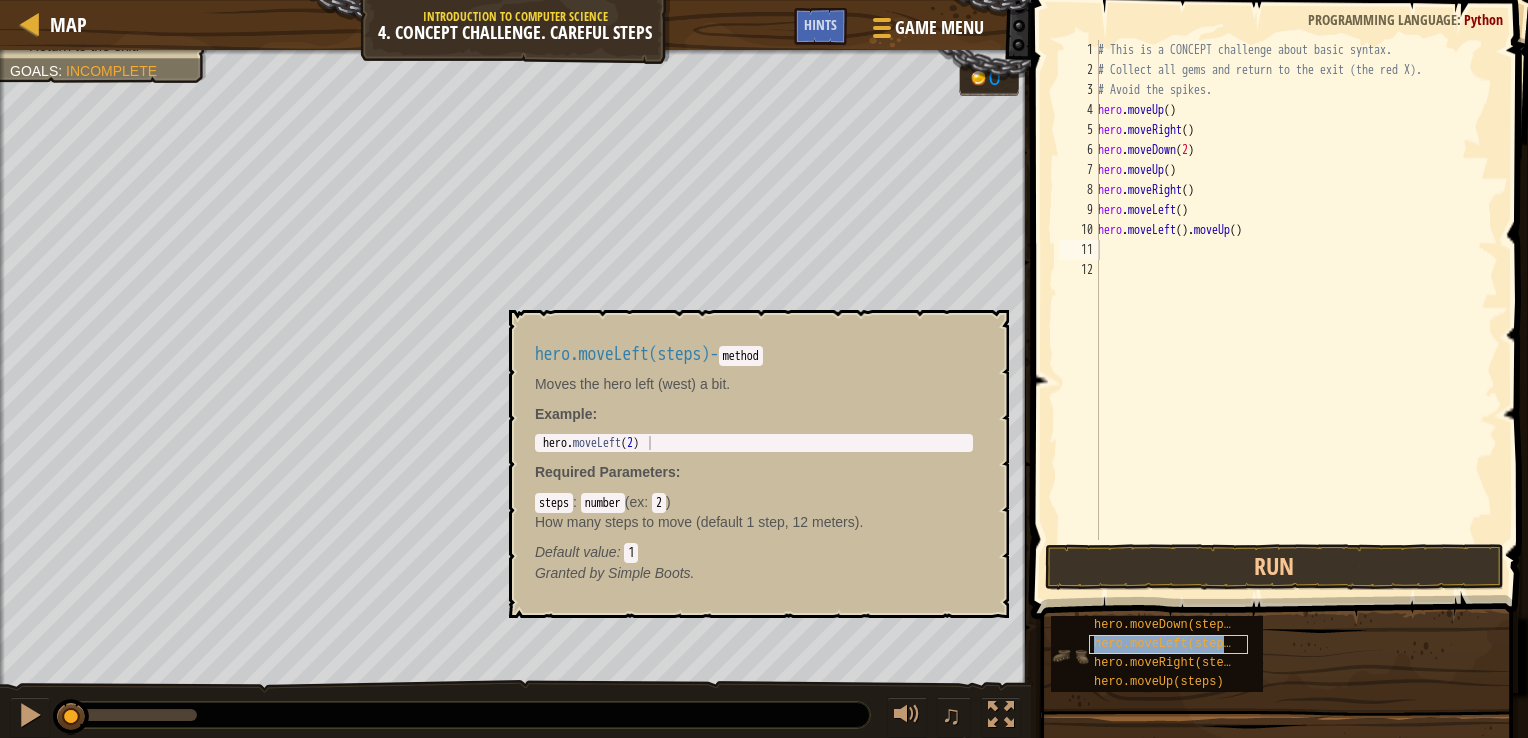type on "hero.moveLeft(steps)" 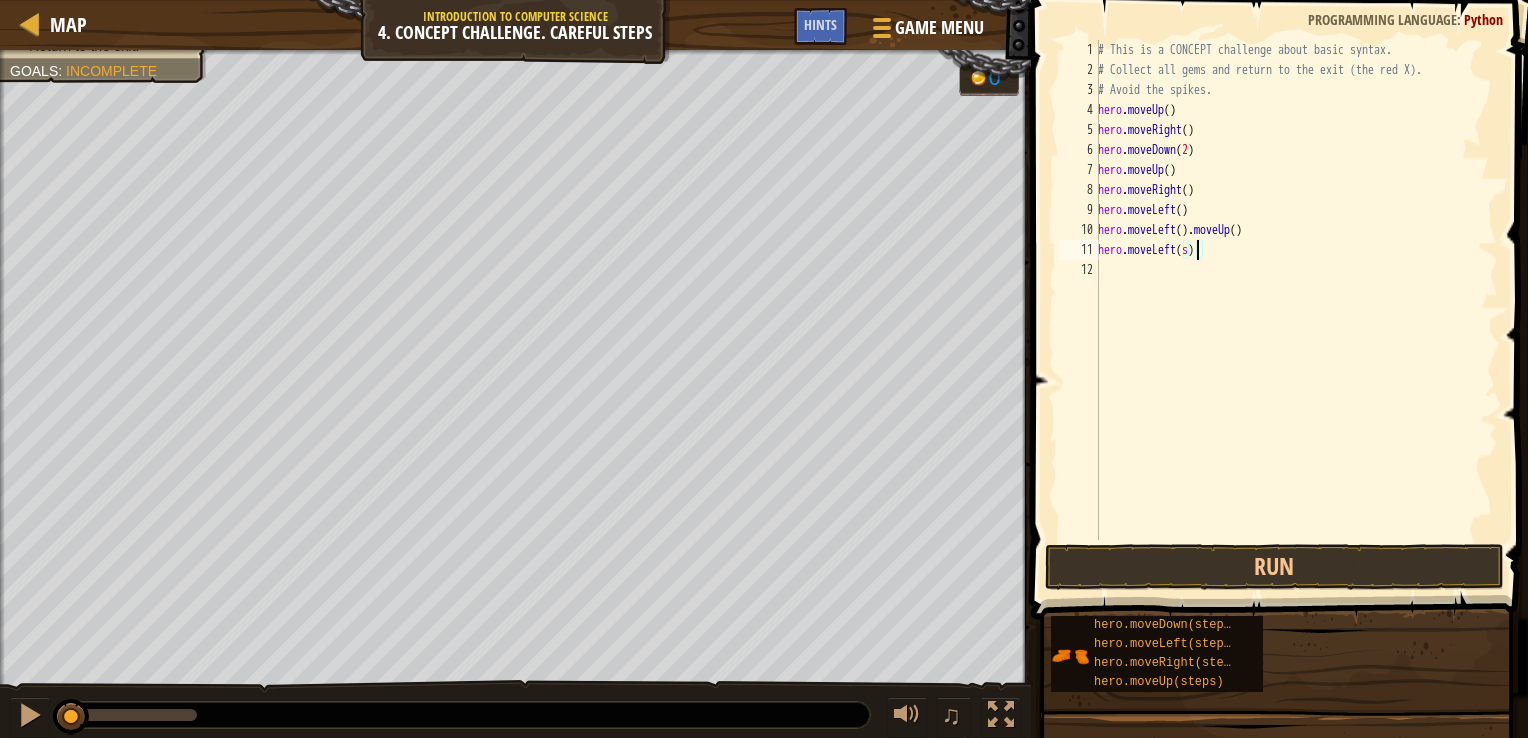 type on "hero.moveLeft()" 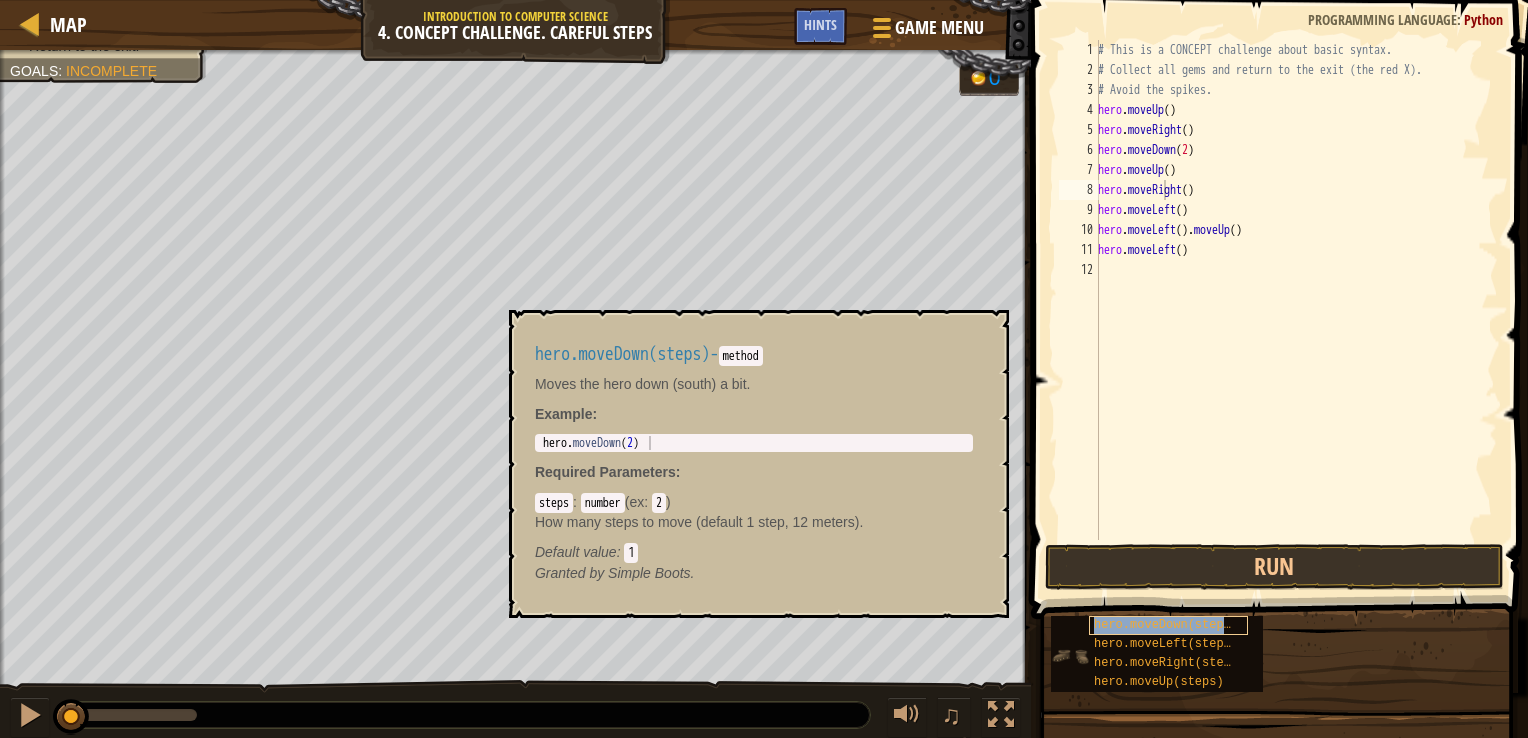 type on "hero.moveLeft()" 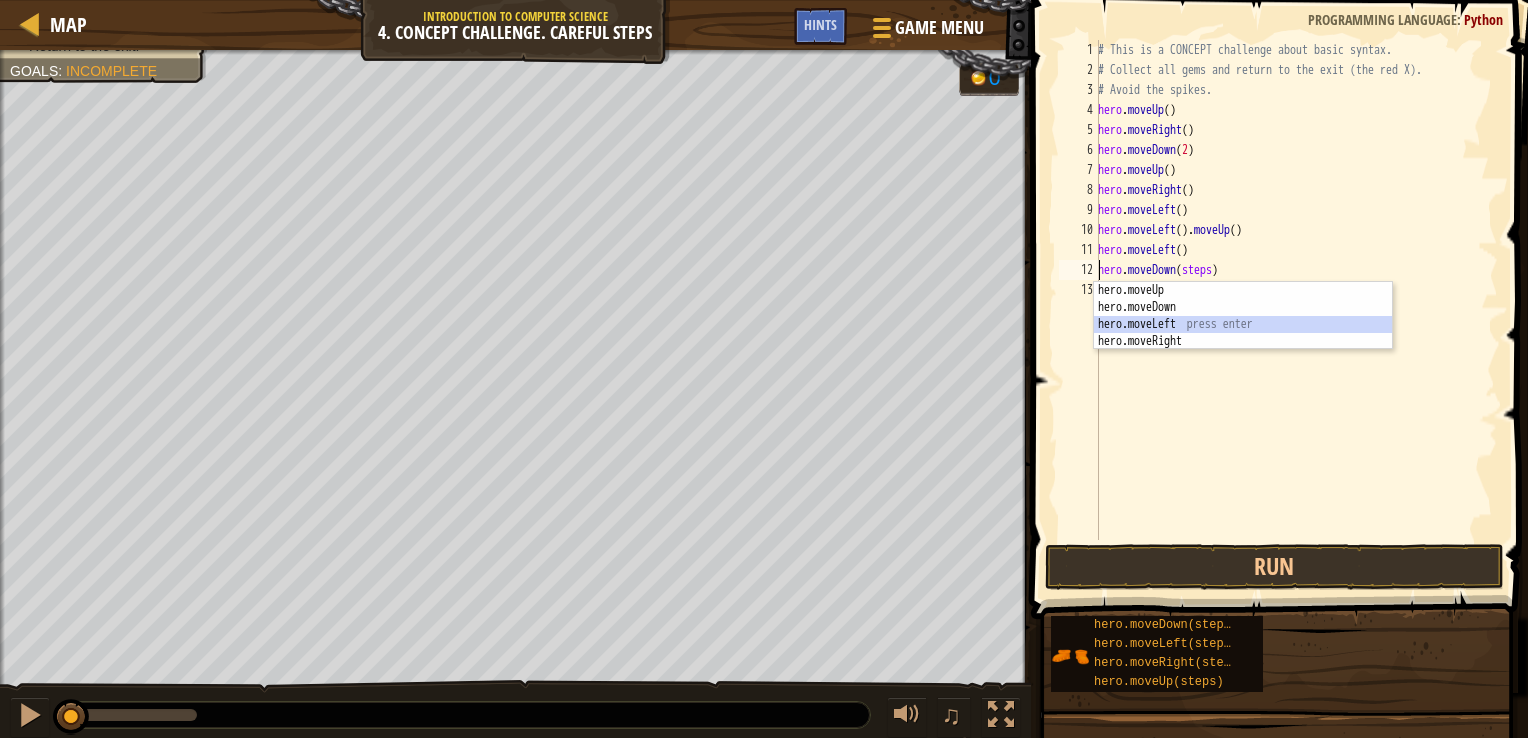 click on "hero.moveUp press enter hero.moveDown press enter hero.moveLeft press enter hero.moveRight press enter" at bounding box center (1243, 333) 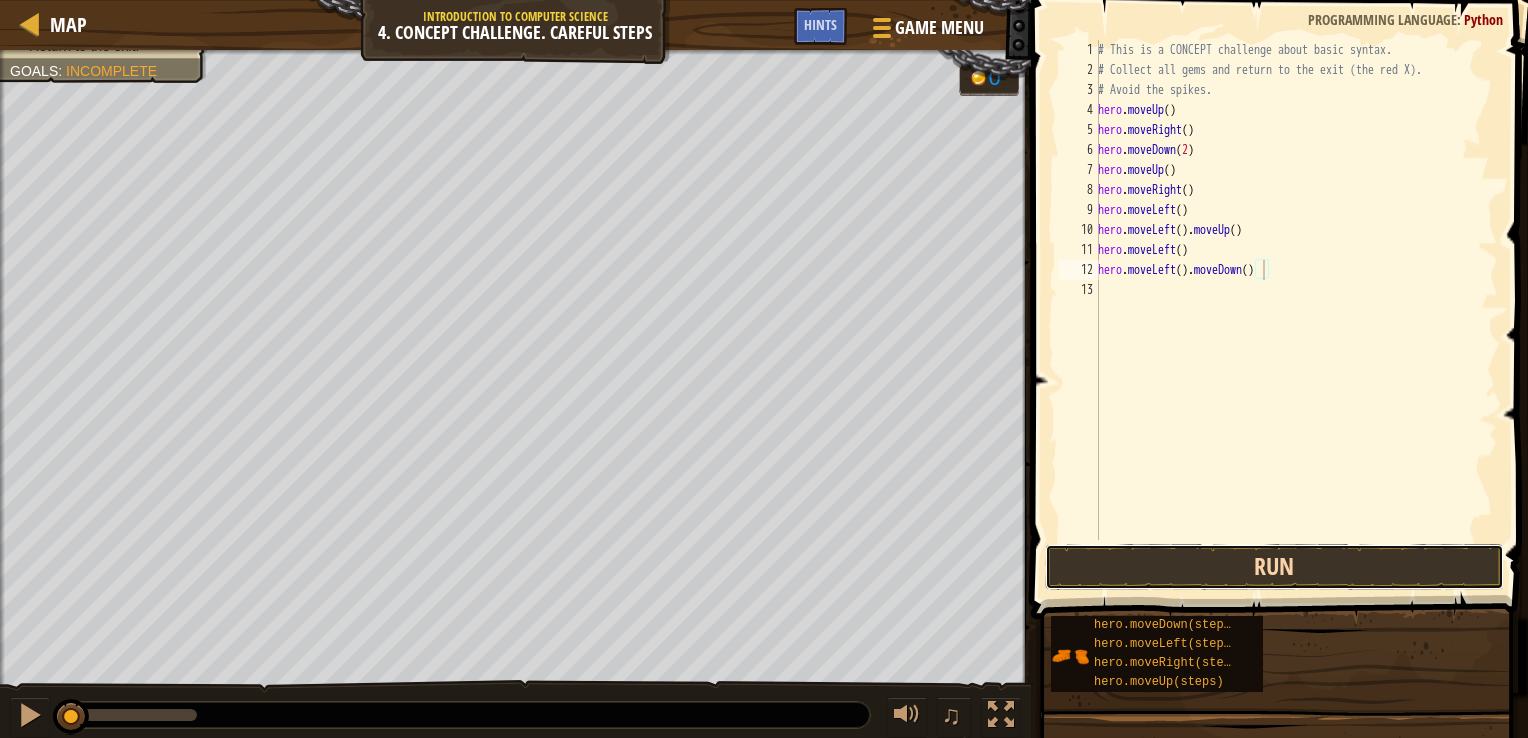 click on "Run" at bounding box center [1274, 567] 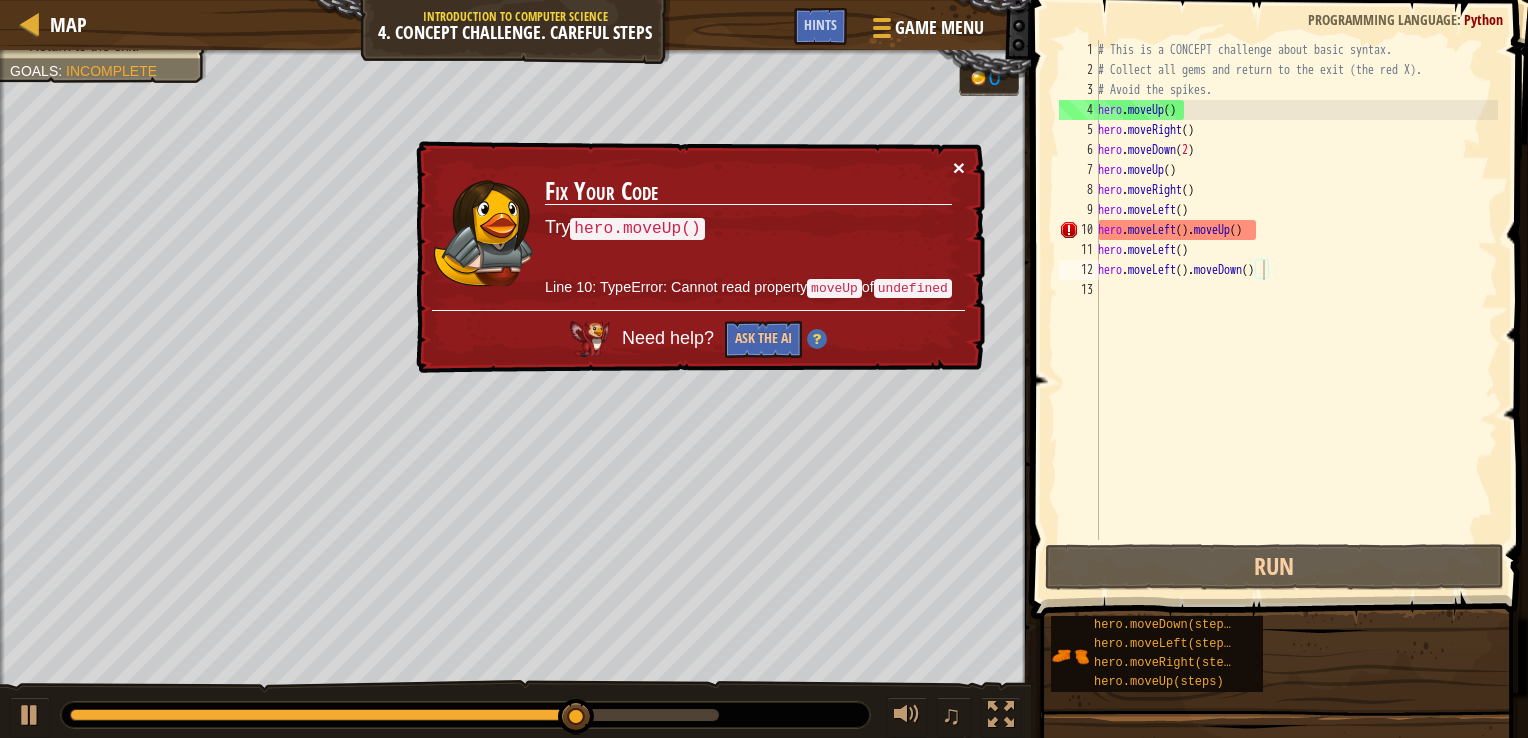 click on "×" at bounding box center (959, 167) 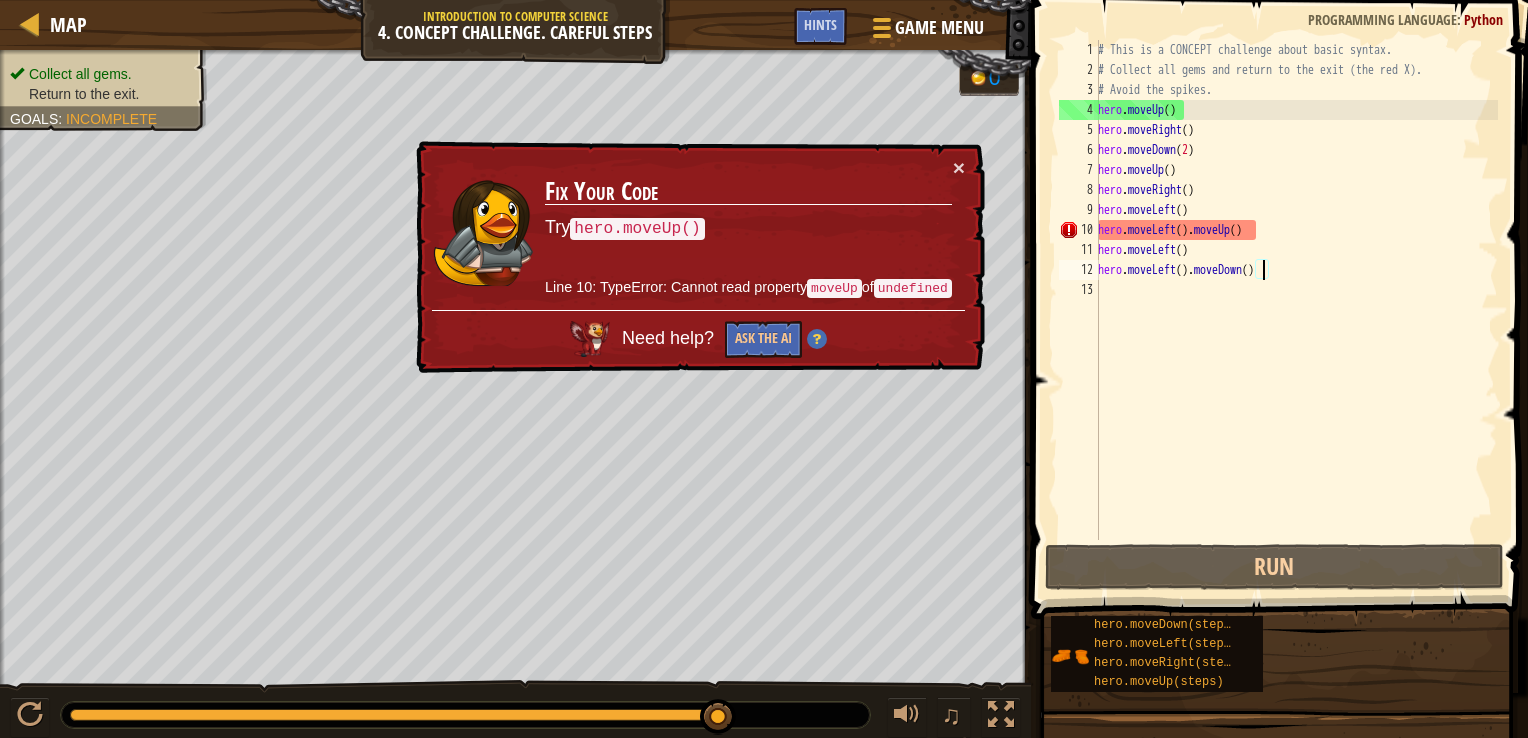 click at bounding box center [817, 339] 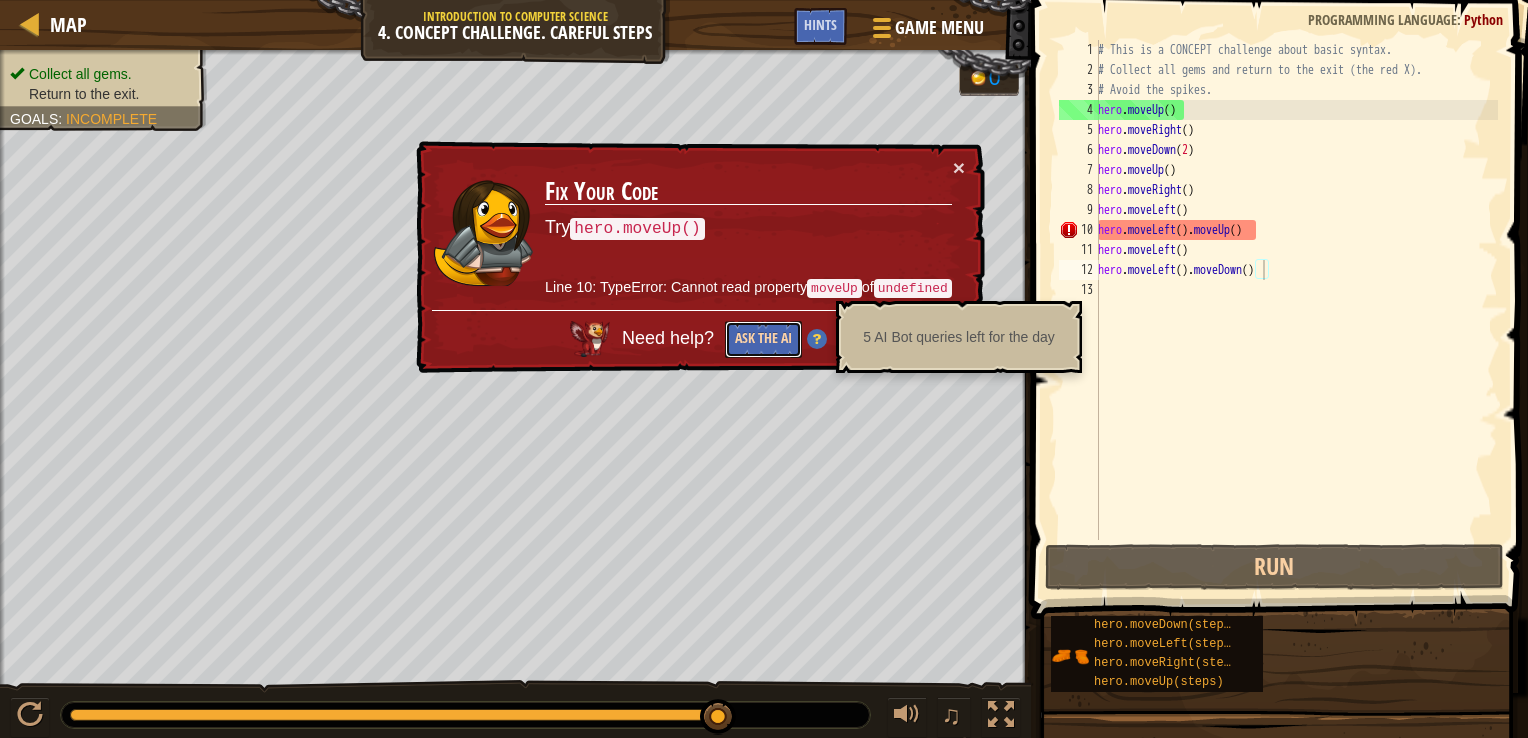 click on "Ask the AI" at bounding box center [763, 339] 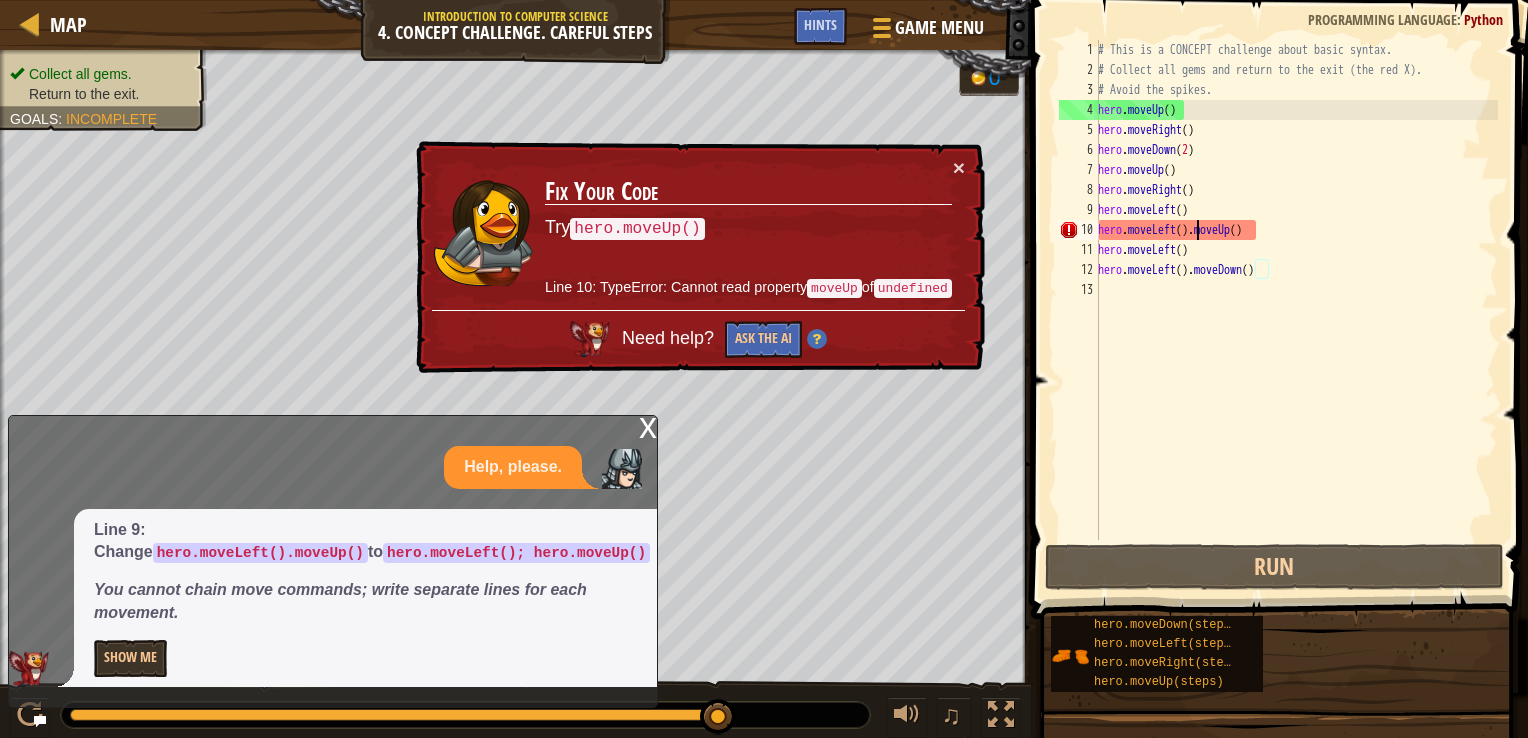 click on "# This is a CONCEPT challenge about basic syntax. # Collect all gems and return to the exit (the red X). # Avoid the spikes. hero . moveUp ( ) hero . moveRight ( ) hero . moveDown ( 2 ) hero . moveUp ( ) hero . moveRight ( ) hero . moveLeft ( ) hero . moveLeft ( ) . moveUp ( ) hero . moveLeft ( ) hero . moveLeft ( ) . moveDown ( )" at bounding box center [1296, 310] 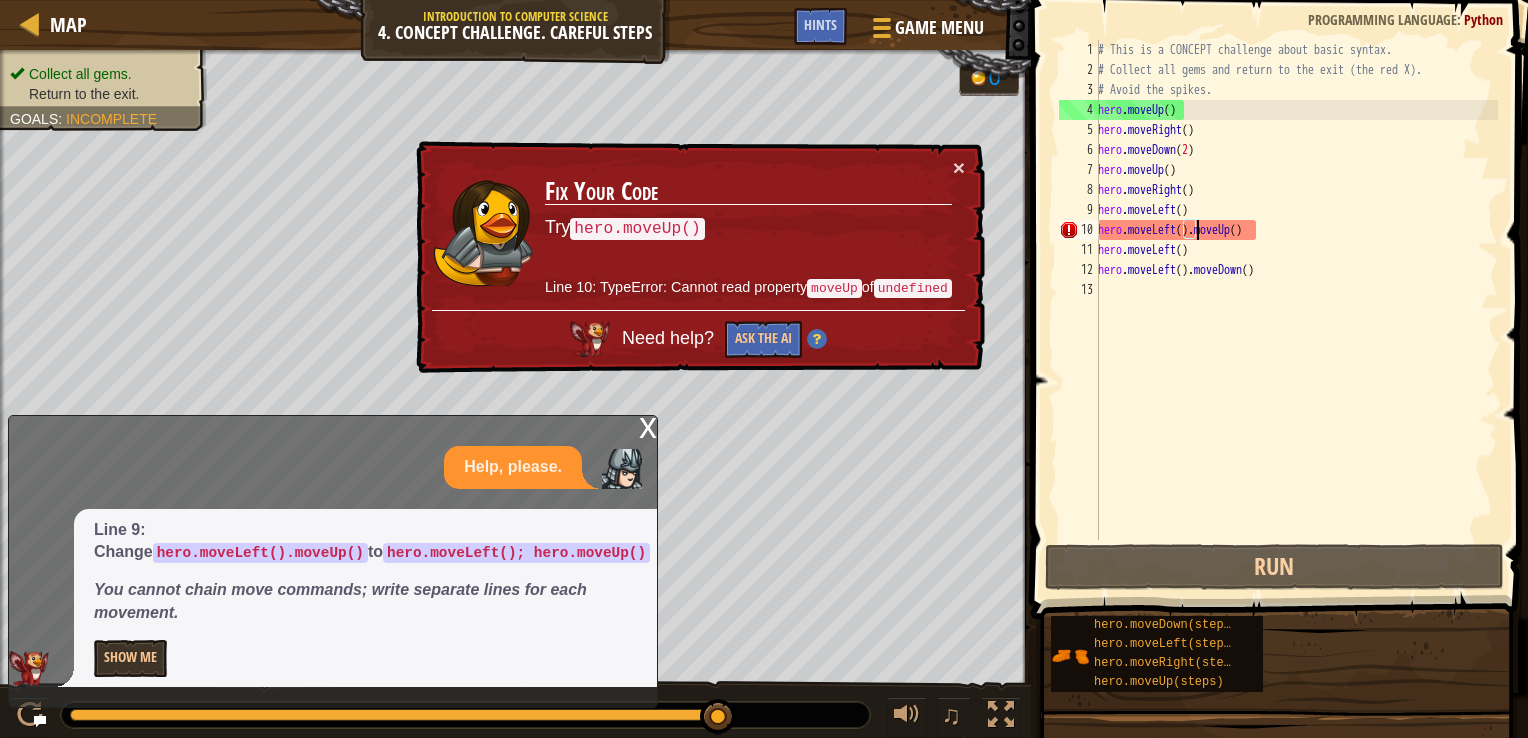 click on "# This is a CONCEPT challenge about basic syntax. # Collect all gems and return to the exit (the red X). # Avoid the spikes. hero . moveUp ( ) hero . moveRight ( ) hero . moveDown ( 2 ) hero . moveUp ( ) hero . moveRight ( ) hero . moveLeft ( ) hero . moveLeft ( ) . moveUp ( ) hero . moveLeft ( ) hero . moveLeft ( ) . moveDown ( )" at bounding box center (1296, 310) 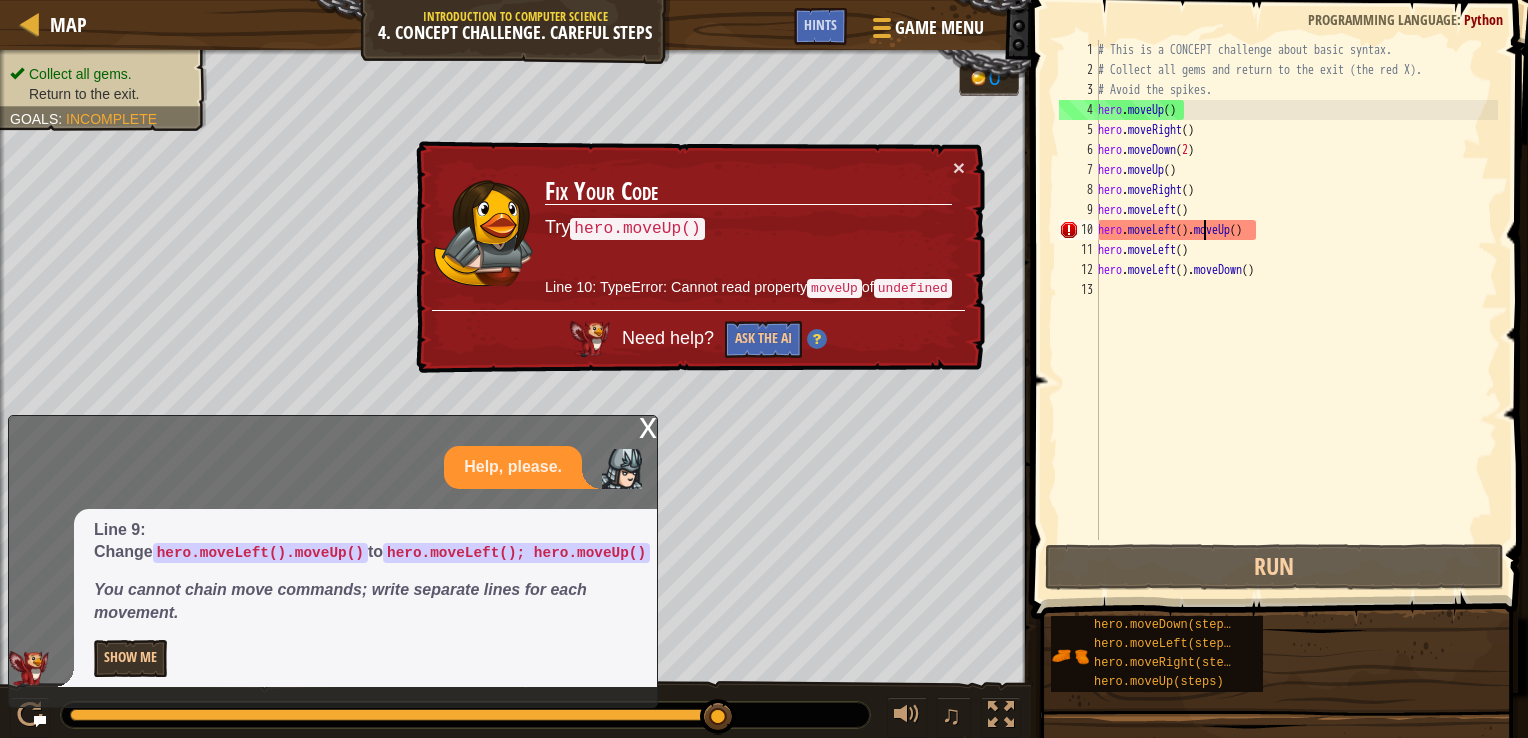 click on "# This is a CONCEPT challenge about basic syntax. # Collect all gems and return to the exit (the red X). # Avoid the spikes. hero . moveUp ( ) hero . moveRight ( ) hero . moveDown ( 2 ) hero . moveUp ( ) hero . moveRight ( ) hero . moveLeft ( ) hero . moveLeft ( ) . moveUp ( ) hero . moveLeft ( ) hero . moveLeft ( ) . moveDown ( )" at bounding box center (1296, 310) 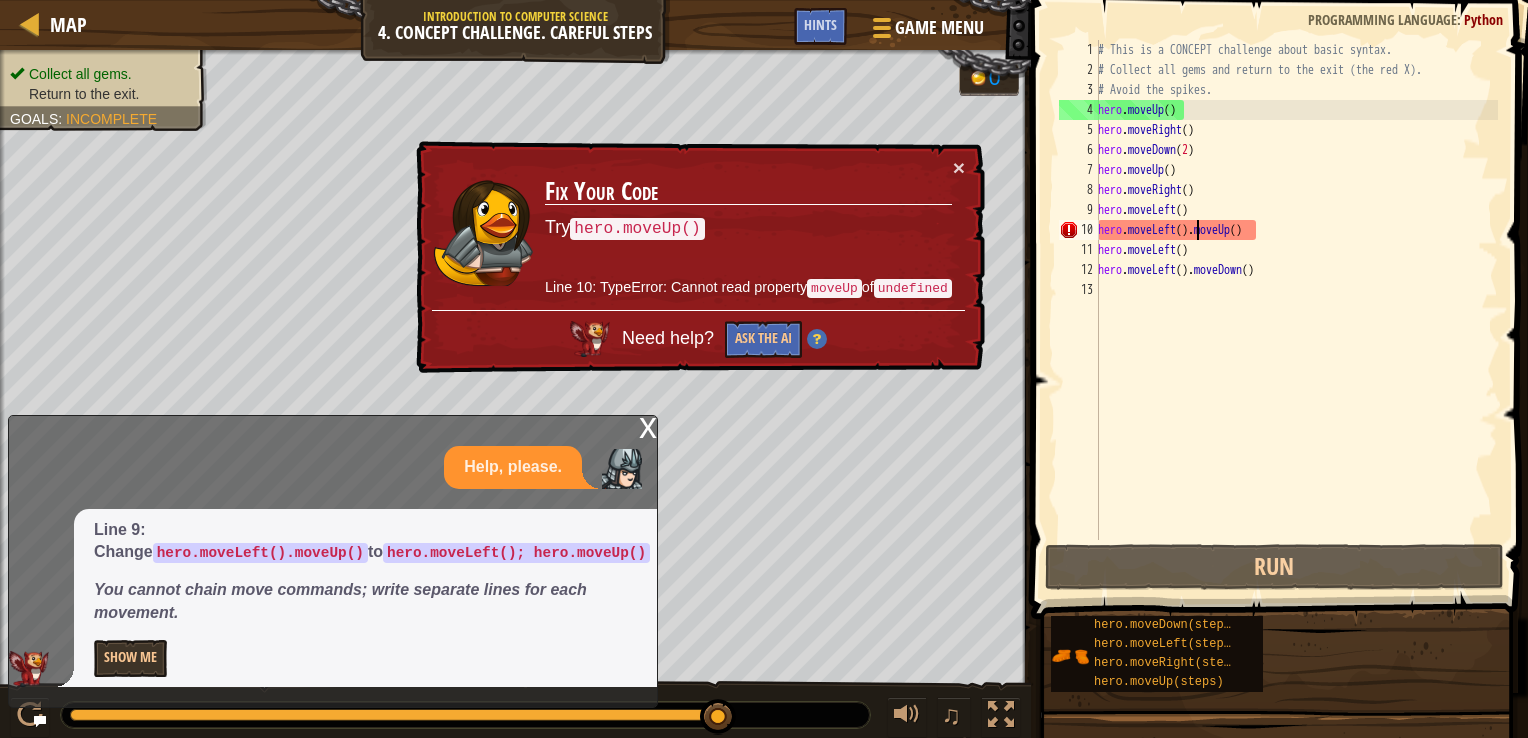 click on "# This is a CONCEPT challenge about basic syntax. # Collect all gems and return to the exit (the red X). # Avoid the spikes. hero . moveUp ( ) hero . moveRight ( ) hero . moveDown ( 2 ) hero . moveUp ( ) hero . moveRight ( ) hero . moveLeft ( ) hero . moveLeft ( ) . moveUp ( ) hero . moveLeft ( ) hero . moveLeft ( ) . moveDown ( )" at bounding box center [1296, 310] 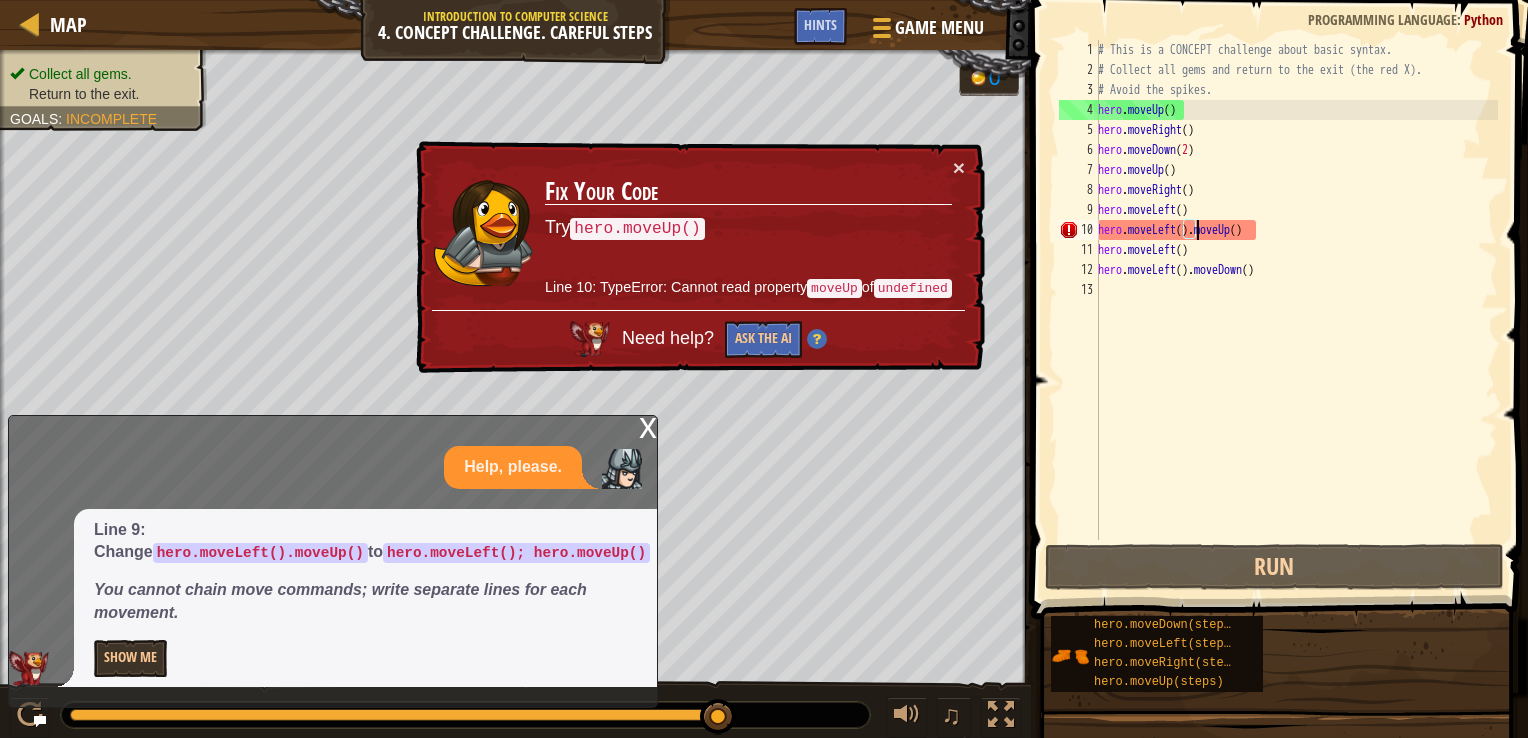 click on "# This is a CONCEPT challenge about basic syntax. # Collect all gems and return to the exit (the red X). # Avoid the spikes. hero . moveUp ( ) hero . moveRight ( ) hero . moveDown ( 2 ) hero . moveUp ( ) hero . moveRight ( ) hero . moveLeft ( ) hero . moveLeft ( ) . moveUp ( ) hero . moveLeft ( ) hero . moveLeft ( ) . moveDown ( )" at bounding box center [1296, 310] 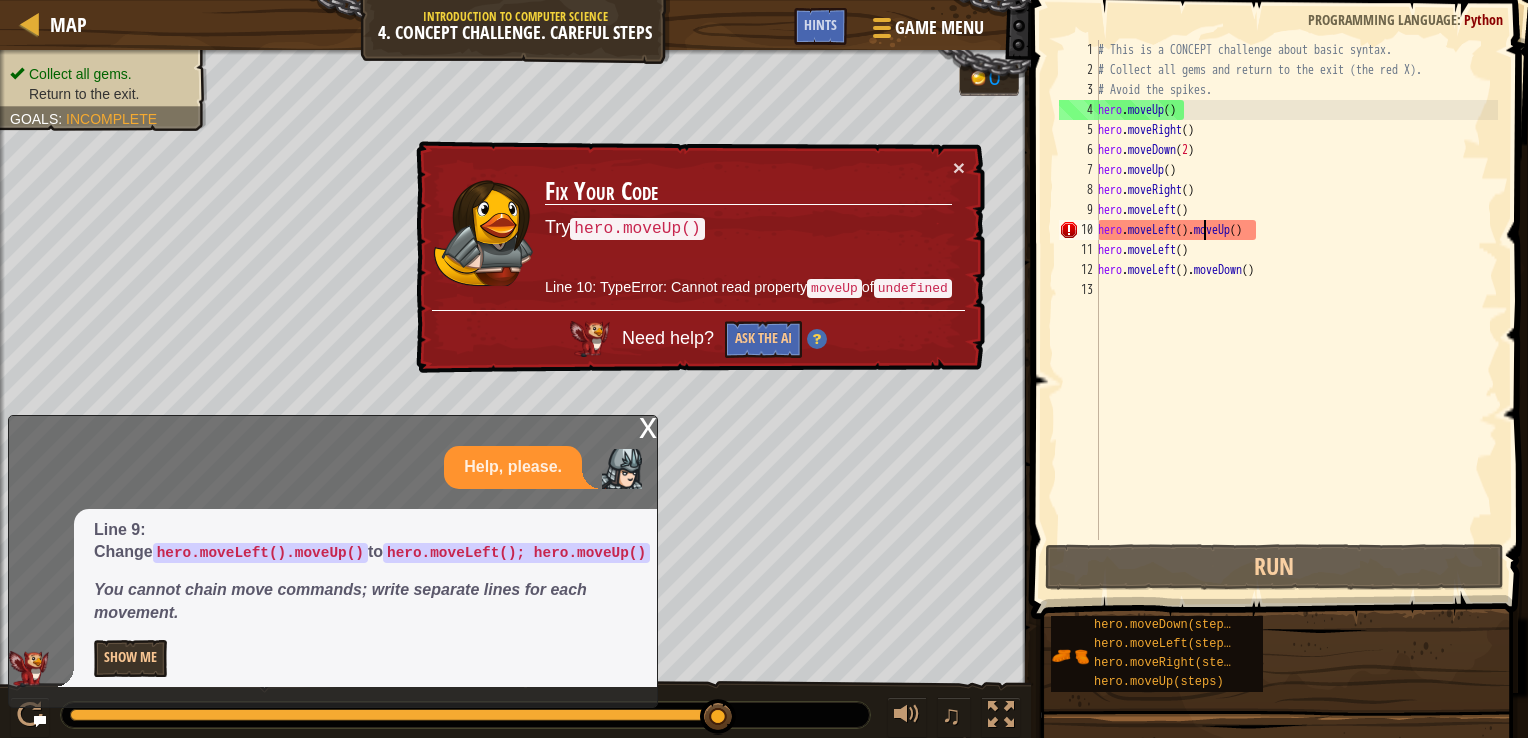 click on "# This is a CONCEPT challenge about basic syntax. # Collect all gems and return to the exit (the red X). # Avoid the spikes. hero . moveUp ( ) hero . moveRight ( ) hero . moveDown ( 2 ) hero . moveUp ( ) hero . moveRight ( ) hero . moveLeft ( ) hero . moveLeft ( ) . moveUp ( ) hero . moveLeft ( ) hero . moveLeft ( ) . moveDown ( )" at bounding box center [1296, 310] 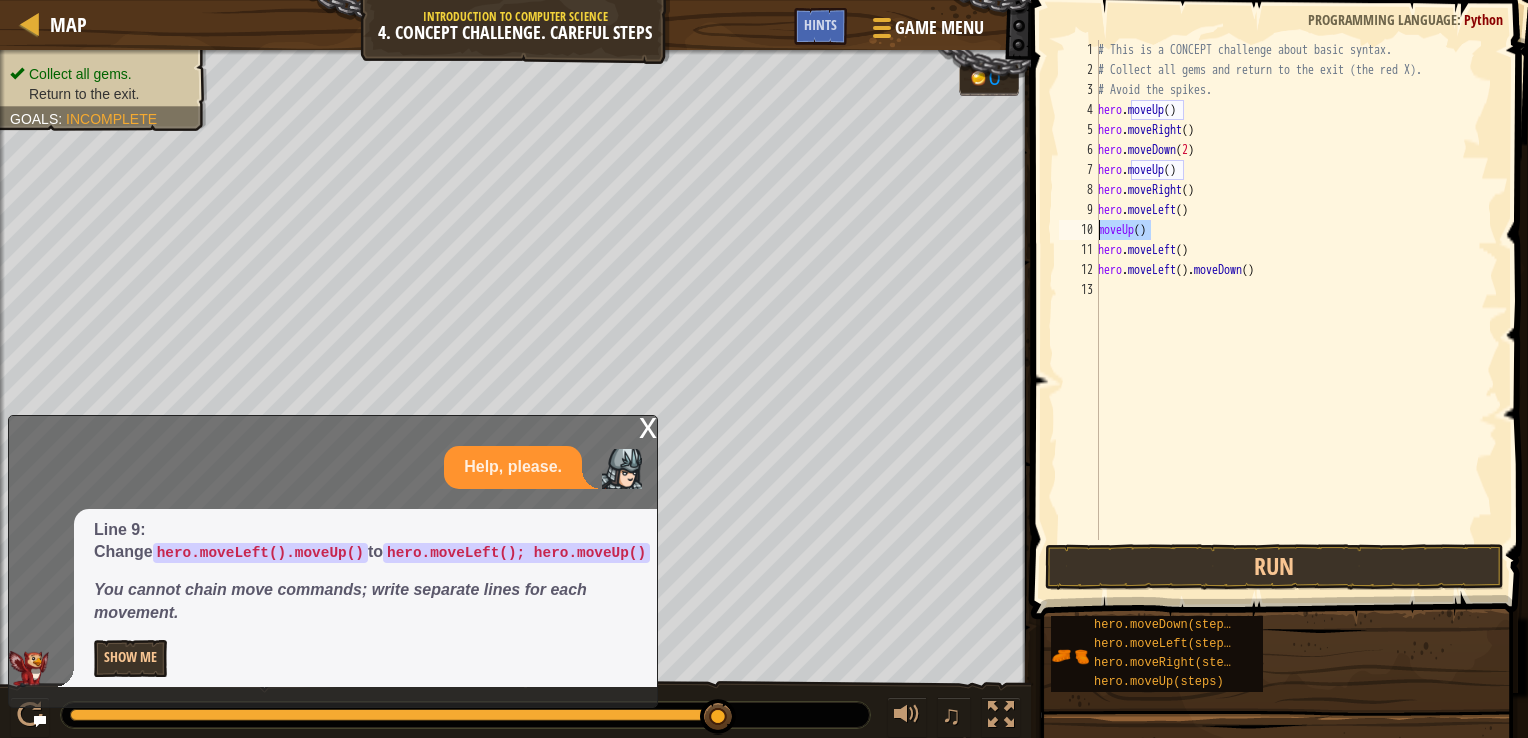 drag, startPoint x: 1156, startPoint y: 233, endPoint x: 1080, endPoint y: 242, distance: 76.53104 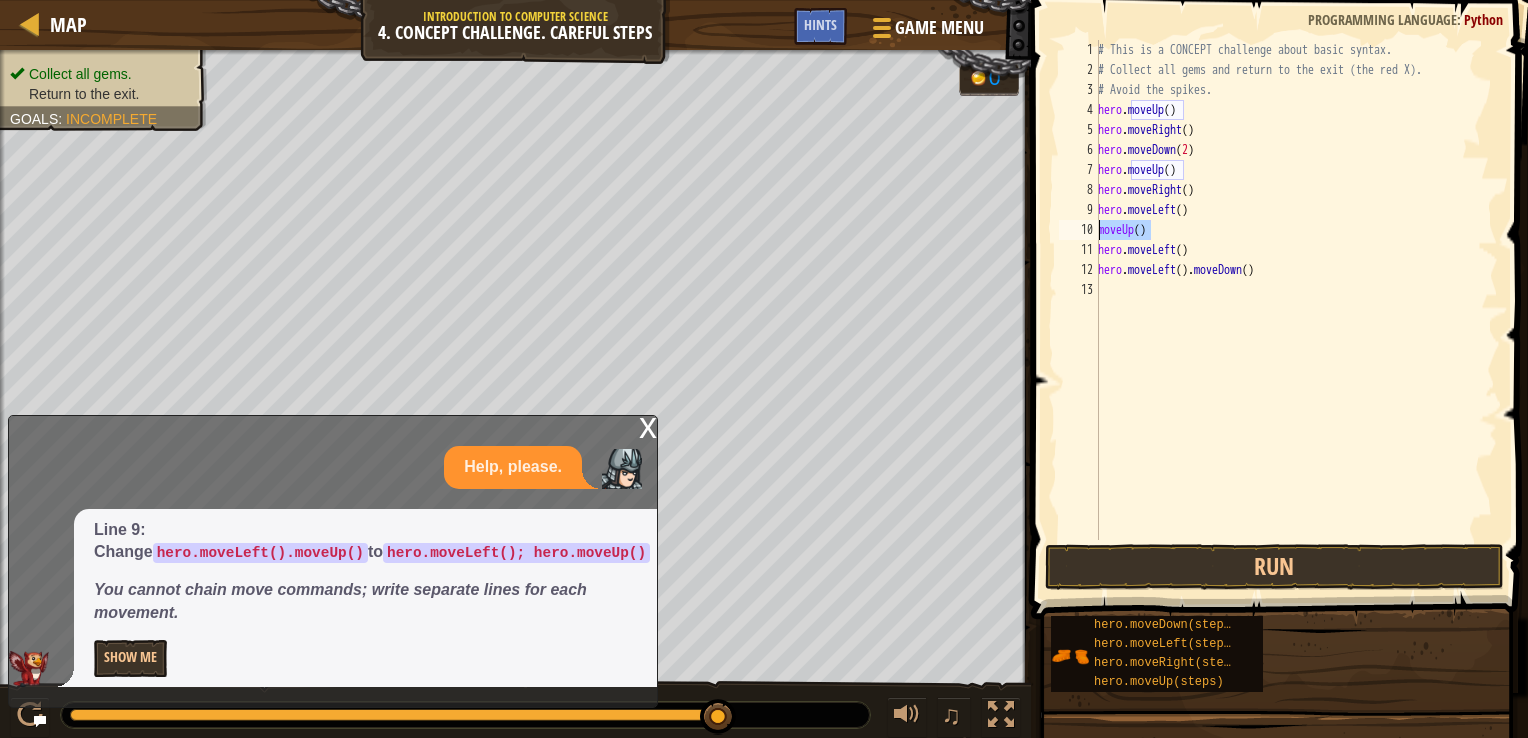 click on "moveUp() 1 2 3 4 5 6 7 8 9 10 11 12 13 # This is a CONCEPT challenge about basic syntax. # Collect all gems and return to the exit (the red X). # Avoid the spikes. hero . moveUp ( ) hero . moveRight ( ) hero . moveDown ( 2 ) hero . moveUp ( ) hero . moveRight ( ) hero . moveLeft ( ) moveUp ( ) hero . moveLeft ( ) hero . moveLeft ( ) . moveDown ( )     הההההההההההההההההההההההההההההההההההההההההההההההההההההההההההההההההההההההההההההההההההההההההההההההההההההההההההההההההההההההההההההההההההההההההההההההההההההההההההההההההההההההההההההההההההההההההההההההההההההההההההההההההההההההההההההההההההההההההההההההההההההההההההההההה TypeError: Cannot read property 'moveUp' of undefined" at bounding box center [1276, 290] 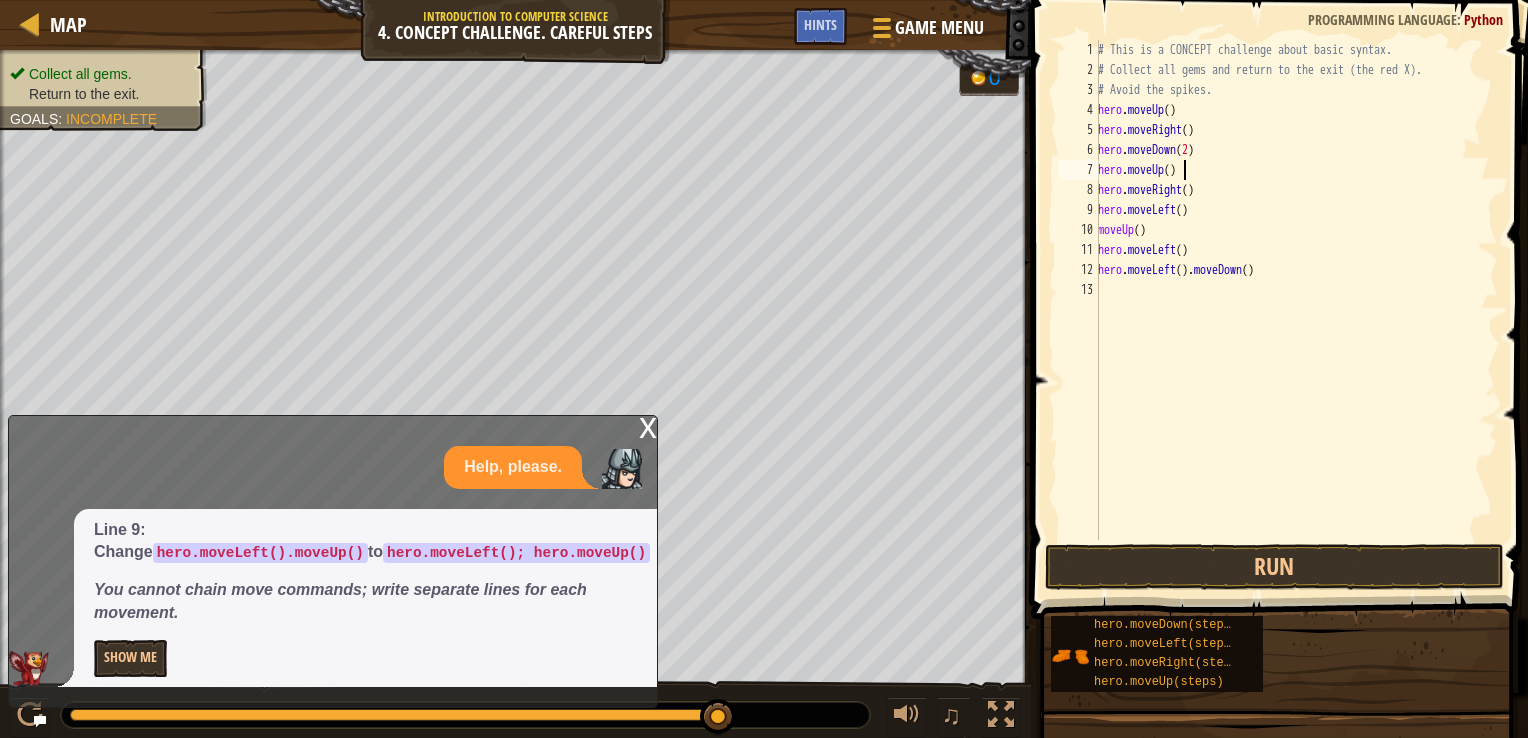 click on "# This is a CONCEPT challenge about basic syntax. # Collect all gems and return to the exit (the red X). # Avoid the spikes. hero . moveUp ( ) hero . moveRight ( ) hero . moveDown ( 2 ) hero . moveUp ( ) hero . moveRight ( ) hero . moveLeft ( ) moveUp ( ) hero . moveLeft ( ) hero . moveLeft ( ) . moveDown ( )" at bounding box center [1296, 310] 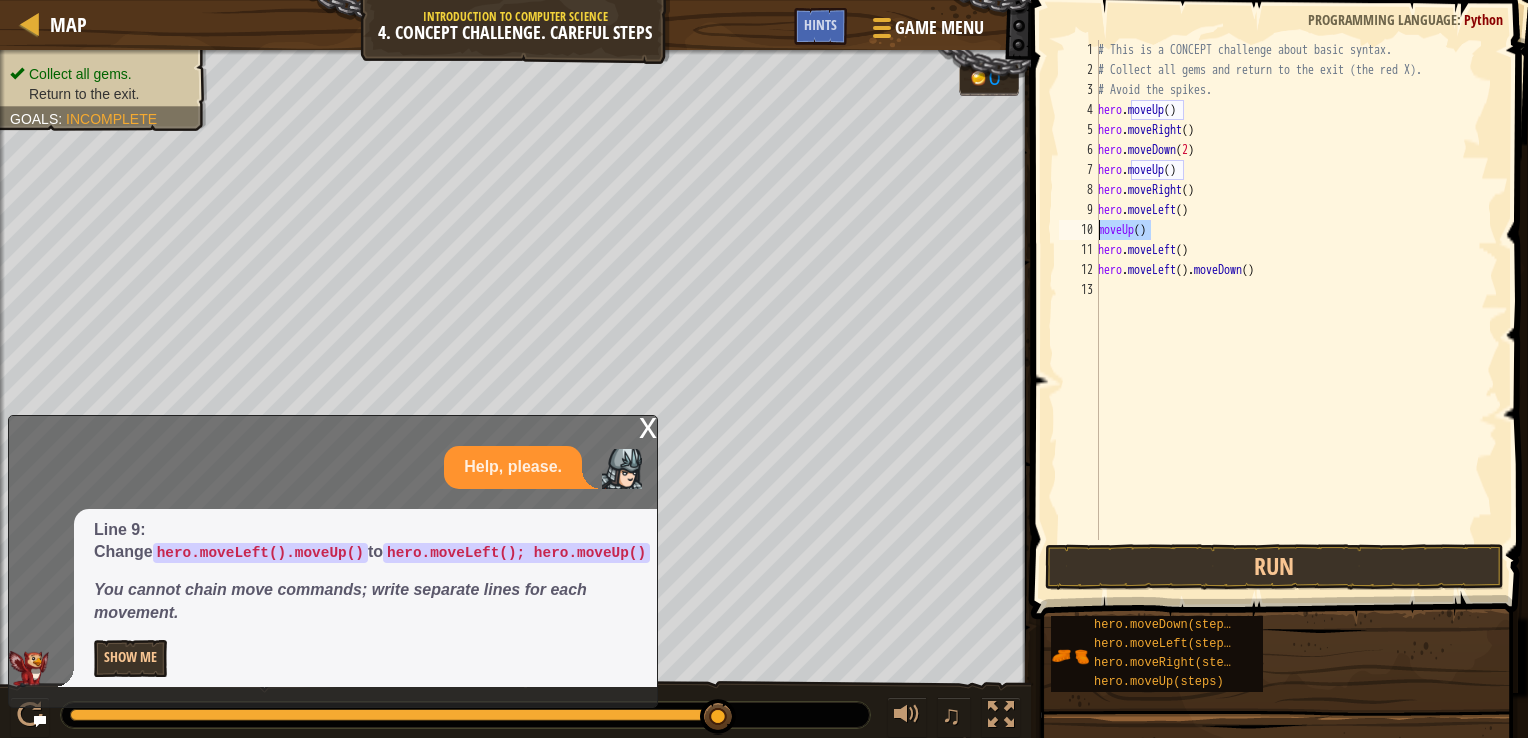 drag, startPoint x: 1152, startPoint y: 228, endPoint x: 1084, endPoint y: 239, distance: 68.88396 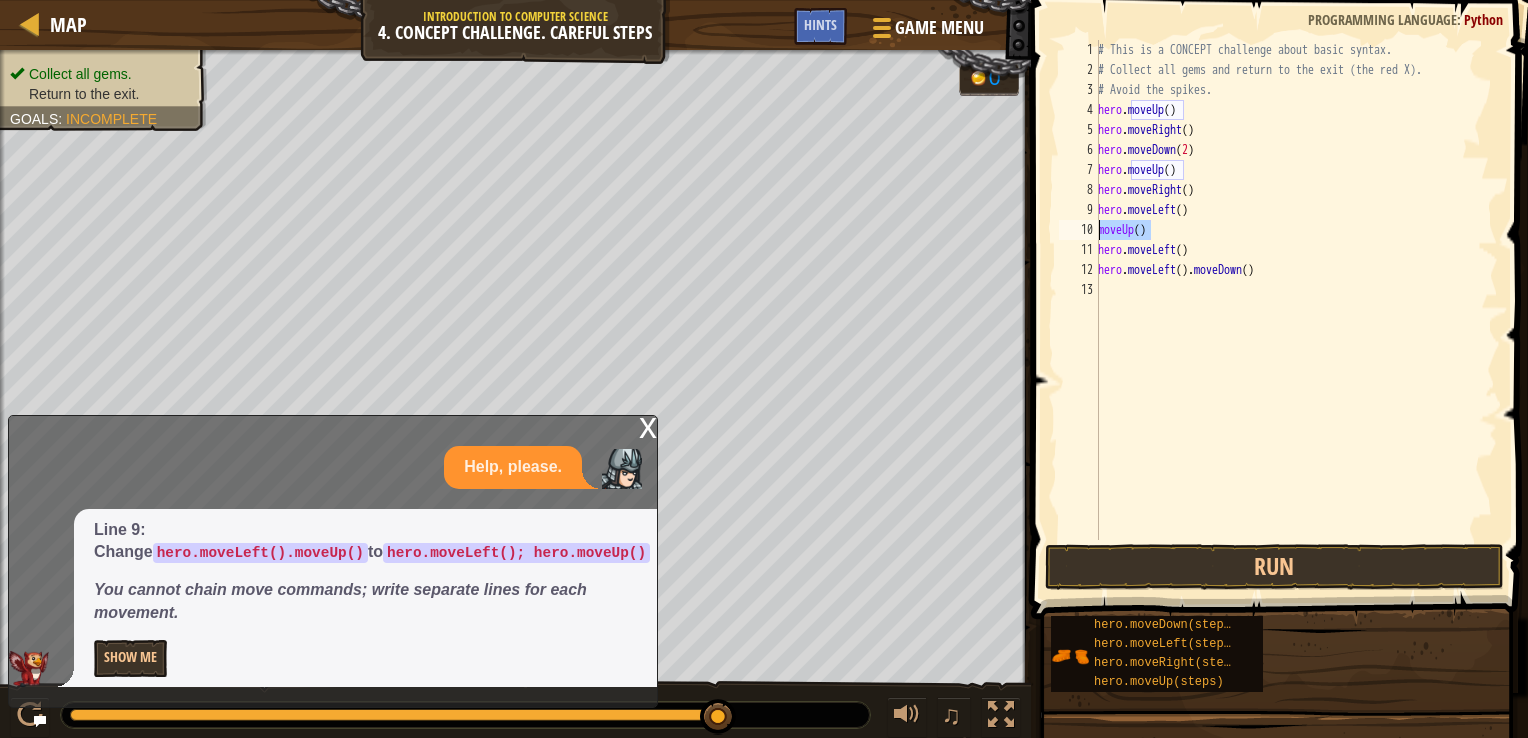 click on "hero.moveUp() 1 2 3 4 5 6 7 8 9 10 11 12 13 # This is a CONCEPT challenge about basic syntax. # Collect all gems and return to the exit (the red X). # Avoid the spikes. hero . moveUp ( ) hero . moveRight ( ) hero . moveDown ( 2 ) hero . moveUp ( ) hero . moveRight ( ) hero . moveLeft ( ) moveUp ( ) hero . moveLeft ( ) hero . moveLeft ( ) . moveDown ( )     הההההההההההההההההההההההההההההההההההההההההההההההההההההההההההההההההההההההההההההההההההההההההההההההההההההההההההההההההההההההההההההההההההההההההההההההההההההההההההההההההההההההההההההההההההההההההההההההההההההההההההההההההההההההההההההההההההההההההההההההההההההההההההההההה TypeError: Cannot read property 'moveUp' of undefined" at bounding box center [1276, 290] 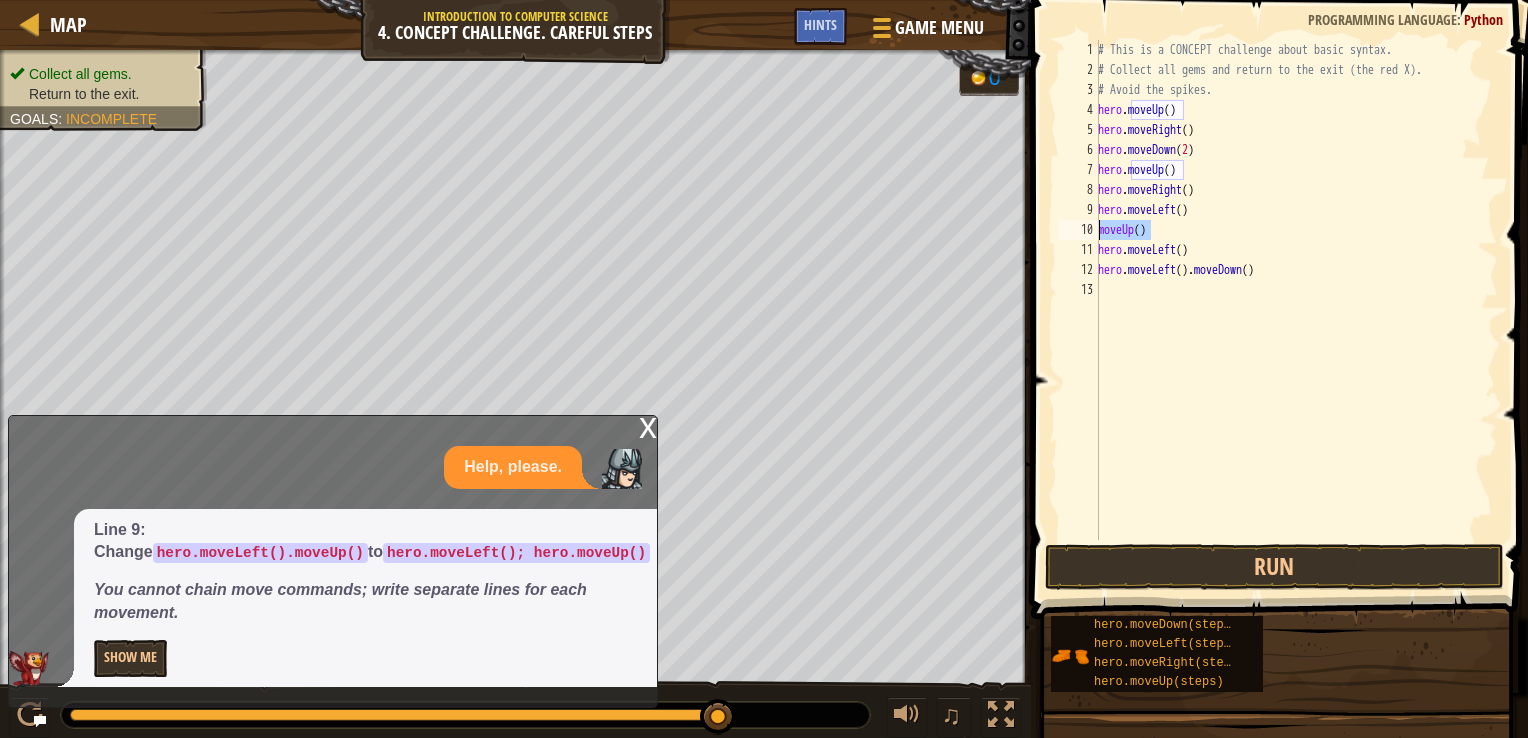 type on "moveUp()" 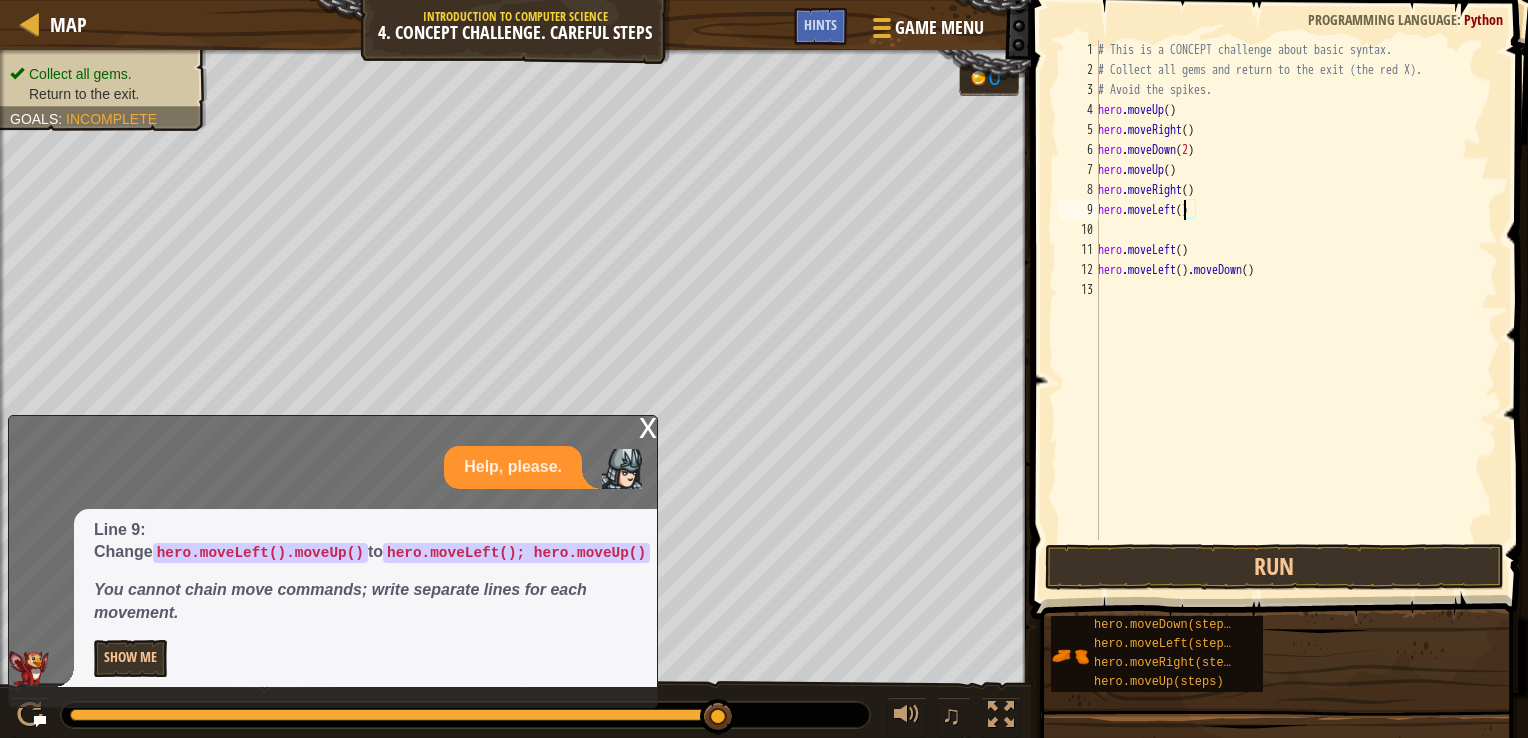 click on "# This is a CONCEPT challenge about basic syntax. # Collect all gems and return to the exit (the red X). # Avoid the spikes. hero . moveUp ( ) hero . moveRight ( ) hero . moveDown ( 2 ) hero . moveUp ( ) hero . moveRight ( ) hero . moveLeft ( ) hero . moveLeft ( ) hero . moveLeft ( ) . moveDown ( )" at bounding box center (1296, 310) 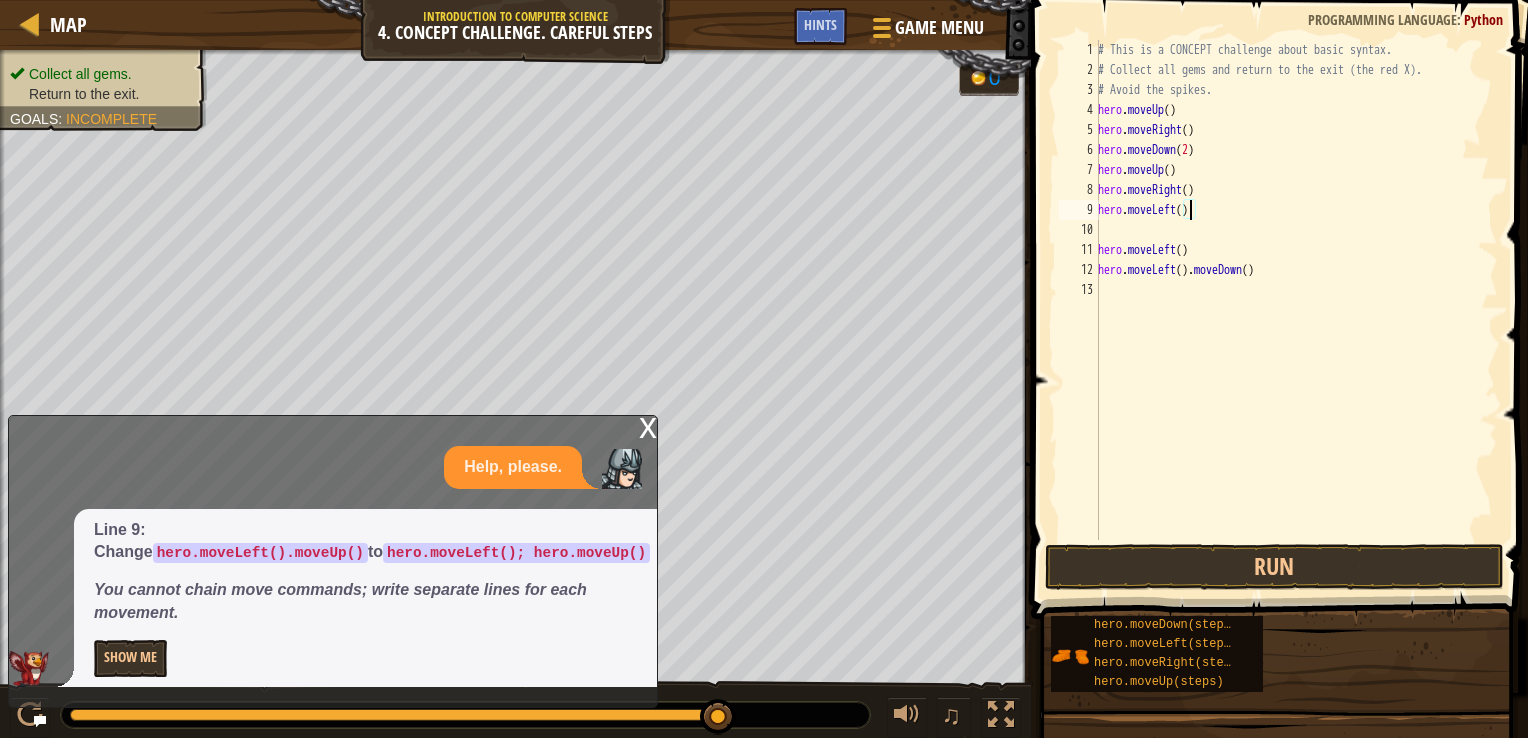 click on "# This is a CONCEPT challenge about basic syntax. # Collect all gems and return to the exit (the red X). # Avoid the spikes. hero . moveUp ( ) hero . moveRight ( ) hero . moveDown ( 2 ) hero . moveUp ( ) hero . moveRight ( ) hero . moveLeft ( ) hero . moveLeft ( ) hero . moveLeft ( ) . moveDown ( )" at bounding box center (1296, 310) 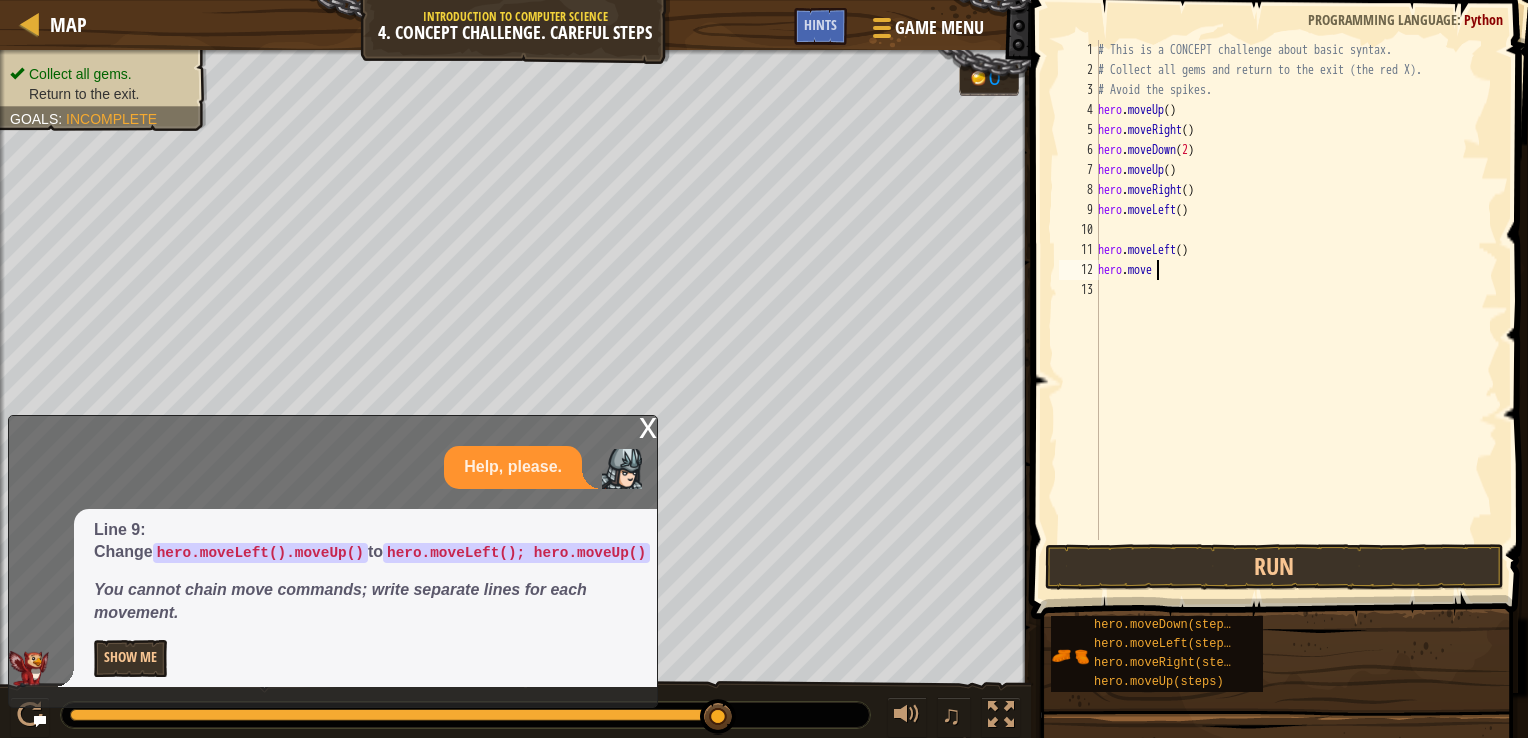 scroll, scrollTop: 9, scrollLeft: 0, axis: vertical 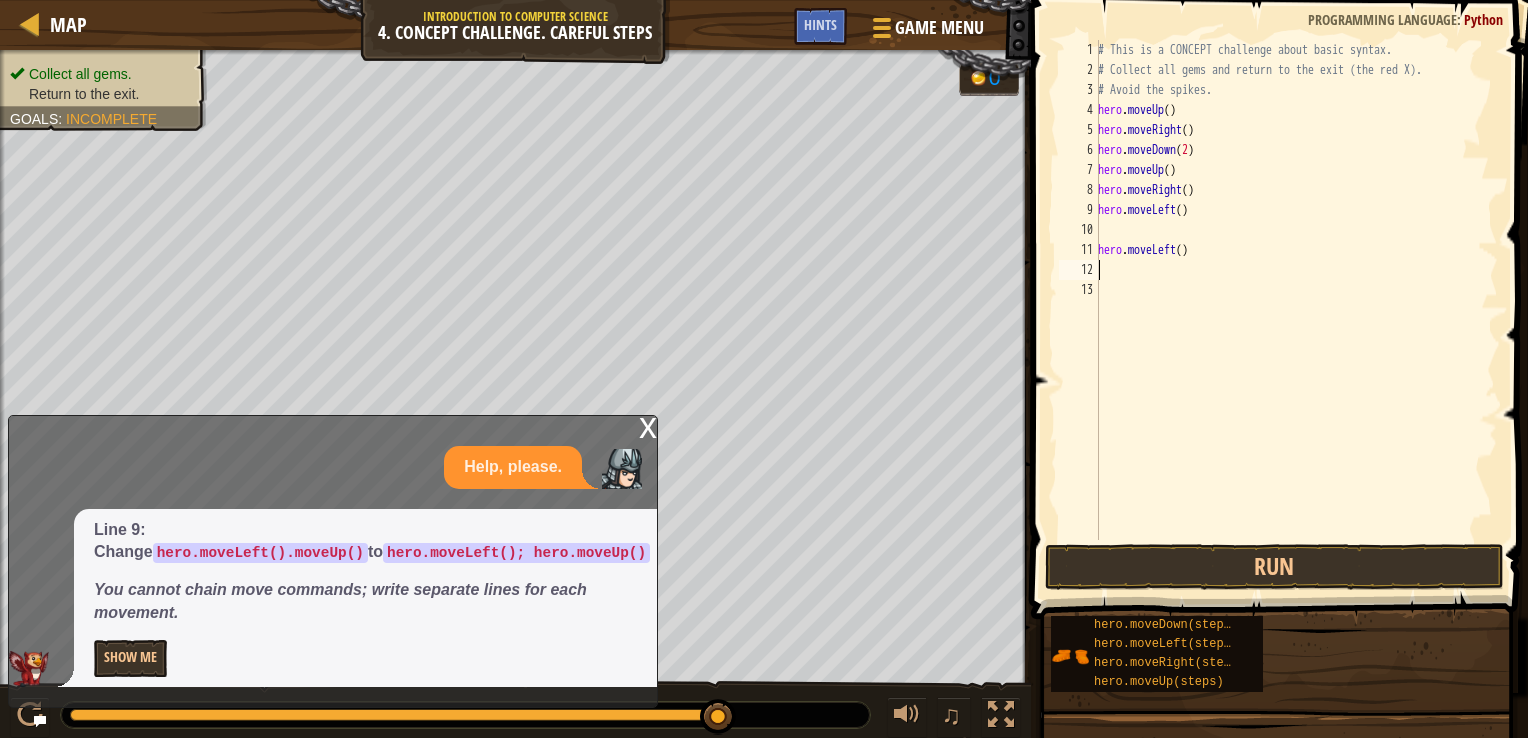 click on "# This is a CONCEPT challenge about basic syntax. # Collect all gems and return to the exit (the red X). # Avoid the spikes. hero . moveUp ( ) hero . moveRight ( ) hero . moveDown ( 2 ) hero . moveUp ( ) hero . moveRight ( ) hero . moveLeft ( ) hero . moveLeft ( )" at bounding box center (1296, 310) 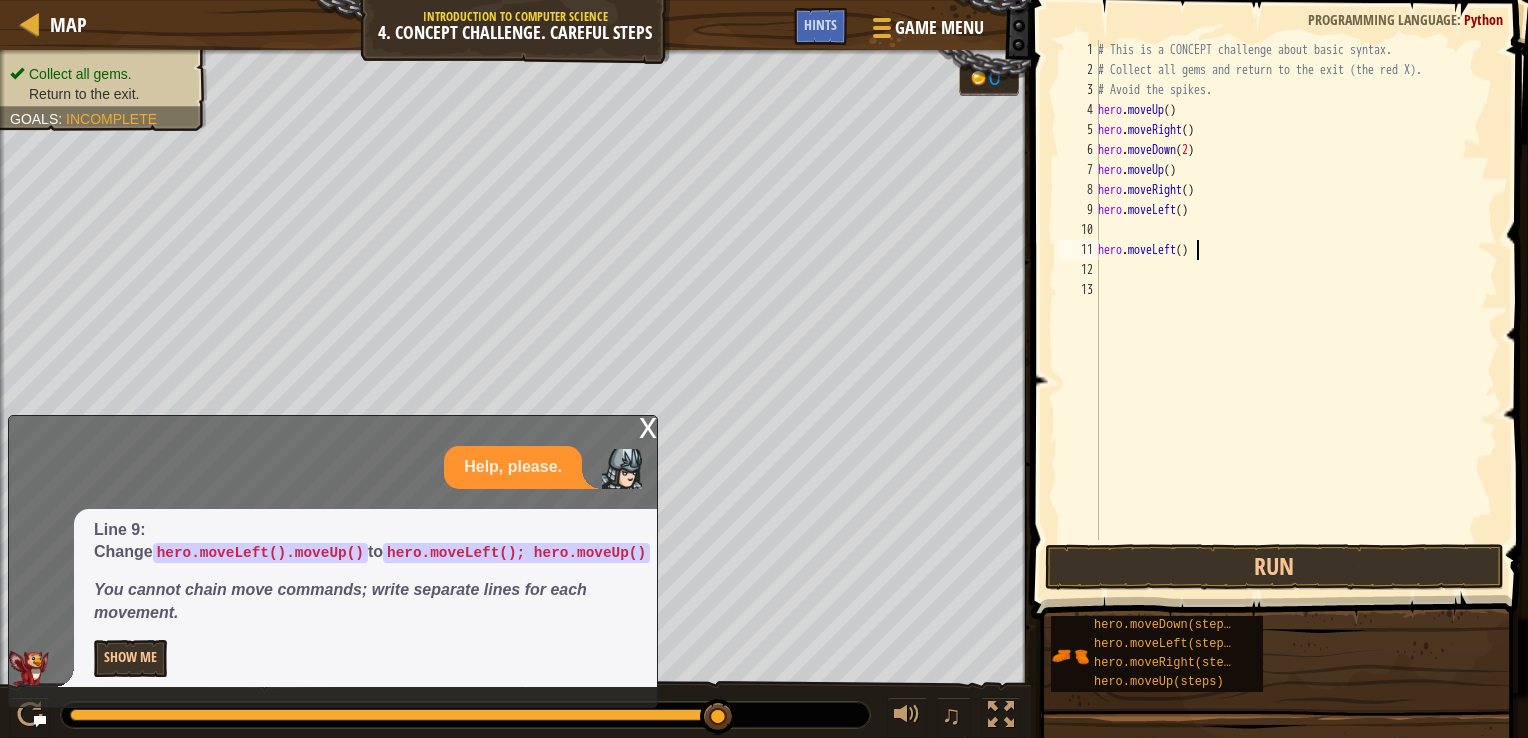 click on "# This is a CONCEPT challenge about basic syntax. # Collect all gems and return to the exit (the red X). # Avoid the spikes. hero . moveUp ( ) hero . moveRight ( ) hero . moveDown ( 2 ) hero . moveUp ( ) hero . moveRight ( ) hero . moveLeft ( ) hero . moveLeft ( )" at bounding box center (1296, 310) 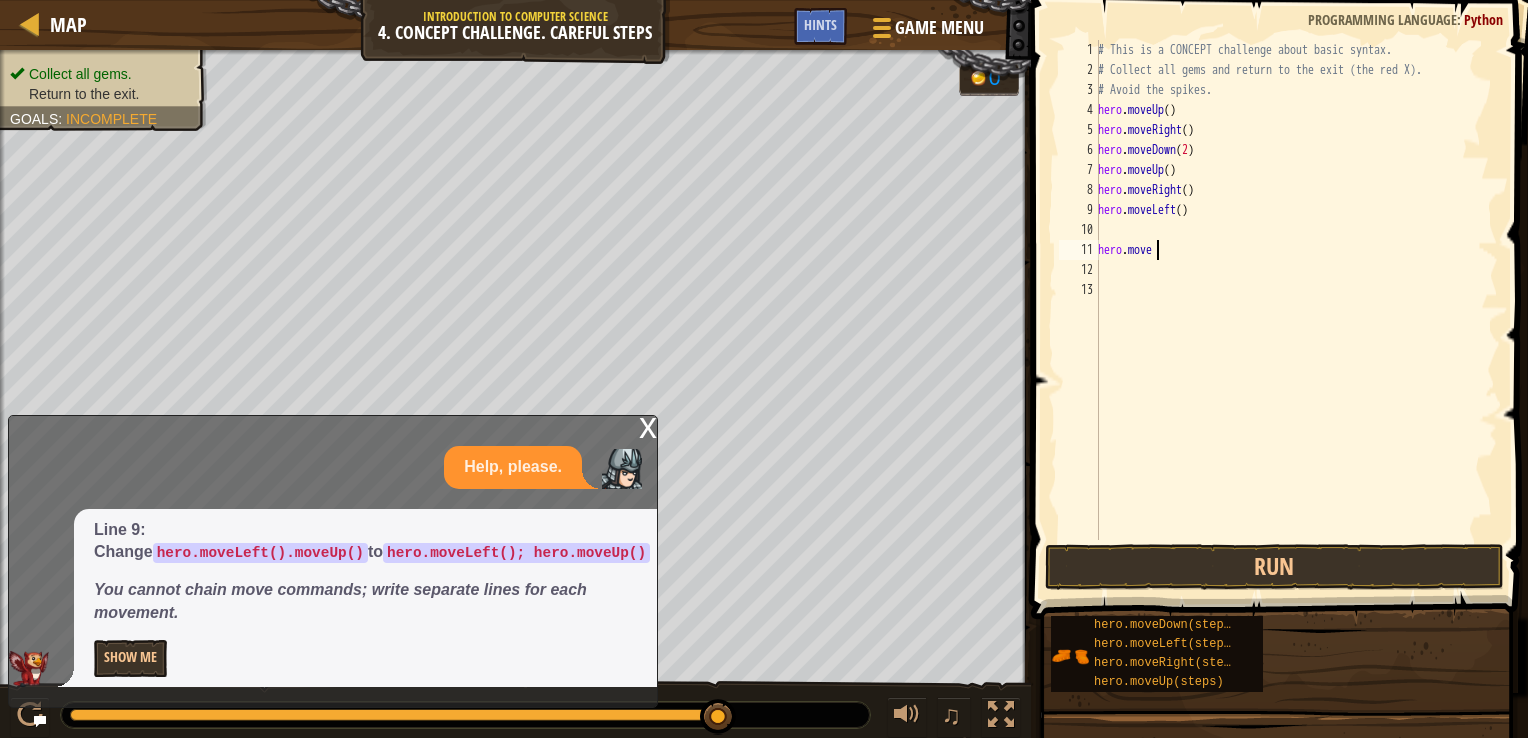 type on "h" 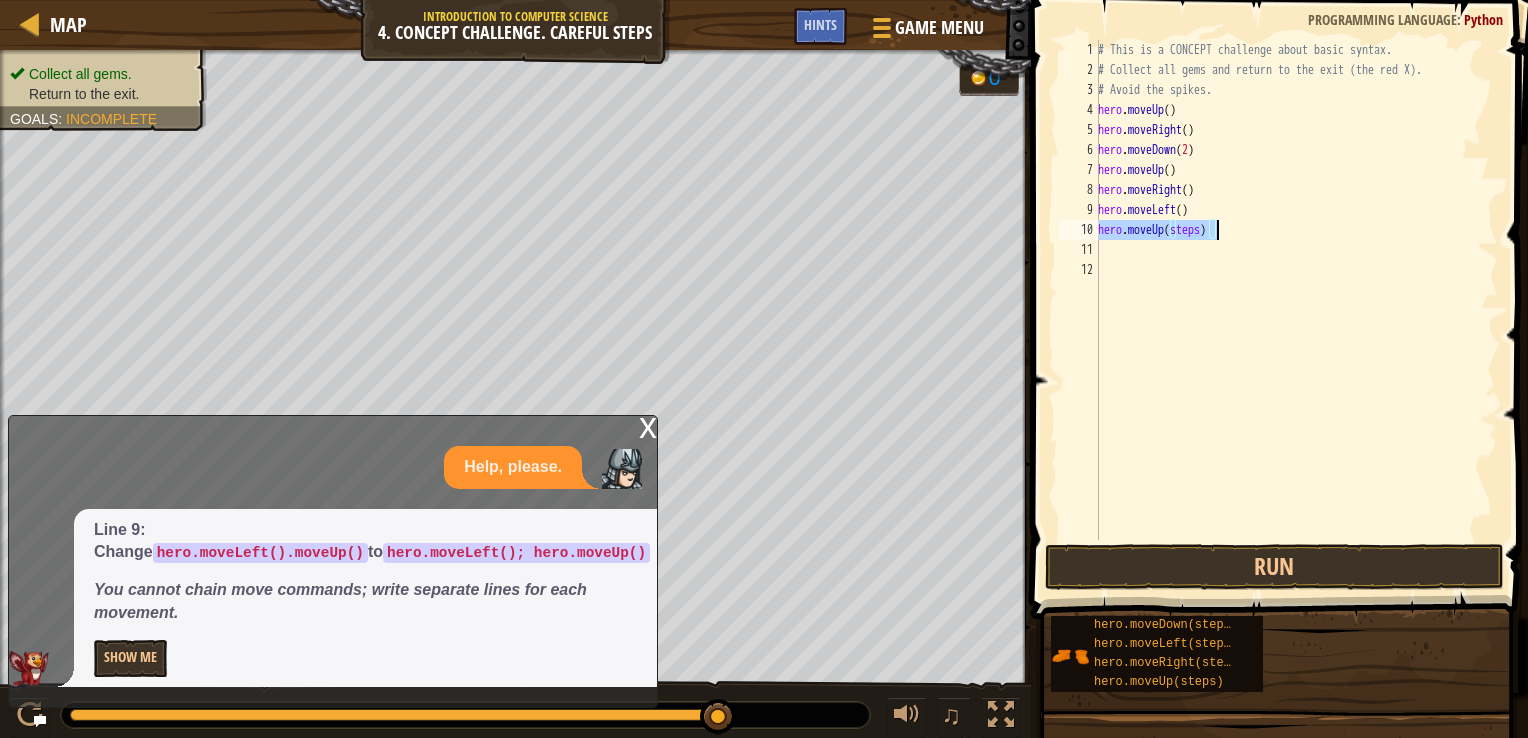 click on "# This is a CONCEPT challenge about basic syntax. # Collect all gems and return to the exit (the red X). # Avoid the spikes. hero . moveUp ( ) hero . moveRight ( ) hero . moveDown ( 2 ) hero . moveUp ( ) hero . moveRight ( ) hero . moveLeft ( ) hero . moveUp ( steps )" at bounding box center [1296, 290] 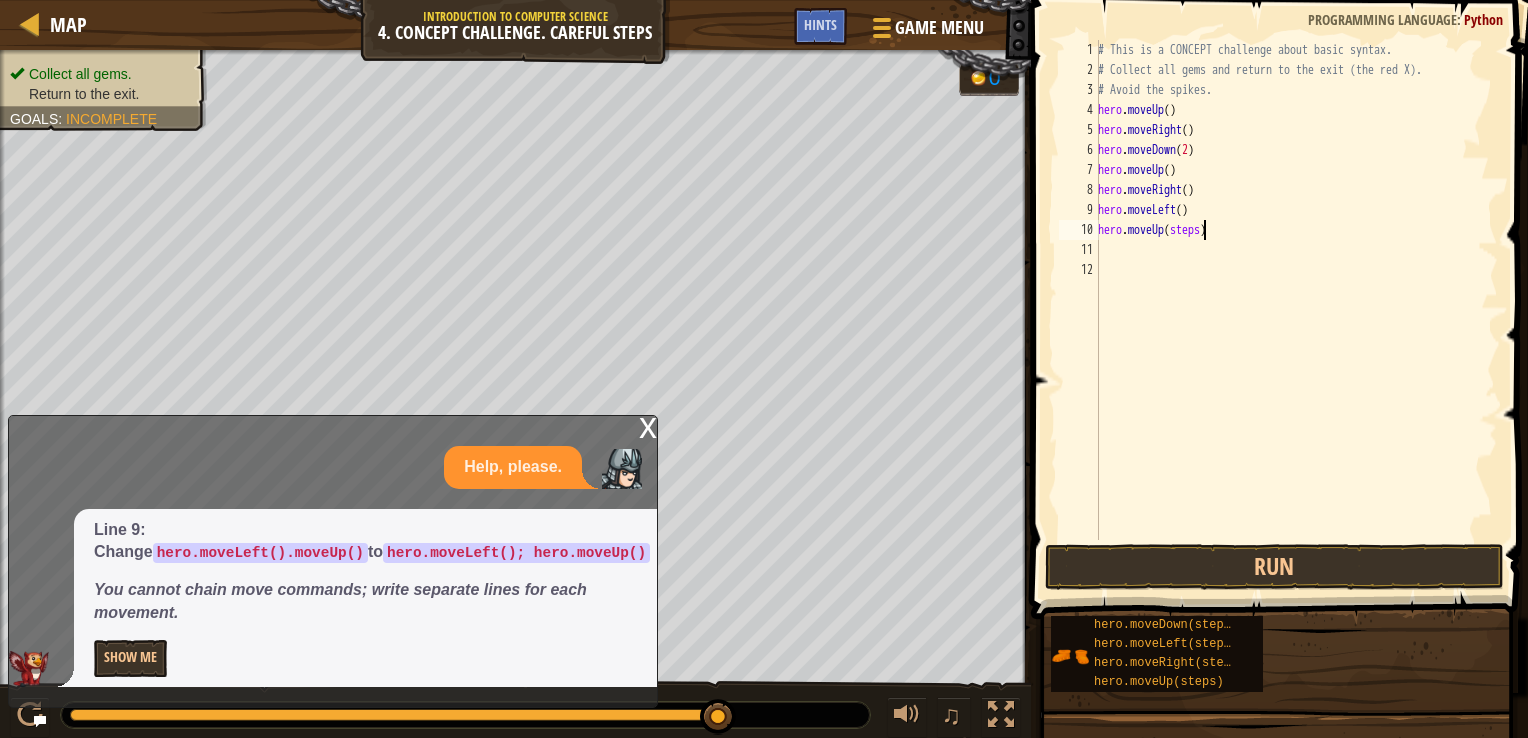 click on "# This is a CONCEPT challenge about basic syntax. # Collect all gems and return to the exit (the red X). # Avoid the spikes. hero . moveUp ( ) hero . moveRight ( ) hero . moveDown ( 2 ) hero . moveUp ( ) hero . moveRight ( ) hero . moveLeft ( ) hero . moveUp ( steps )" at bounding box center [1296, 310] 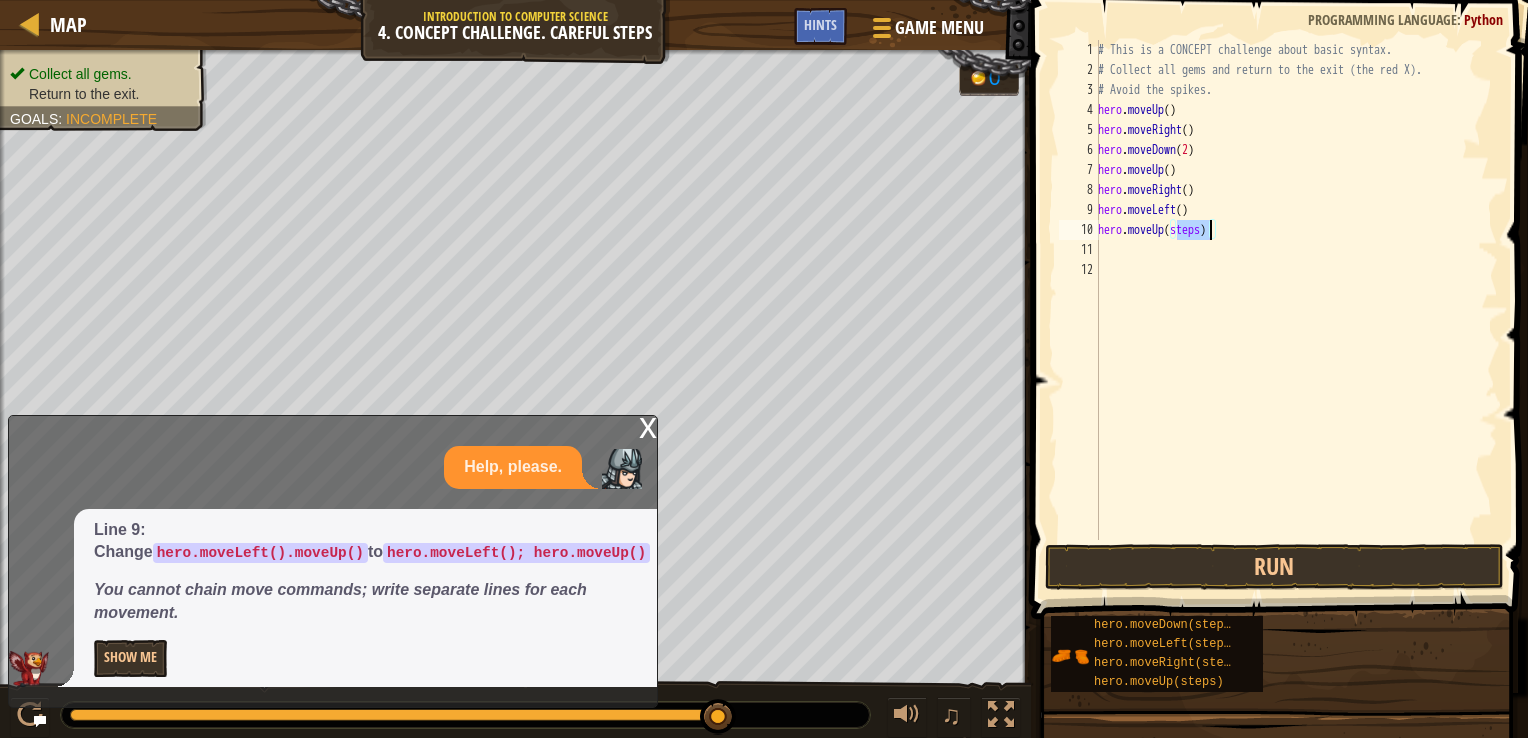 click on "# This is a CONCEPT challenge about basic syntax. # Collect all gems and return to the exit (the red X). # Avoid the spikes. hero . moveUp ( ) hero . moveRight ( ) hero . moveDown ( 2 ) hero . moveUp ( ) hero . moveRight ( ) hero . moveLeft ( ) hero . moveUp ( steps )" at bounding box center [1296, 310] 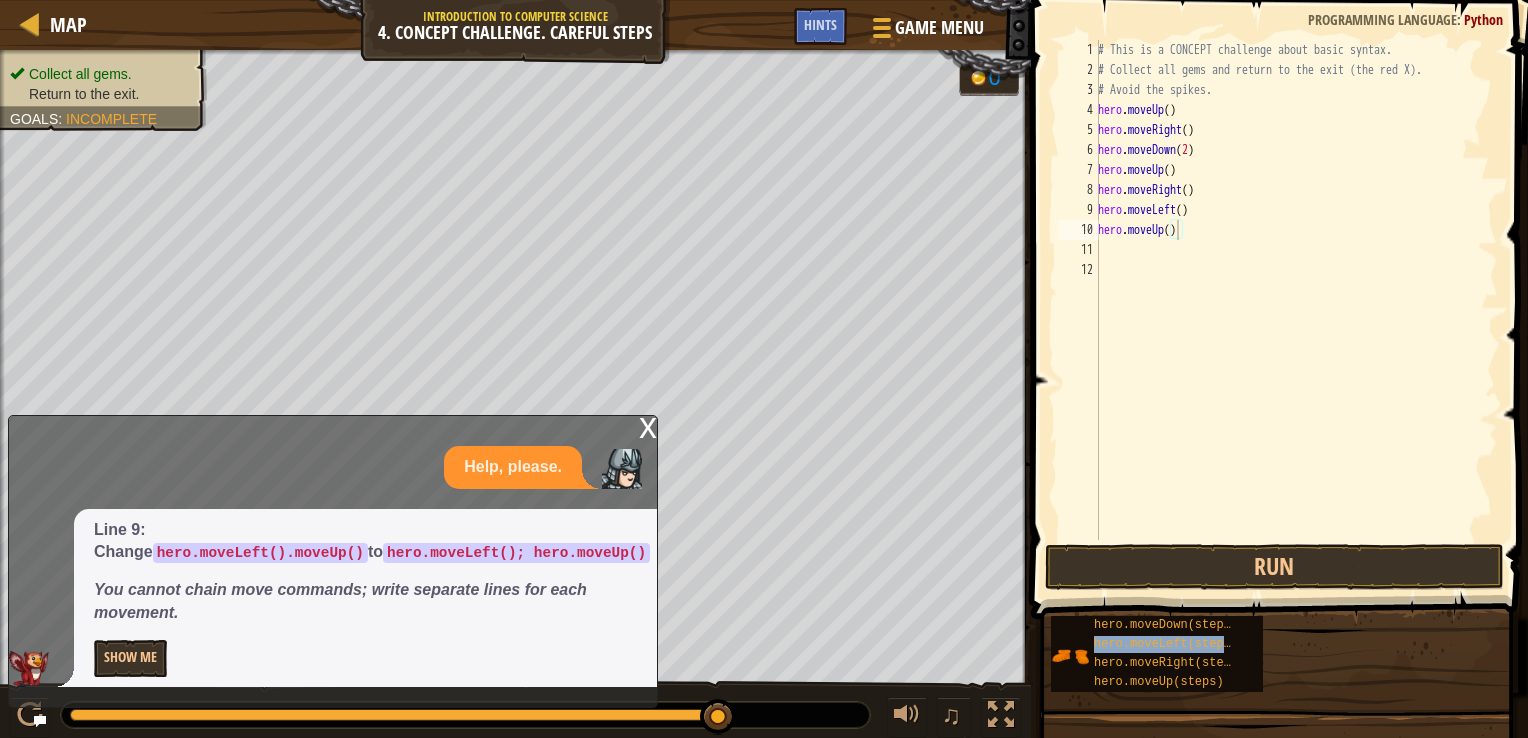 drag, startPoint x: 1188, startPoint y: 642, endPoint x: 1177, endPoint y: 306, distance: 336.18002 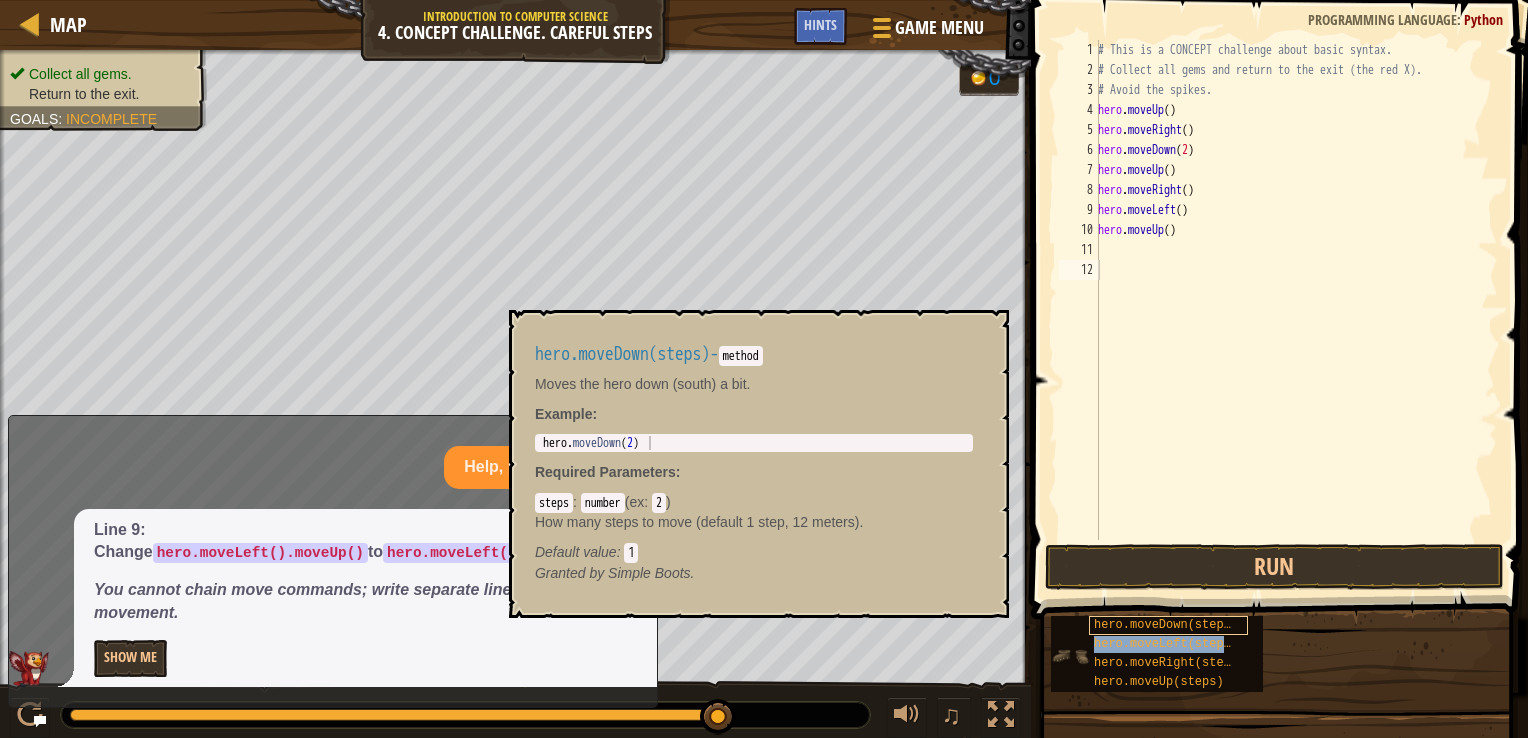type on "hero.moveUp()" 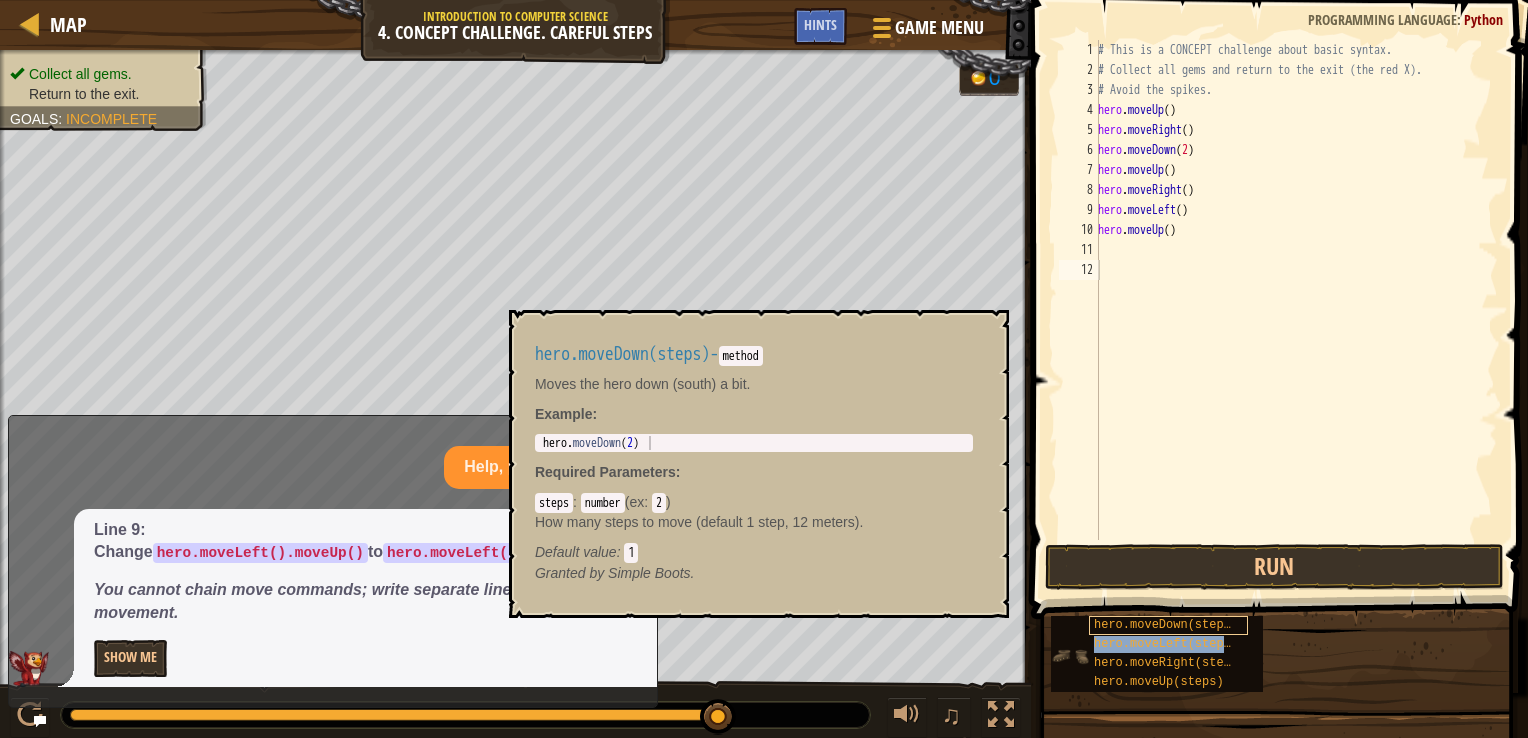 type on "hero.moveUp()" 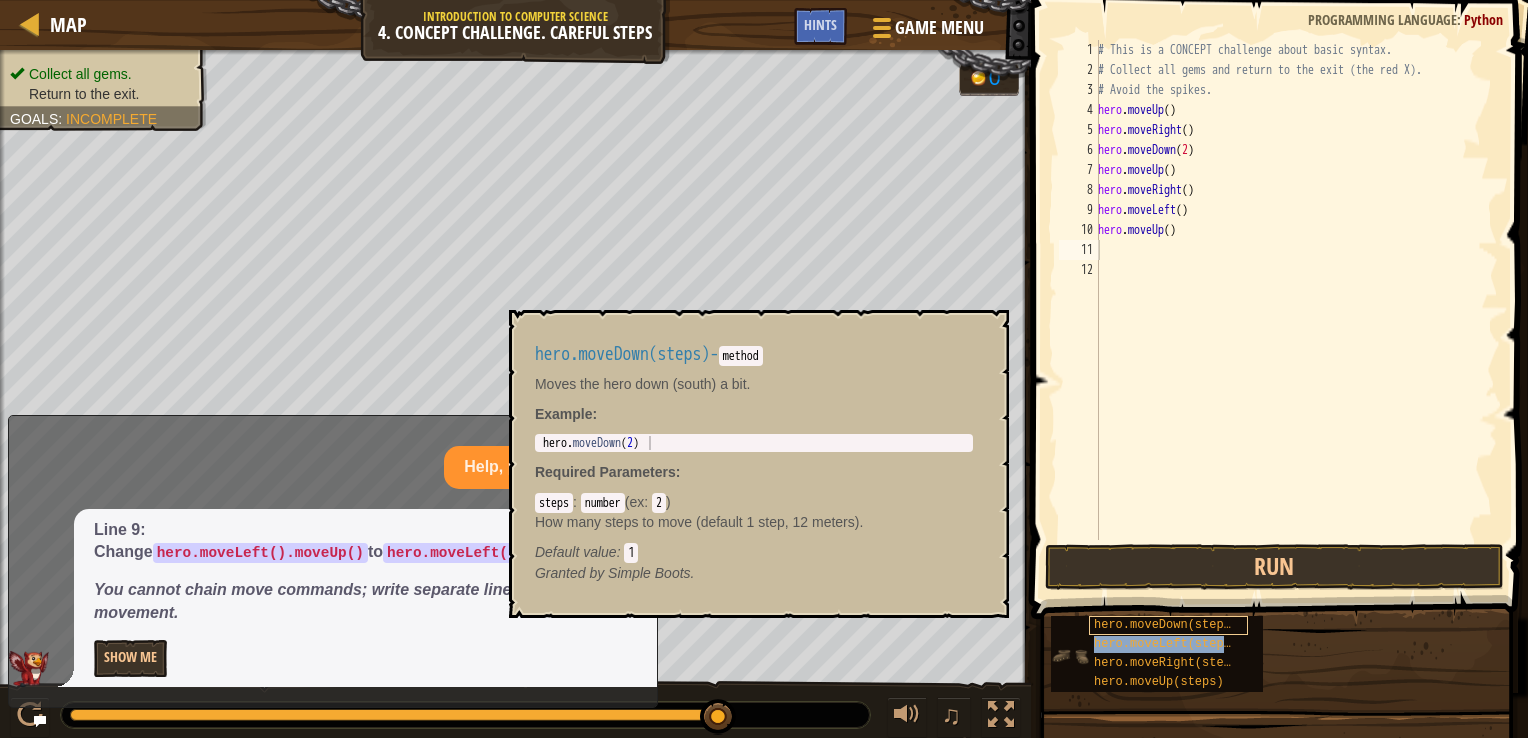 type on "hero.moveLeft(steps)" 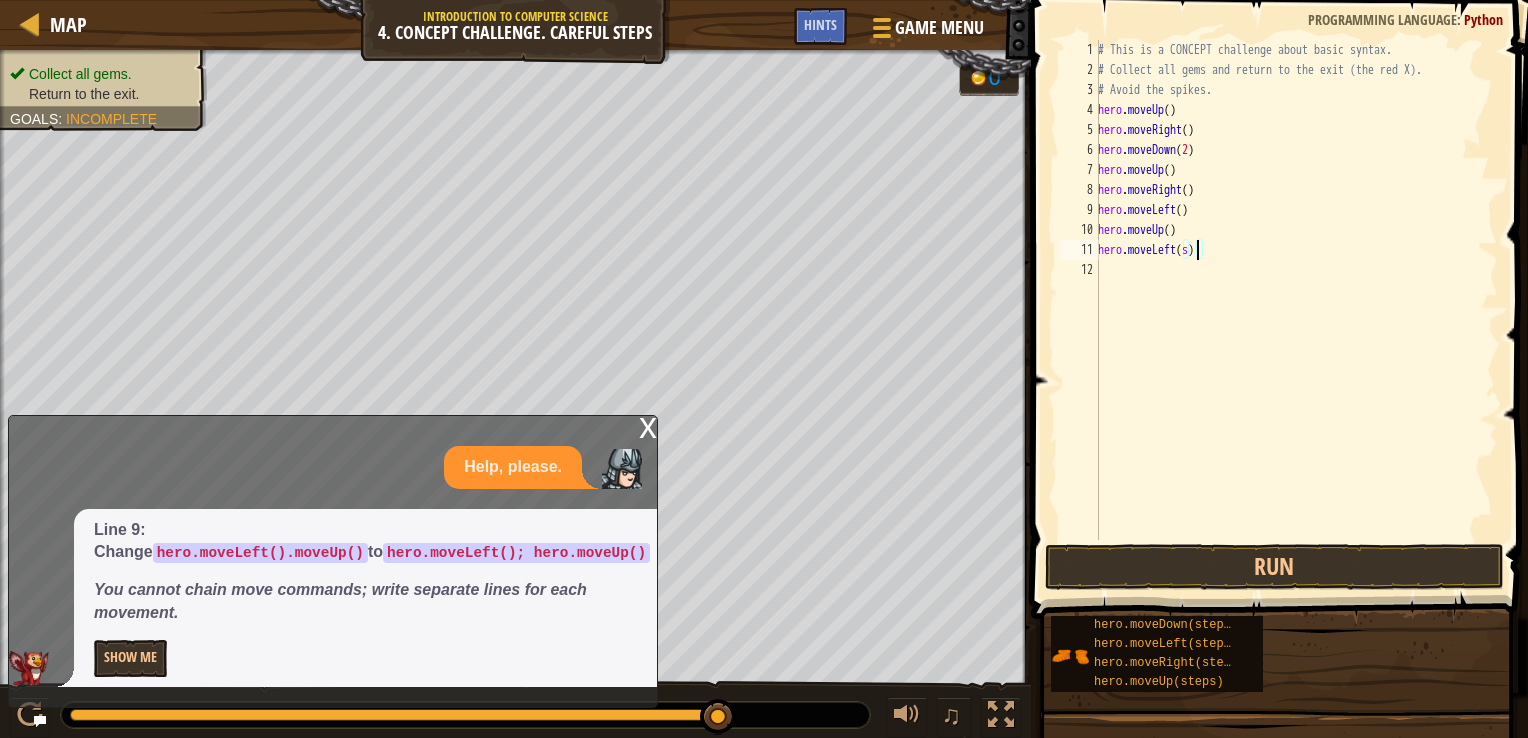 type on "hero.moveLeft()" 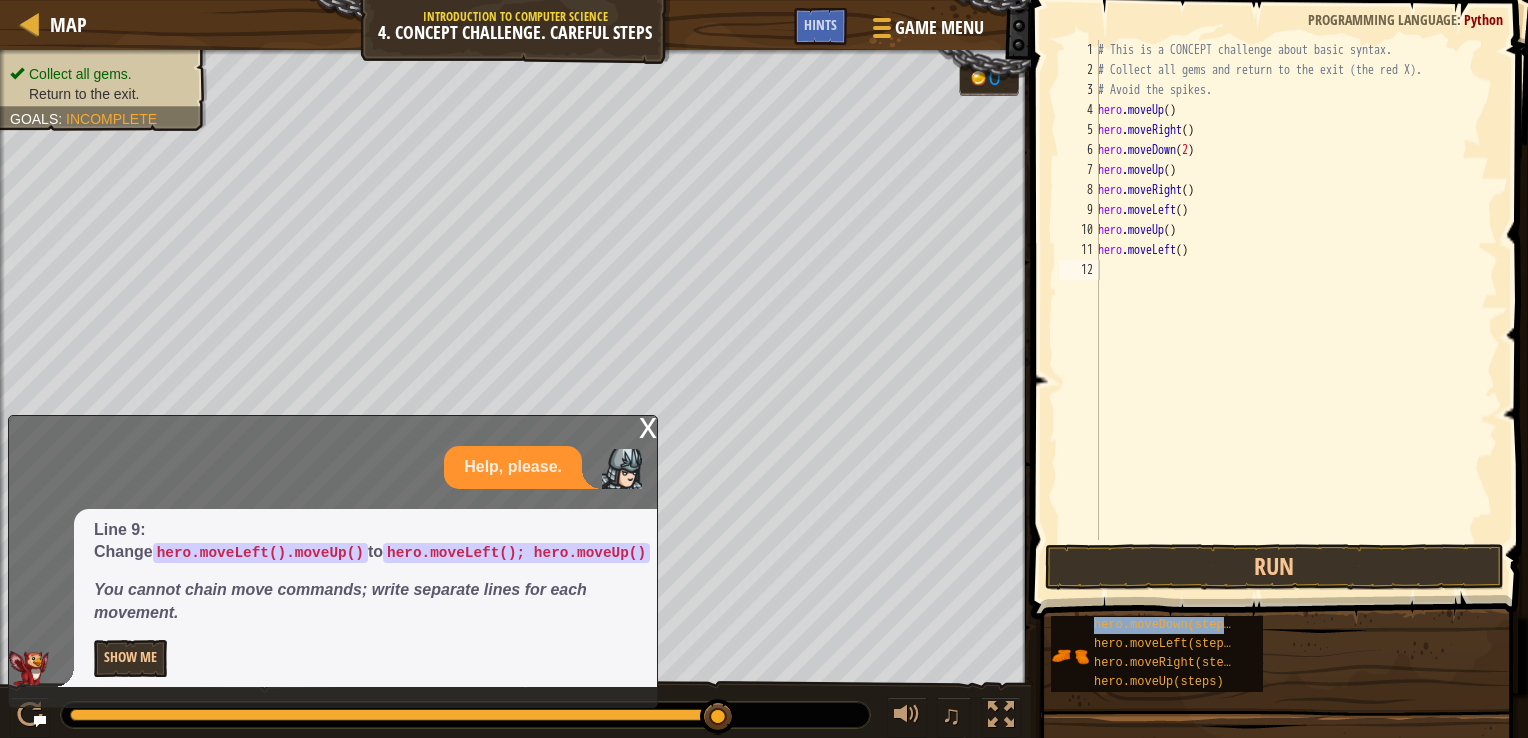 type on "hero.moveDown(steps)" 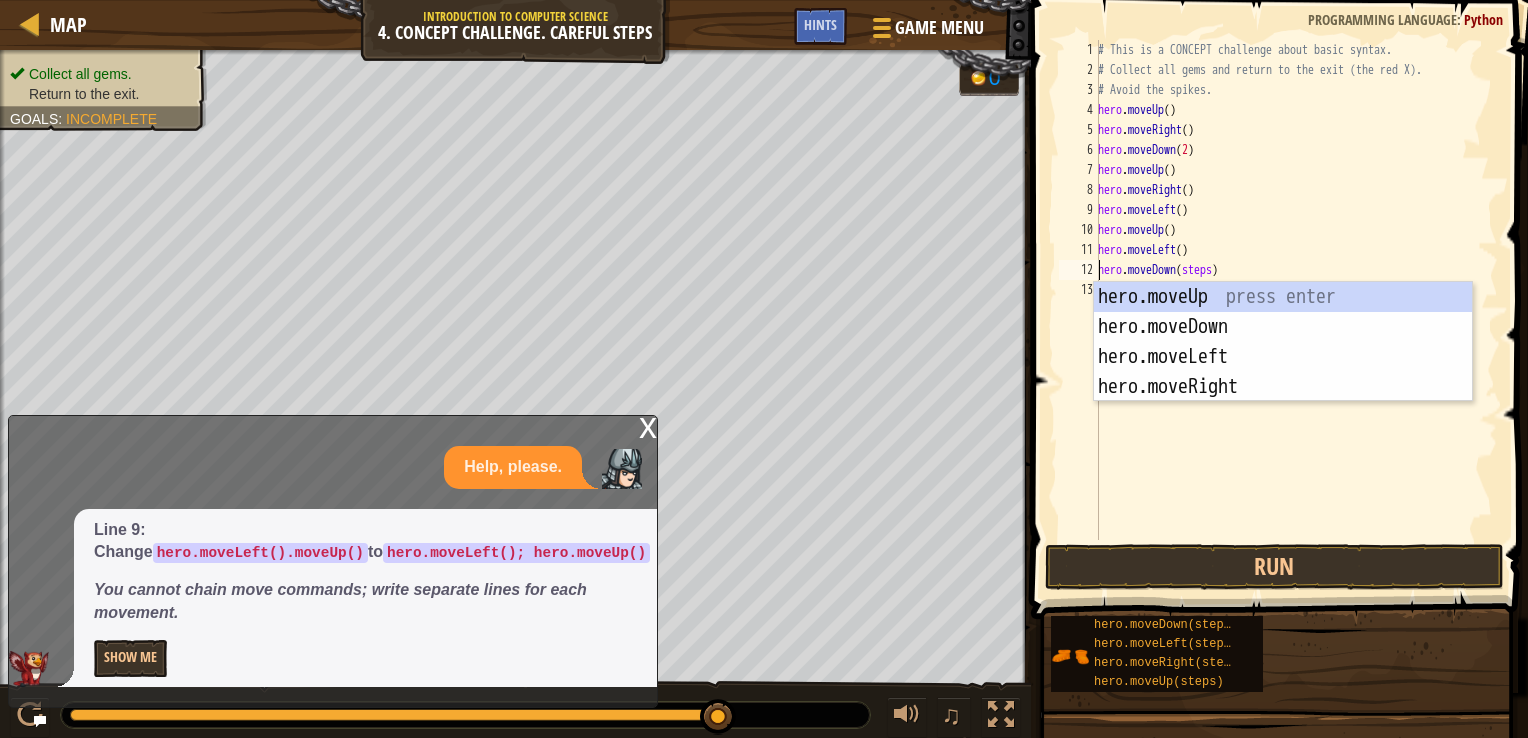 click on "# This is a CONCEPT challenge about basic syntax. # Collect all gems and return to the exit (the red X). # Avoid the spikes. hero . moveUp ( ) hero . moveRight ( ) hero . moveDown ( 2 ) hero . moveUp ( ) hero . moveRight ( ) hero . moveLeft ( ) hero . moveUp ( ) hero . moveLeft ( ) hero . moveDown ( steps )" at bounding box center [1296, 310] 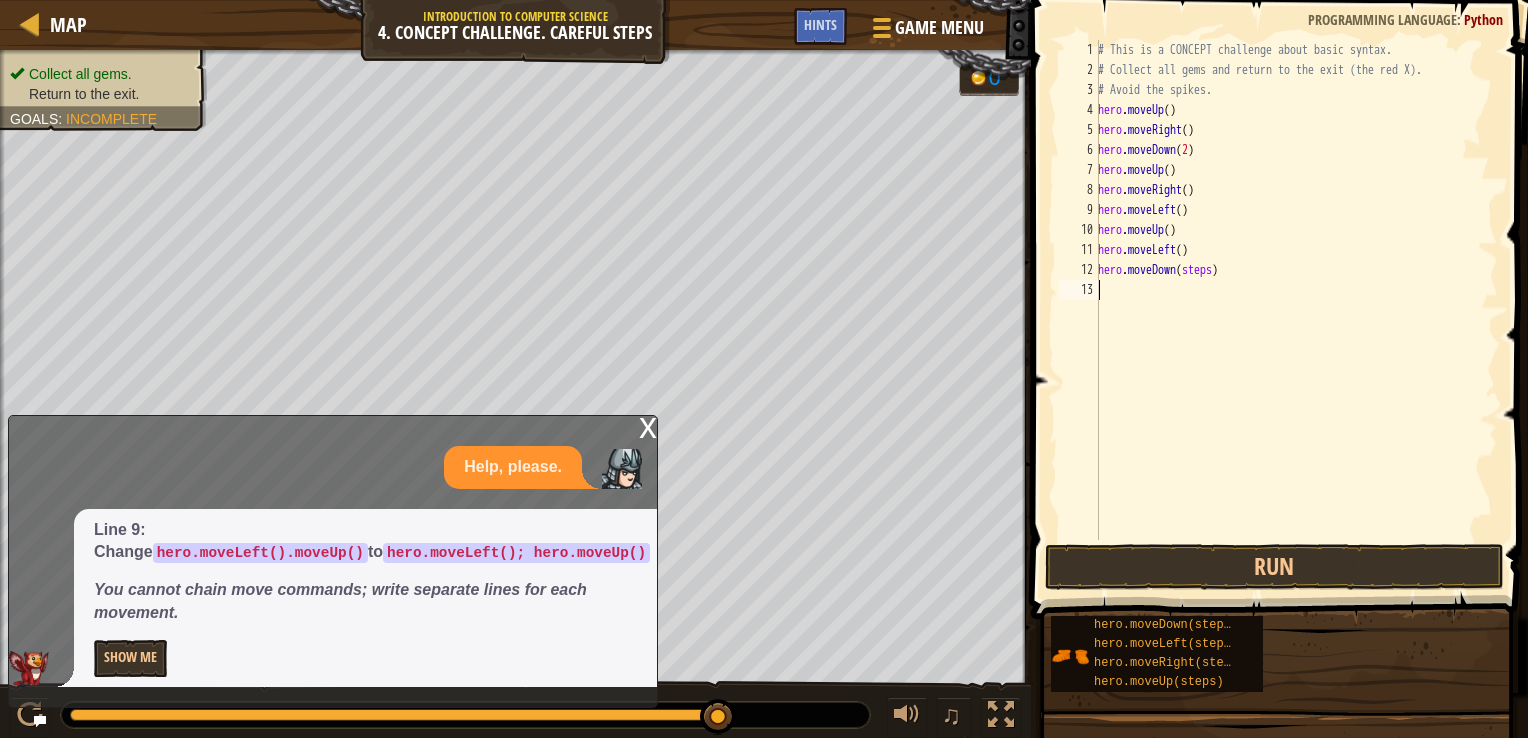 click on "# This is a CONCEPT challenge about basic syntax. # Collect all gems and return to the exit (the red X). # Avoid the spikes. hero . moveUp ( ) hero . moveRight ( ) hero . moveDown ( 2 ) hero . moveUp ( ) hero . moveRight ( ) hero . moveLeft ( ) hero . moveUp ( ) hero . moveLeft ( ) hero . moveDown ( steps )" at bounding box center (1296, 310) 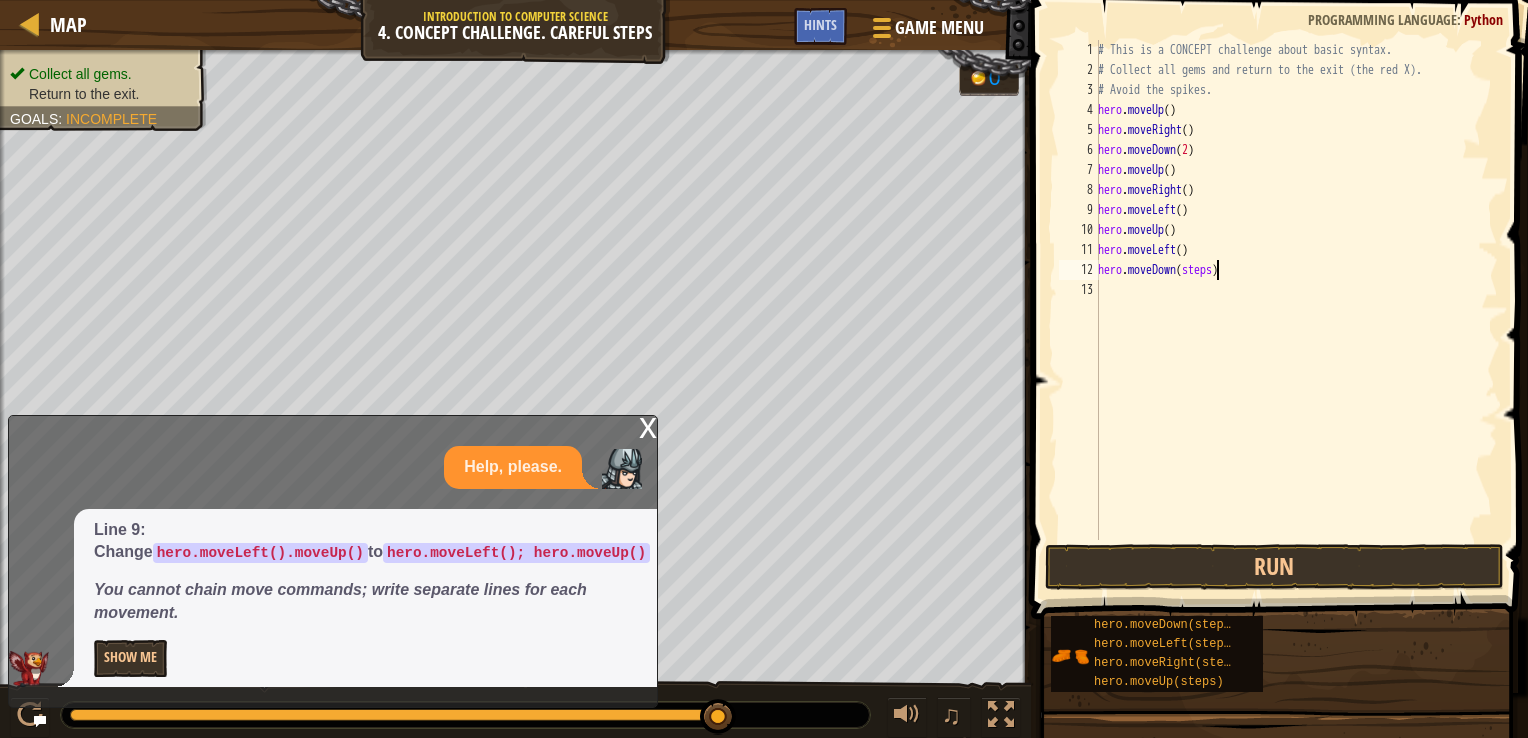 click on "# This is a CONCEPT challenge about basic syntax. # Collect all gems and return to the exit (the red X). # Avoid the spikes. hero . moveUp ( ) hero . moveRight ( ) hero . moveDown ( 2 ) hero . moveUp ( ) hero . moveRight ( ) hero . moveLeft ( ) hero . moveUp ( ) hero . moveLeft ( ) hero . moveDown ( steps )" at bounding box center [1296, 310] 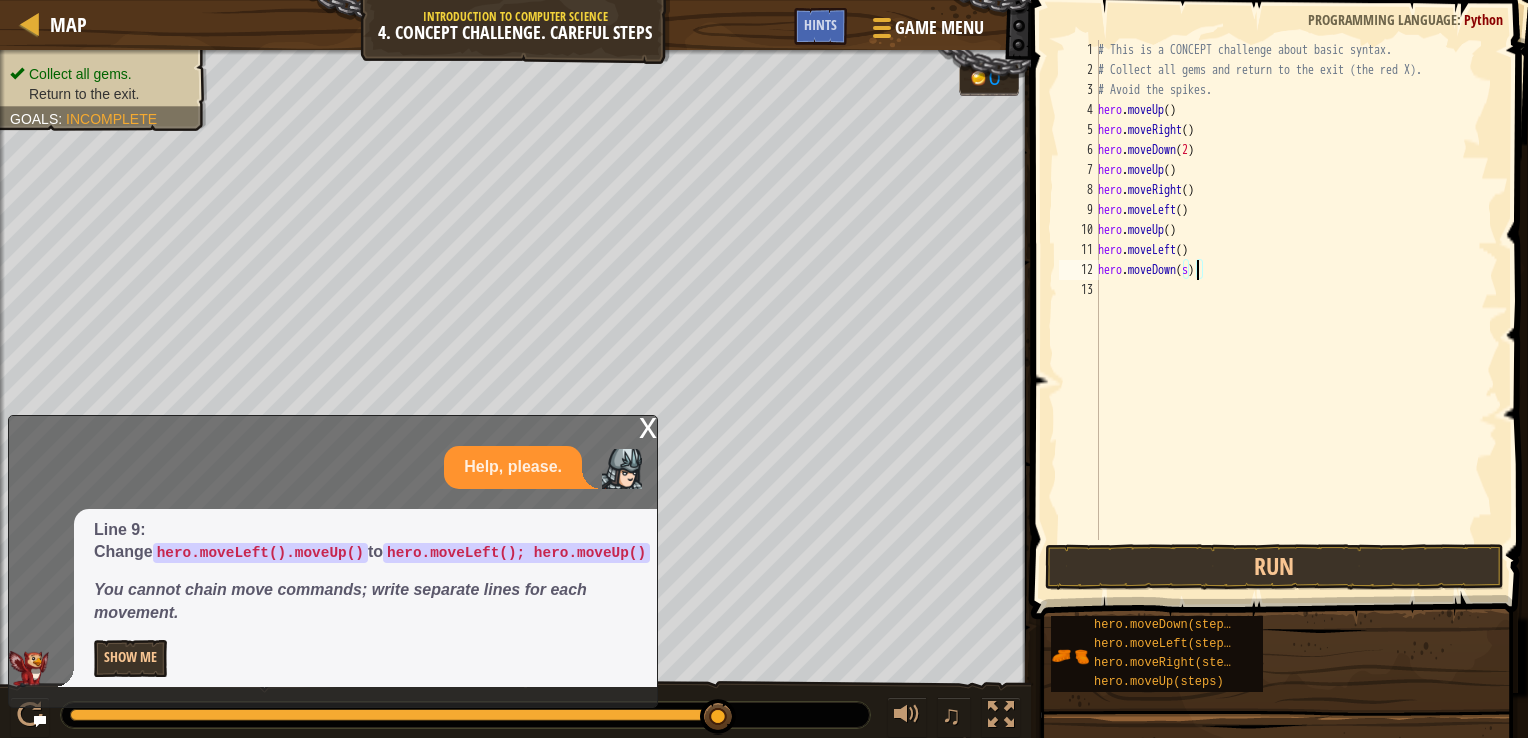 type on "hero.moveDown()" 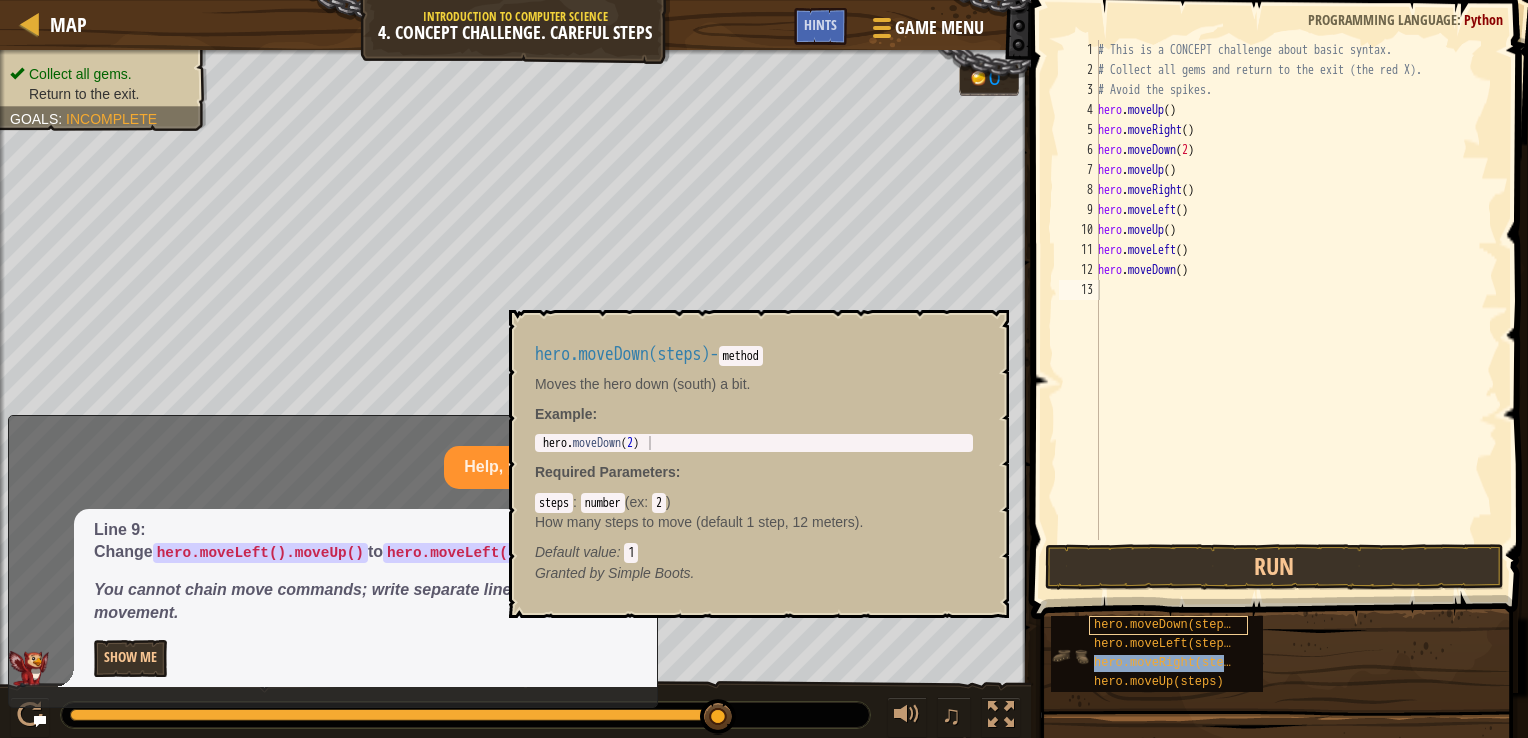 type on "hero.moveDown()" 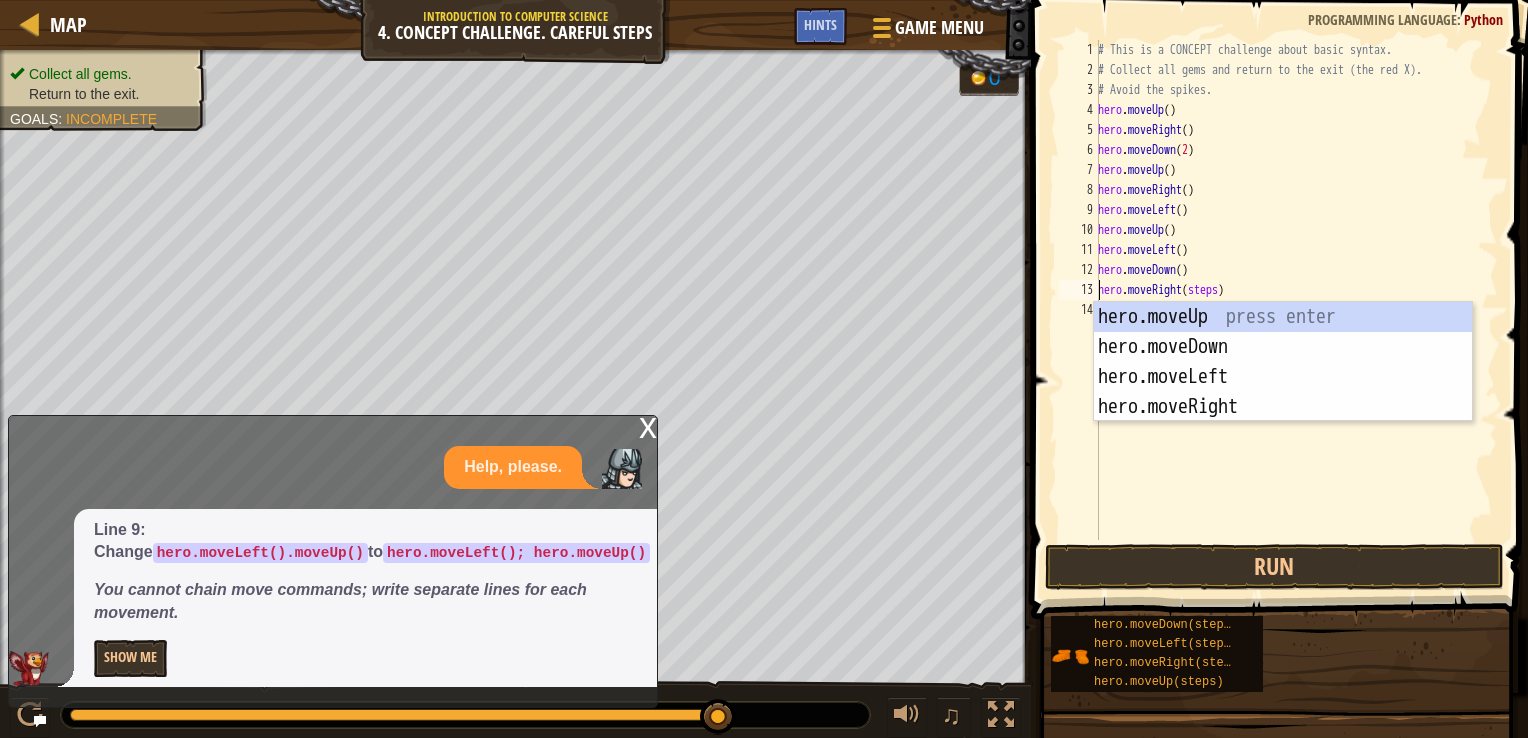 click on "# This is a CONCEPT challenge about basic syntax. # Collect all gems and return to the exit (the red X). # Avoid the spikes. hero . moveUp ( ) hero . moveRight ( ) hero . moveDown ( 2 ) hero . moveUp ( ) hero . moveRight ( ) hero . moveLeft ( ) hero . moveUp ( ) hero . moveLeft ( ) hero . moveDown ( ) hero . moveRight ( steps )" at bounding box center (1296, 310) 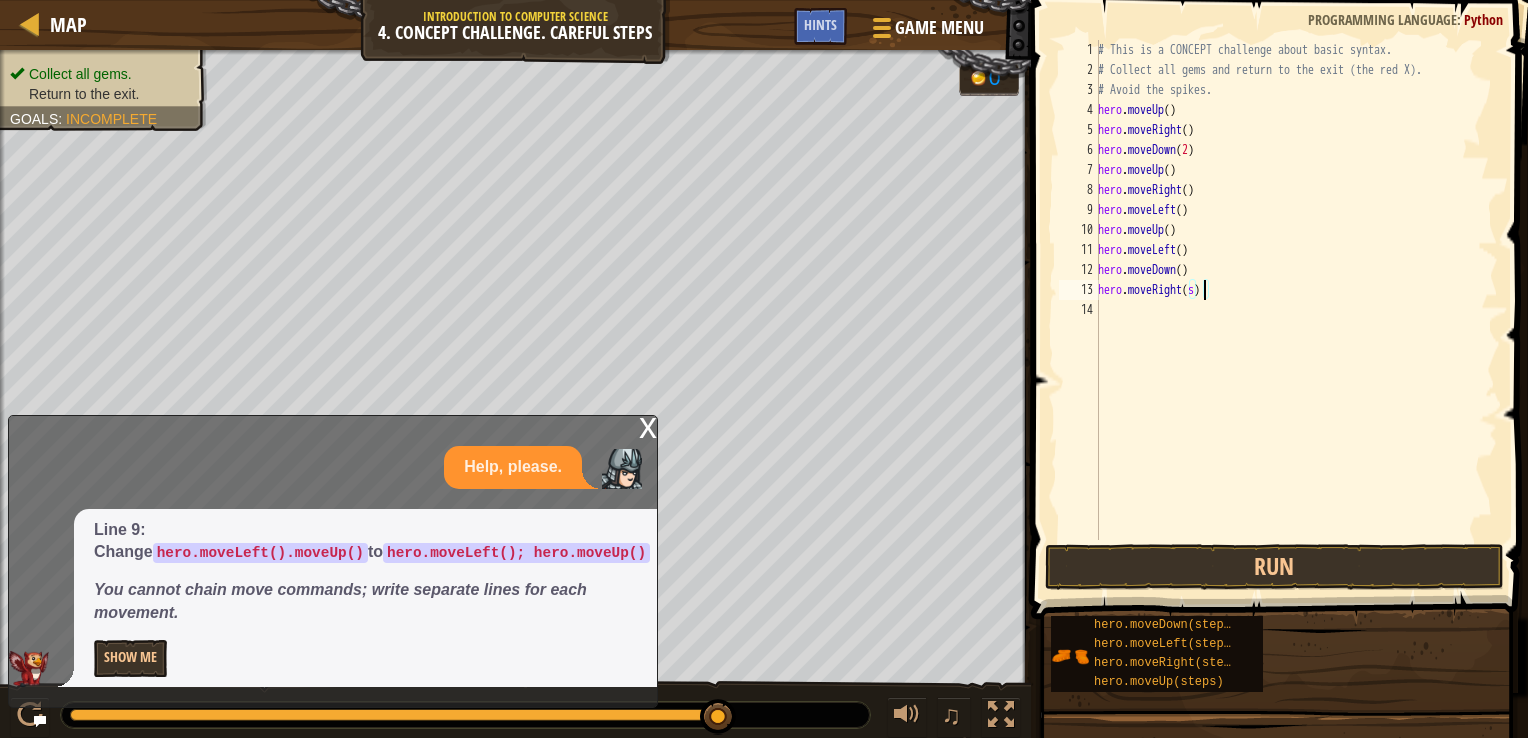 type on "hero.moveRight()" 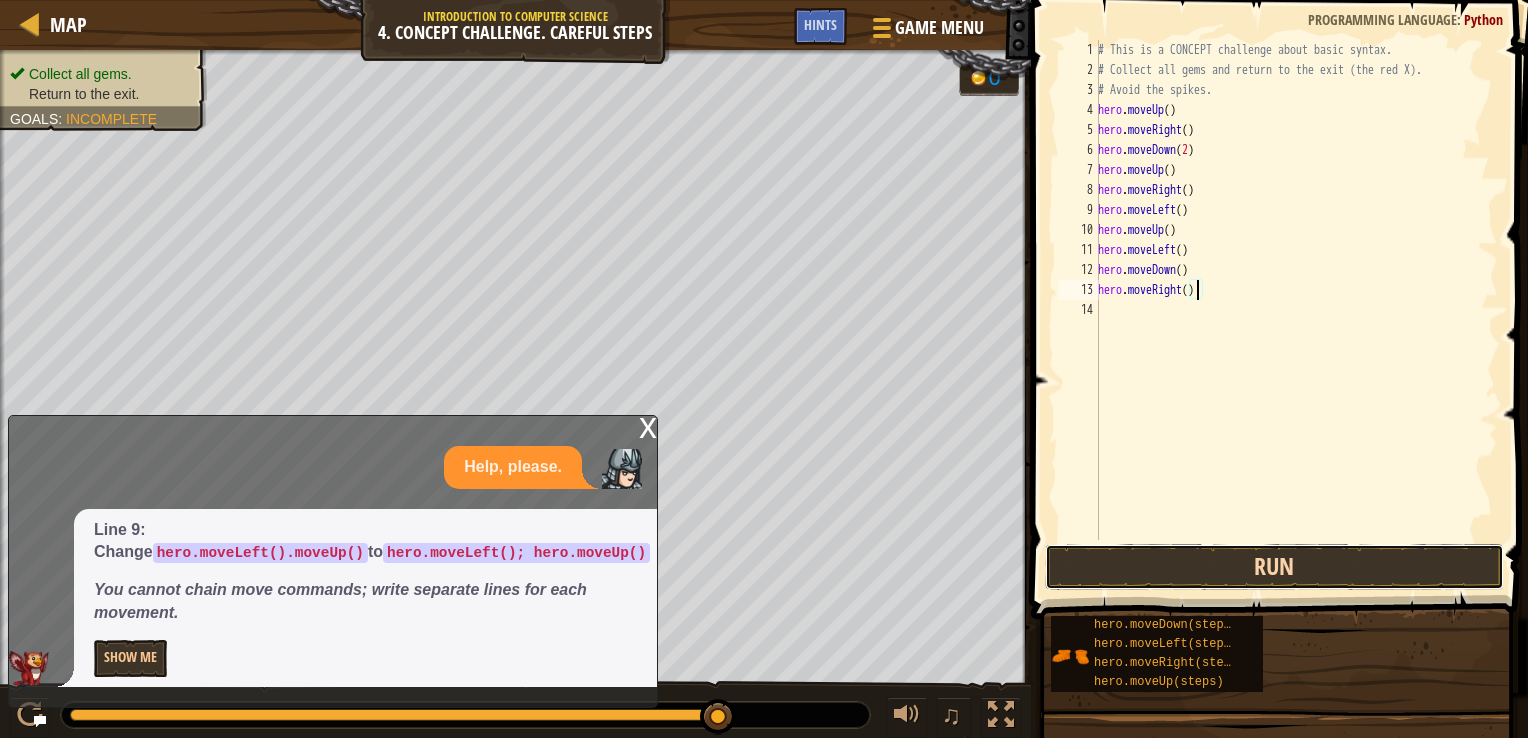 click on "Run" at bounding box center (1274, 567) 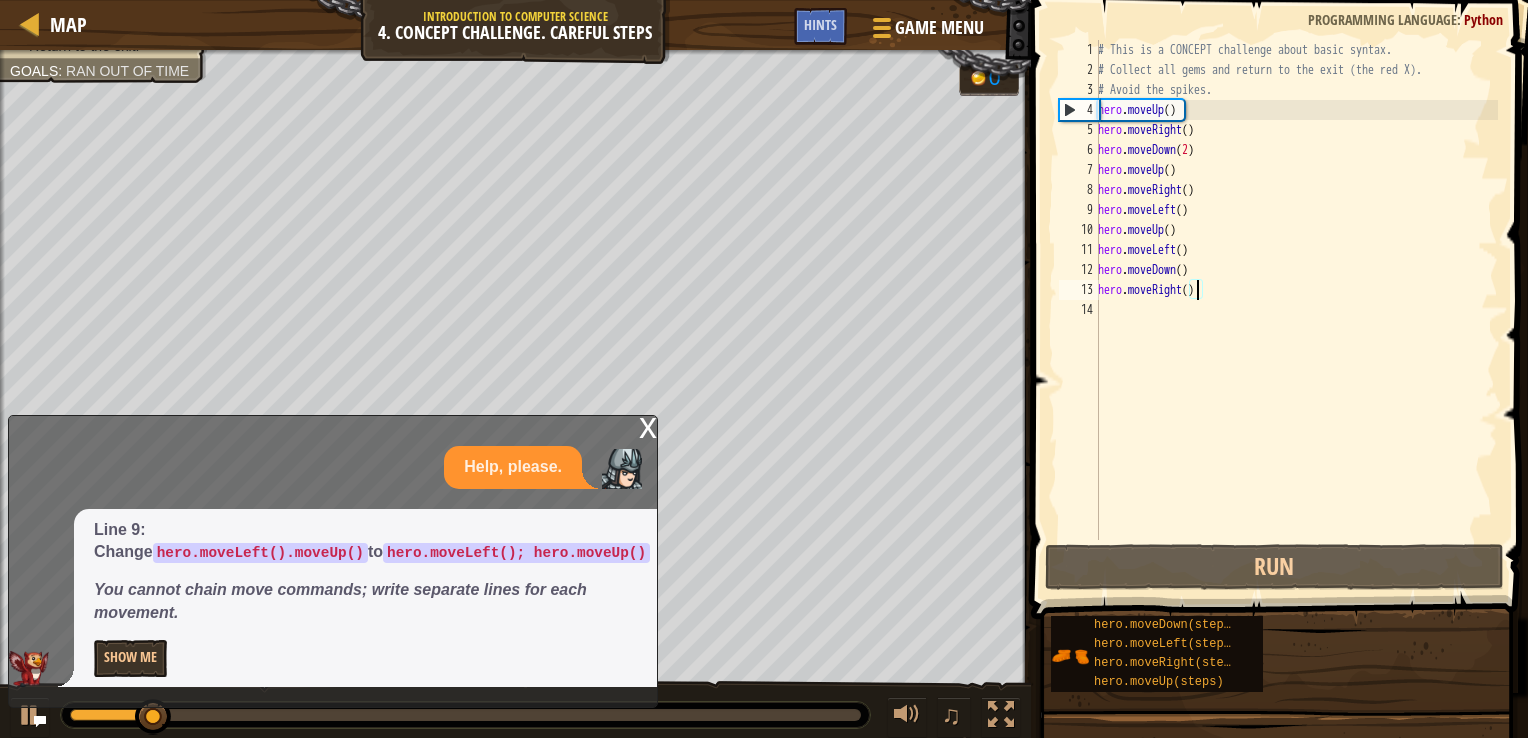 click on "x" at bounding box center (648, 426) 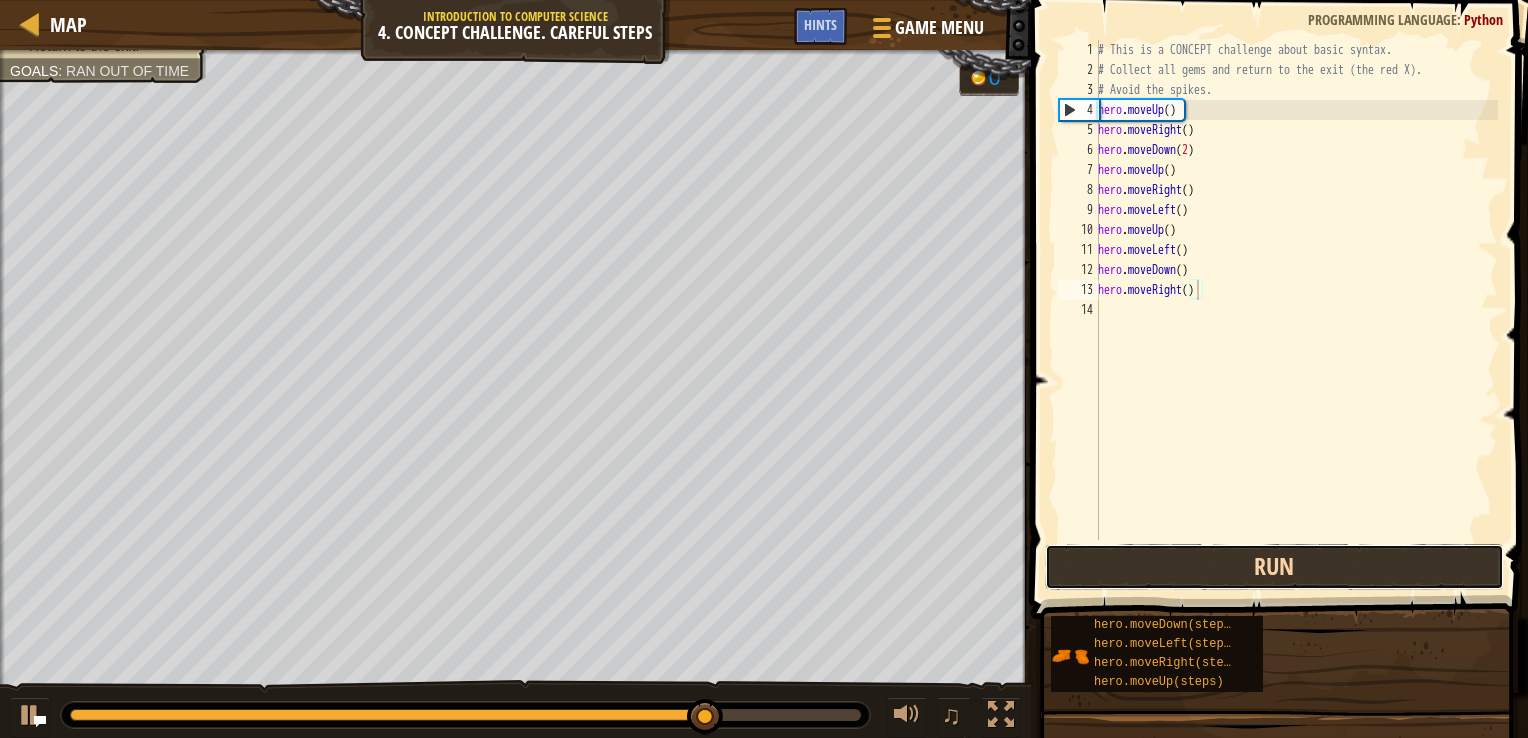 click on "Run" at bounding box center [1274, 567] 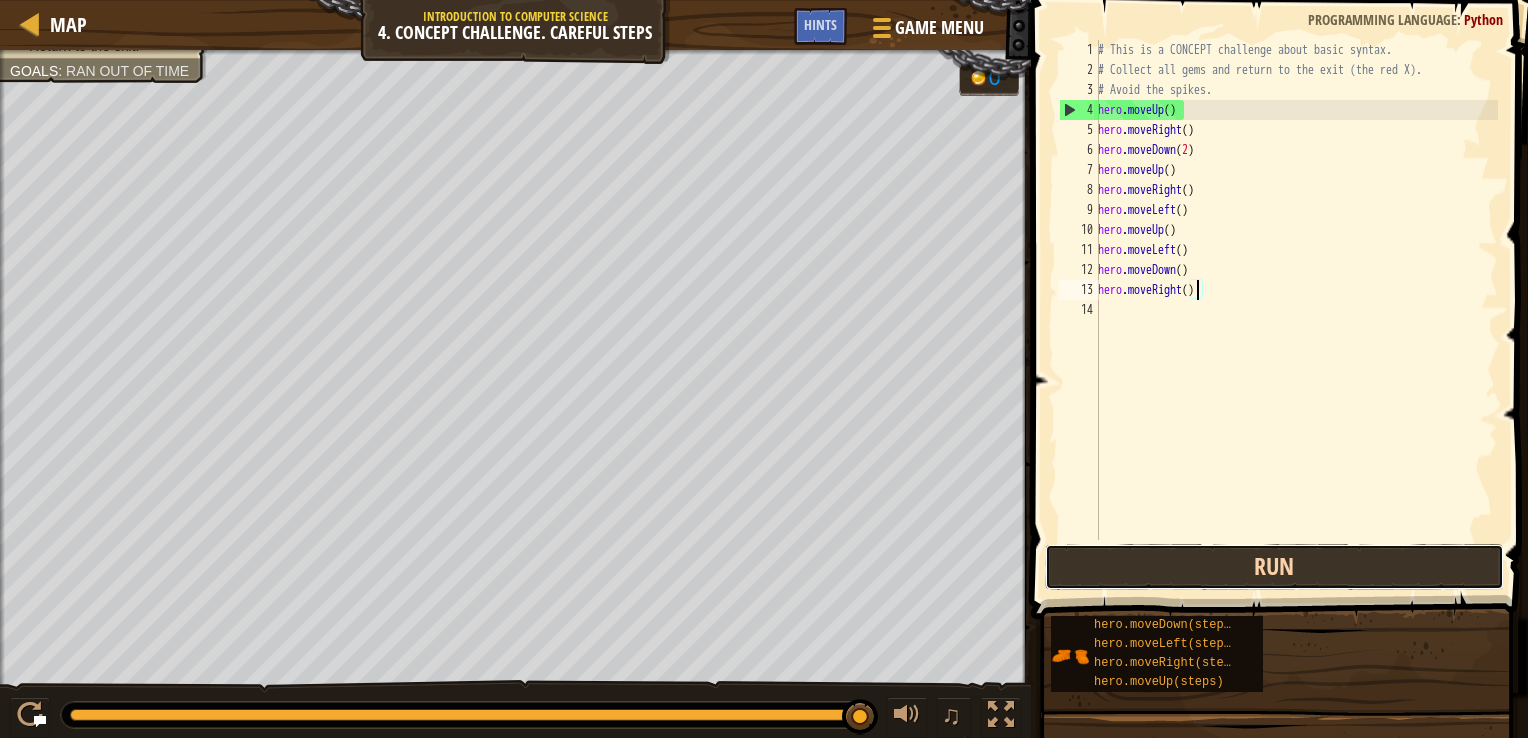 click on "Run" at bounding box center [1274, 567] 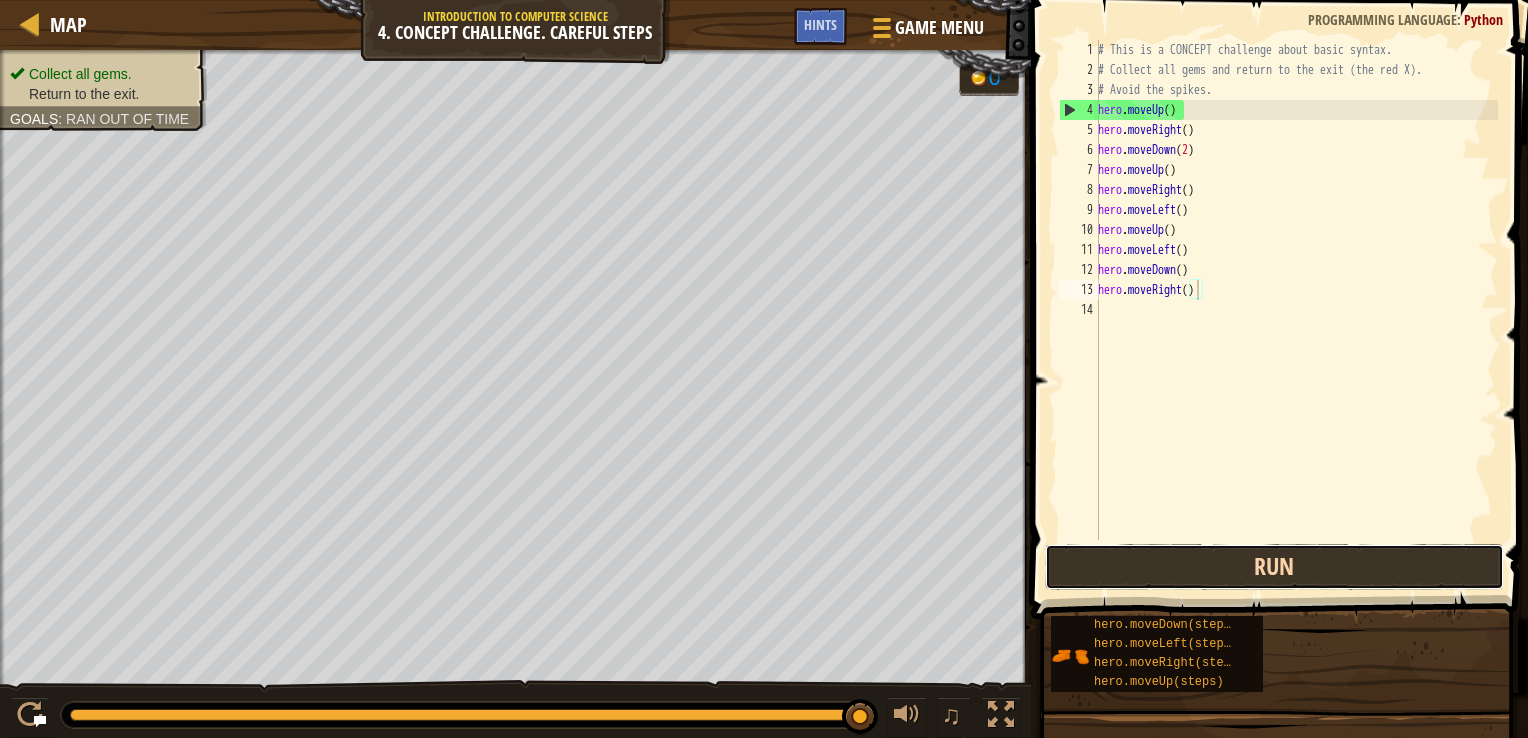 click on "Run" at bounding box center (1274, 567) 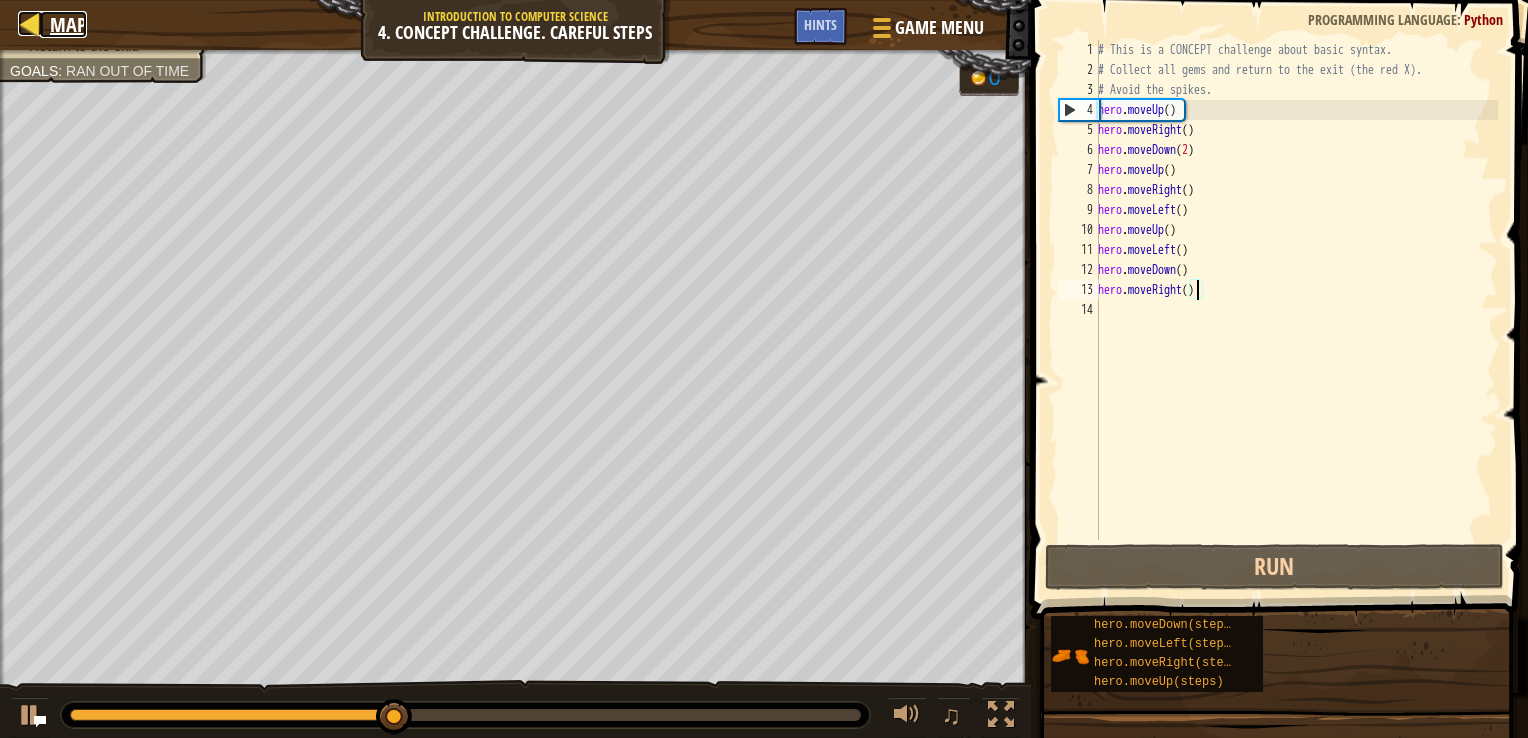 click on "Map" at bounding box center (68, 24) 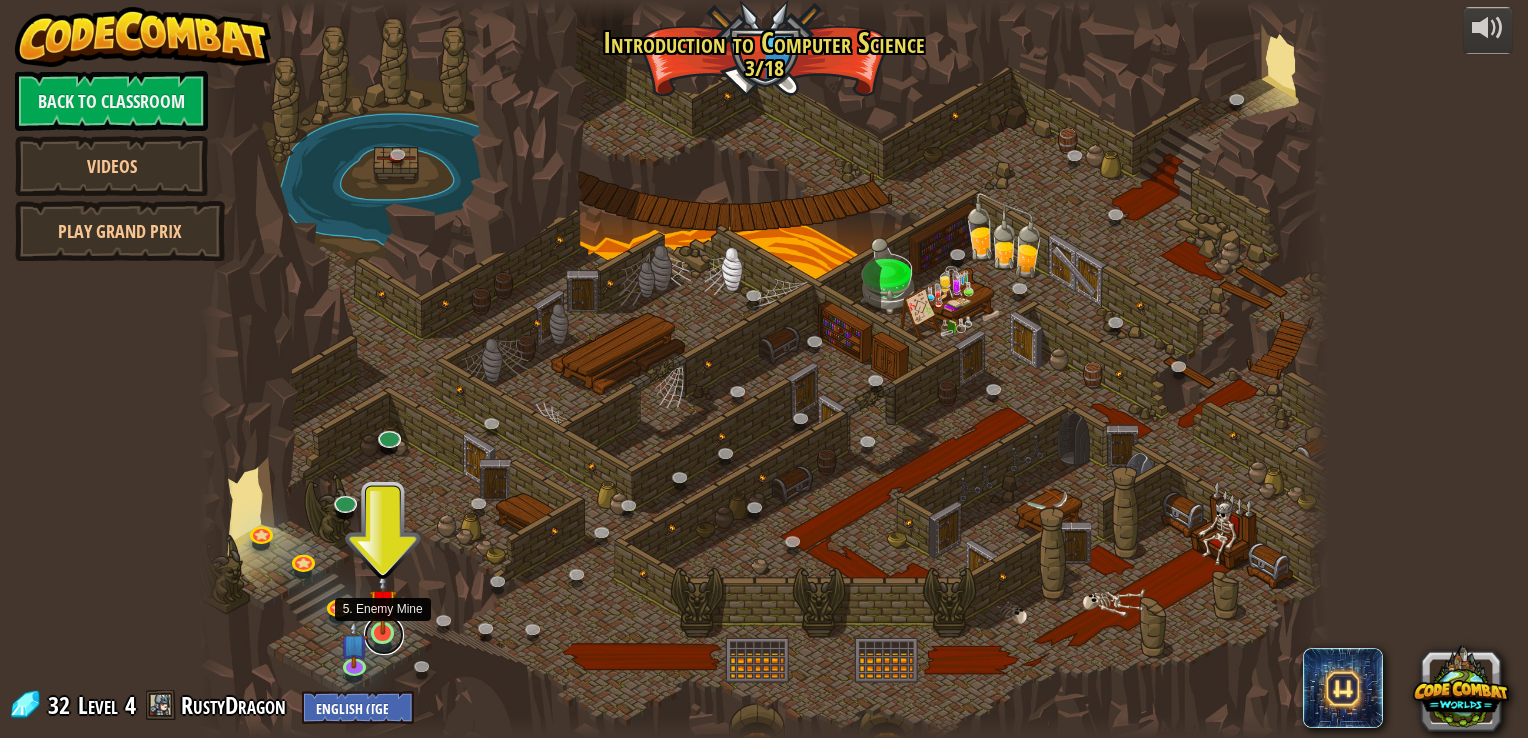 click at bounding box center [384, 635] 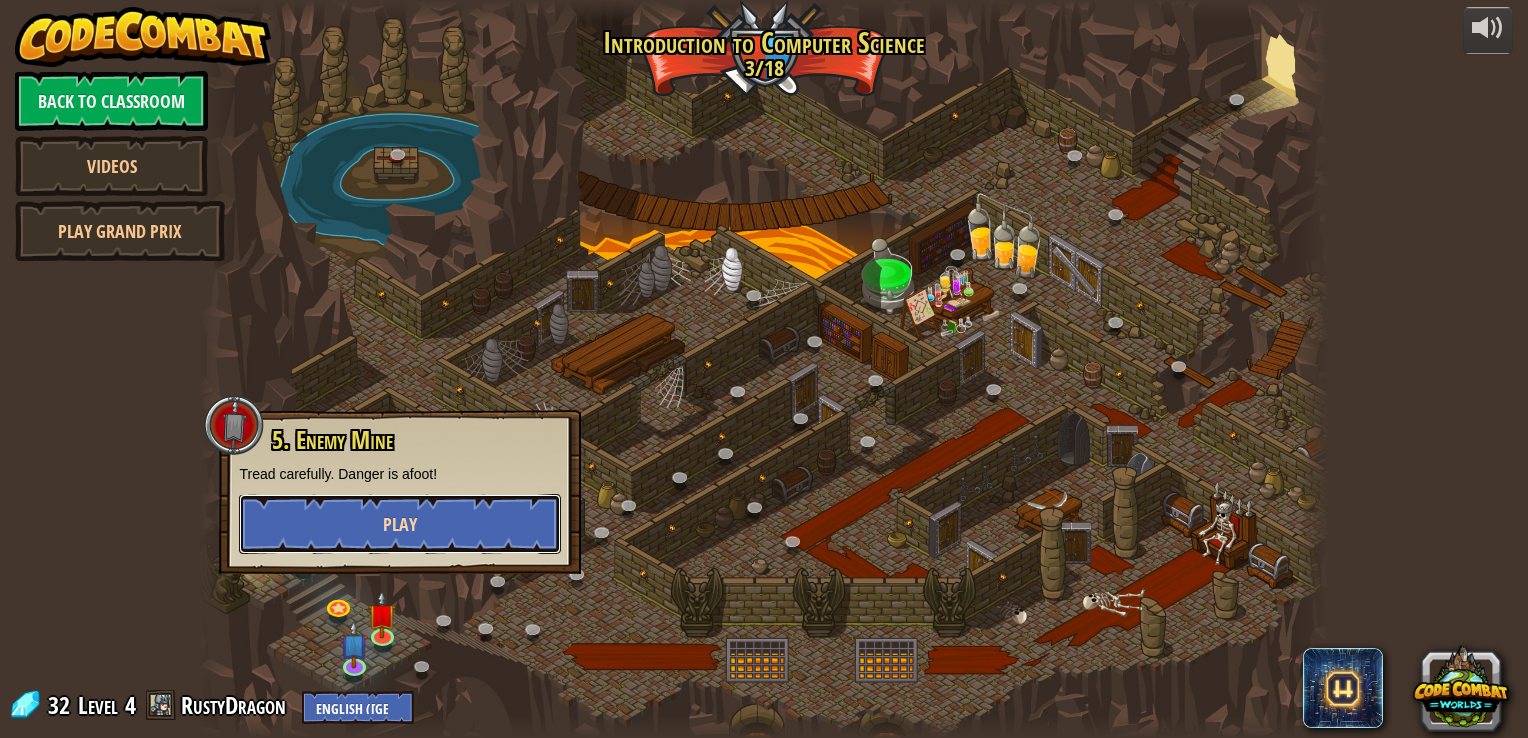 click on "Play" at bounding box center (400, 524) 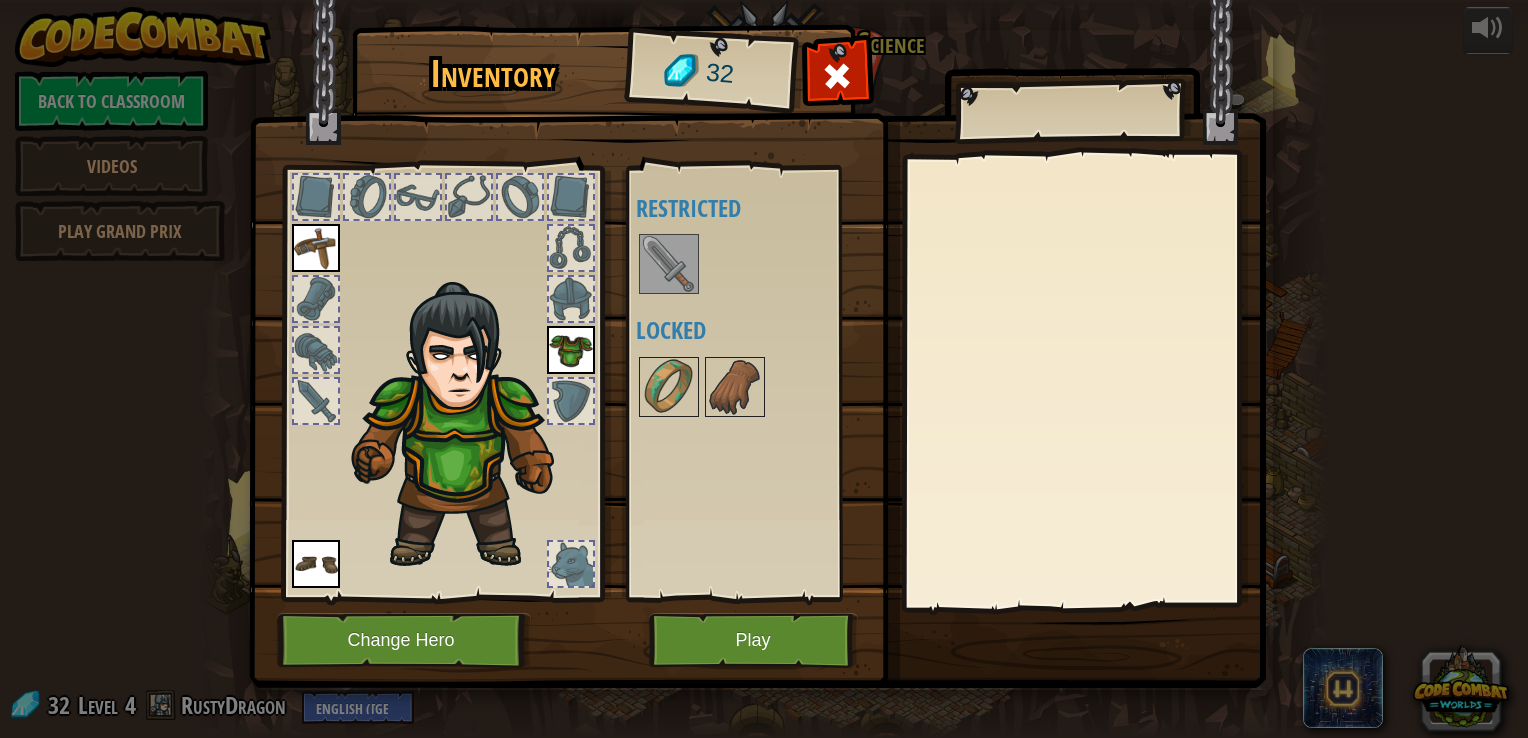 click at bounding box center [669, 264] 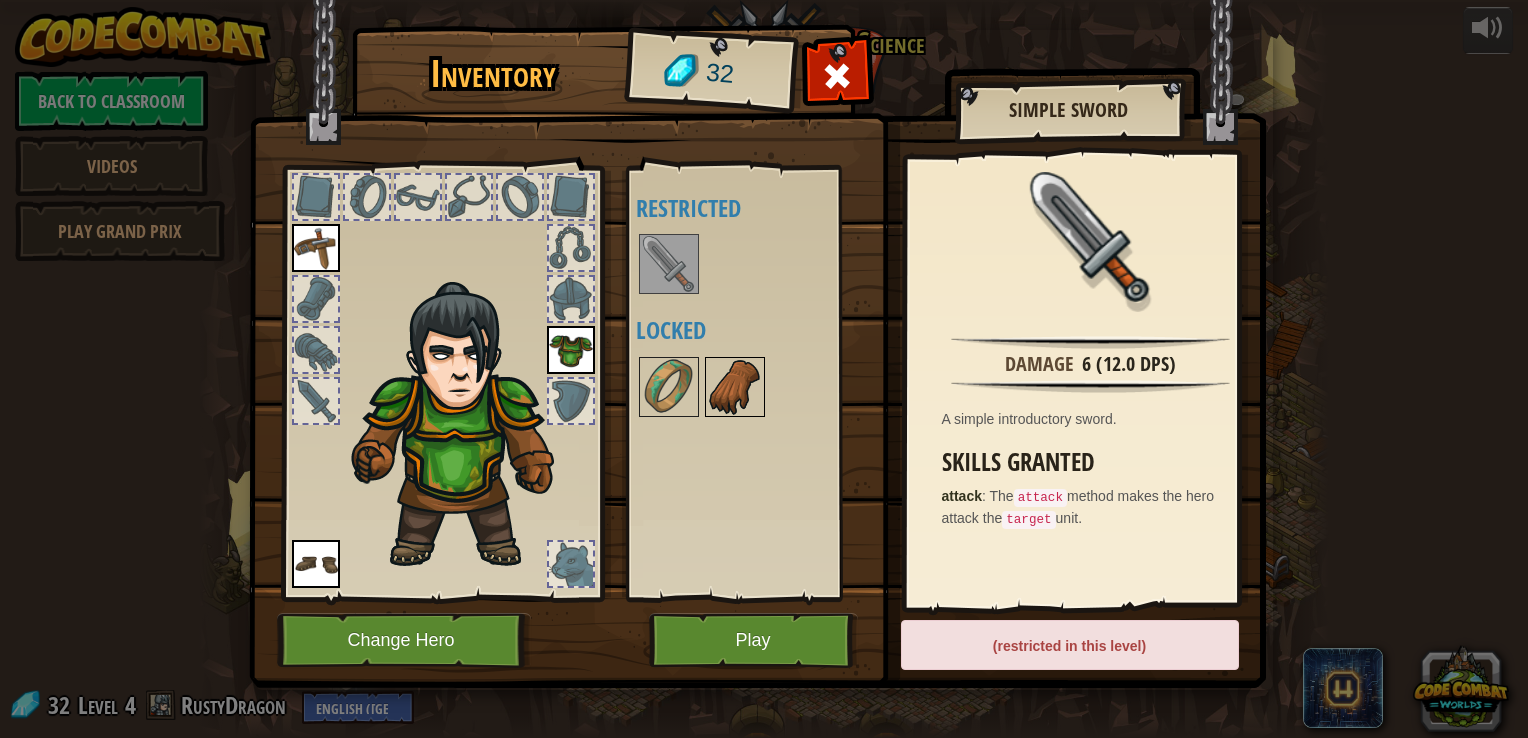 click at bounding box center (735, 387) 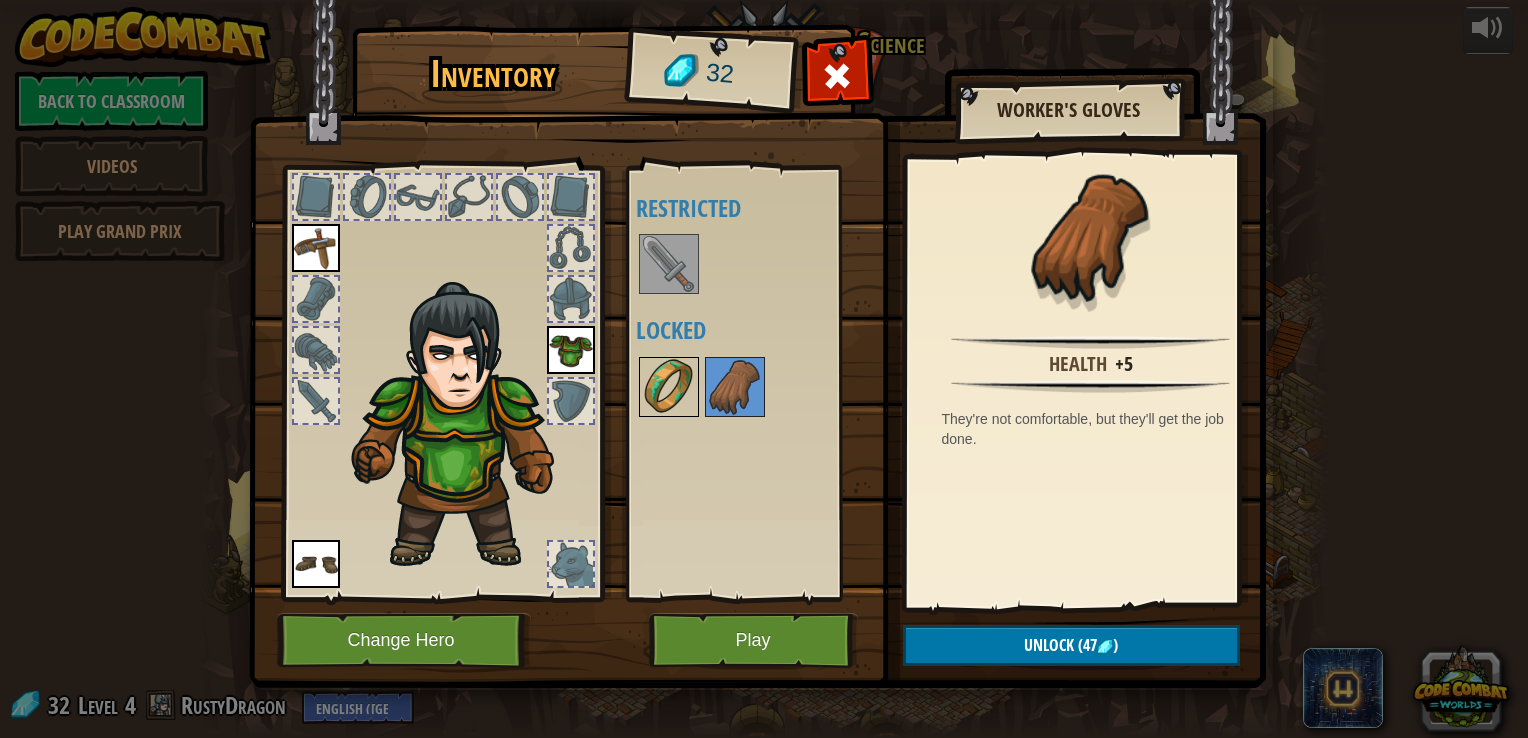 click at bounding box center [669, 387] 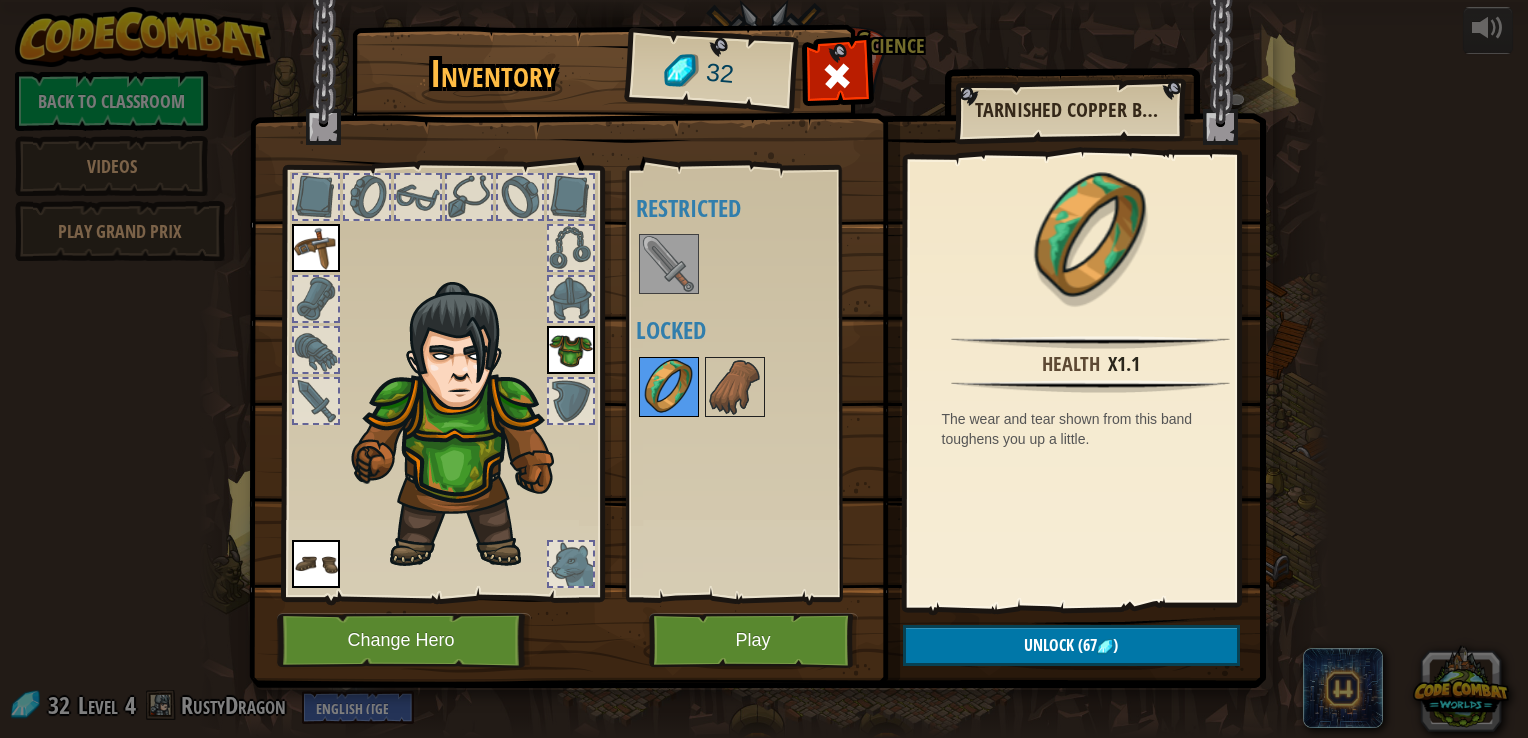 click at bounding box center (669, 387) 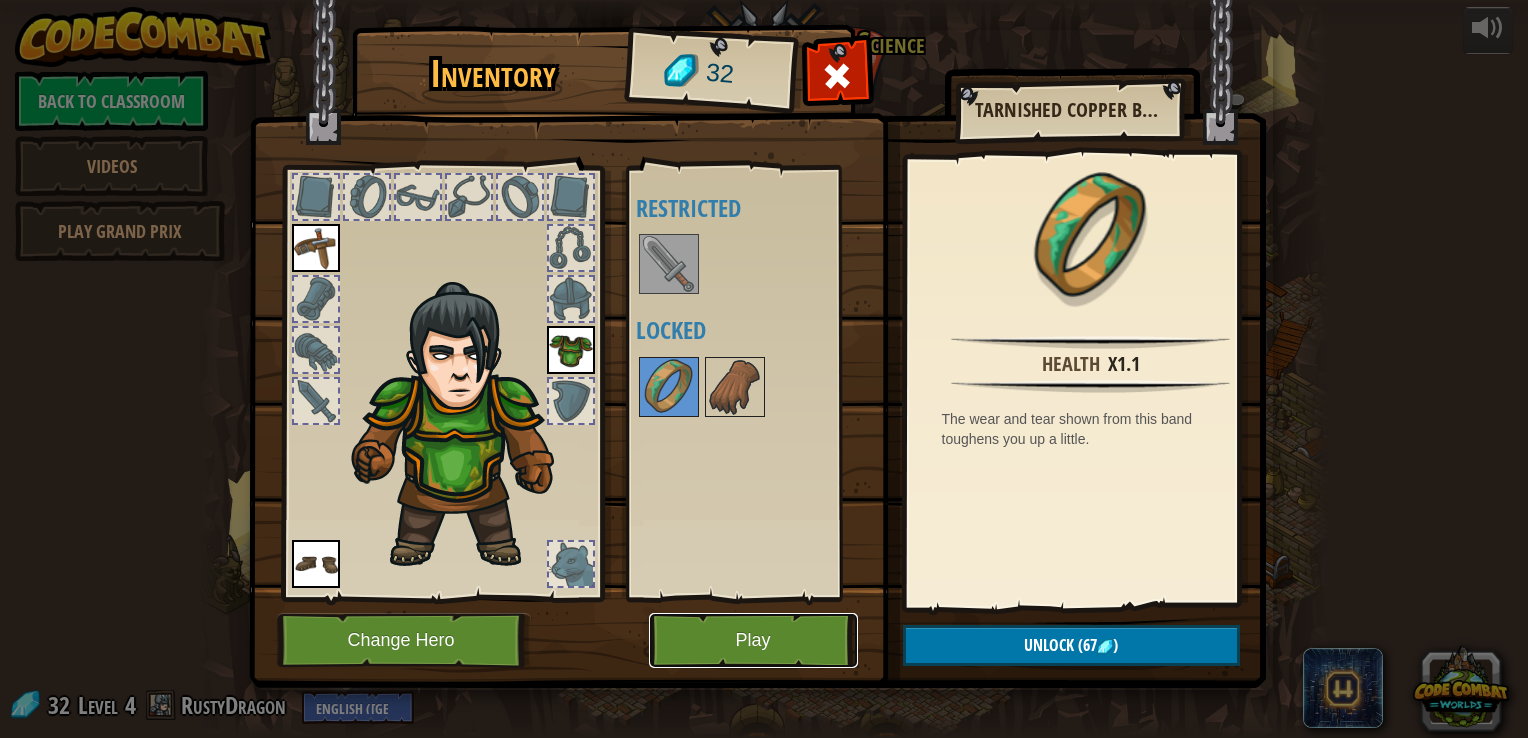 click on "Play" at bounding box center [753, 640] 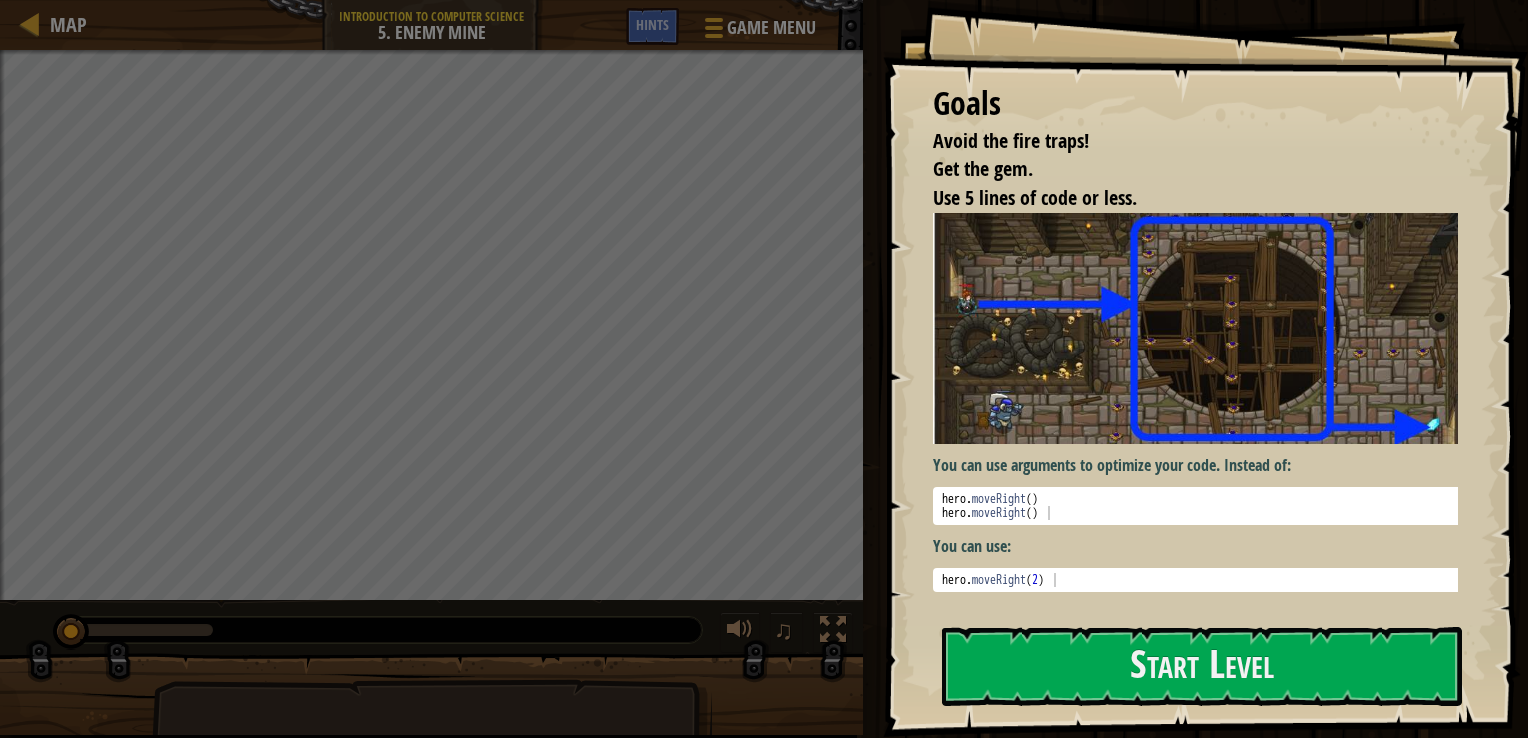 click on "Goals Avoid the fire traps! Get the gem. Use 5 lines of code or less.
You can use arguments to optimize your code. Instead of:
1 2 hero . moveRight ( ) hero . moveRight ( )     הההההההההההההההההההההההההההההההההההההההההההההההההההההההההההההההההההההההההההההההההההההההההההההההההההההההההההההההההההההההההההההההההההההההההההההההההההההההההההההההההההההההההההההההההההההההההההההההההההההההההההההההההההההההההההההההההההההההההההההההההההההההההההההההה XXXXXXXXXXXXXXXXXXXXXXXXXXXXXXXXXXXXXXXXXXXXXXXXXXXXXXXXXXXXXXXXXXXXXXXXXXXXXXXXXXXXXXXXXXXXXXXXXXXXXXXXXXXXXXXXXXXXXXXXXXXXXXXXXXXXXXXXXXXXXXXXXXXXXXXXXXXXXXXXXXXXXXXXXXXXXXXXXXXXXXXXXXXXXXXXXXXXXXXXXXXXXXXXXXXXXXXXXXXXXXXXXXXXXXXXXXXXXXXXXXXXXXXXXXXXXXXX
You can use:
1 hero . moveRight ( 2 )
Start Level Subscribe" at bounding box center [1205, 368] 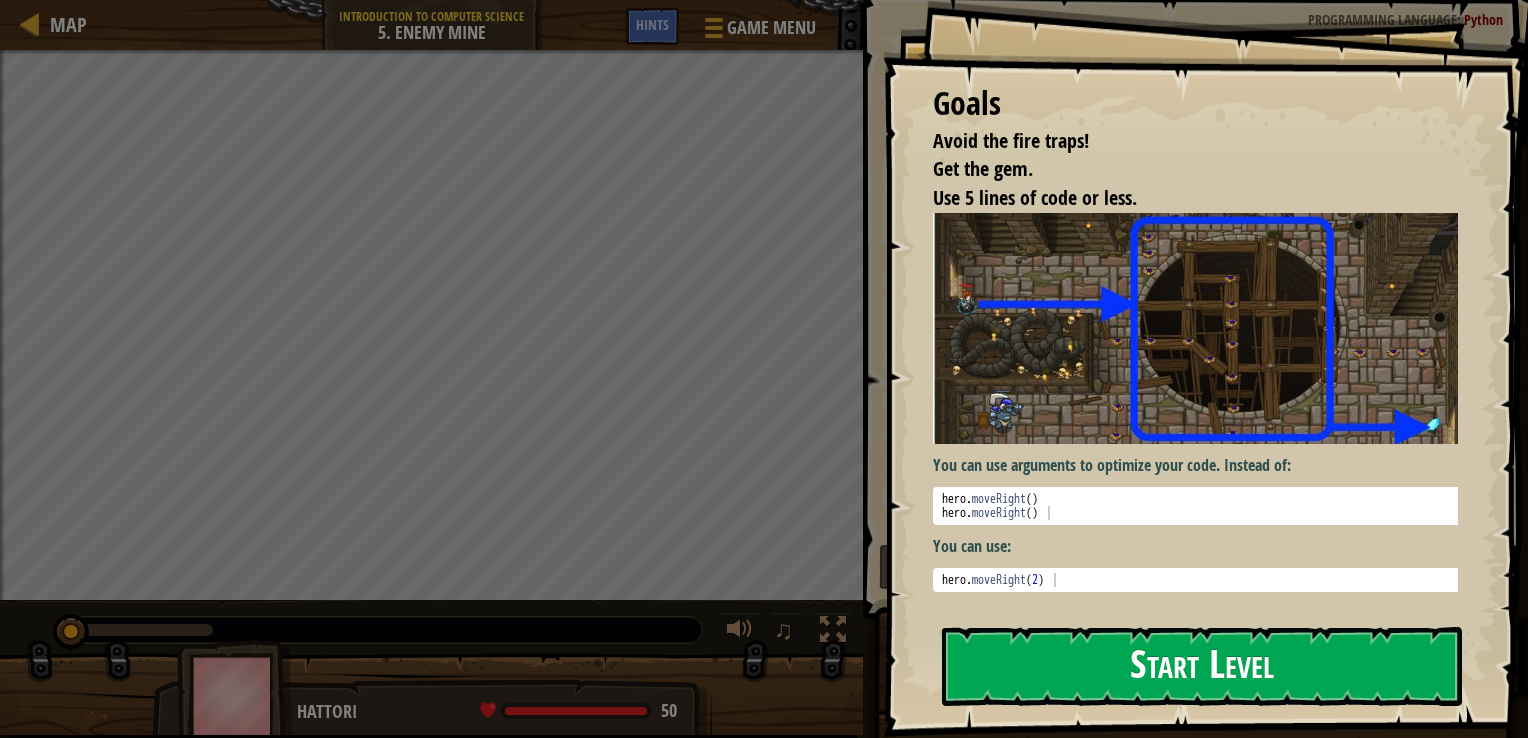 click on "Start Level" at bounding box center [1202, 666] 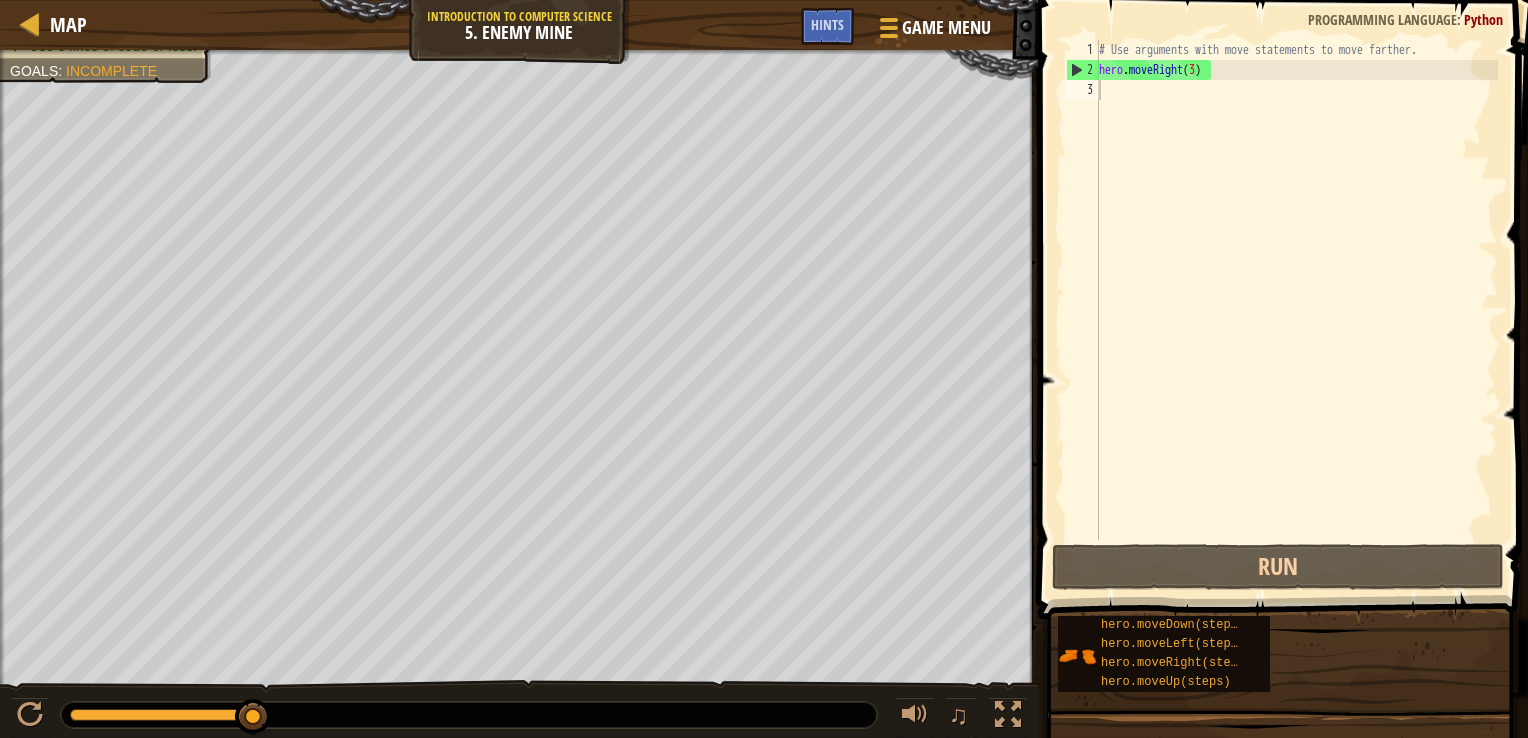 click on "Map Introduction to Computer Science 5. Enemy Mine Game Menu Done Hints" at bounding box center [519, 25] 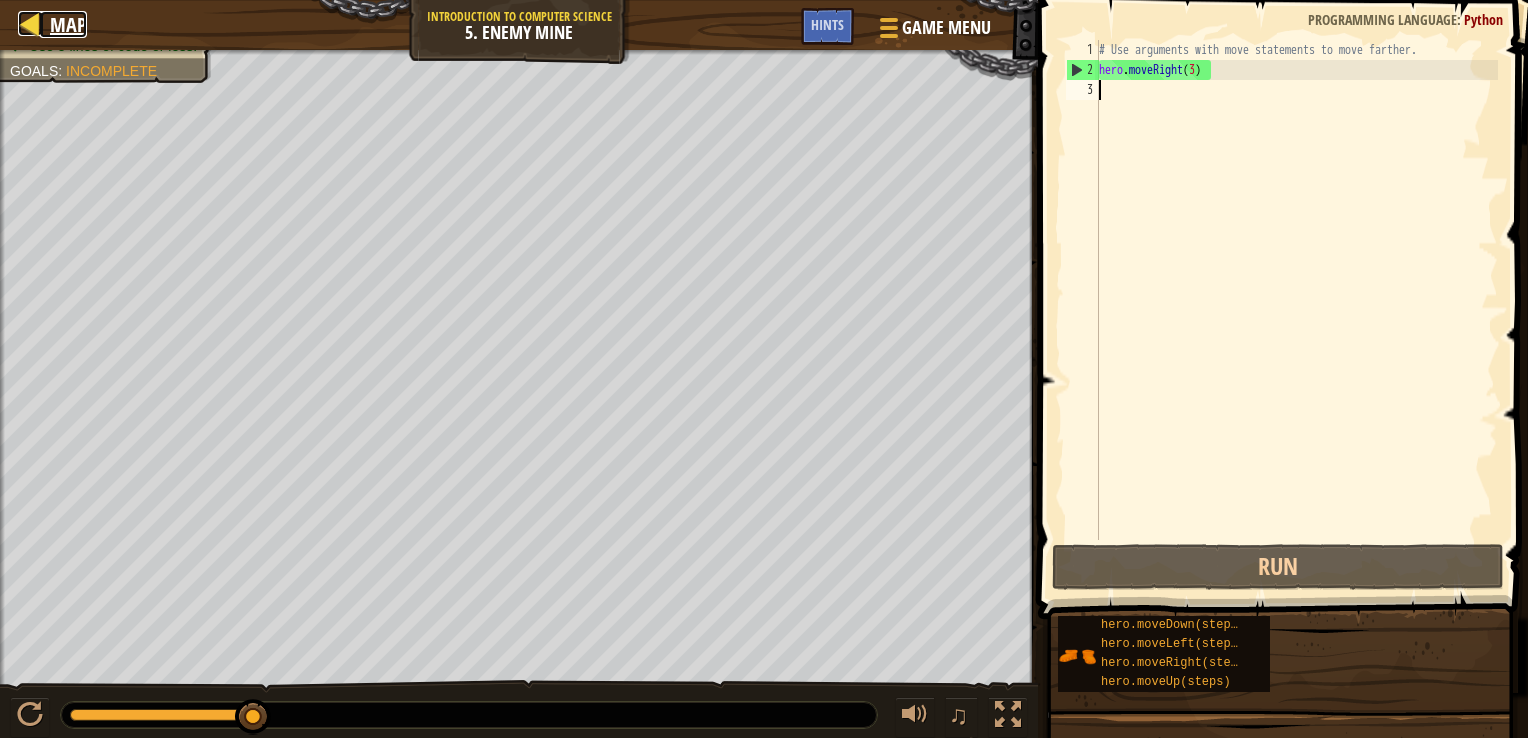 click on "Map" at bounding box center (68, 24) 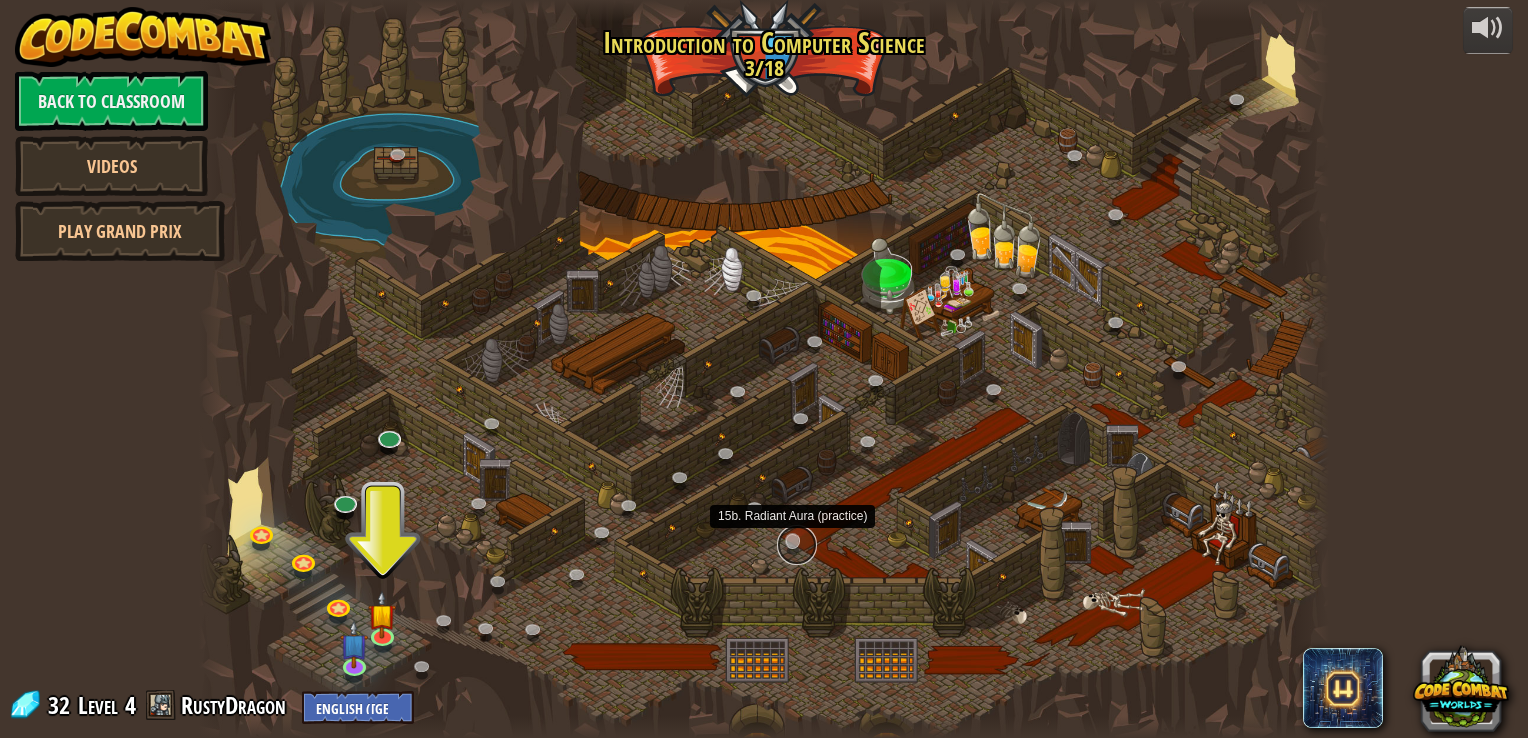 click at bounding box center [797, 545] 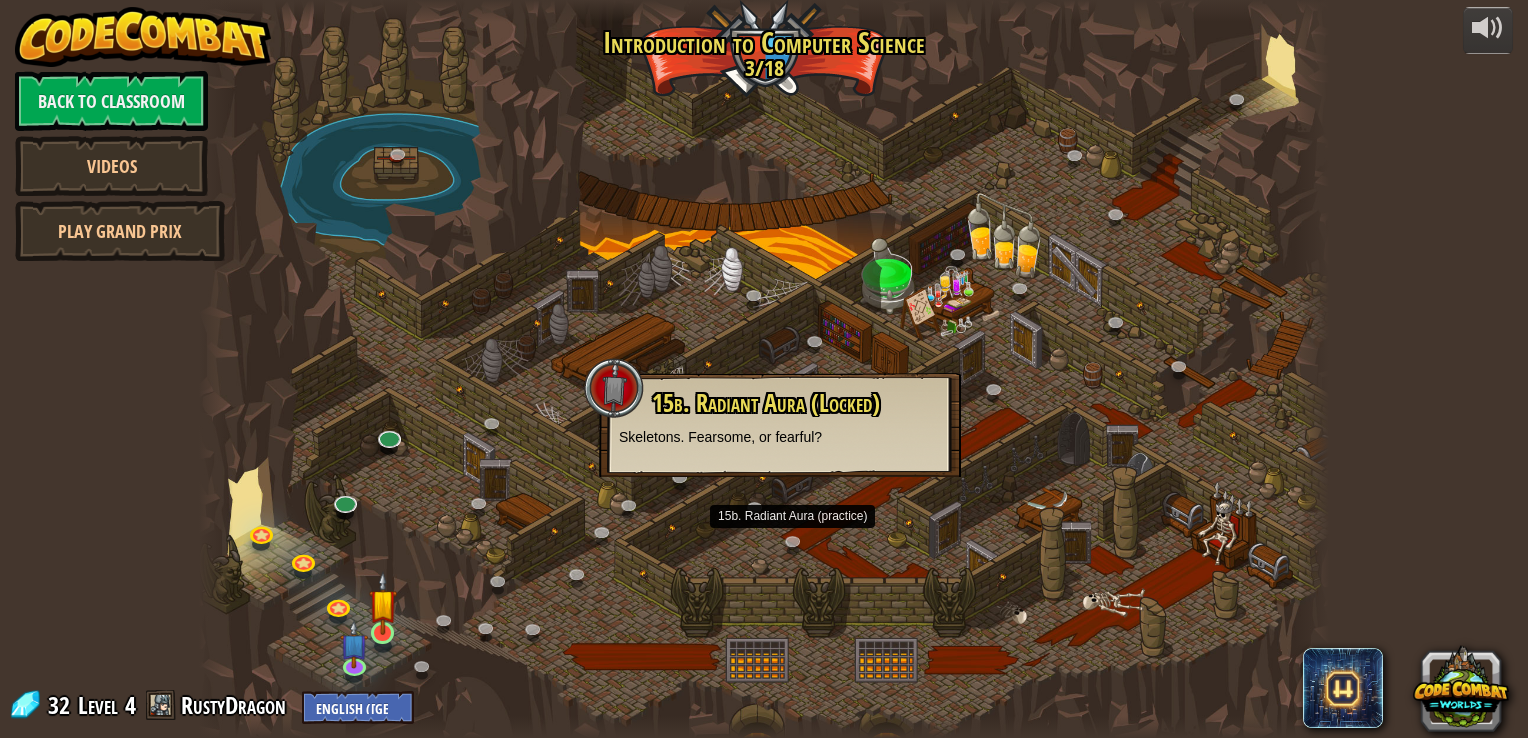 click at bounding box center [383, 603] 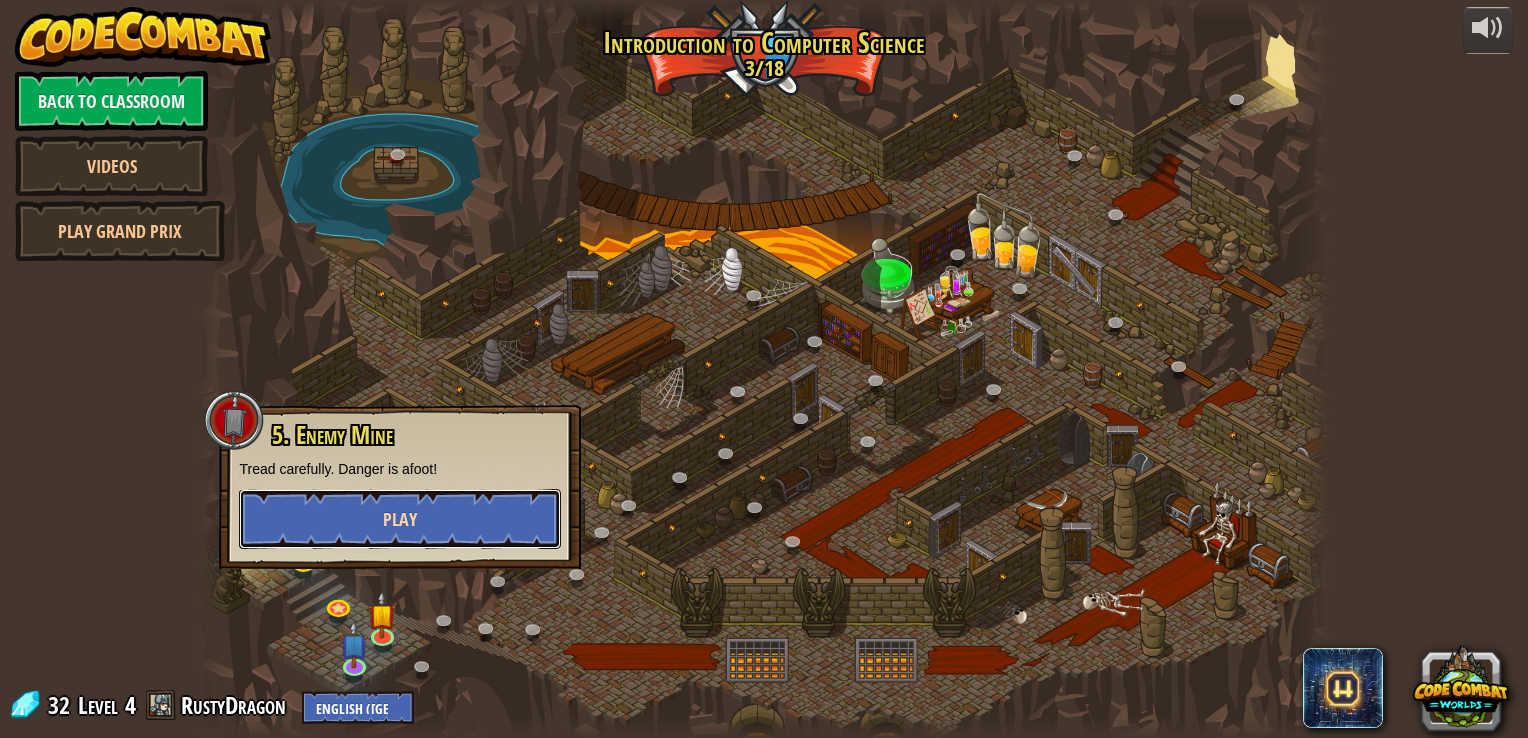 click on "Play" at bounding box center [400, 519] 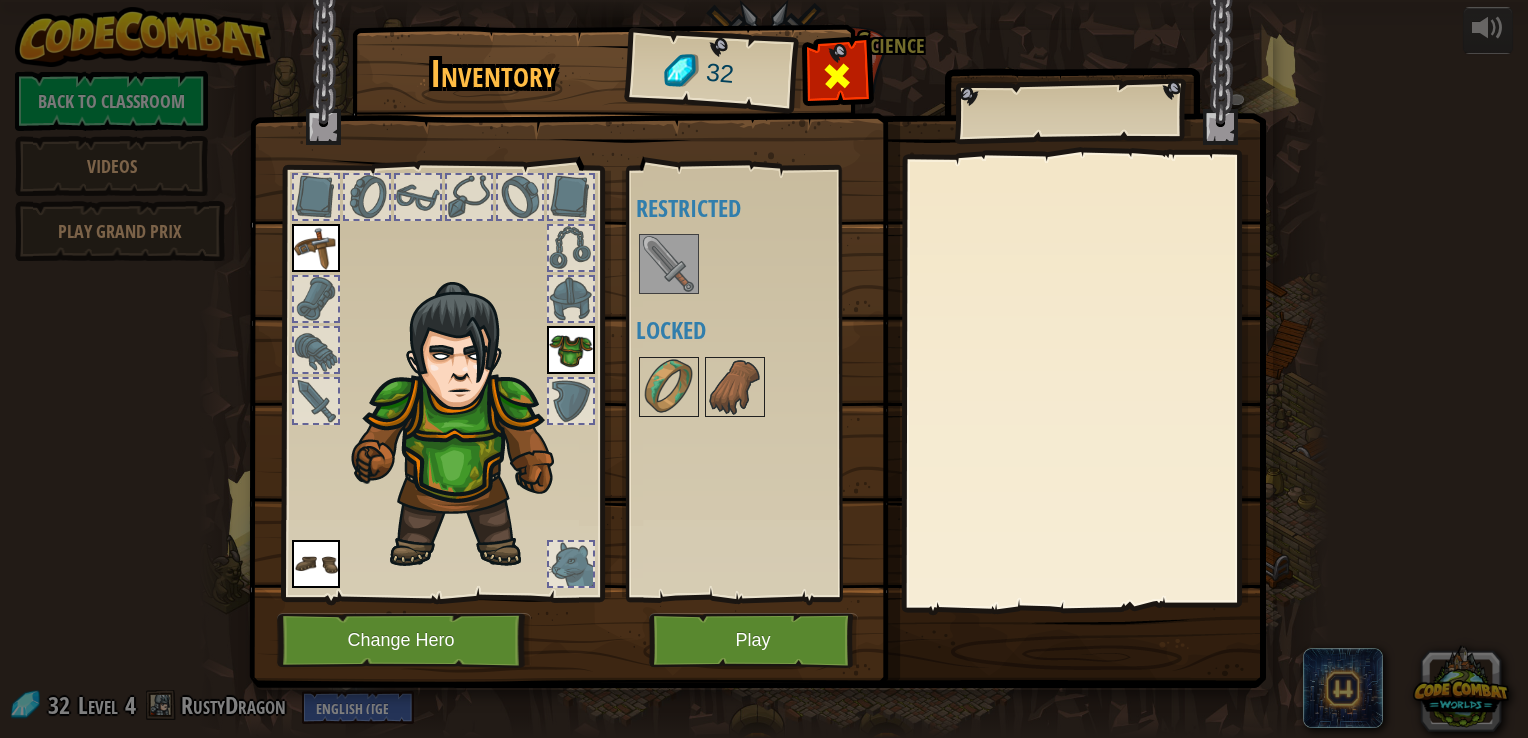 click at bounding box center (837, 76) 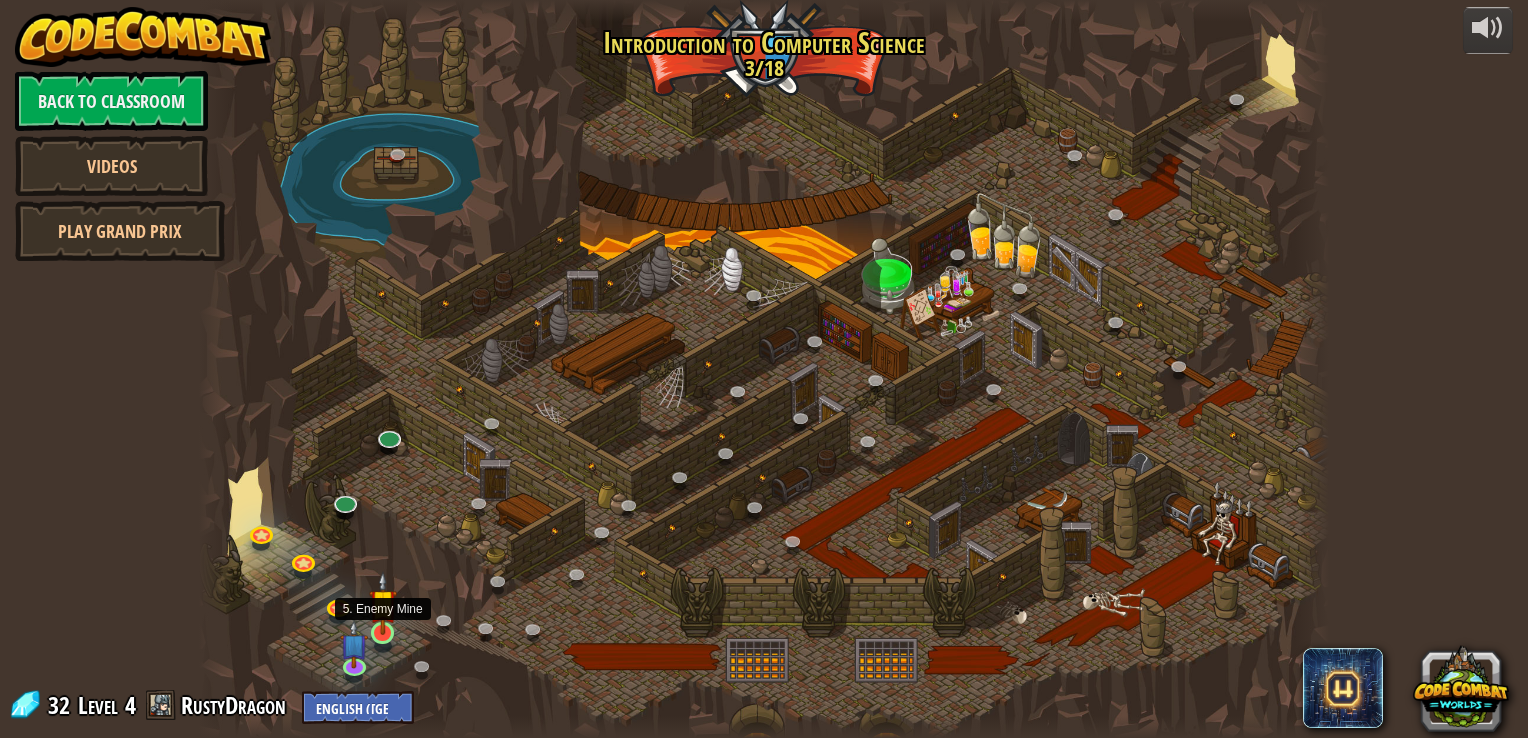 click at bounding box center [383, 603] 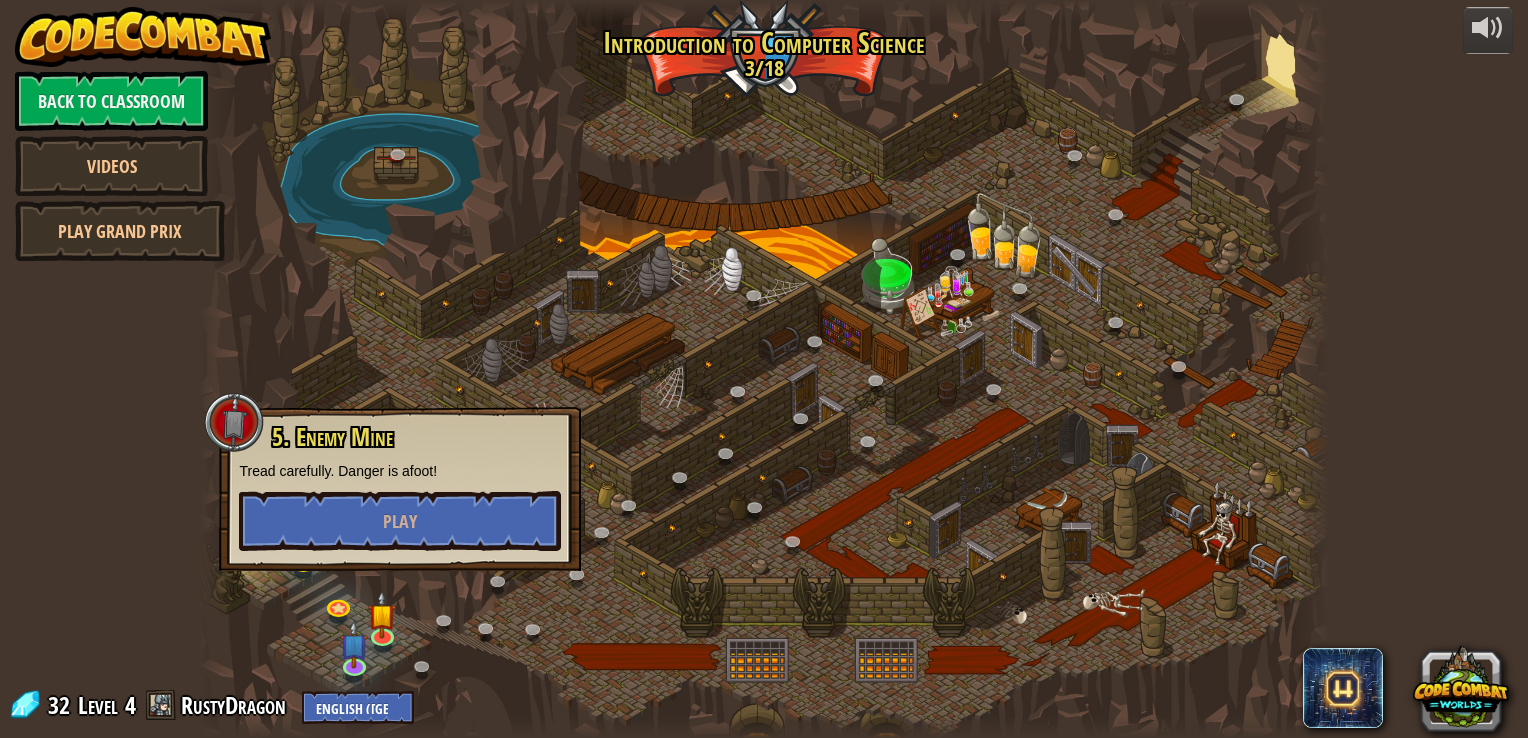 click on "5. Enemy Mine Tread carefully. Danger is afoot!
Play" at bounding box center [400, 487] 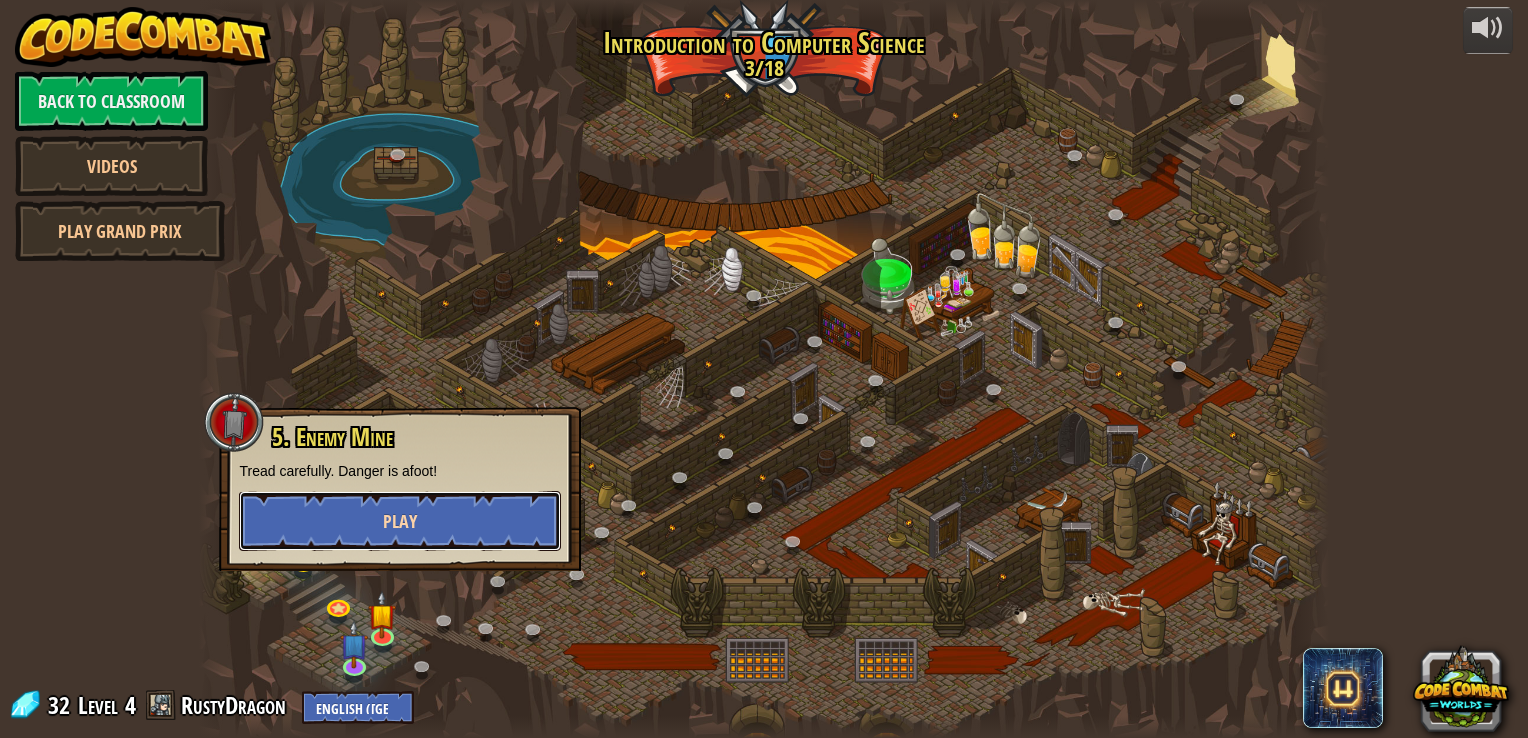 click on "Play" at bounding box center (400, 521) 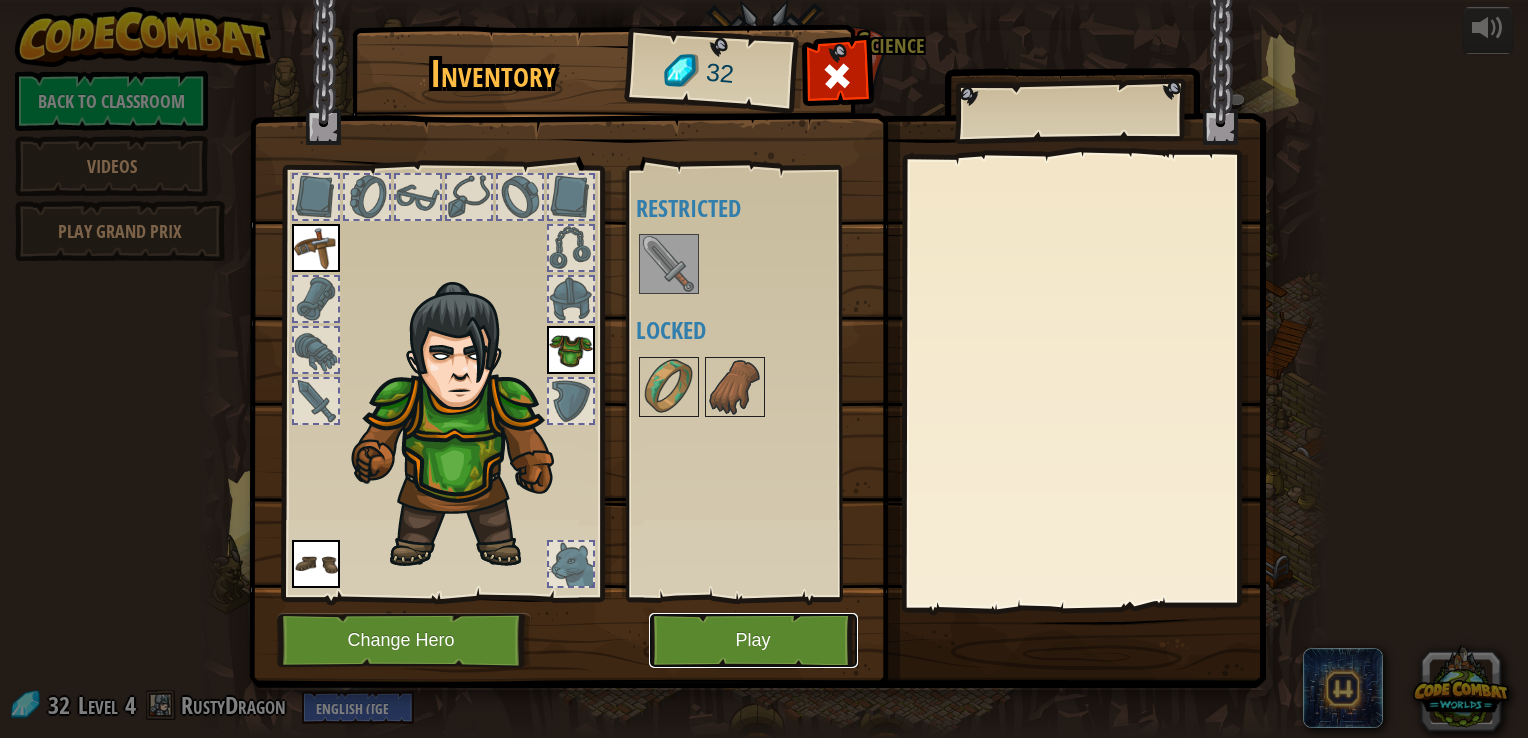 click on "Play" at bounding box center (753, 640) 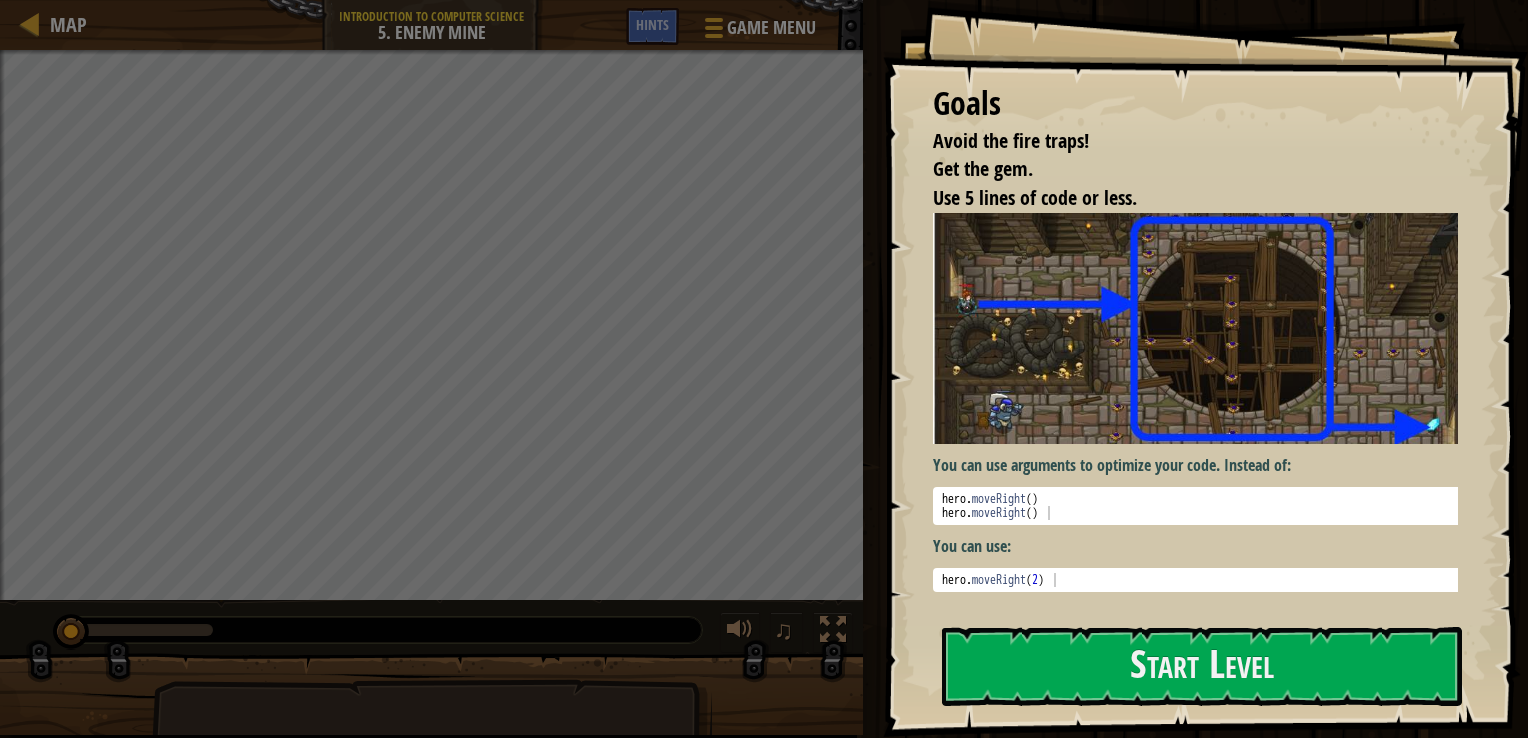 click on "You can use arguments to optimize your code. Instead of:
1 2 hero . moveRight ( ) hero . moveRight ( )     הההההההההההההההההההההההההההההההההההההההההההההההההההההההההההההההההההההההההההההההההההההההההההההההההההההההההההההההההההההההההההההההההההההההההההההההההההההההההההההההההההההההההההההההההההההההההההההההההההההההההההההההההההההההההההההההההההההההההההההההההההההההההההההההה XXXXXXXXXXXXXXXXXXXXXXXXXXXXXXXXXXXXXXXXXXXXXXXXXXXXXXXXXXXXXXXXXXXXXXXXXXXXXXXXXXXXXXXXXXXXXXXXXXXXXXXXXXXXXXXXXXXXXXXXXXXXXXXXXXXXXXXXXXXXXXXXXXXXXXXXXXXXXXXXXXXXXXXXXXXXXXXXXXXXXXXXXXXXXXXXXXXXXXXXXXXXXXXXXXXXXXXXXXXXXXXXXXXXXXXXXXXXXXXXXXXXXXXXXXXXXXXX
You can use:
1 hero . moveRight ( 2 )" at bounding box center (1203, 410) 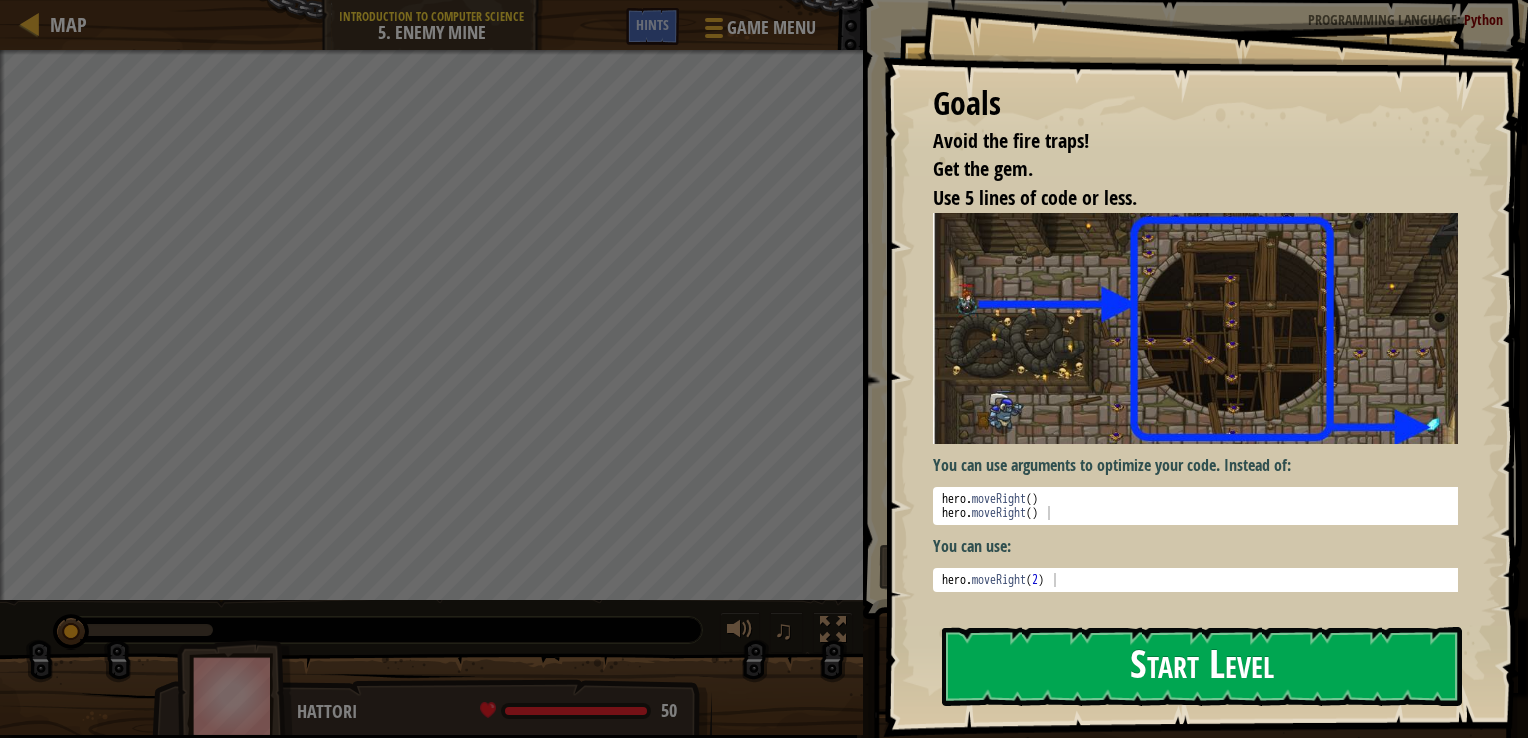 click on "Start Level" at bounding box center [1202, 666] 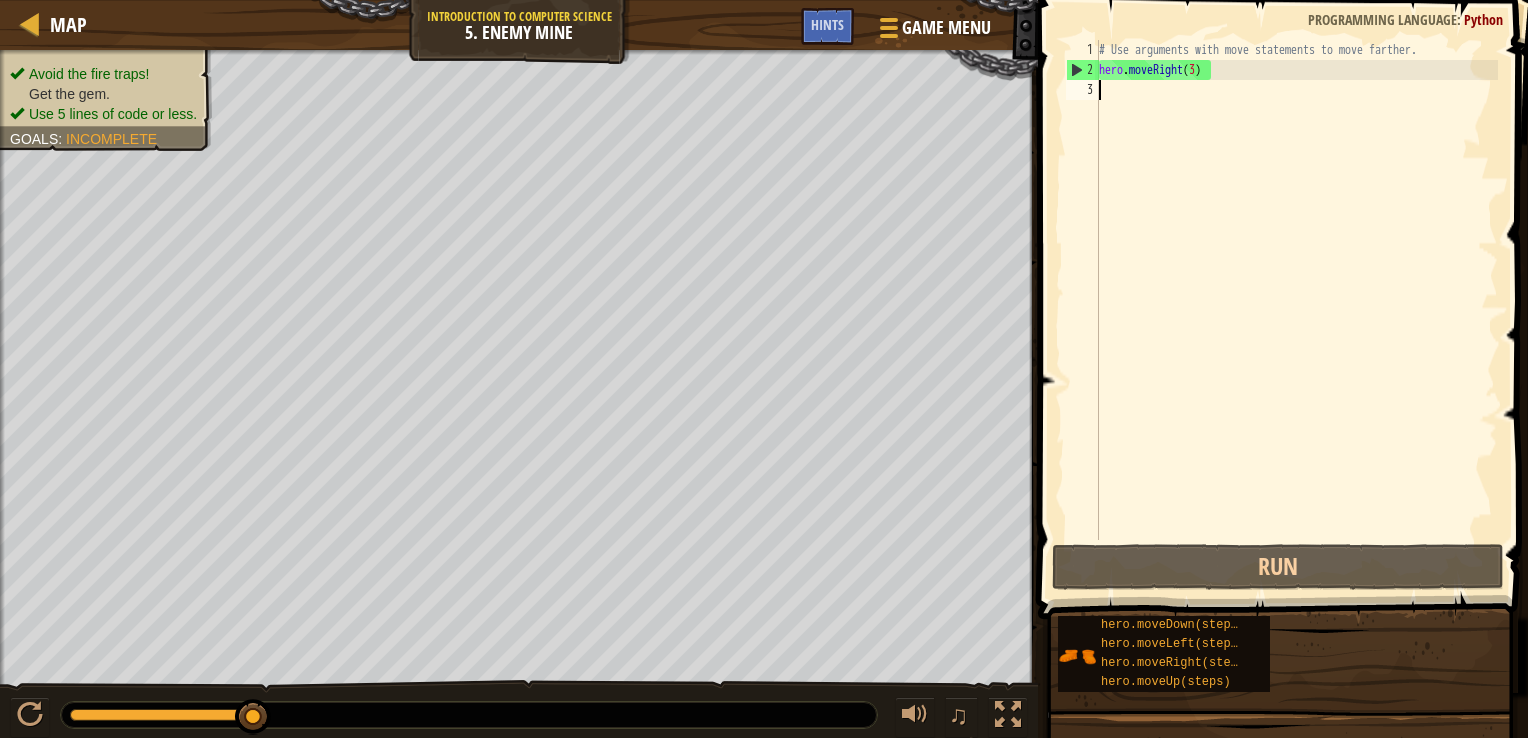 click on "# Use arguments with move statements to move farther. hero . moveRight ( 3 )" at bounding box center (1296, 310) 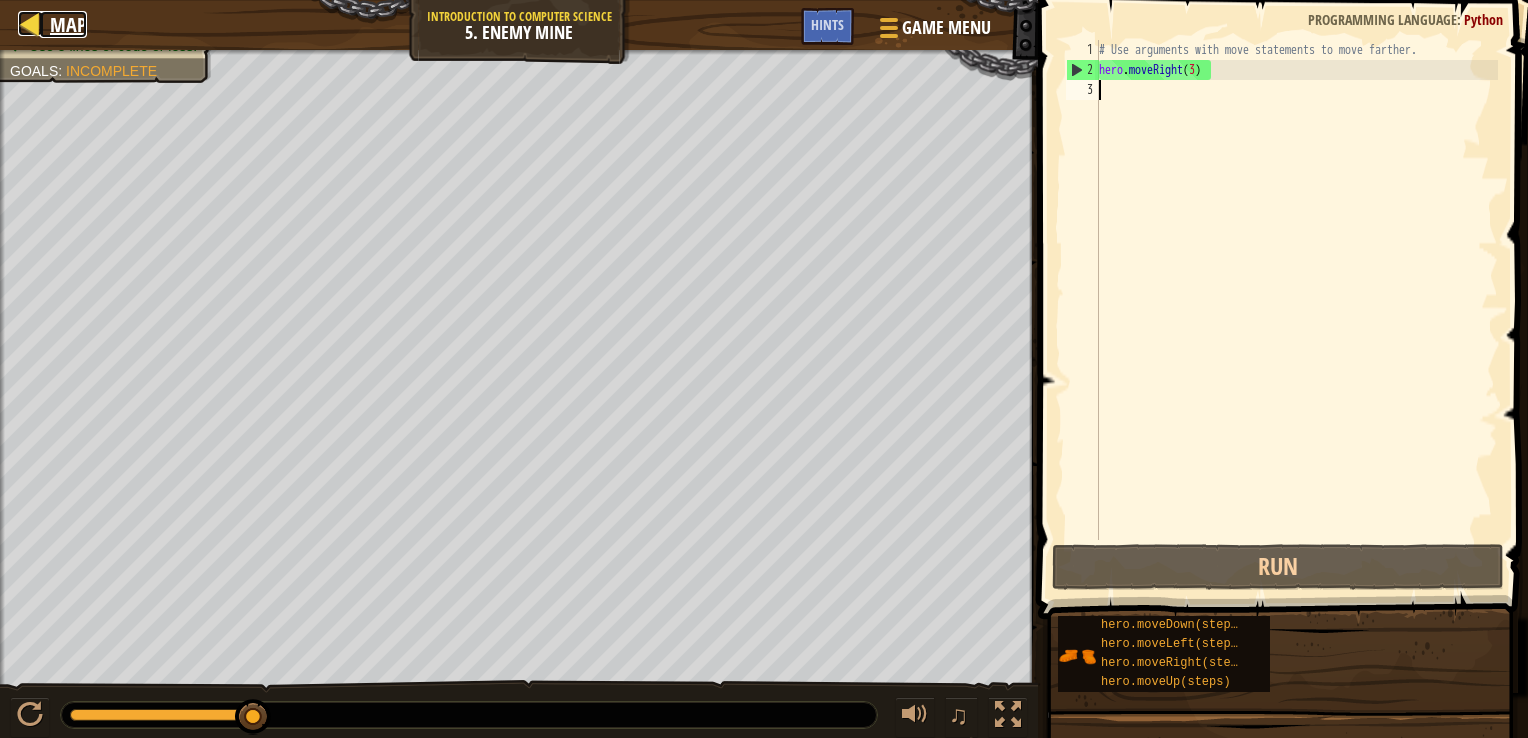 click on "Map" at bounding box center [68, 24] 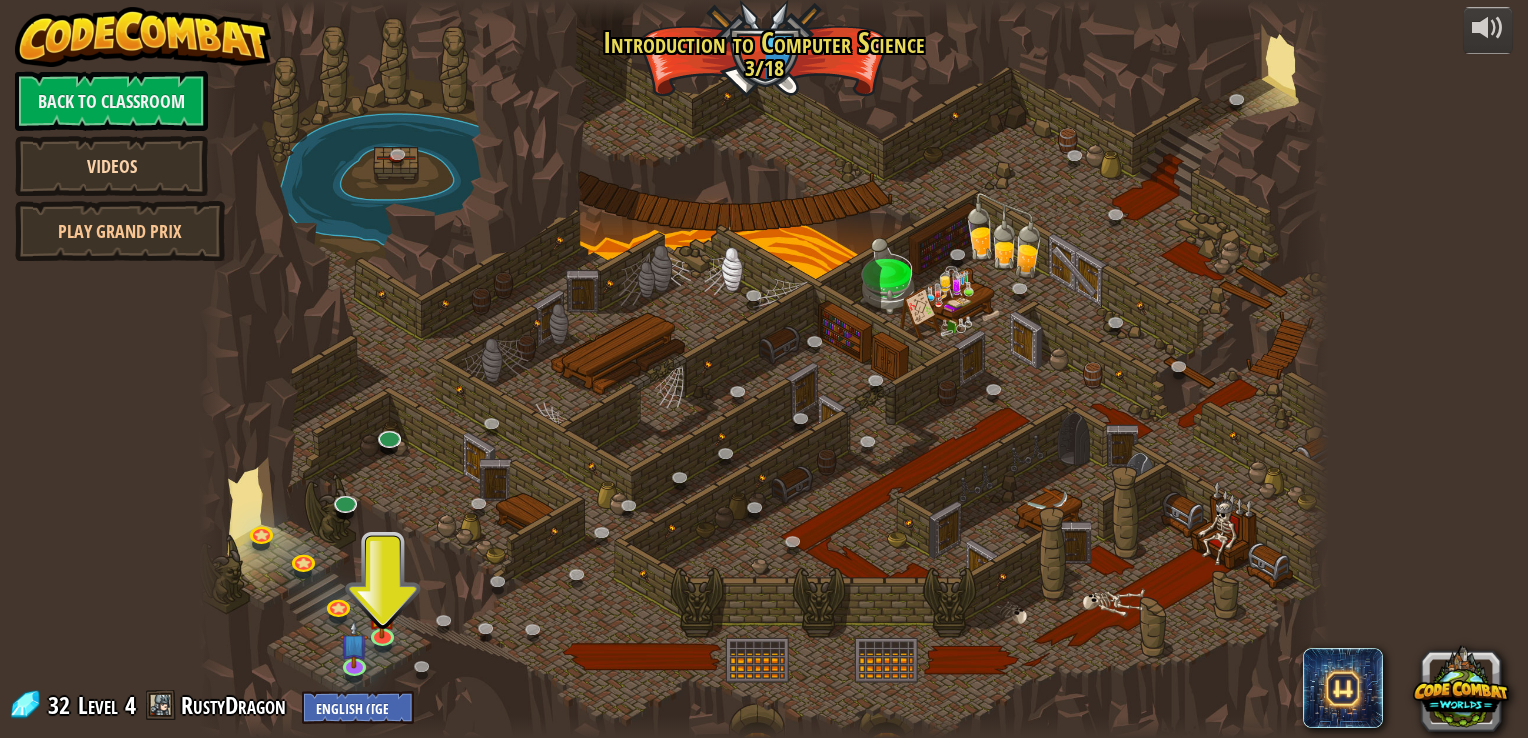 click on "Videos" at bounding box center [111, 166] 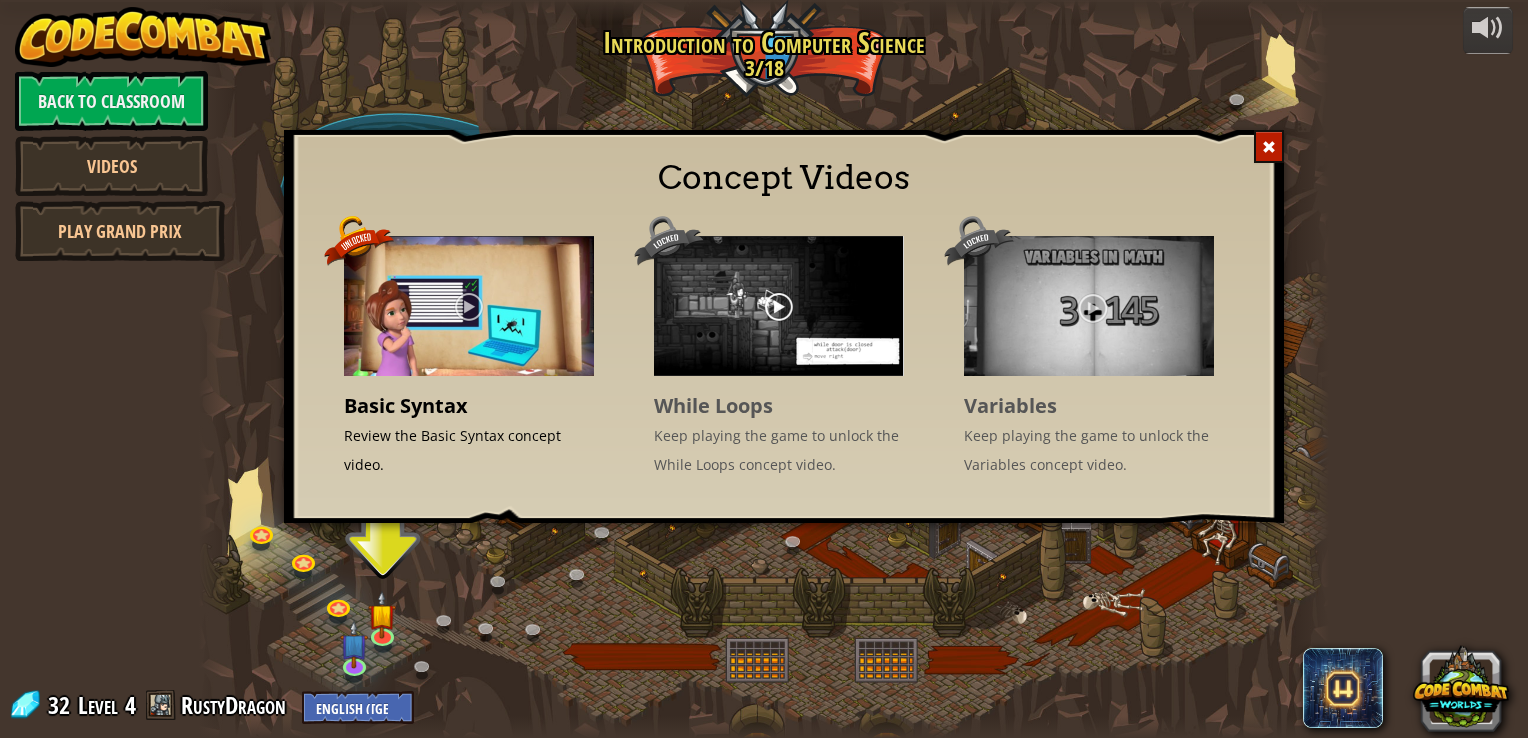 click at bounding box center (469, 306) 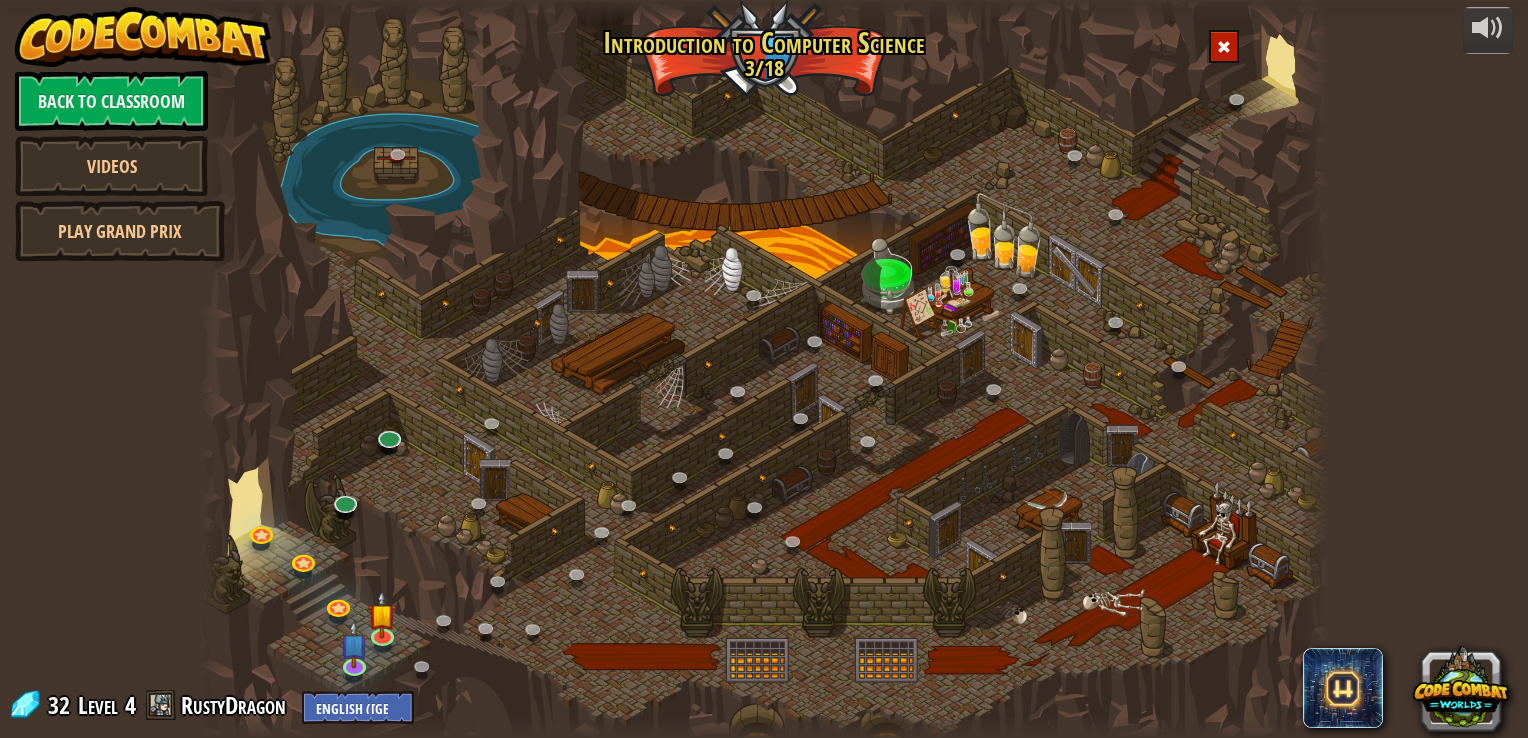 click at bounding box center [1224, 47] 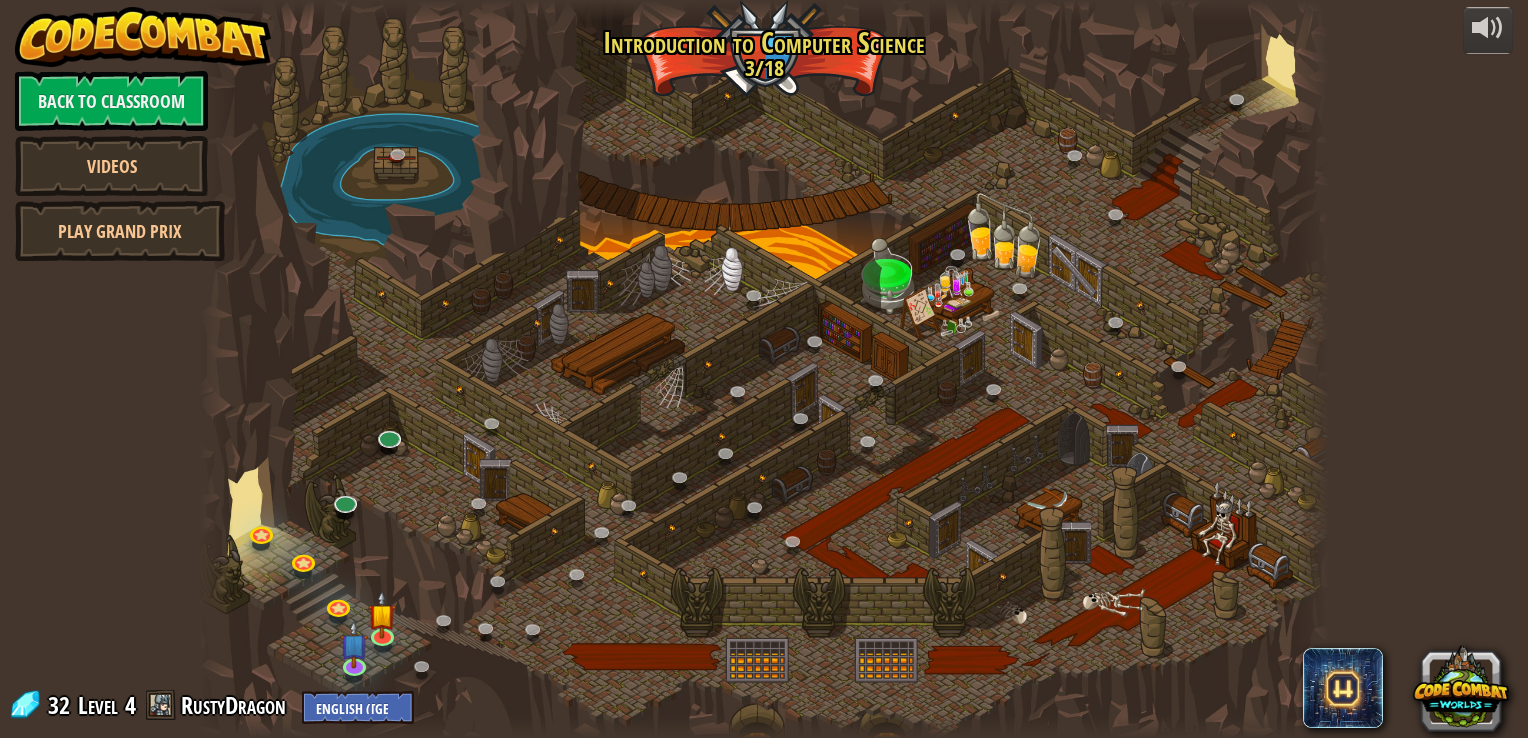 click at bounding box center [763, 369] 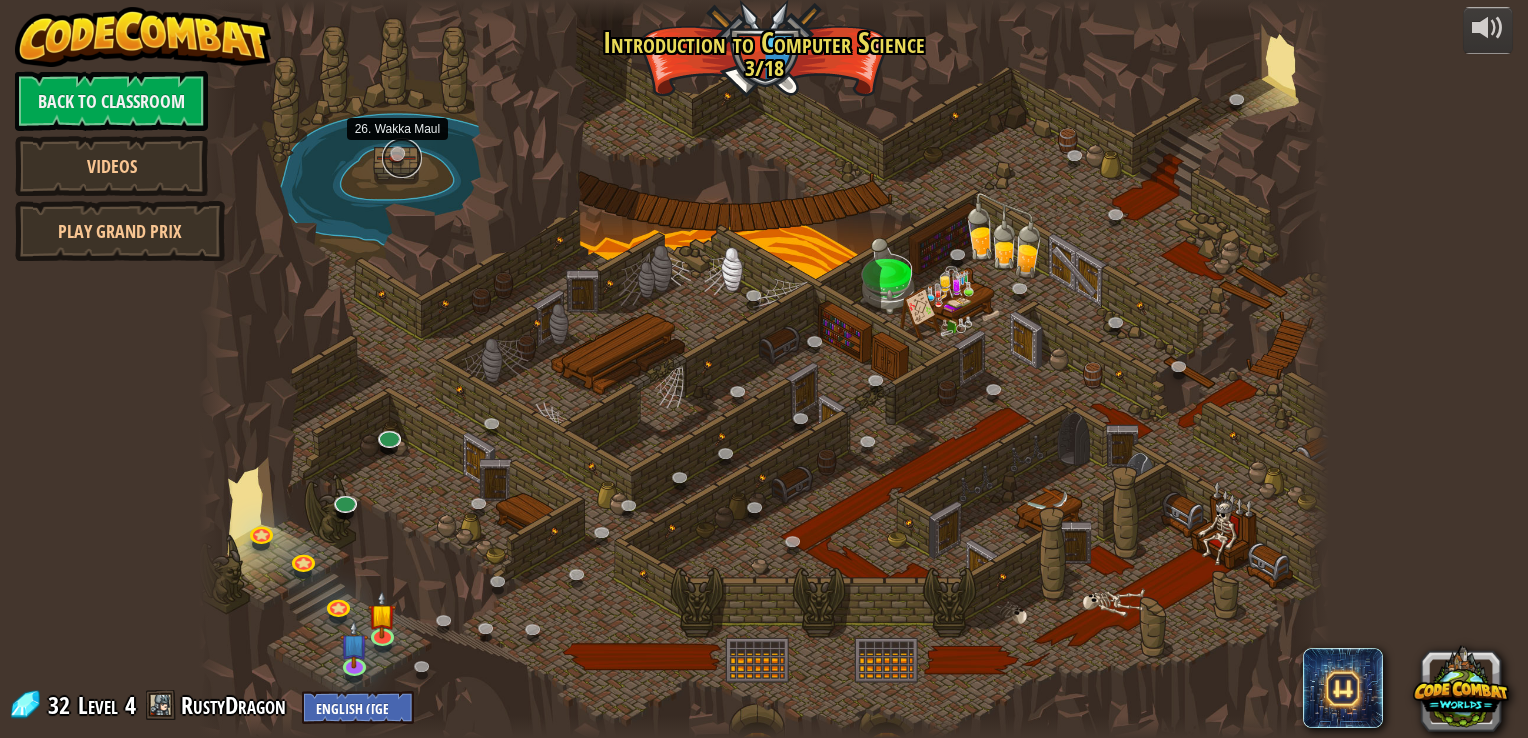 click at bounding box center (402, 158) 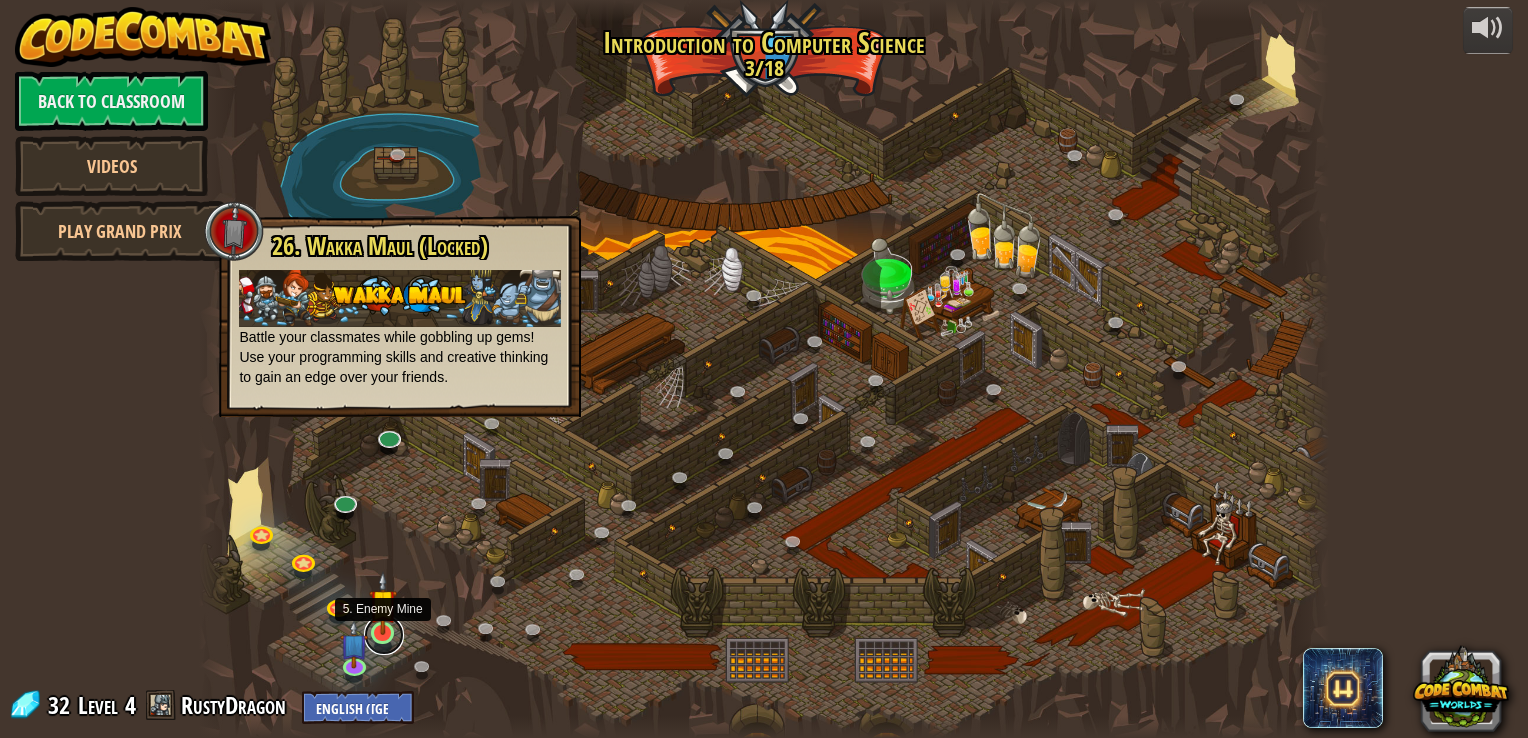 click at bounding box center (384, 635) 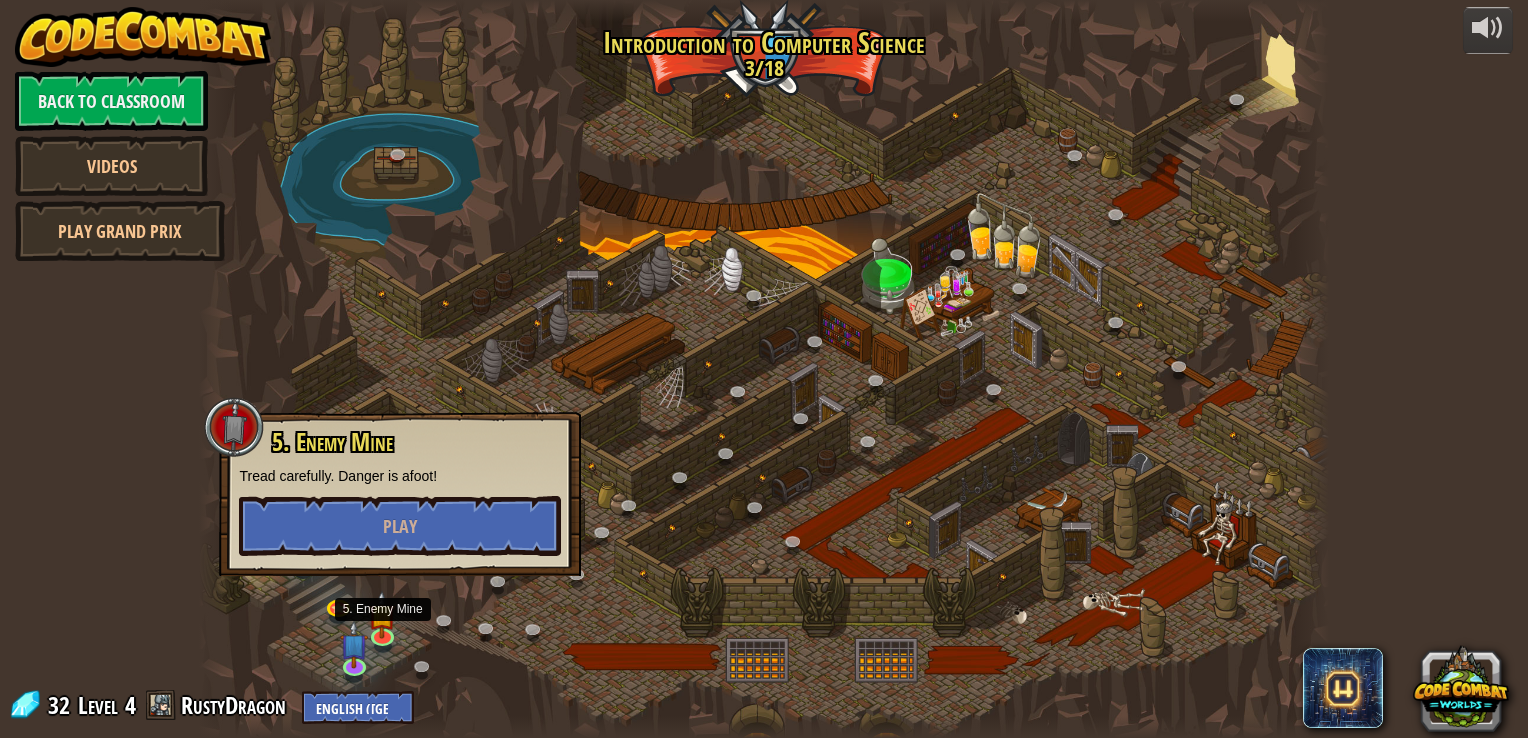 click on "32 Level 4 RustyDragon English ([GEOGRAPHIC_DATA]) English ([GEOGRAPHIC_DATA]) 简体中文 繁體中文 русский español (ES) español ([GEOGRAPHIC_DATA]) français Português ([GEOGRAPHIC_DATA]) Português ([GEOGRAPHIC_DATA]) ---------------------------------- العربية azərbaycan dili български език Català čeština dansk Deutsch ([GEOGRAPHIC_DATA]) Deutsch ([GEOGRAPHIC_DATA]) Deutsch ([GEOGRAPHIC_DATA]) Eesti Ελληνικά Esperanto Filipino فارسی Galego 한국어 ʻŌlelo Hawaiʻi עברית hrvatski jezik magyar Bahasa Indonesia Italiano қазақ тілі lietuvių kalba latviešu te reo Māori Македонски मानक हिन्दी Монгол хэл Bahasa Melayu မြန်မာစကား Nederlands ([GEOGRAPHIC_DATA]) Nederlands ([GEOGRAPHIC_DATA]) 日本語 Norsk Bokmål Norsk Nynorsk O'zbekcha Polski limba română српски slovenčina slovenščina suomi Svenska ไทย Türkçe українська اُردُو Tiếng Việt 吴语 吳語" at bounding box center [211, 706] 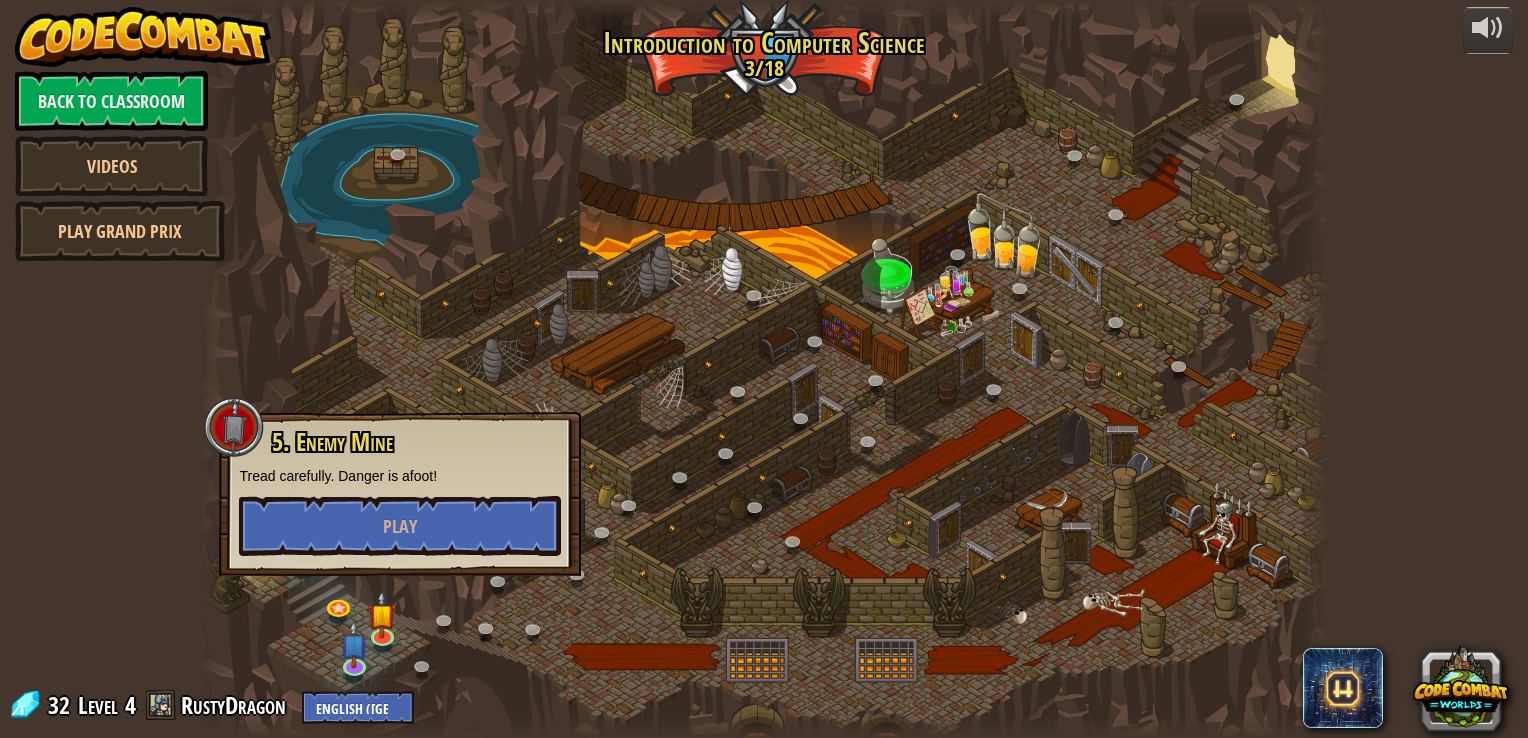 click on "32 Level 4 RustyDragon English ([GEOGRAPHIC_DATA]) English ([GEOGRAPHIC_DATA]) 简体中文 繁體中文 русский español (ES) español ([GEOGRAPHIC_DATA]) français Português ([GEOGRAPHIC_DATA]) Português ([GEOGRAPHIC_DATA]) ---------------------------------- العربية azərbaycan dili български език Català čeština dansk Deutsch ([GEOGRAPHIC_DATA]) Deutsch ([GEOGRAPHIC_DATA]) Deutsch ([GEOGRAPHIC_DATA]) Eesti Ελληνικά Esperanto Filipino فارسی Galego 한국어 ʻŌlelo Hawaiʻi עברית hrvatski jezik magyar Bahasa Indonesia Italiano қазақ тілі lietuvių kalba latviešu te reo Māori Македонски मानक हिन्दी Монгол хэл Bahasa Melayu မြန်မာစကား Nederlands ([GEOGRAPHIC_DATA]) Nederlands ([GEOGRAPHIC_DATA]) 日本語 Norsk Bokmål Norsk Nynorsk O'zbekcha Polski limba română српски slovenčina slovenščina suomi Svenska ไทย Türkçe українська اُردُو Tiếng Việt 吴语 吳語" at bounding box center [211, 706] 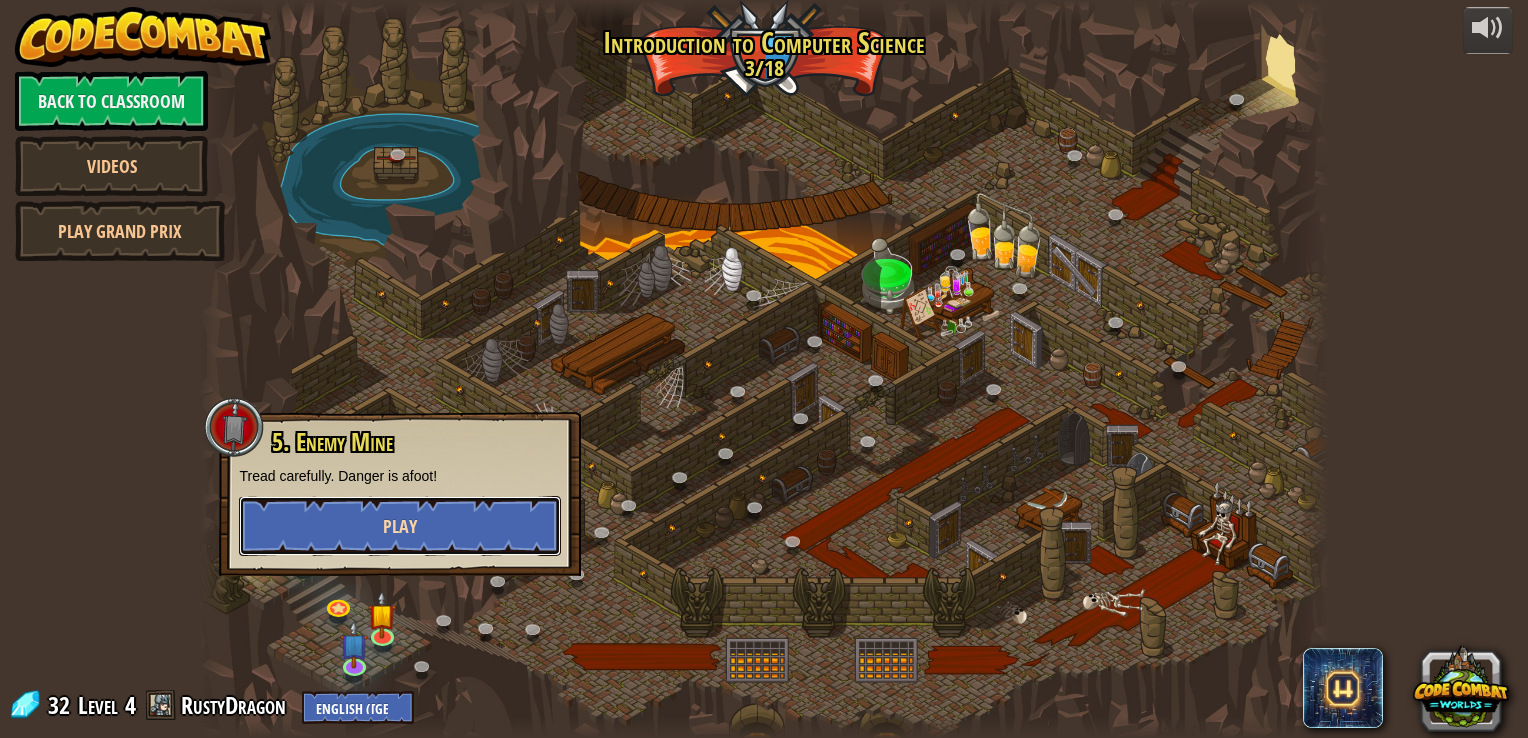 click on "Play" at bounding box center (400, 526) 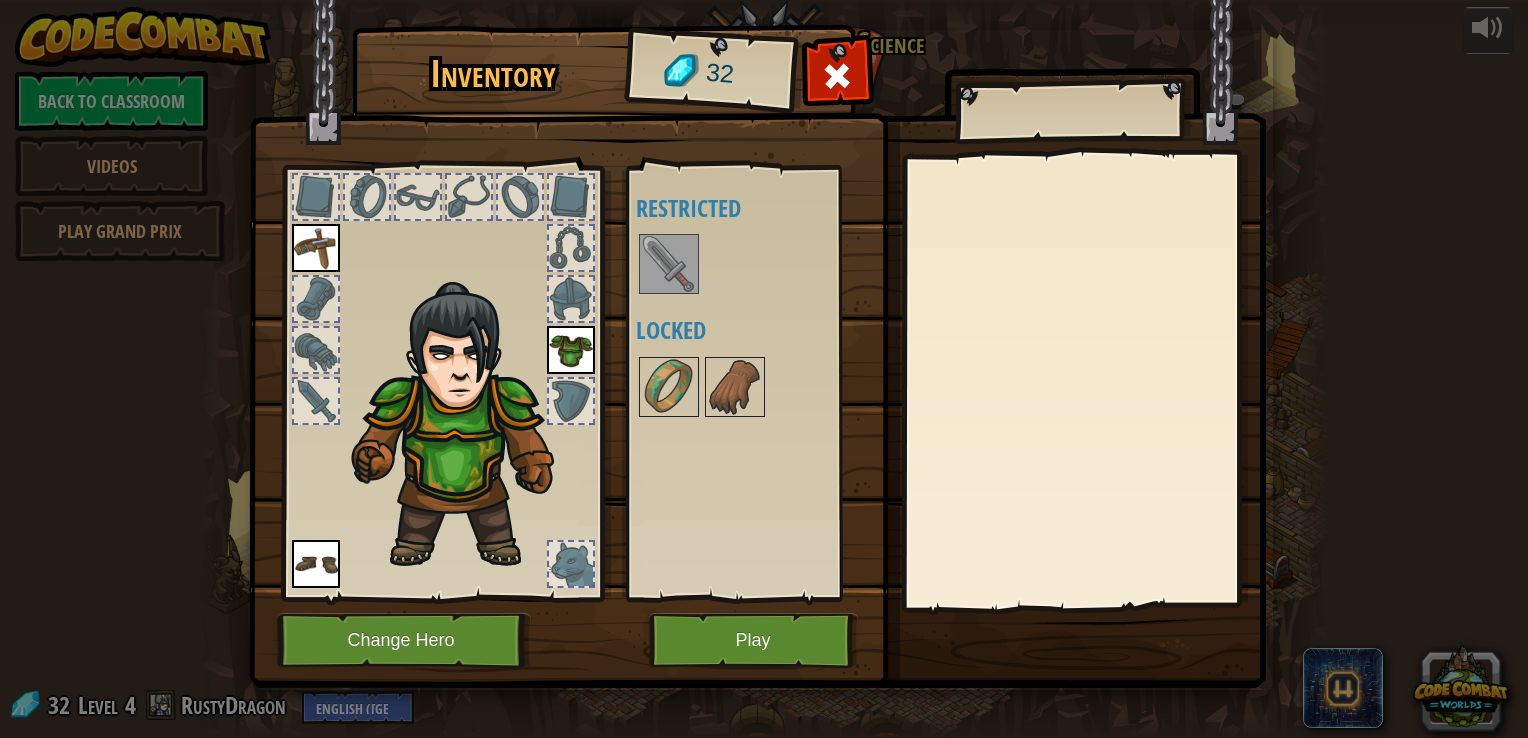 click at bounding box center [669, 264] 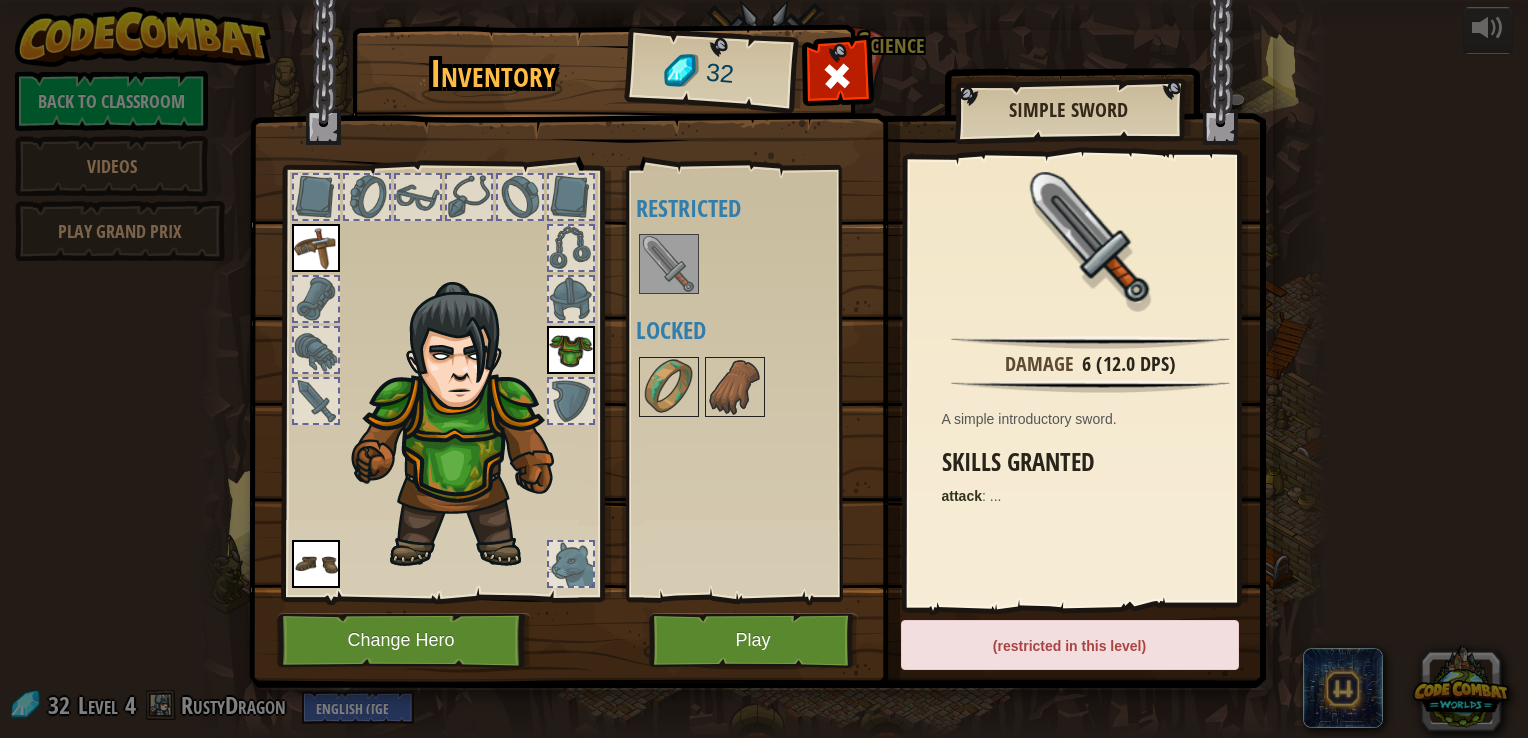 click at bounding box center (669, 264) 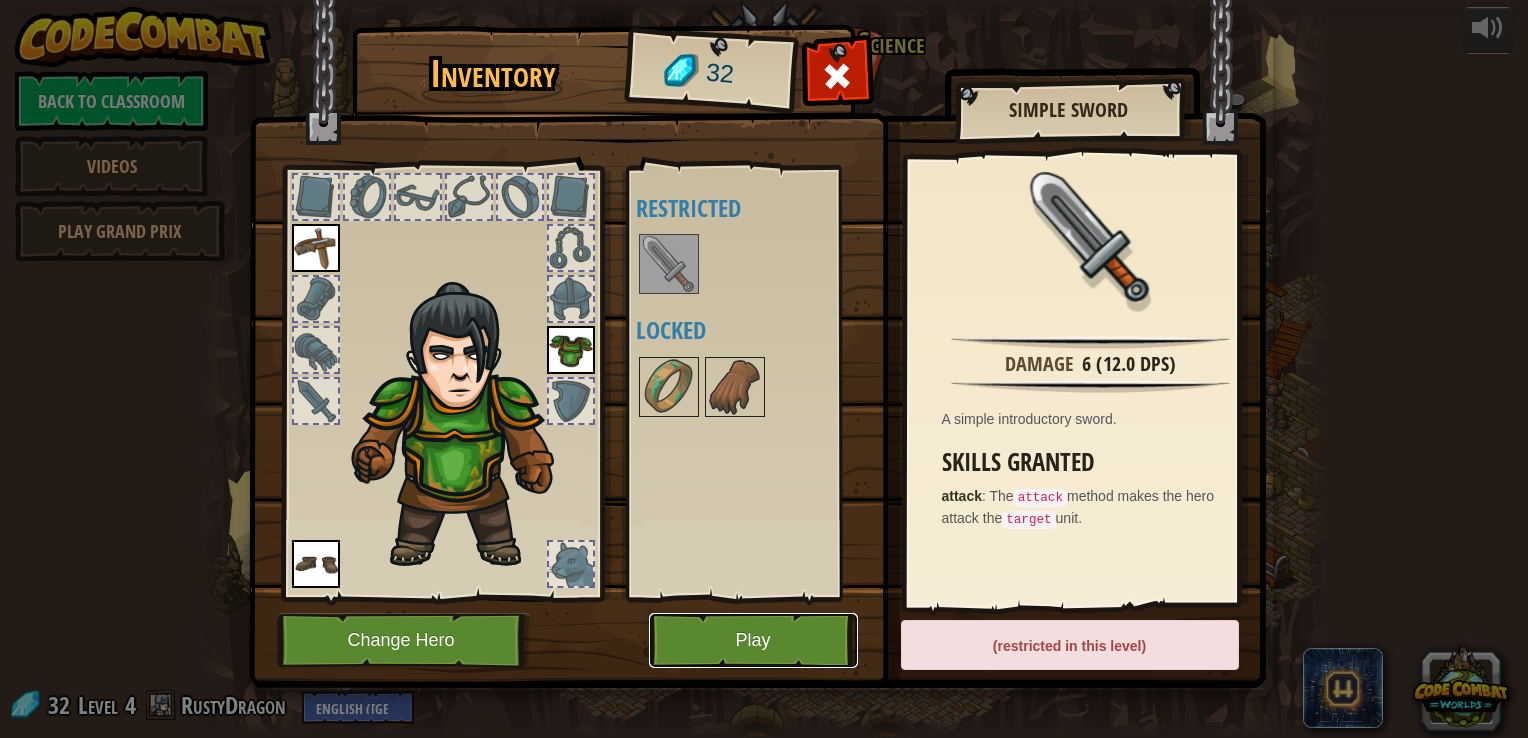 click on "Play" at bounding box center (753, 640) 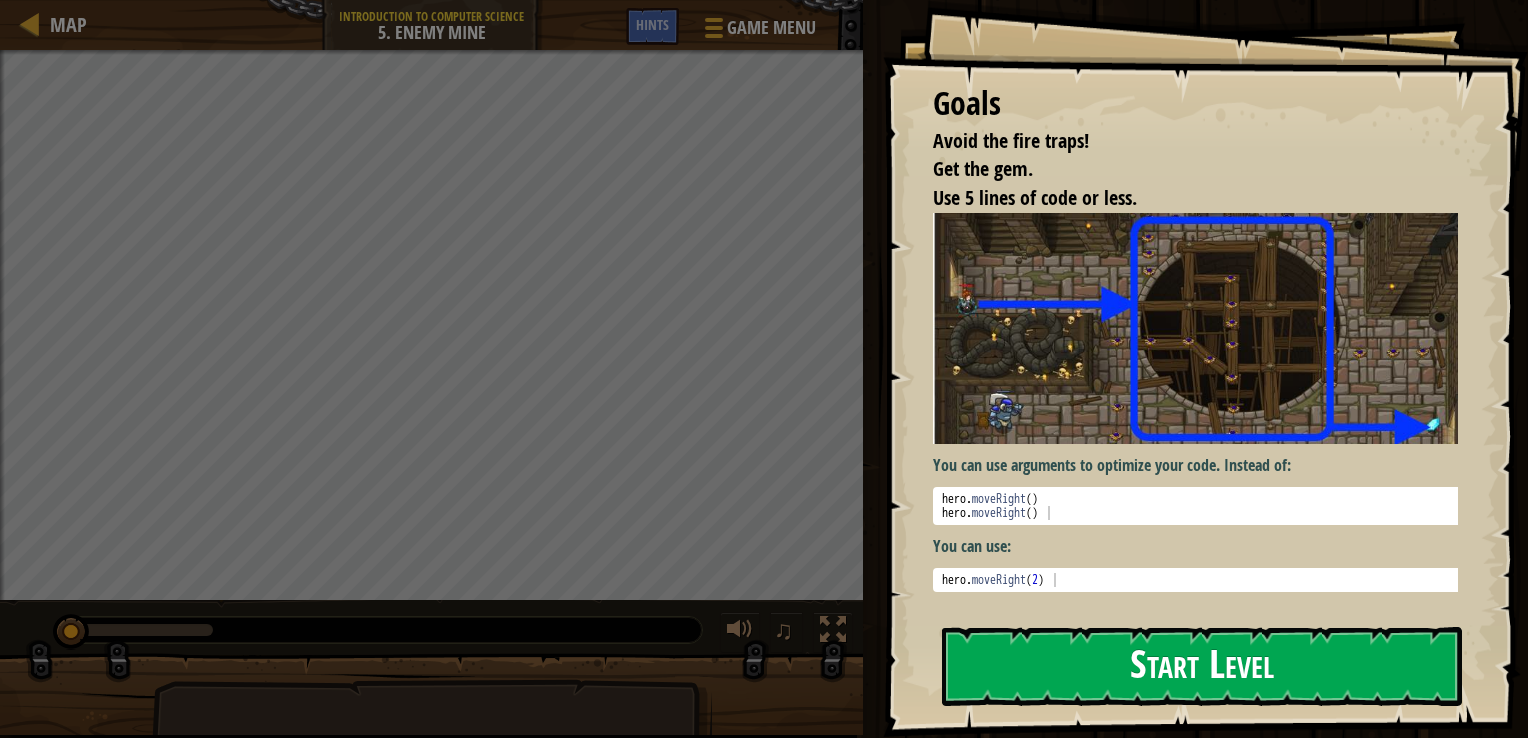 click on "Start Level" at bounding box center (1202, 666) 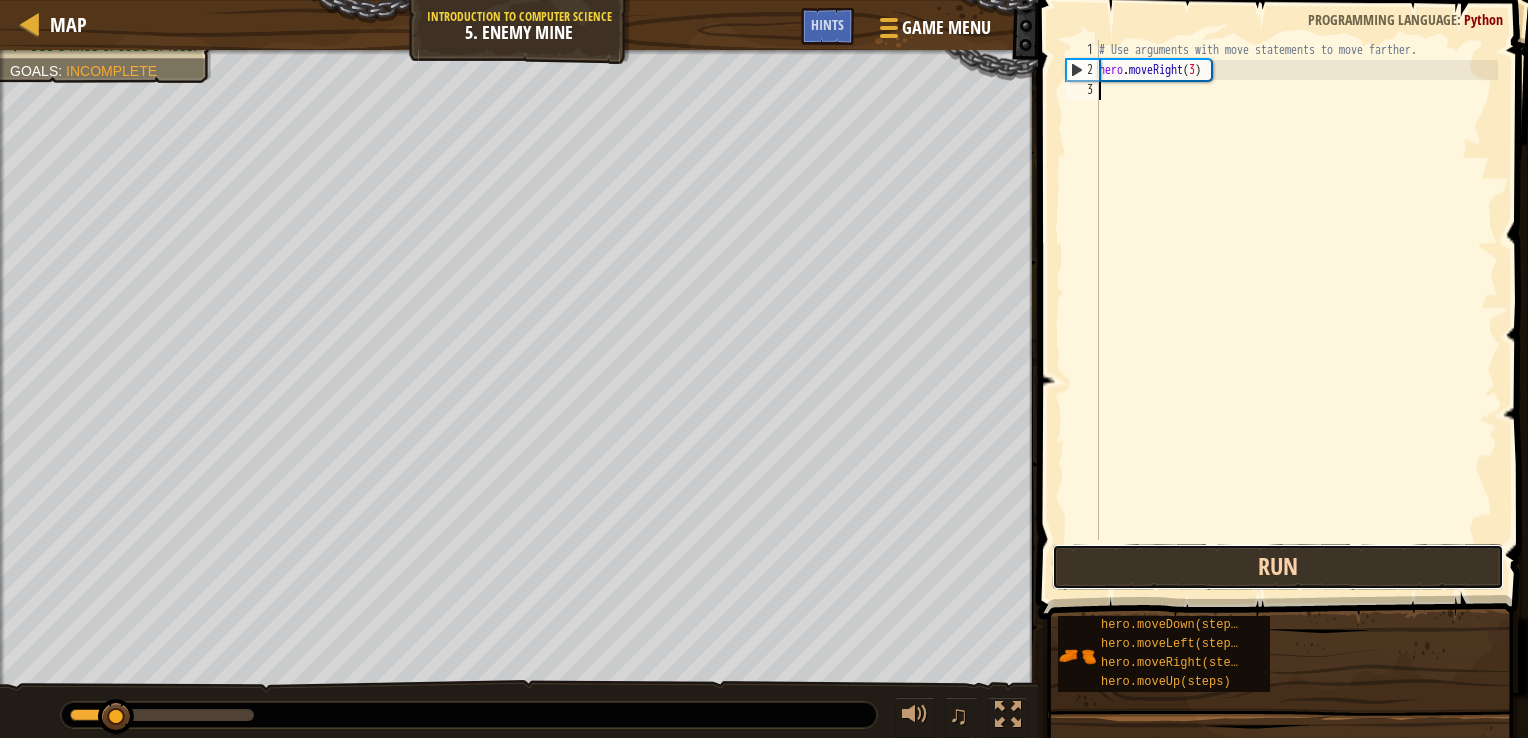 click on "Run" at bounding box center [1278, 567] 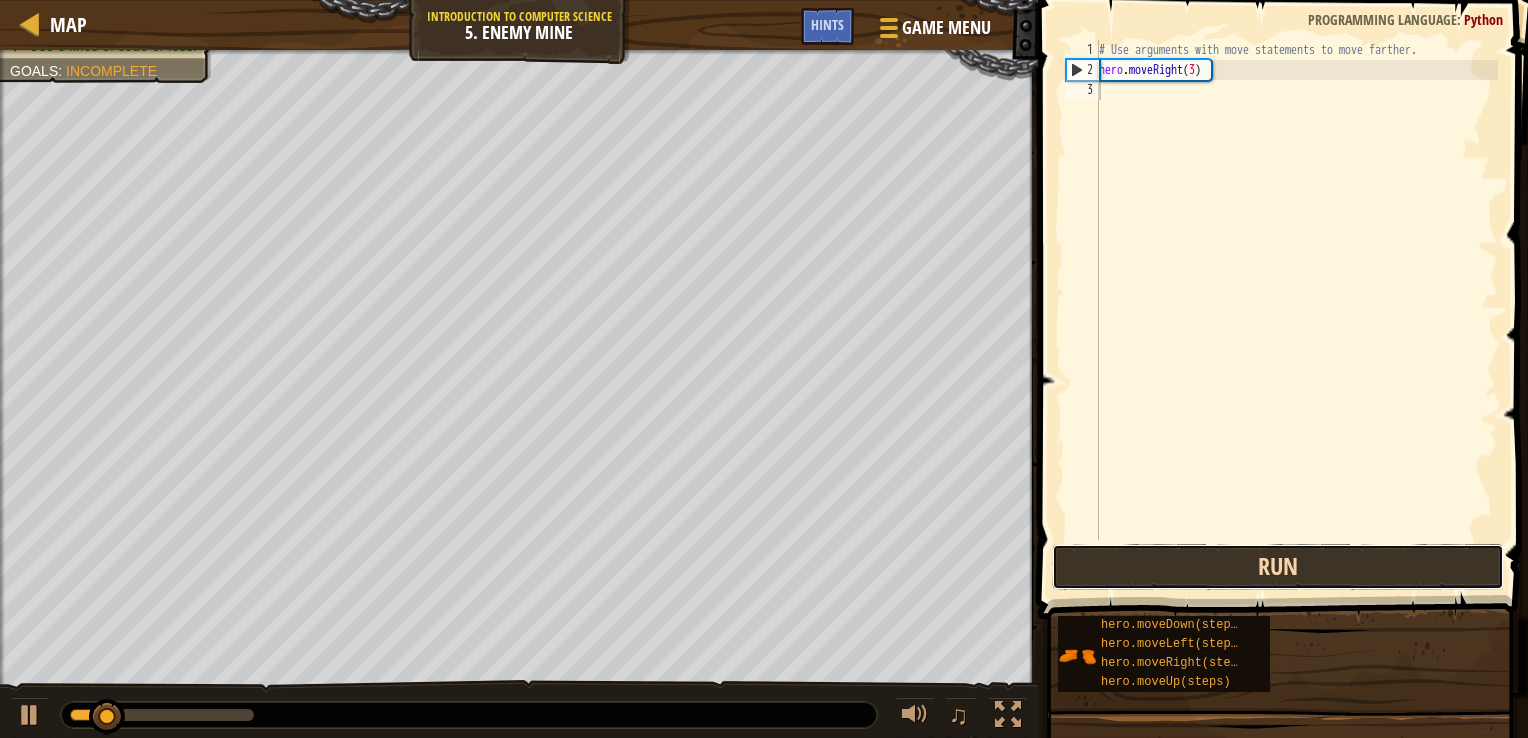 click on "Run" at bounding box center [1278, 567] 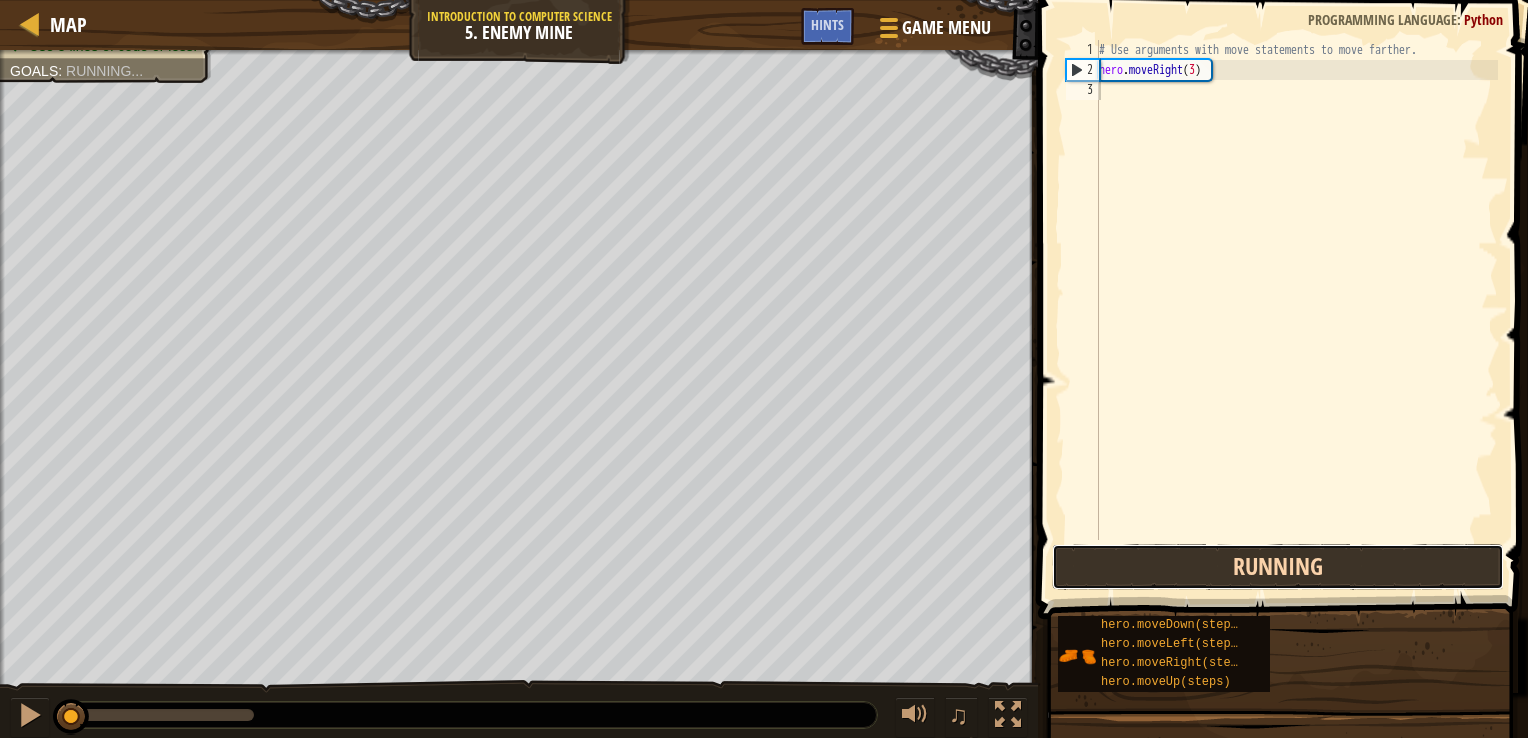 click on "Running" at bounding box center [1278, 567] 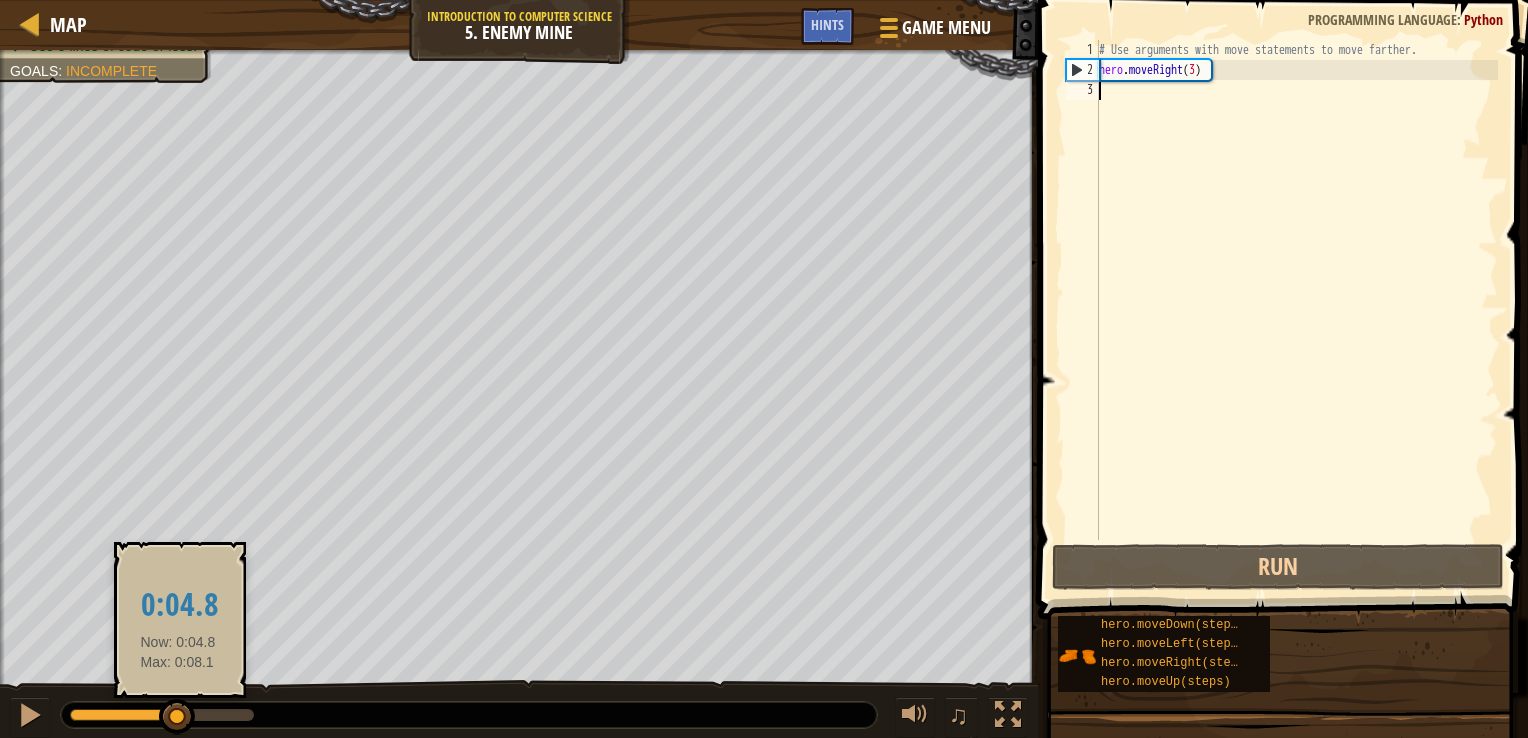 click at bounding box center [124, 715] 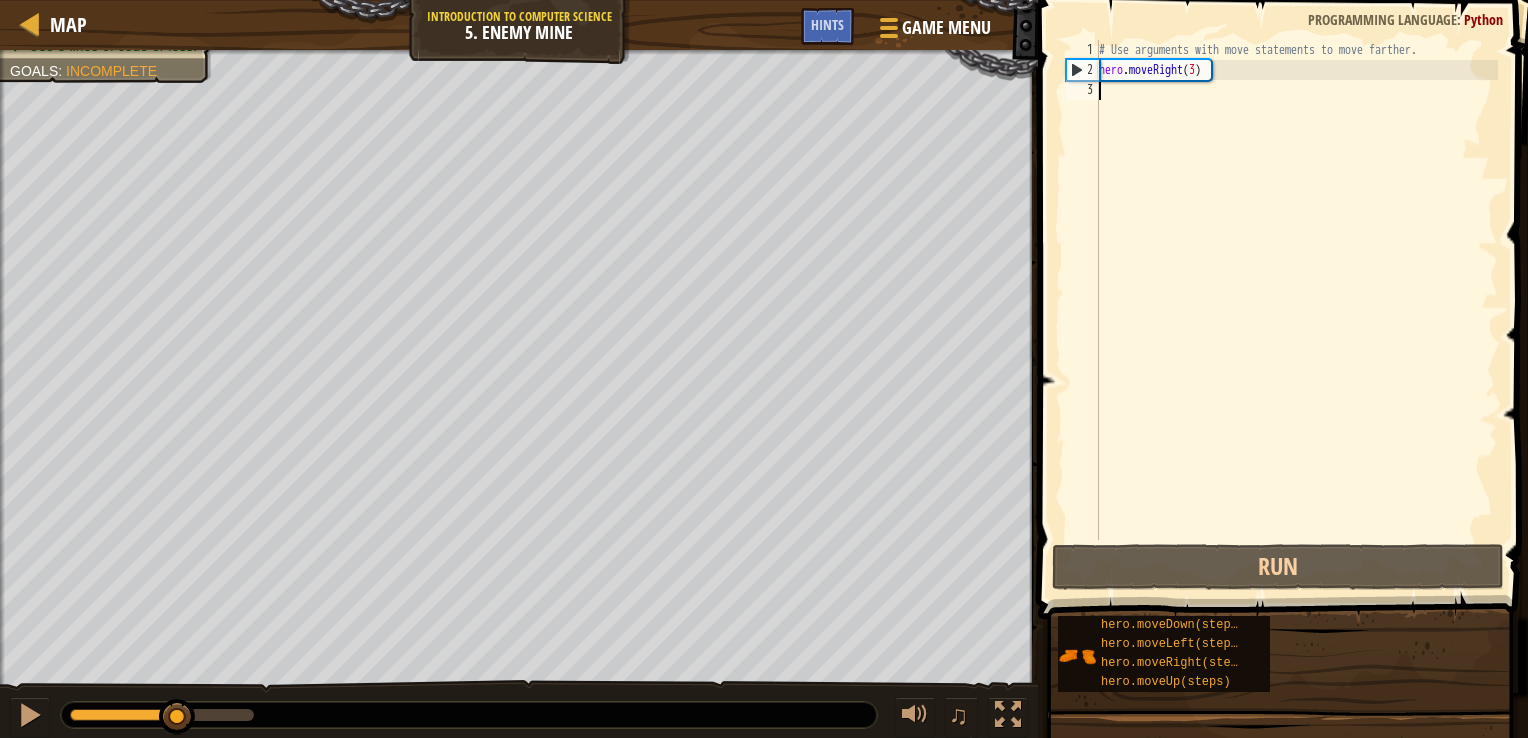 click at bounding box center (1285, 281) 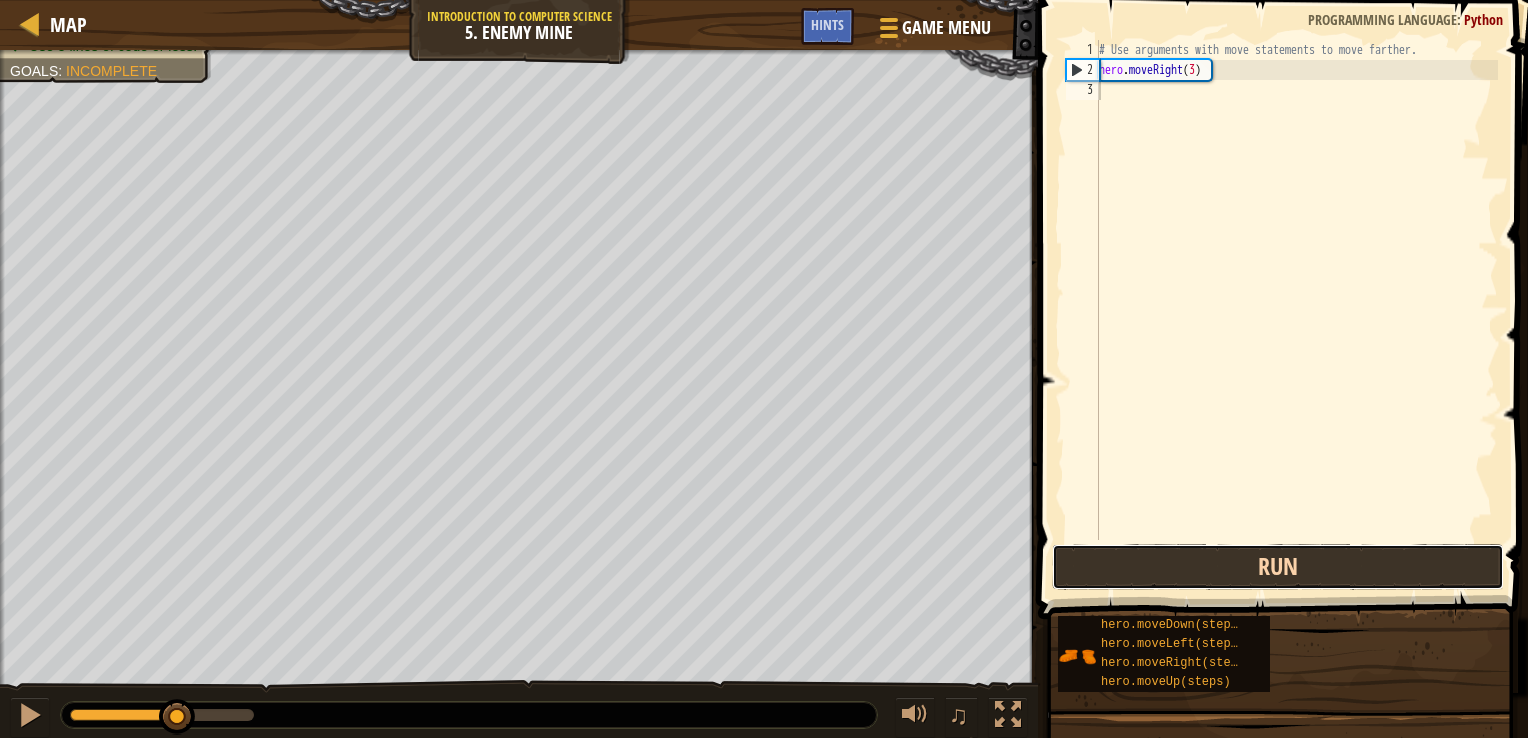 click on "Run" at bounding box center (1278, 567) 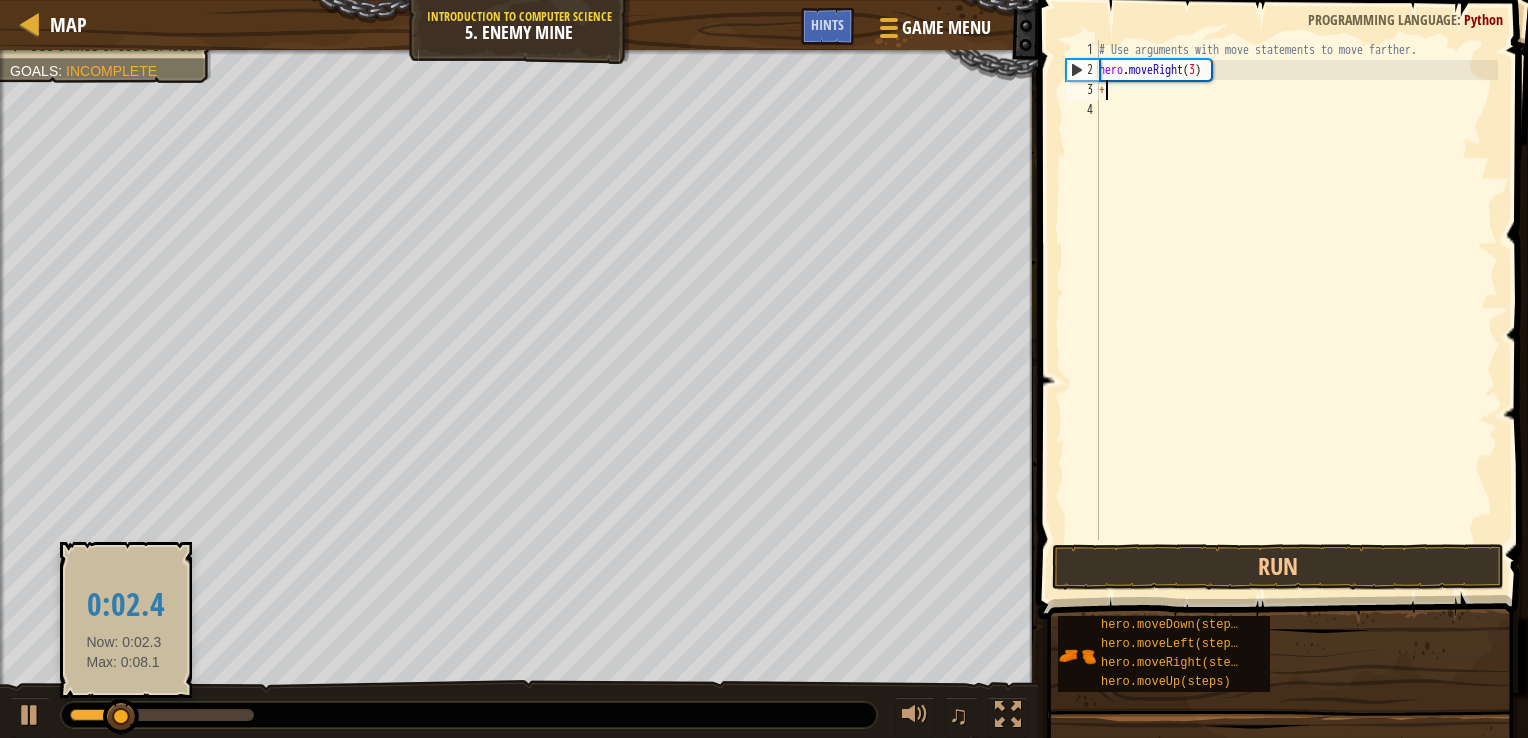 scroll, scrollTop: 9, scrollLeft: 0, axis: vertical 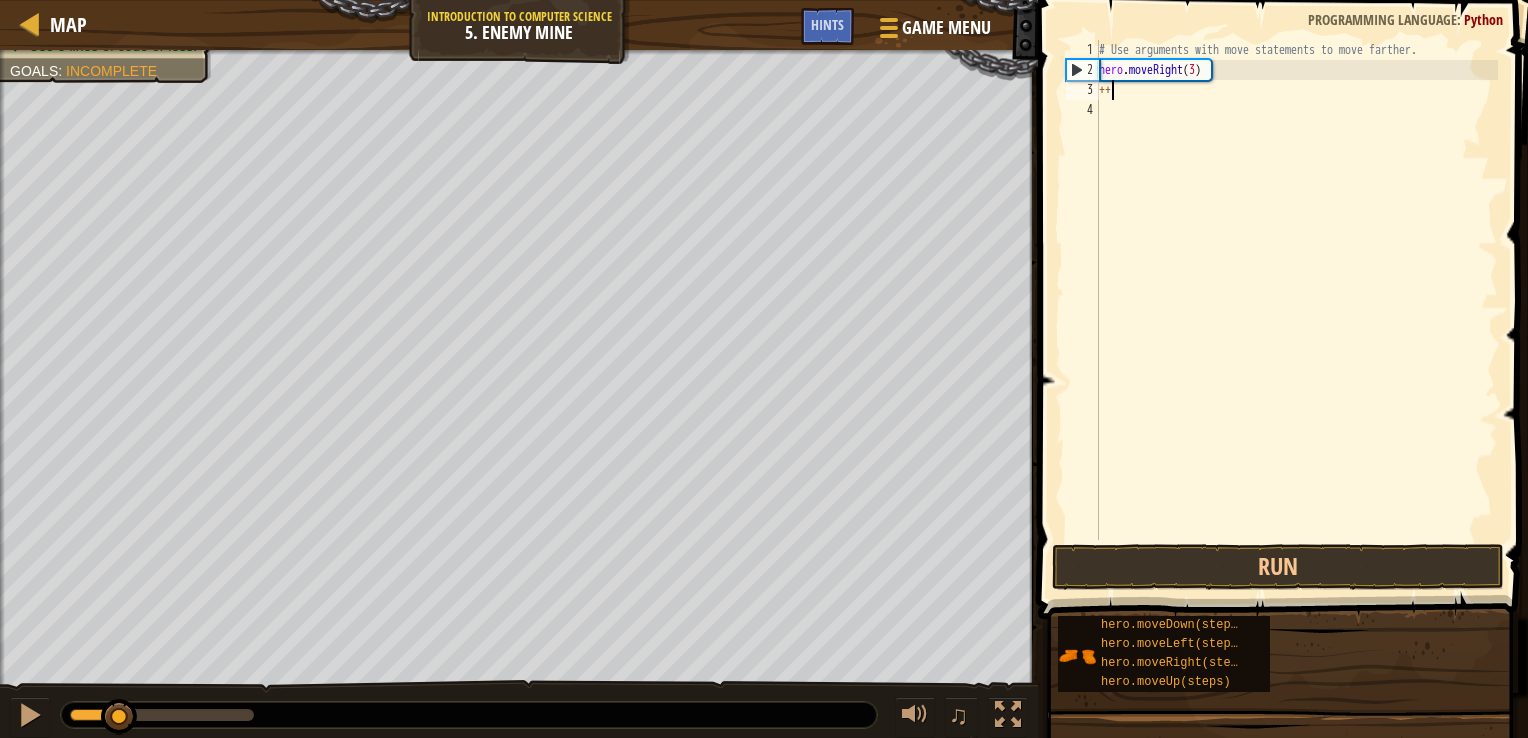 type on "+++" 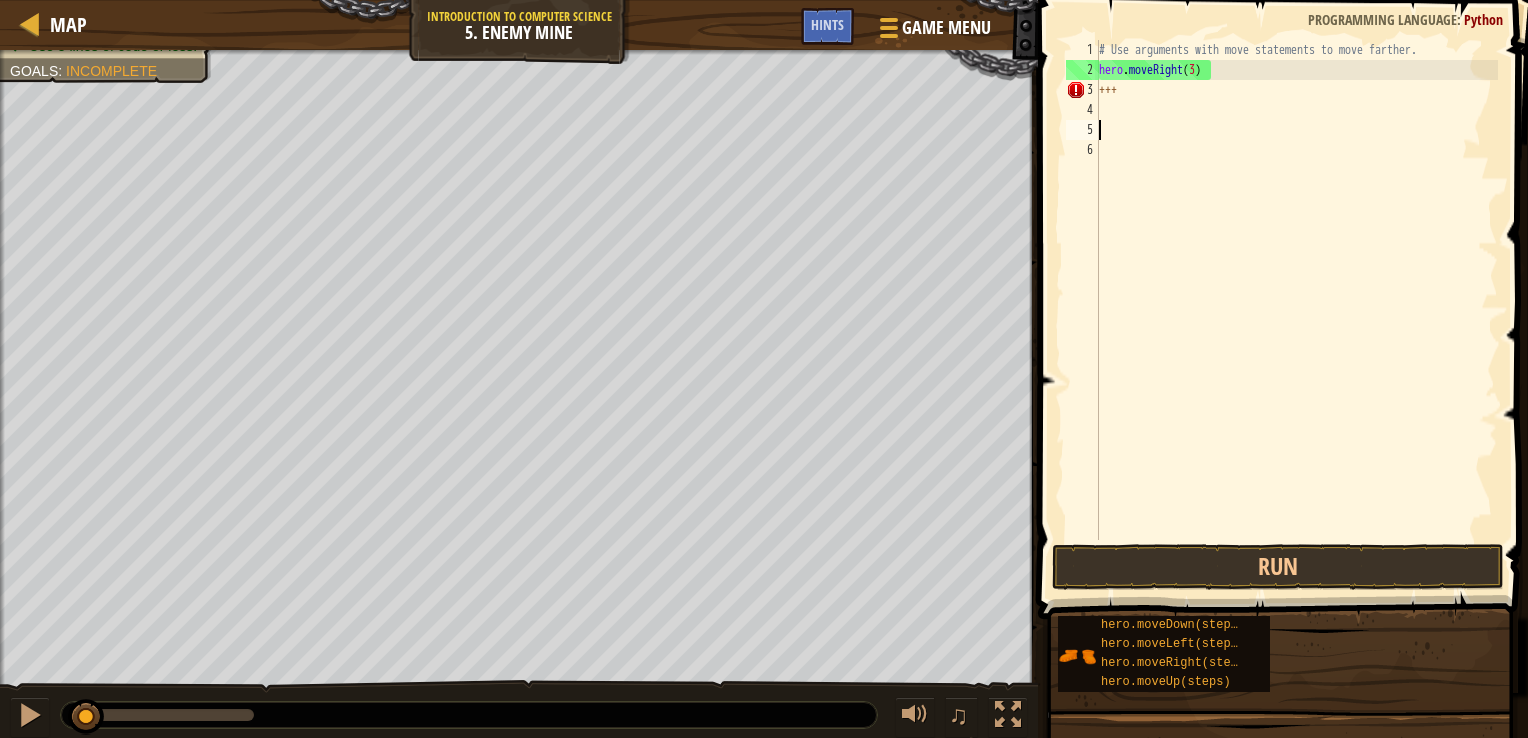 type on "3" 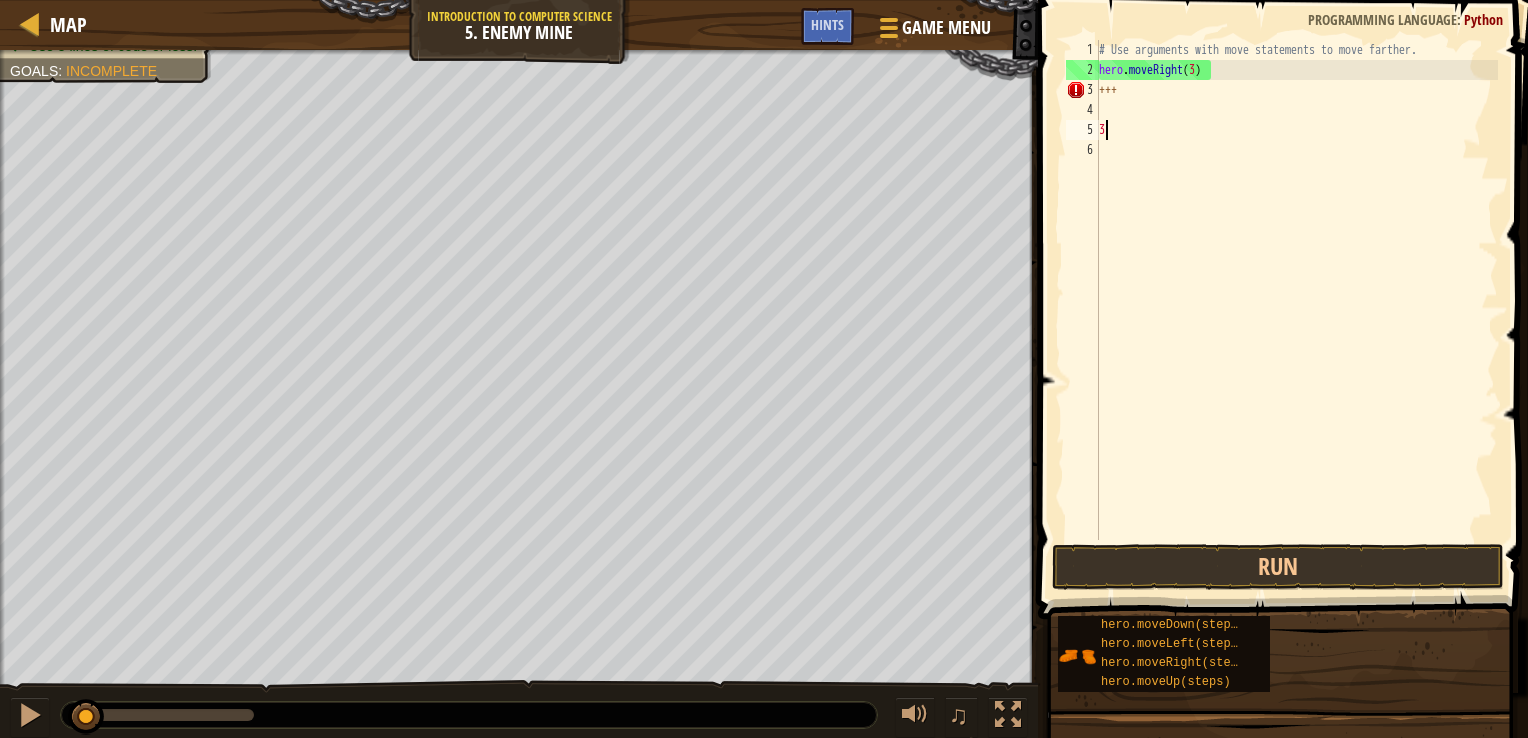 drag, startPoint x: 131, startPoint y: 715, endPoint x: 87, endPoint y: 714, distance: 44.011364 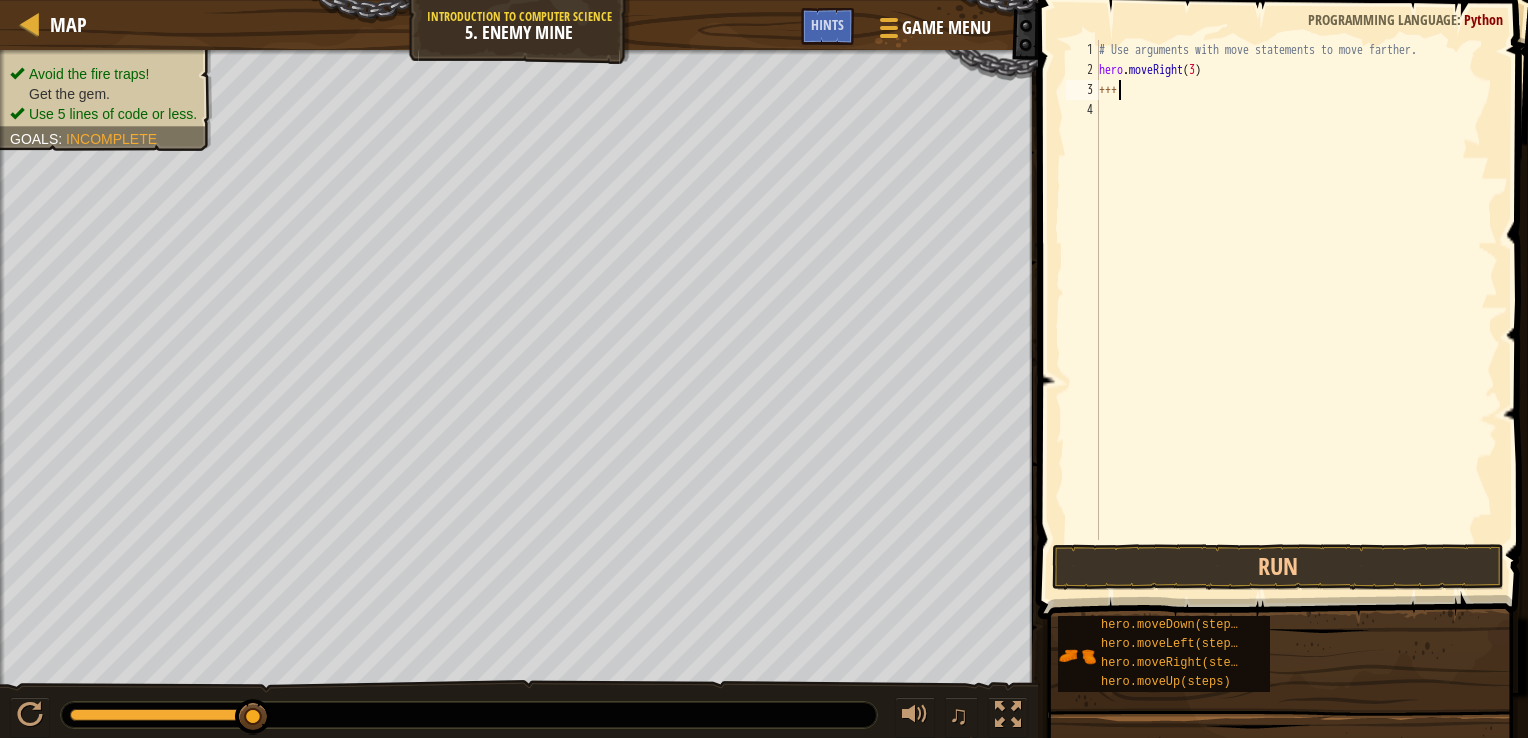 type on "+" 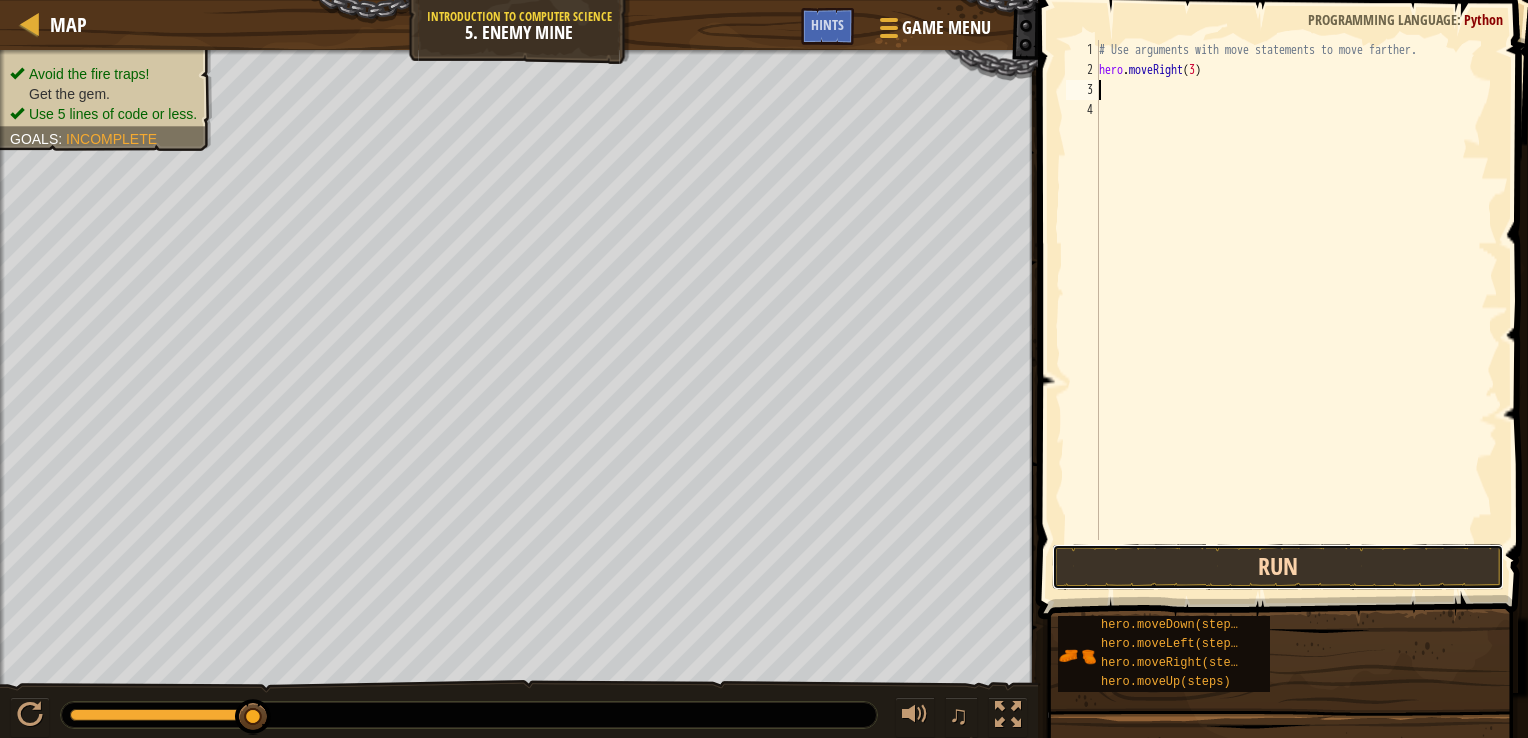 click on "Run" at bounding box center [1278, 567] 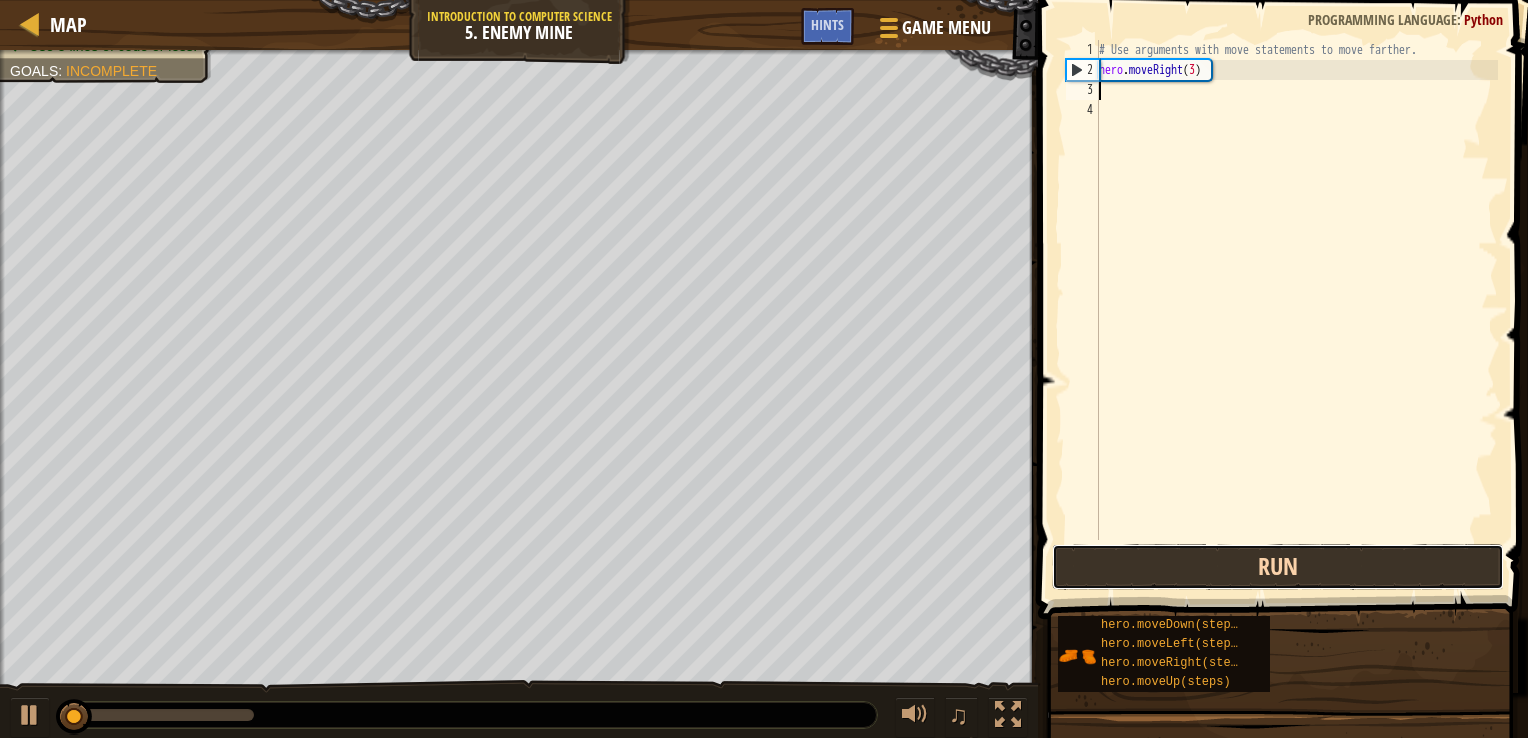 click on "Run" at bounding box center (1278, 567) 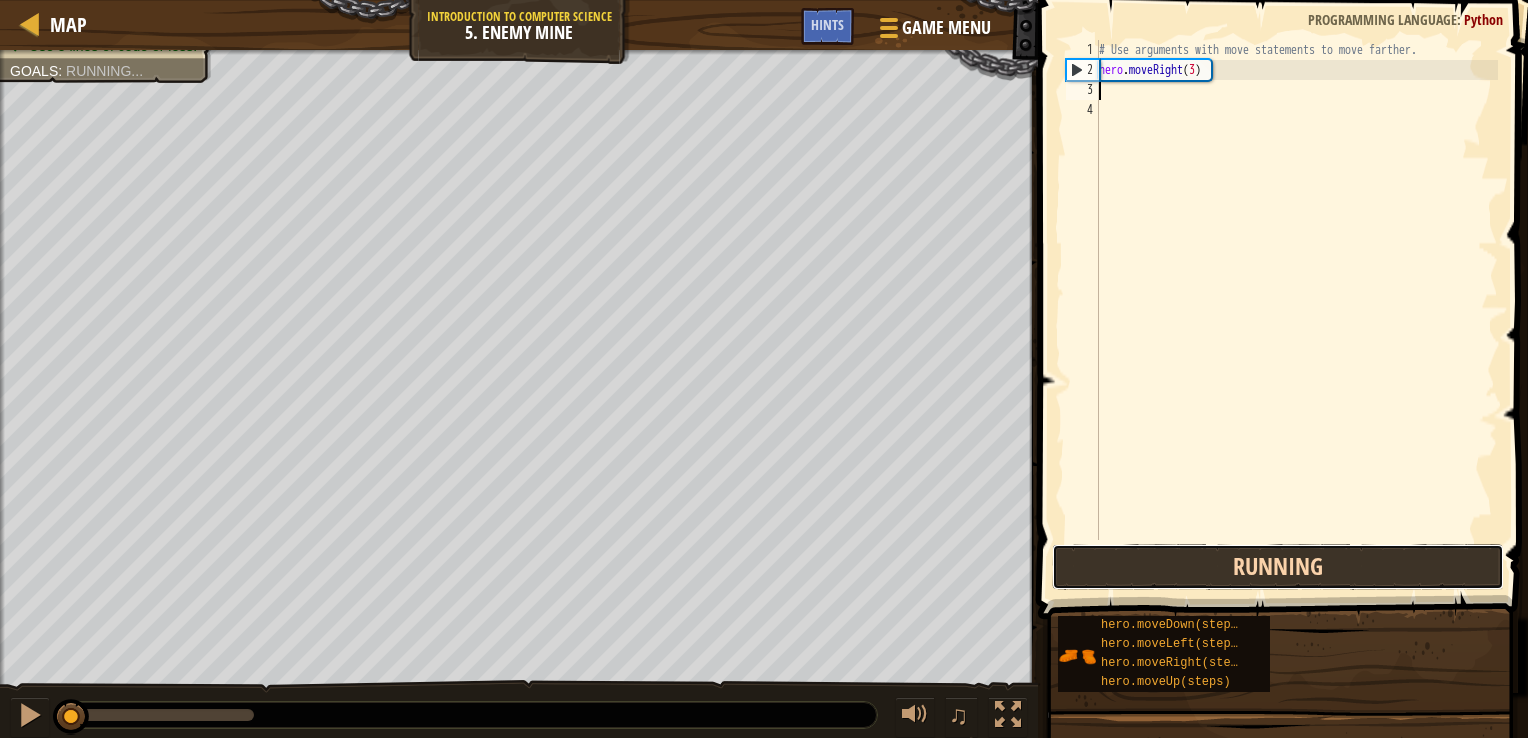 click on "Running" at bounding box center (1278, 567) 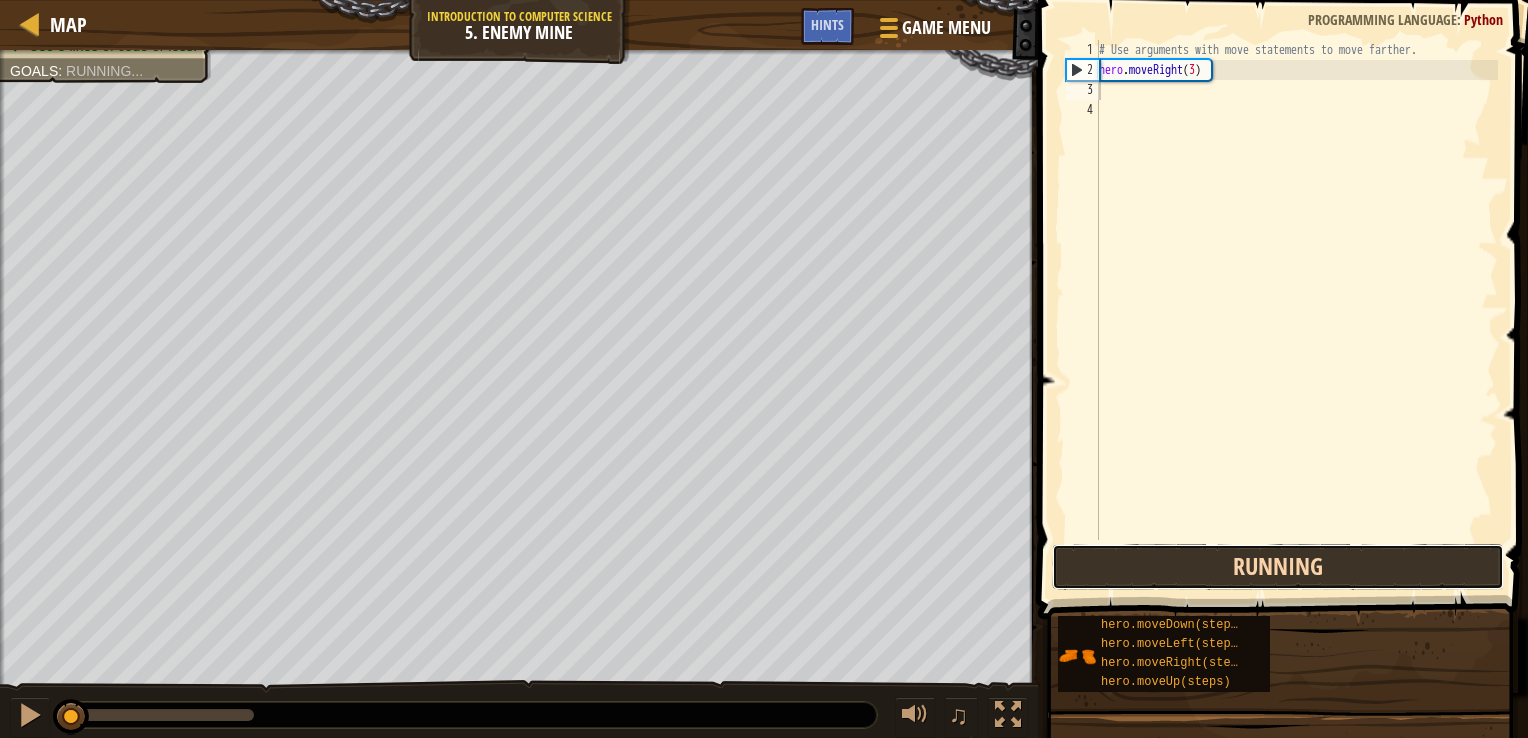 click on "Running" at bounding box center (1278, 567) 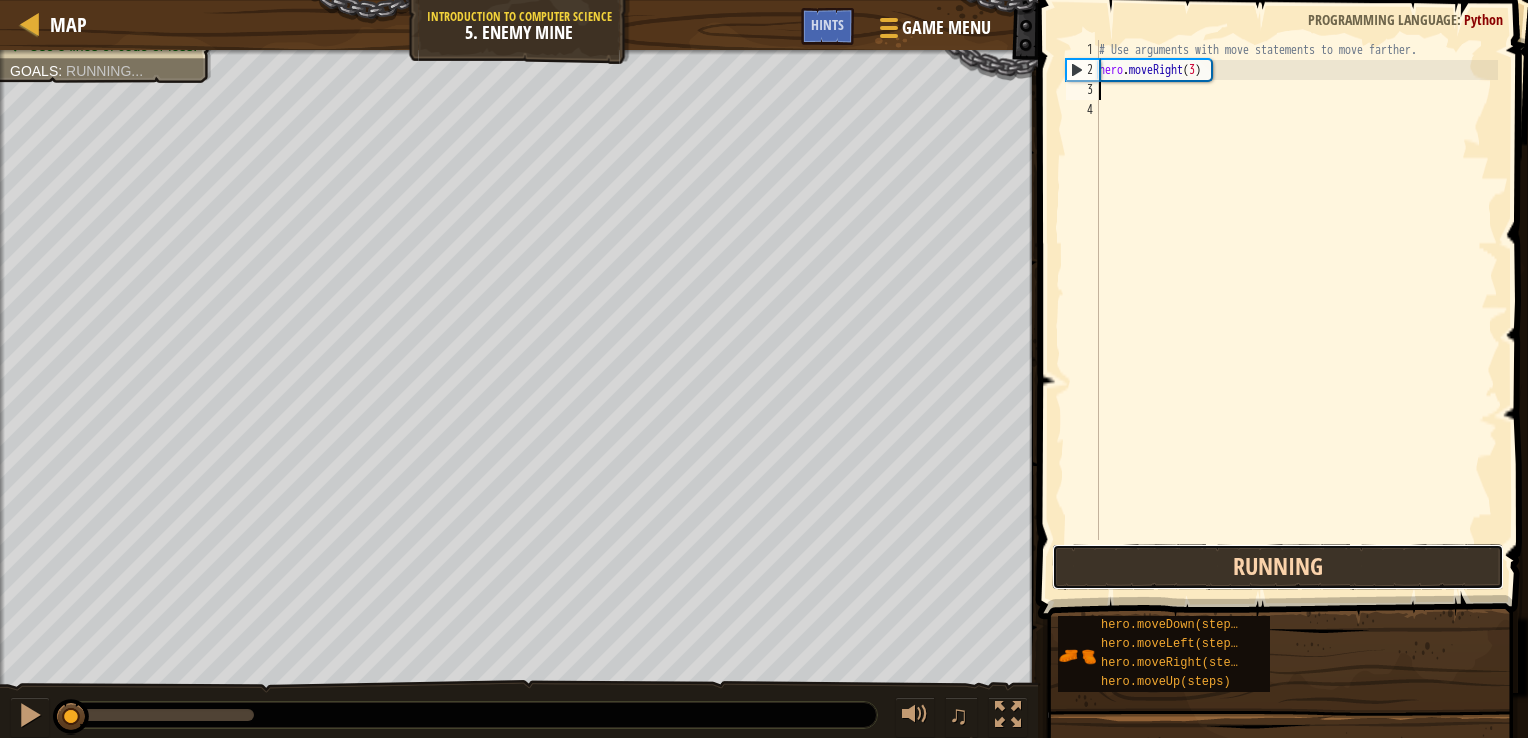 click on "Running" at bounding box center [1278, 567] 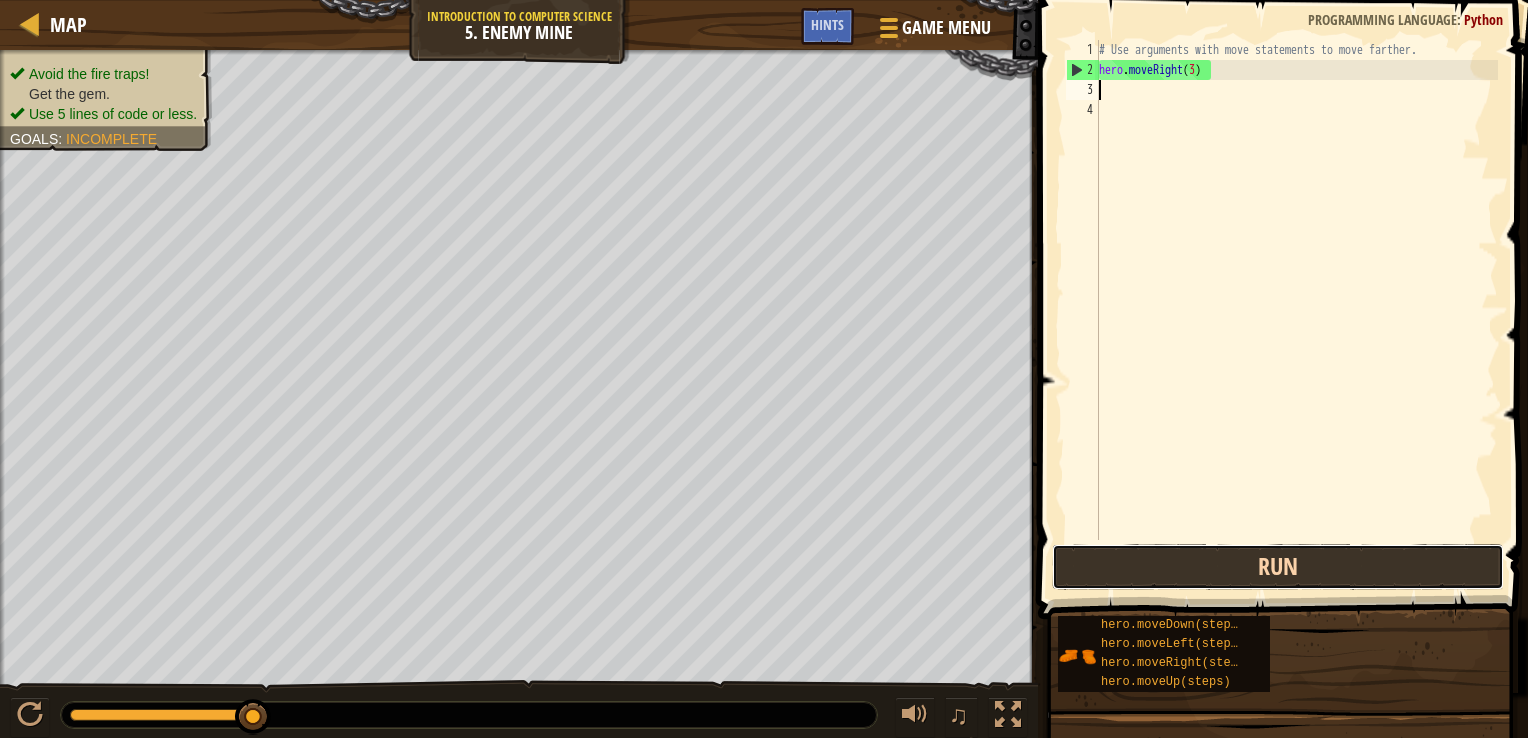 click on "Run" at bounding box center (1278, 567) 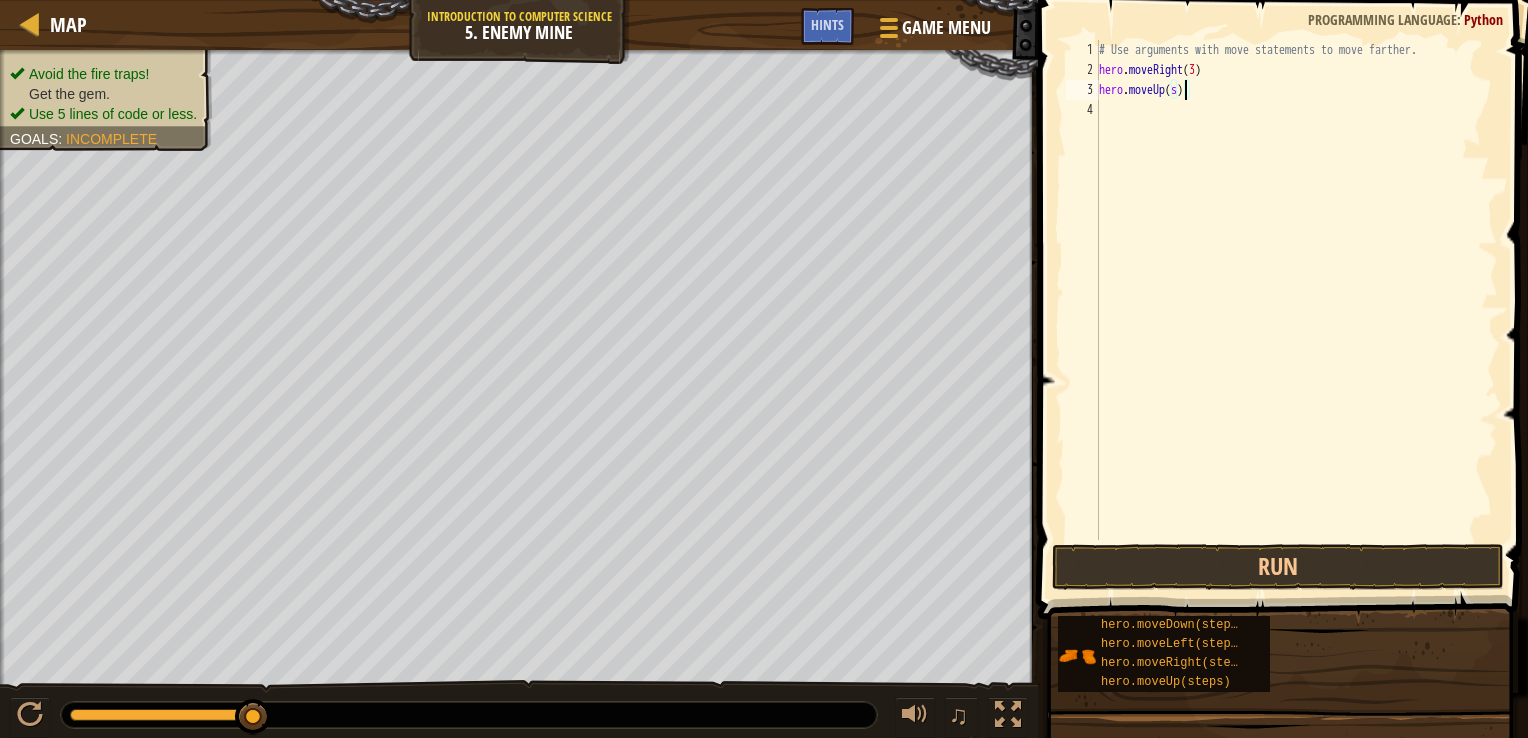 type on "hero.moveUp()" 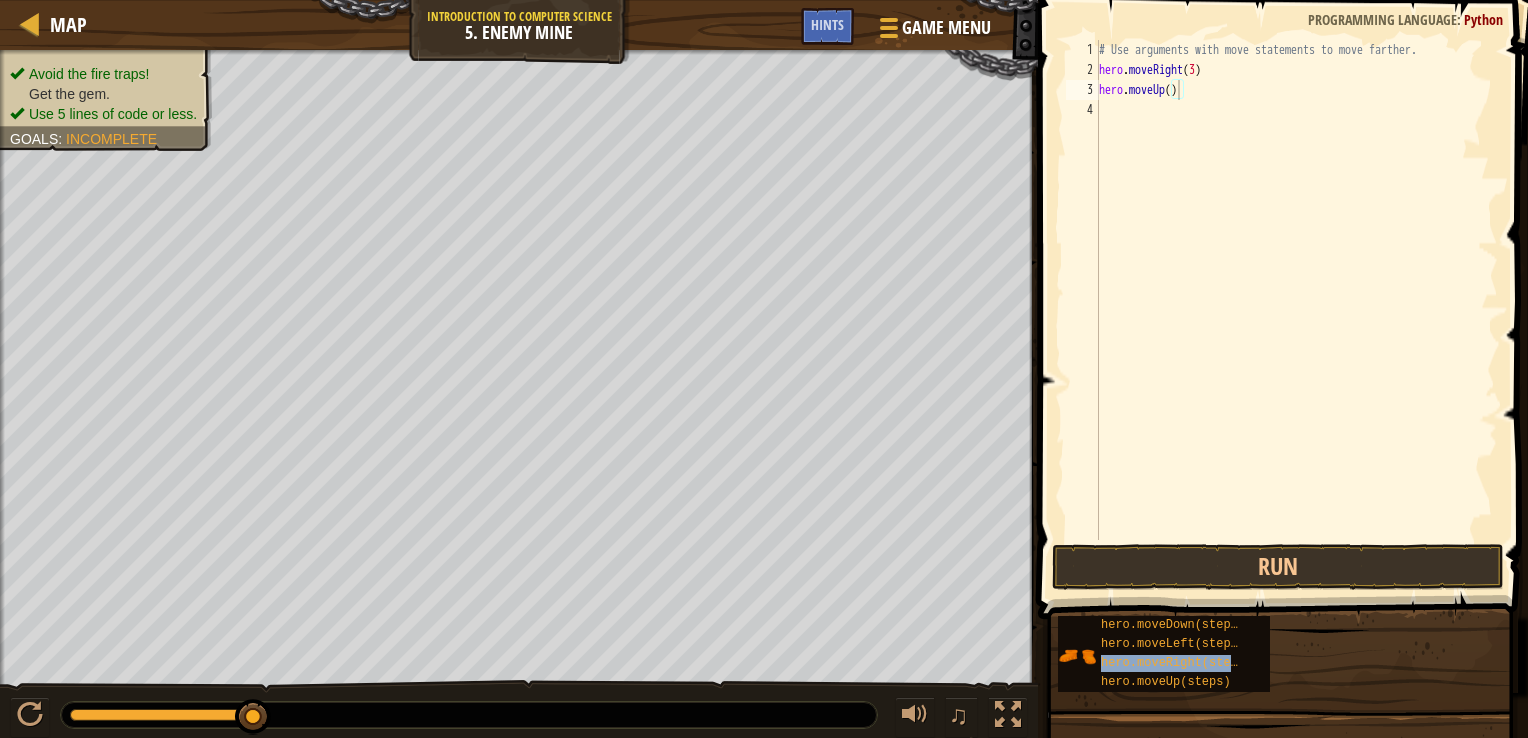 drag, startPoint x: 1199, startPoint y: 666, endPoint x: 1215, endPoint y: 202, distance: 464.2758 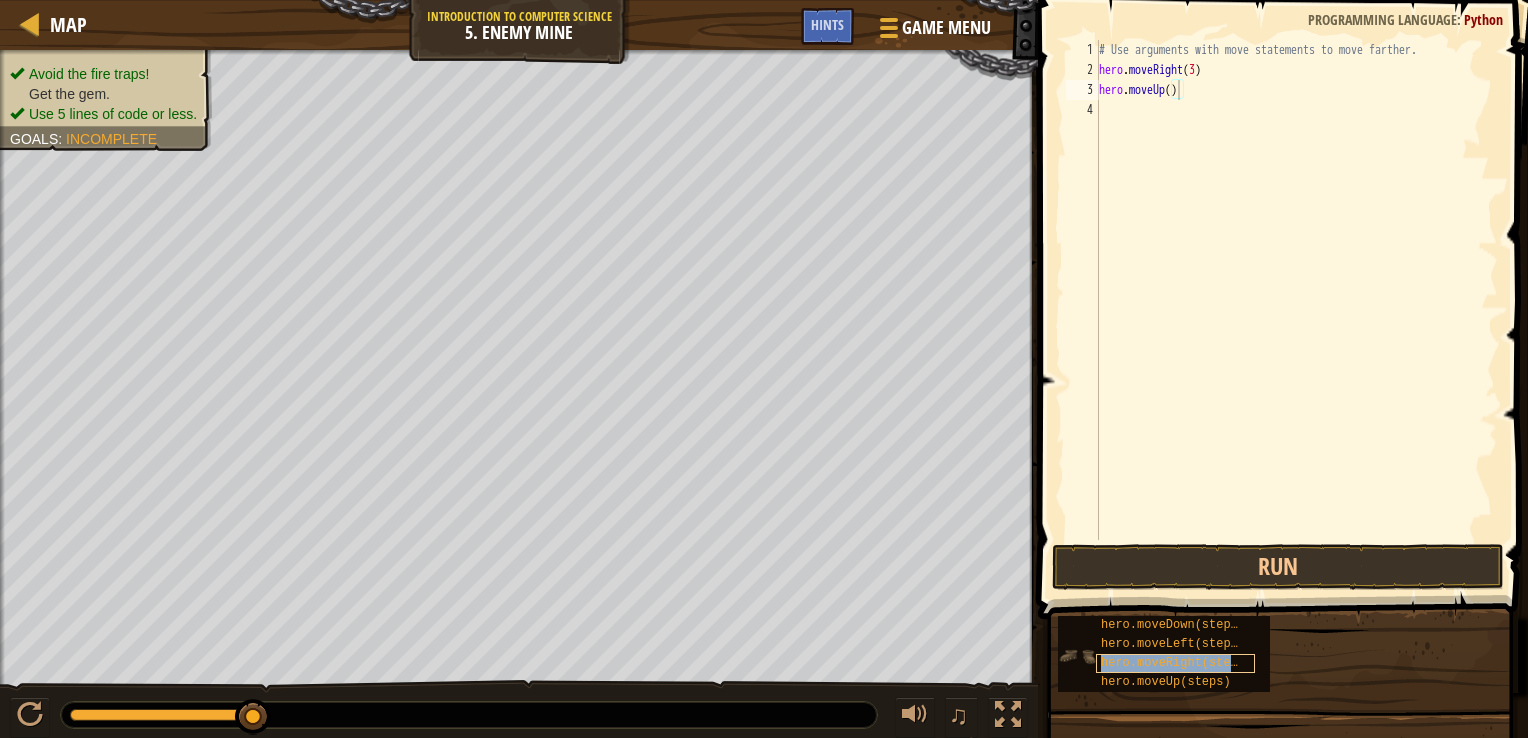 drag, startPoint x: 1215, startPoint y: 202, endPoint x: 1098, endPoint y: 662, distance: 474.64618 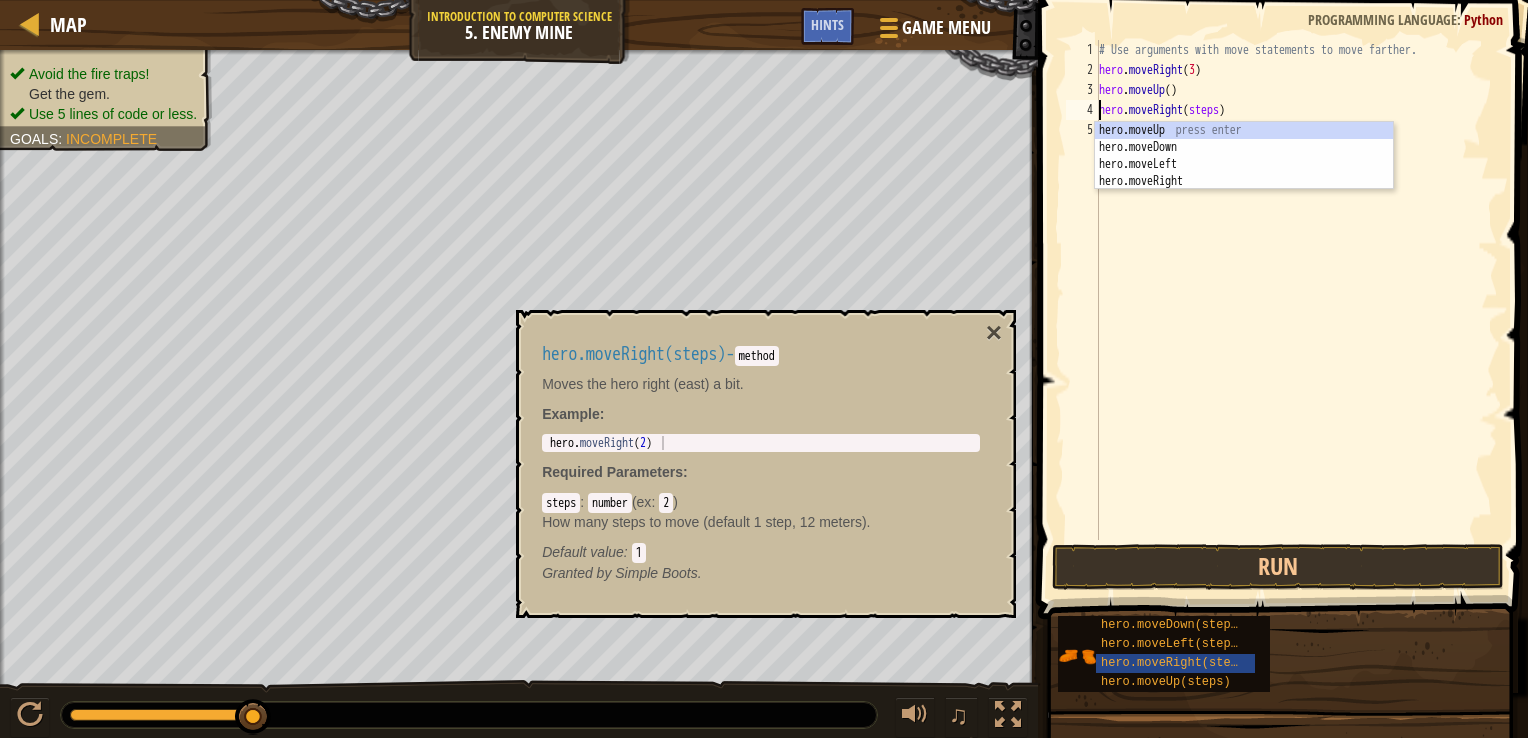 click on "# Use arguments with move statements to move farther. hero . moveRight ( 3 ) hero . moveUp ( ) hero . moveRight ( steps )" at bounding box center (1296, 310) 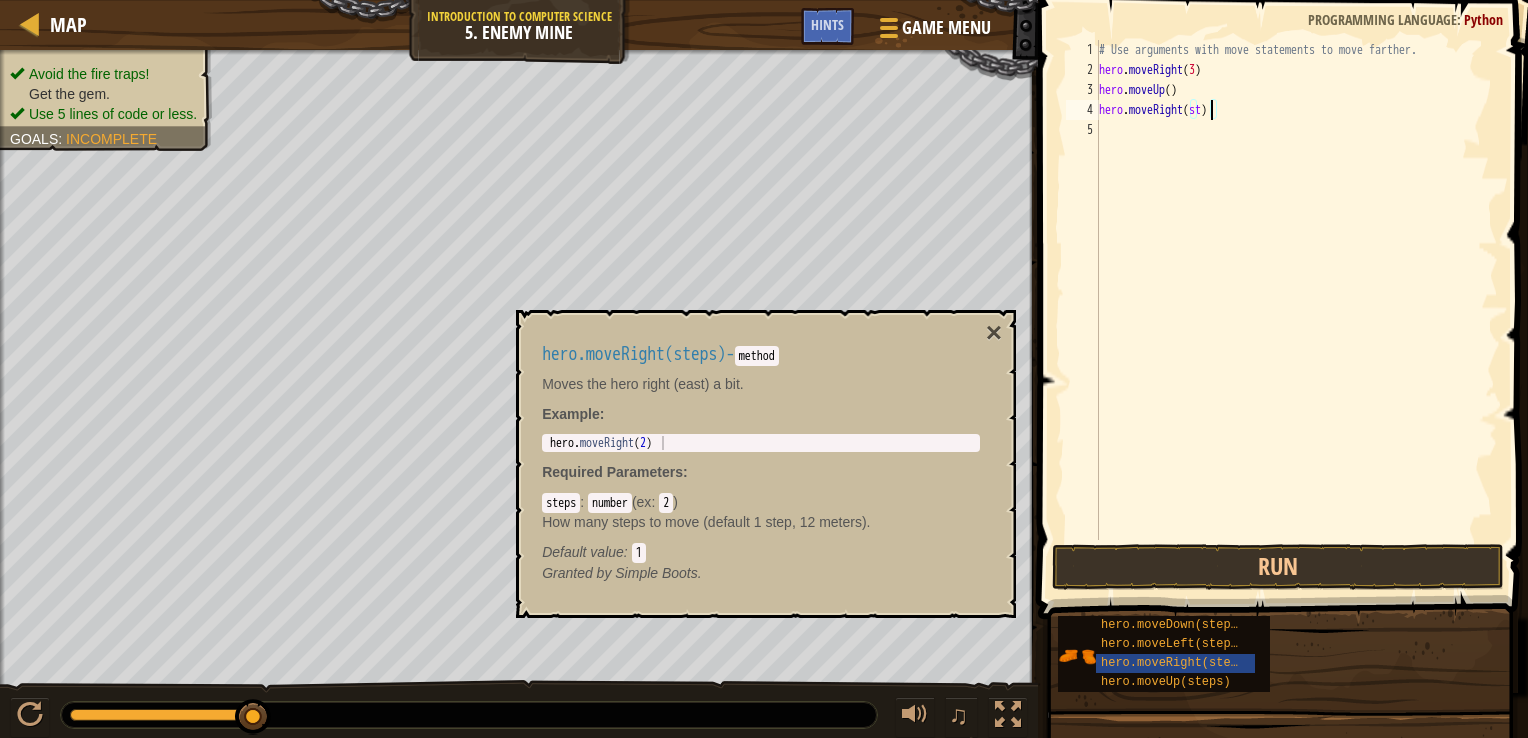 type on "hero.moveRight()" 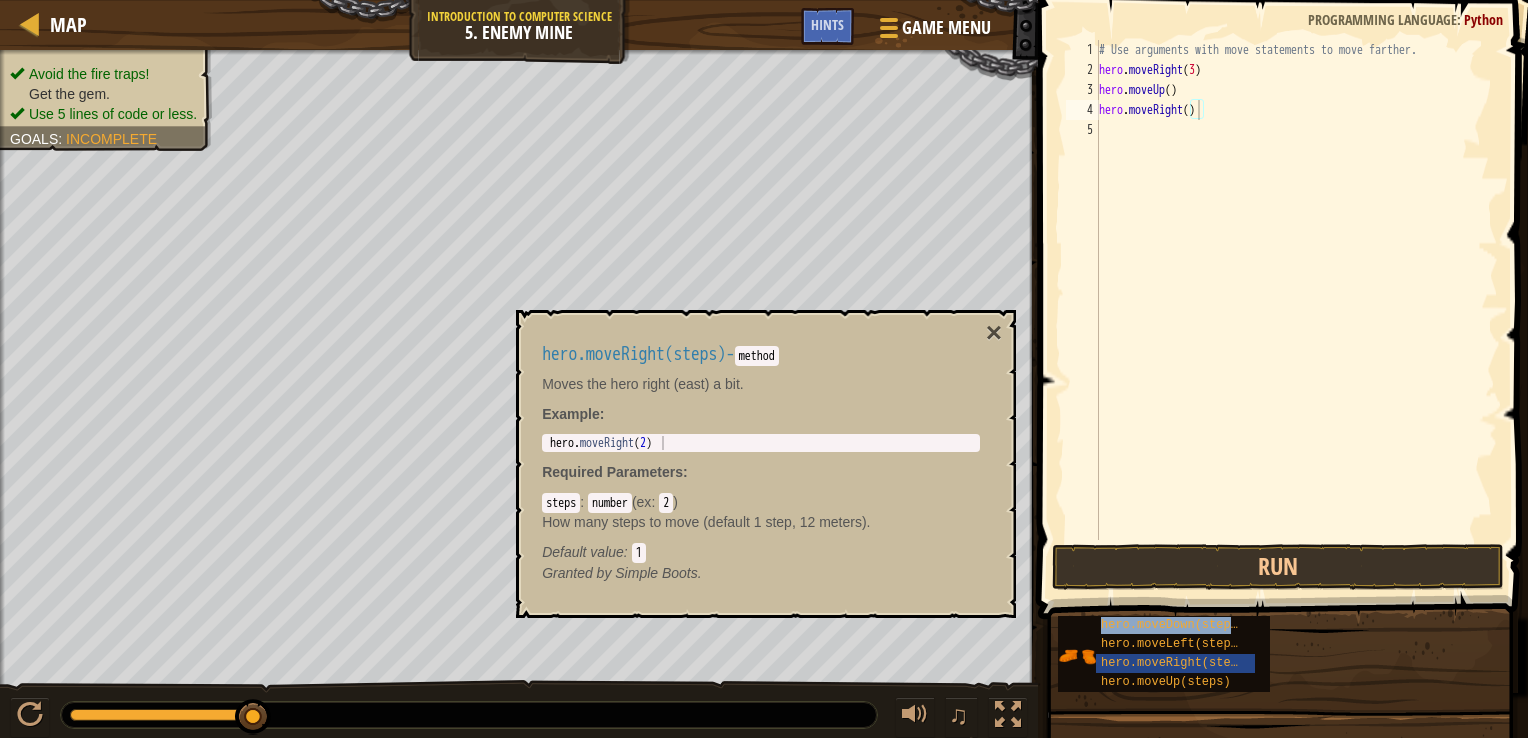 drag, startPoint x: 1204, startPoint y: 630, endPoint x: 1246, endPoint y: 127, distance: 504.75043 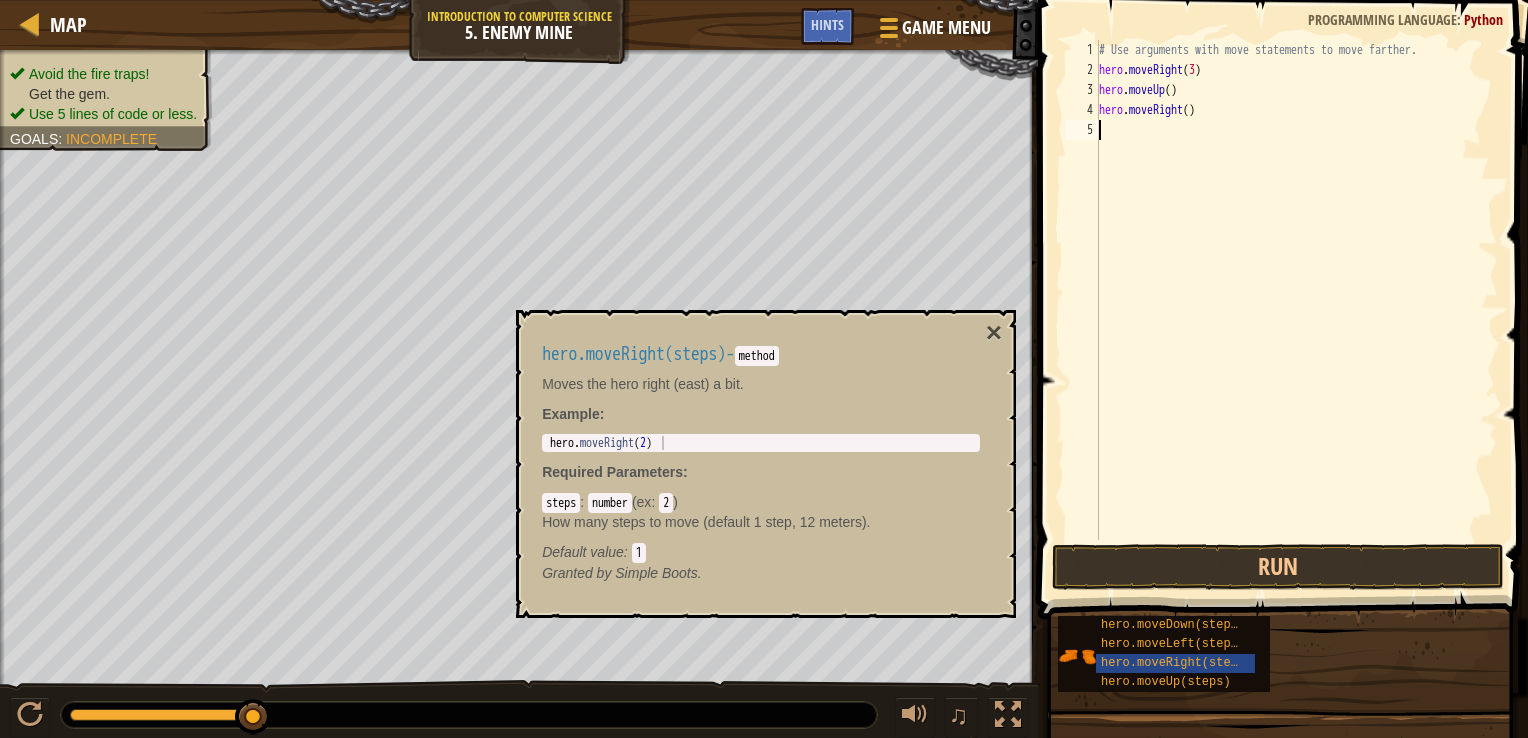 drag, startPoint x: 1246, startPoint y: 127, endPoint x: 1140, endPoint y: 470, distance: 359.00558 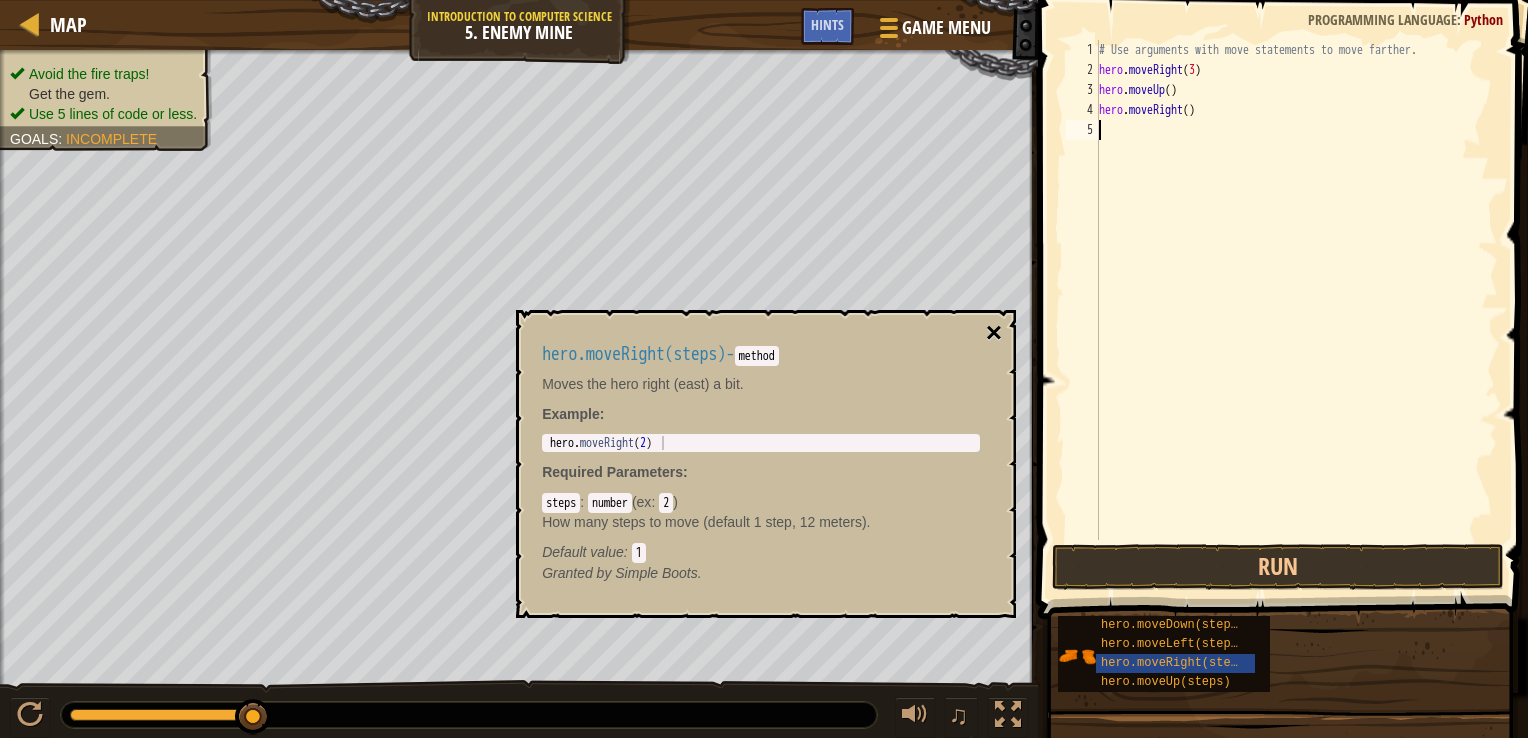 click on "×" at bounding box center (994, 333) 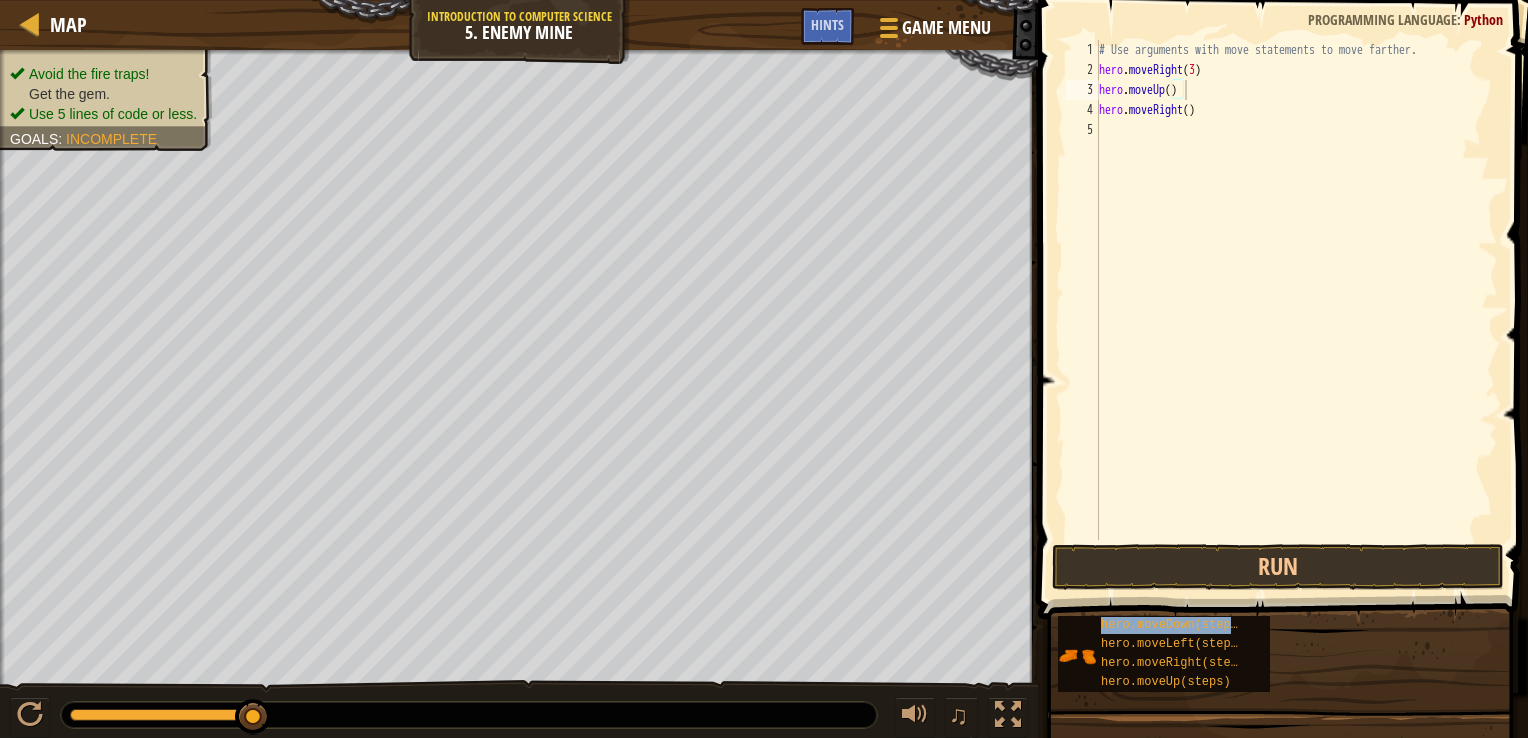 type on "hero.moveRight()" 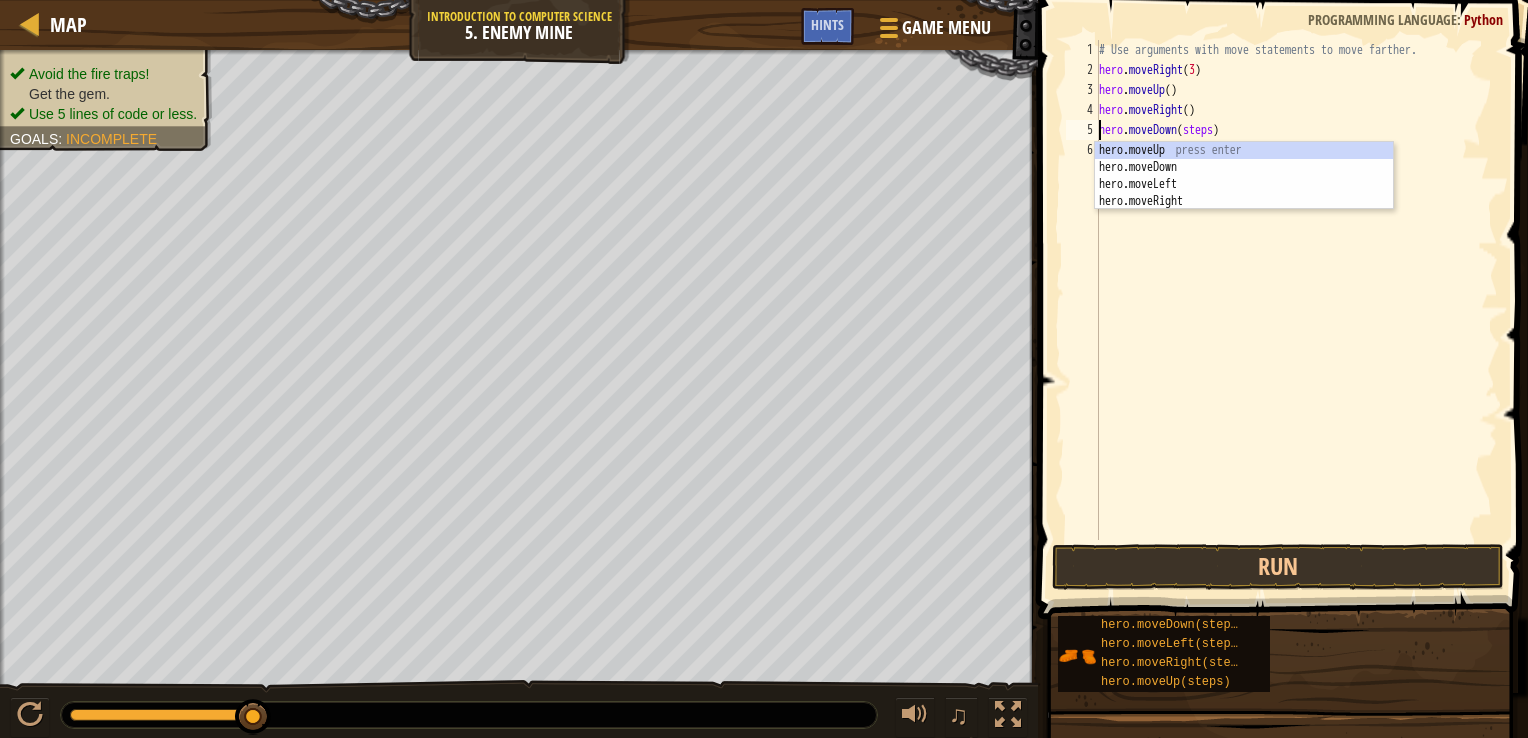 click on "# Use arguments with move statements to move farther. hero . moveRight ( 3 ) hero . moveUp ( ) hero . moveRight ( ) hero . moveDown ( steps )" at bounding box center (1296, 310) 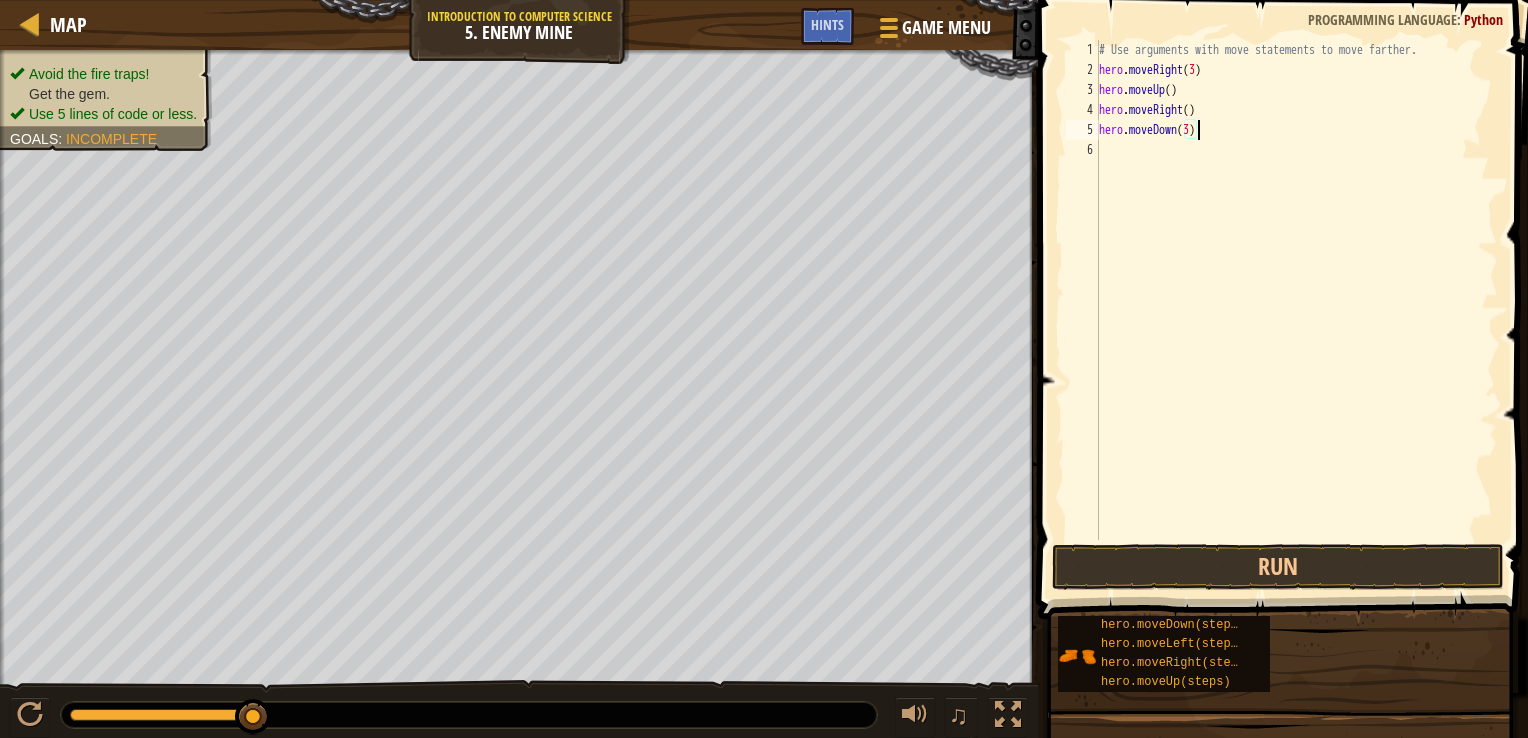 scroll, scrollTop: 9, scrollLeft: 7, axis: both 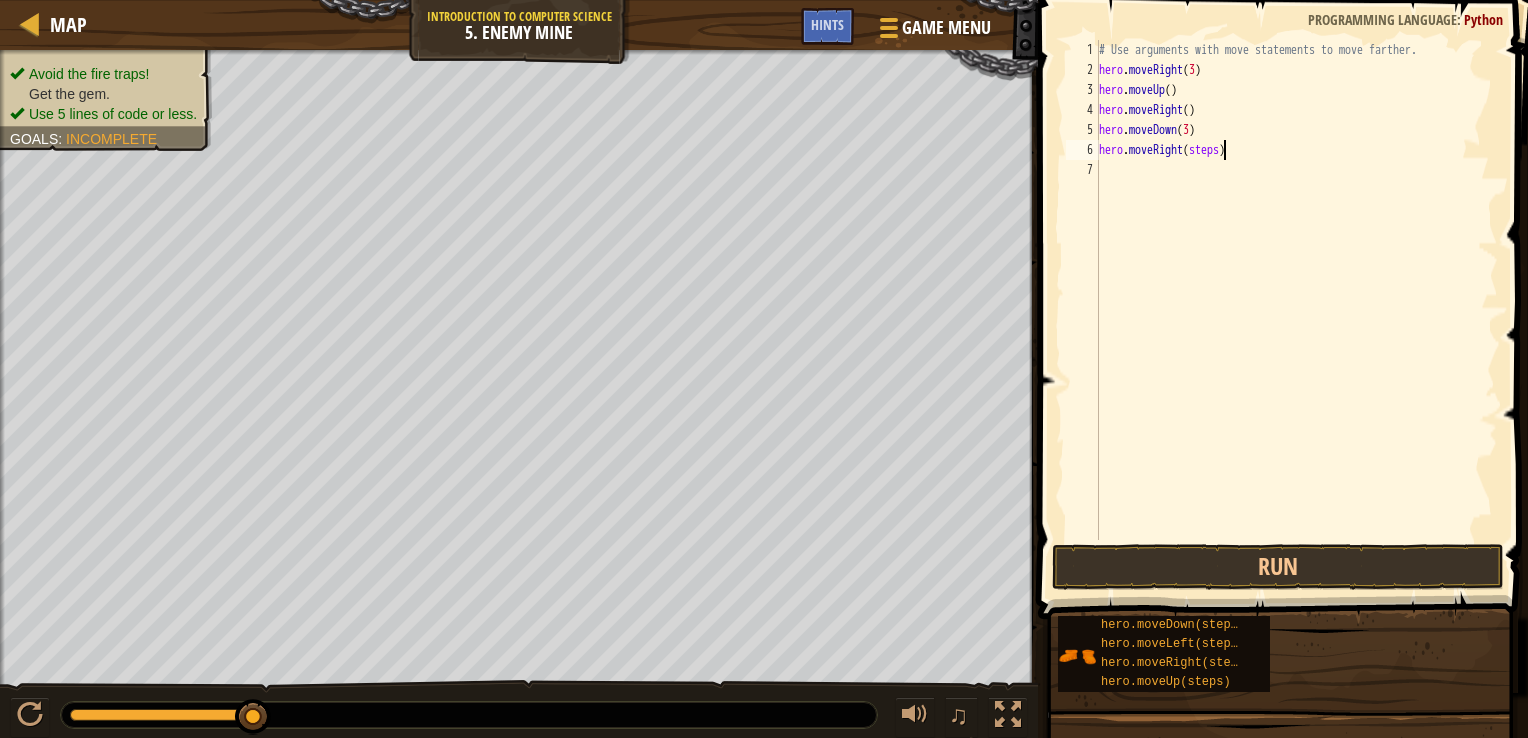 click on "# Use arguments with move statements to move farther. hero . moveRight ( 3 ) hero . moveUp ( ) hero . moveRight ( ) hero . moveDown ( 3 ) hero . moveRight ( steps )" at bounding box center [1296, 310] 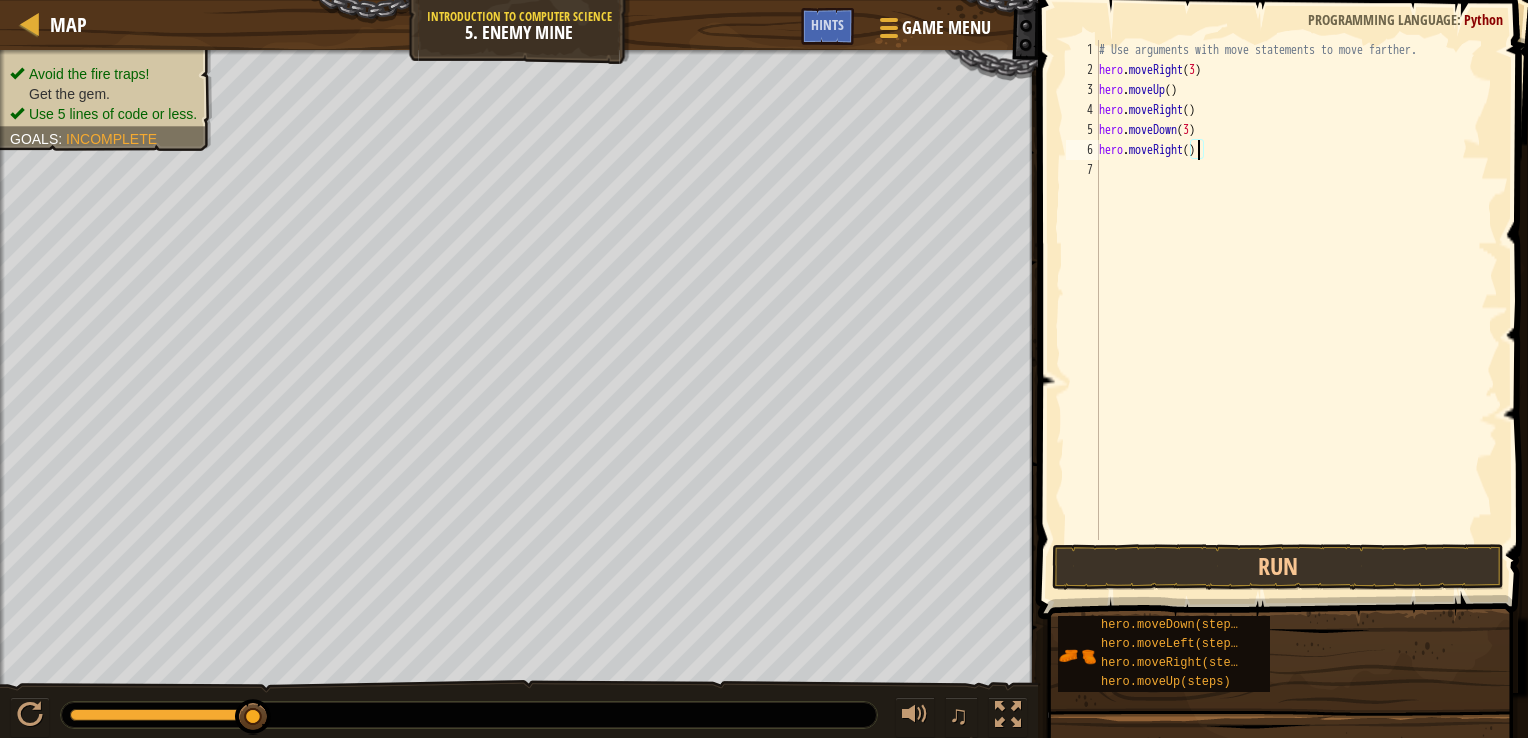 scroll, scrollTop: 9, scrollLeft: 8, axis: both 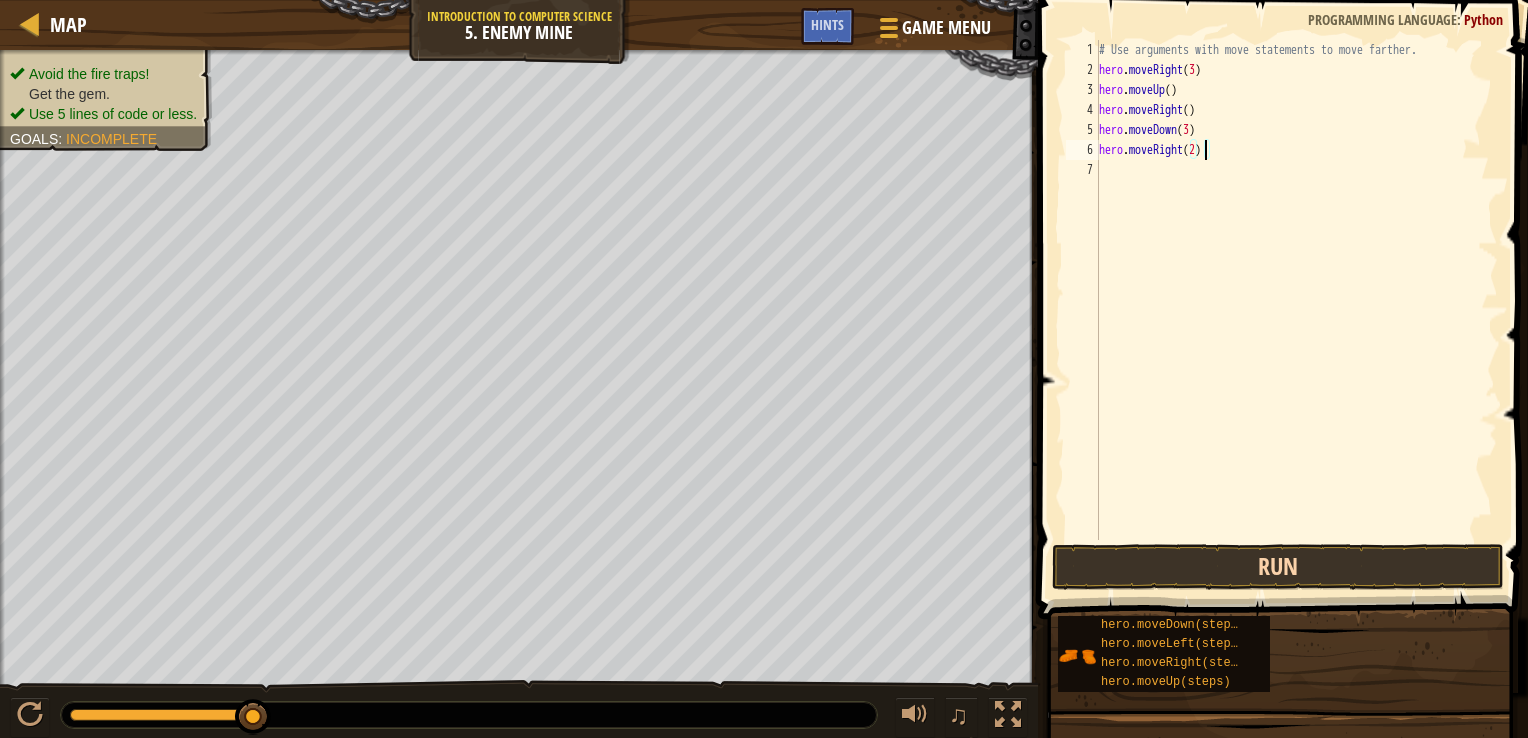 type on "hero.moveRight(2)" 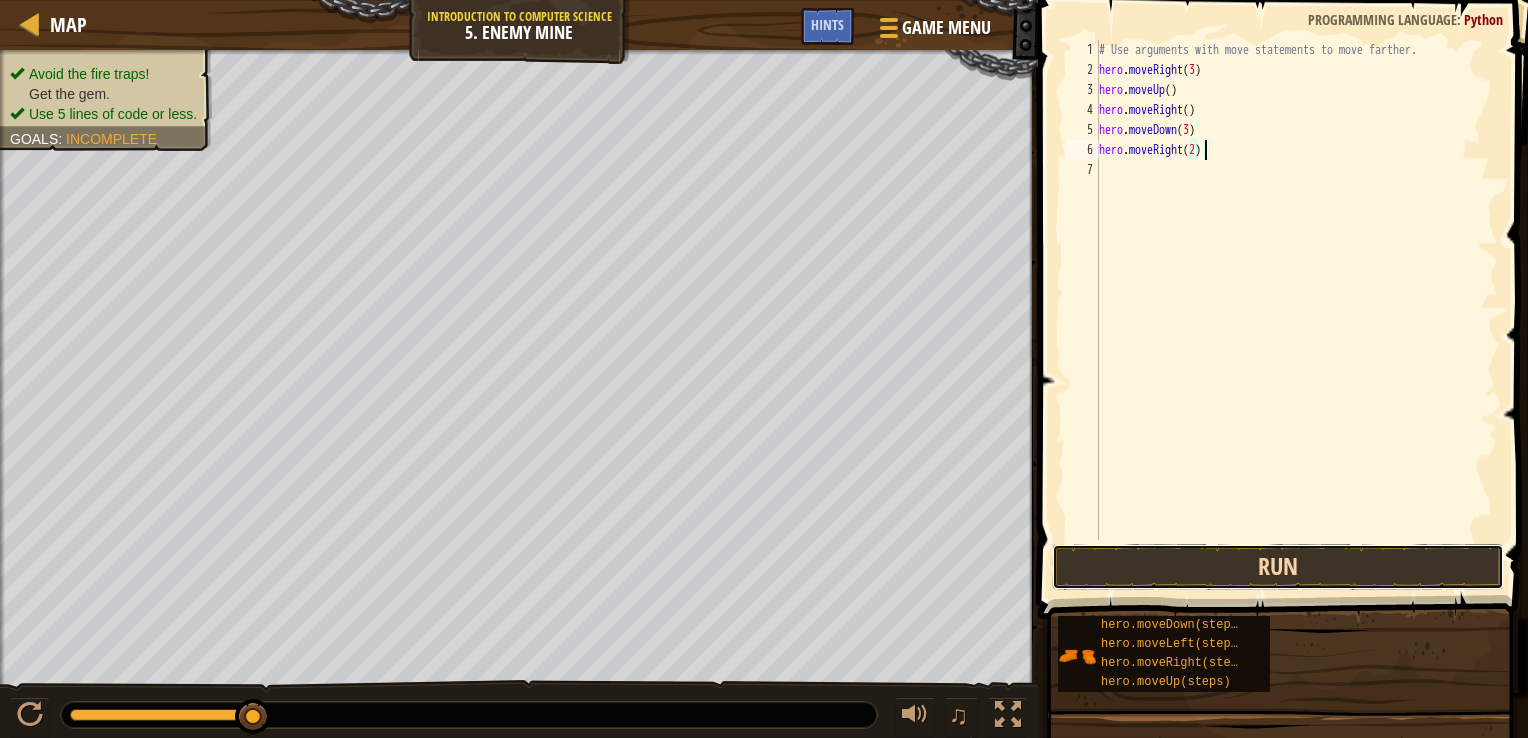 click on "Run" at bounding box center [1278, 567] 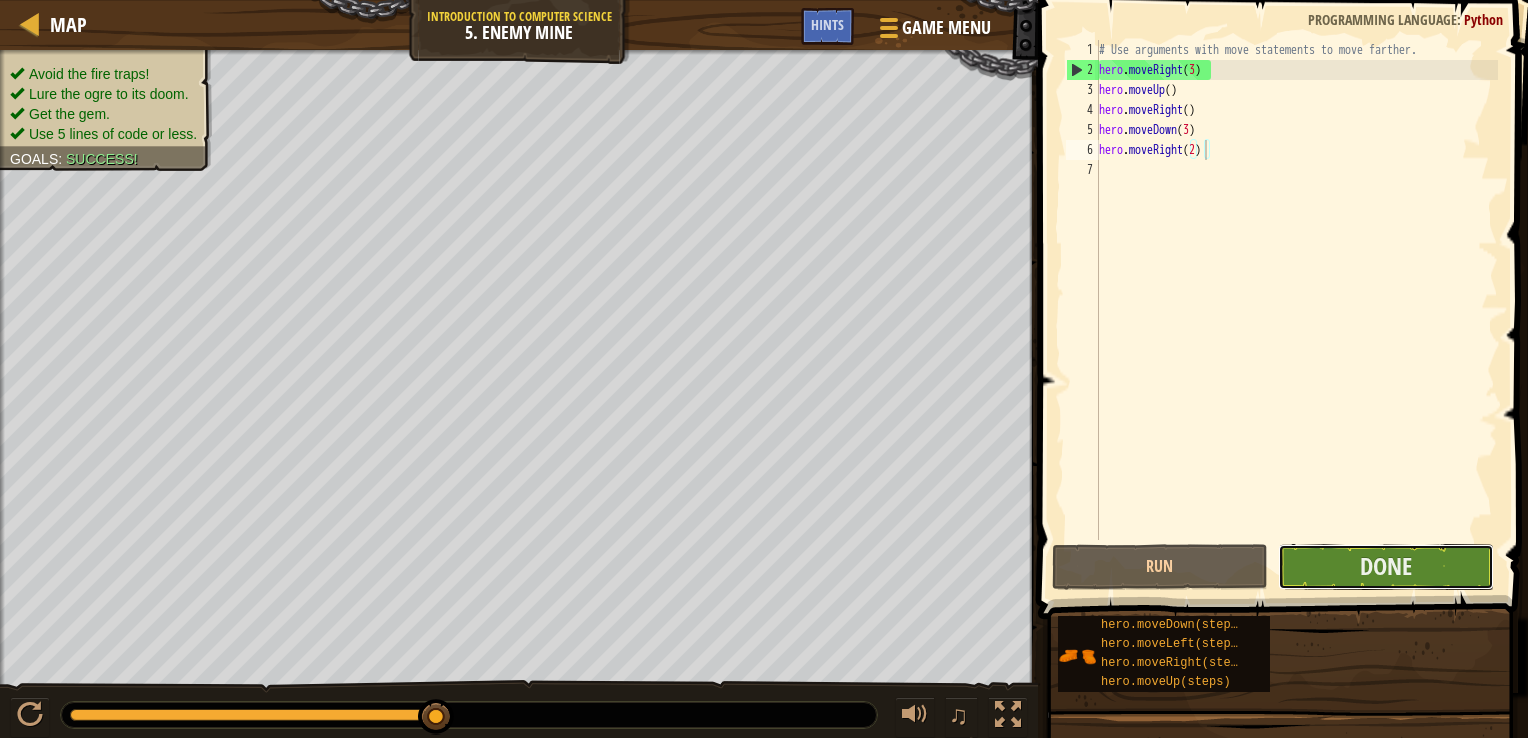 click on "Done" at bounding box center (1386, 567) 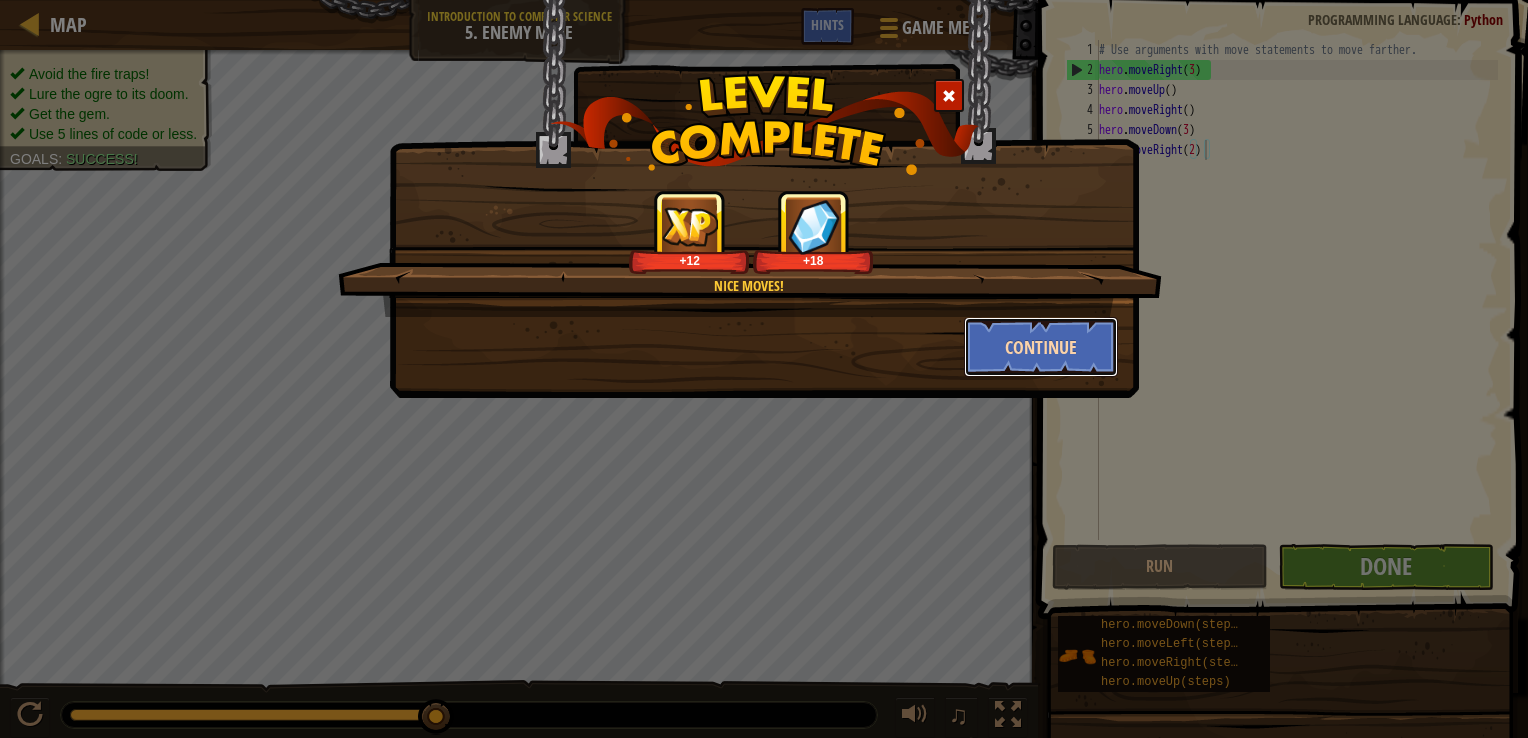click on "Continue" at bounding box center [1041, 347] 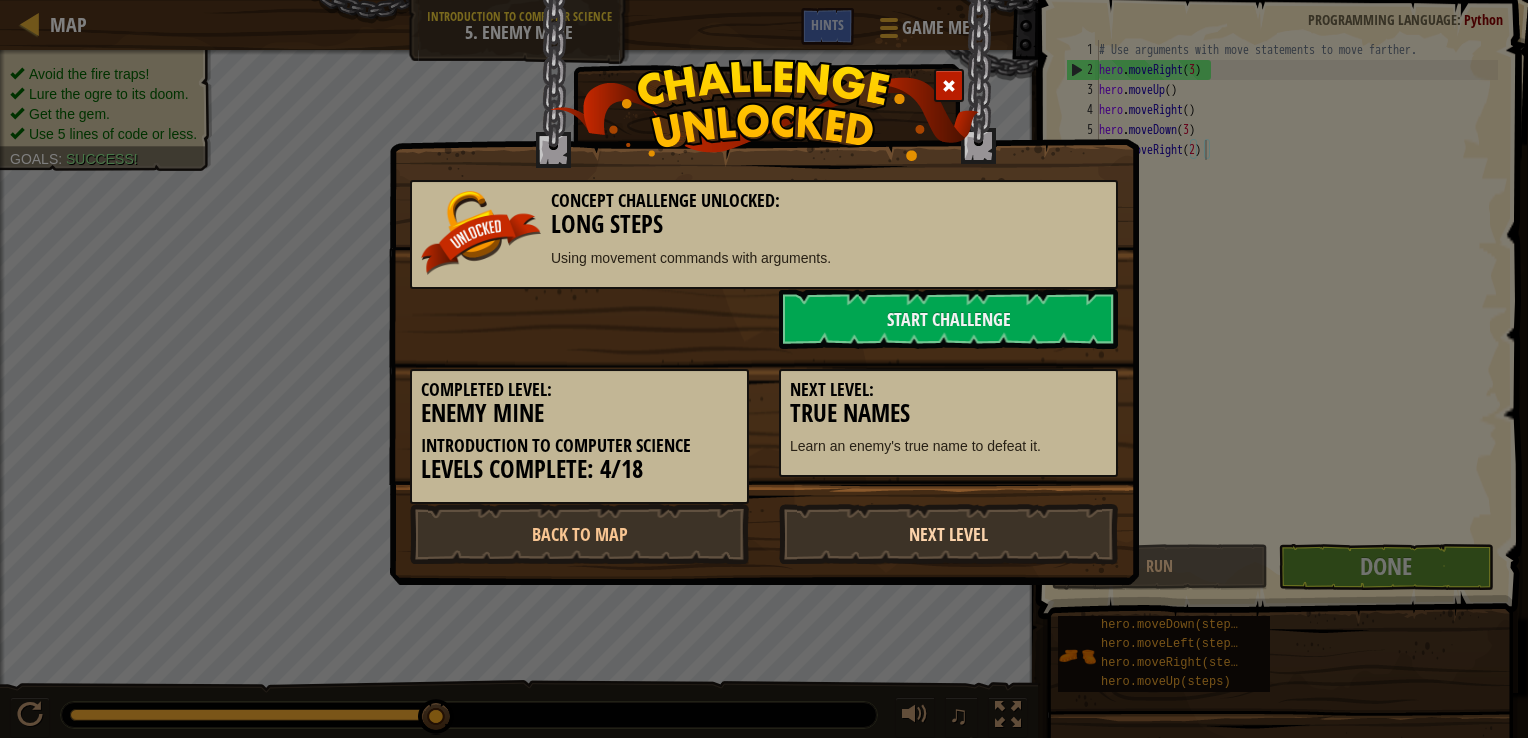 click on "Next Level" at bounding box center (948, 534) 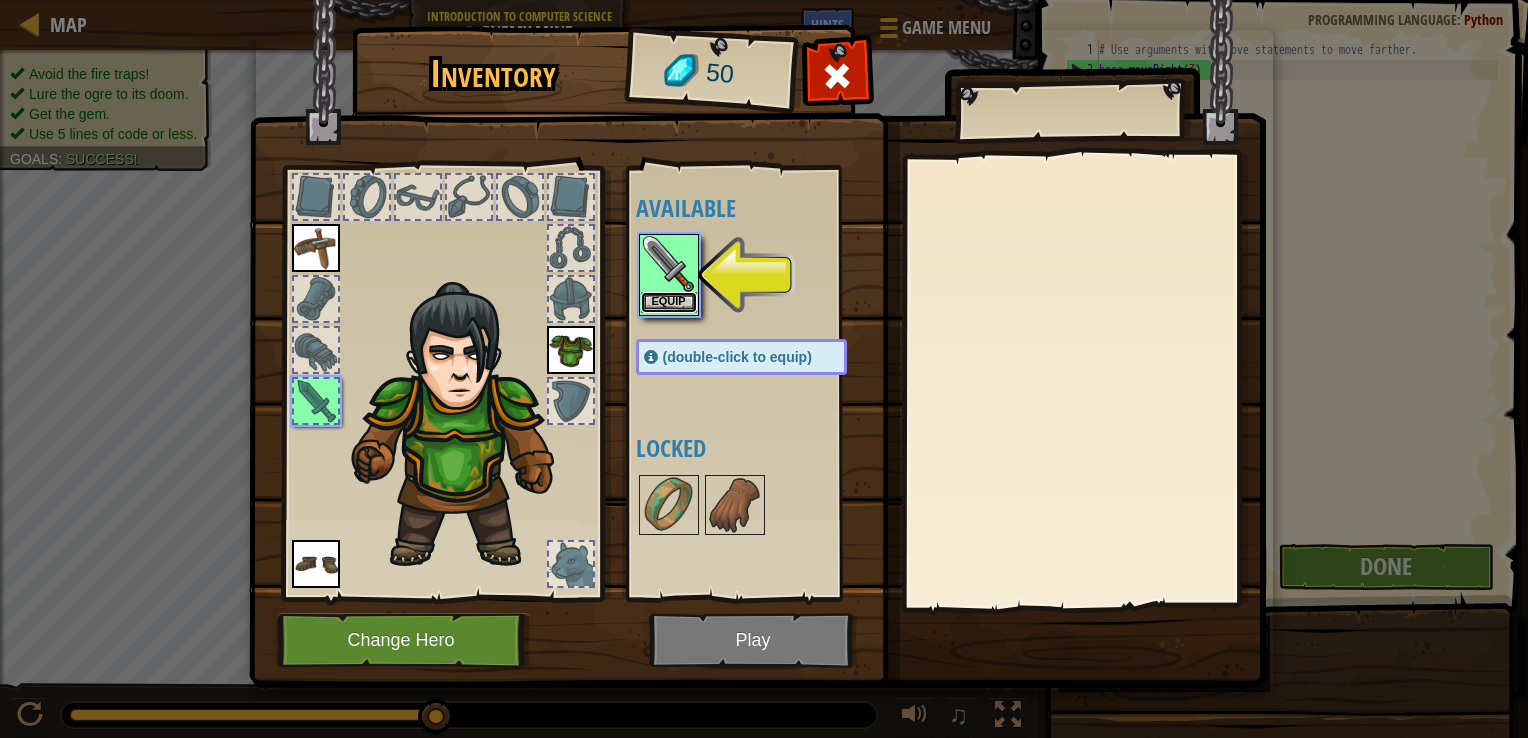 click on "Equip" at bounding box center (669, 302) 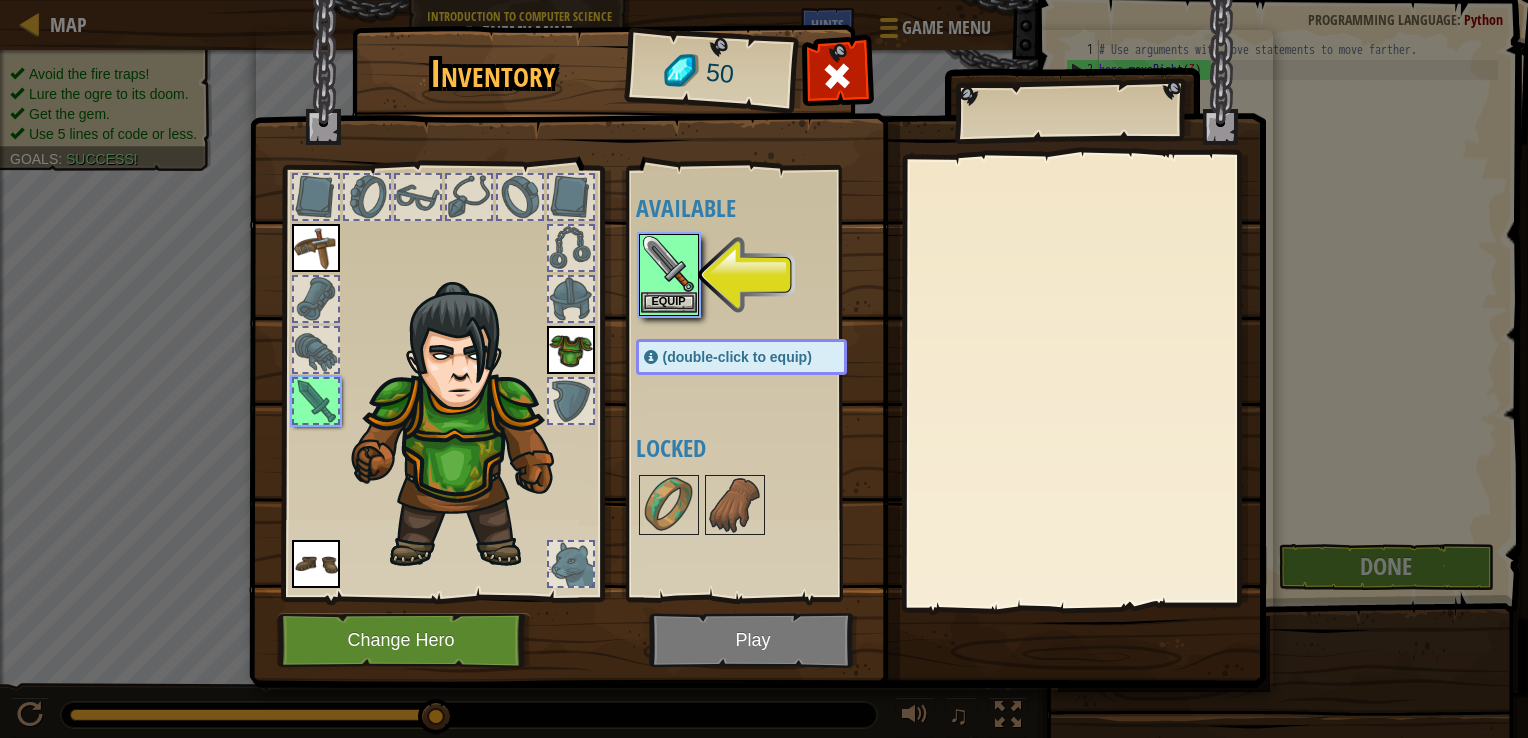 click at bounding box center [669, 505] 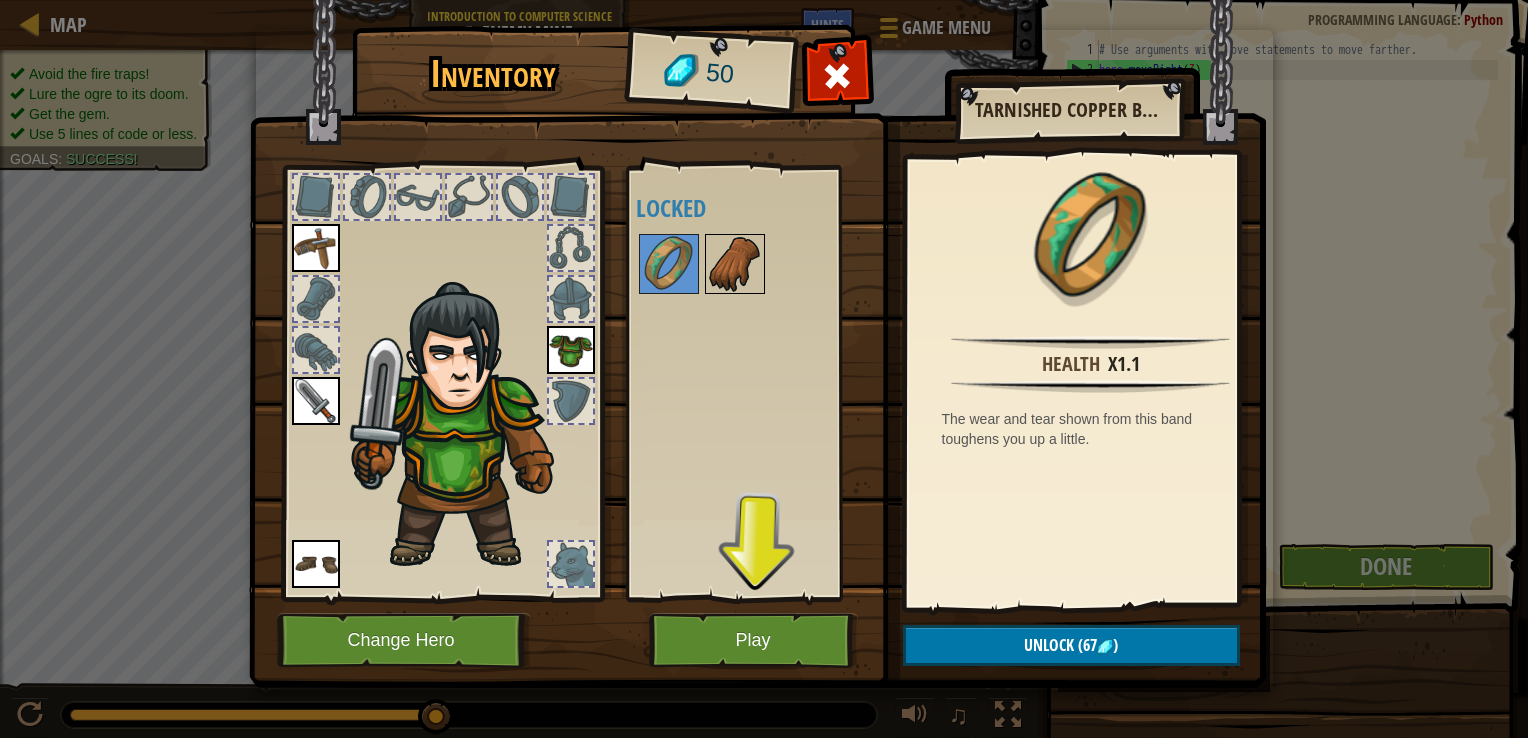 click at bounding box center [735, 264] 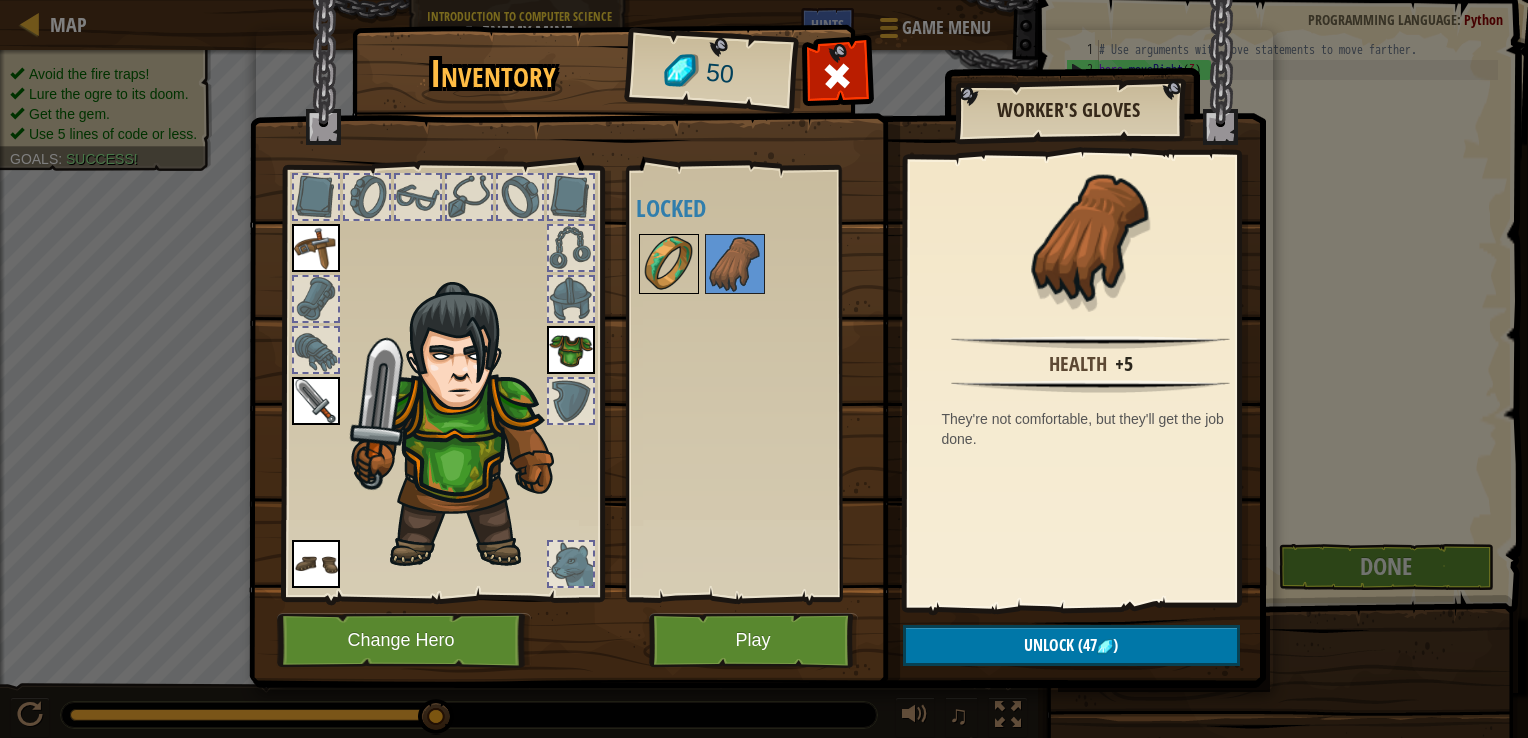 click at bounding box center (669, 264) 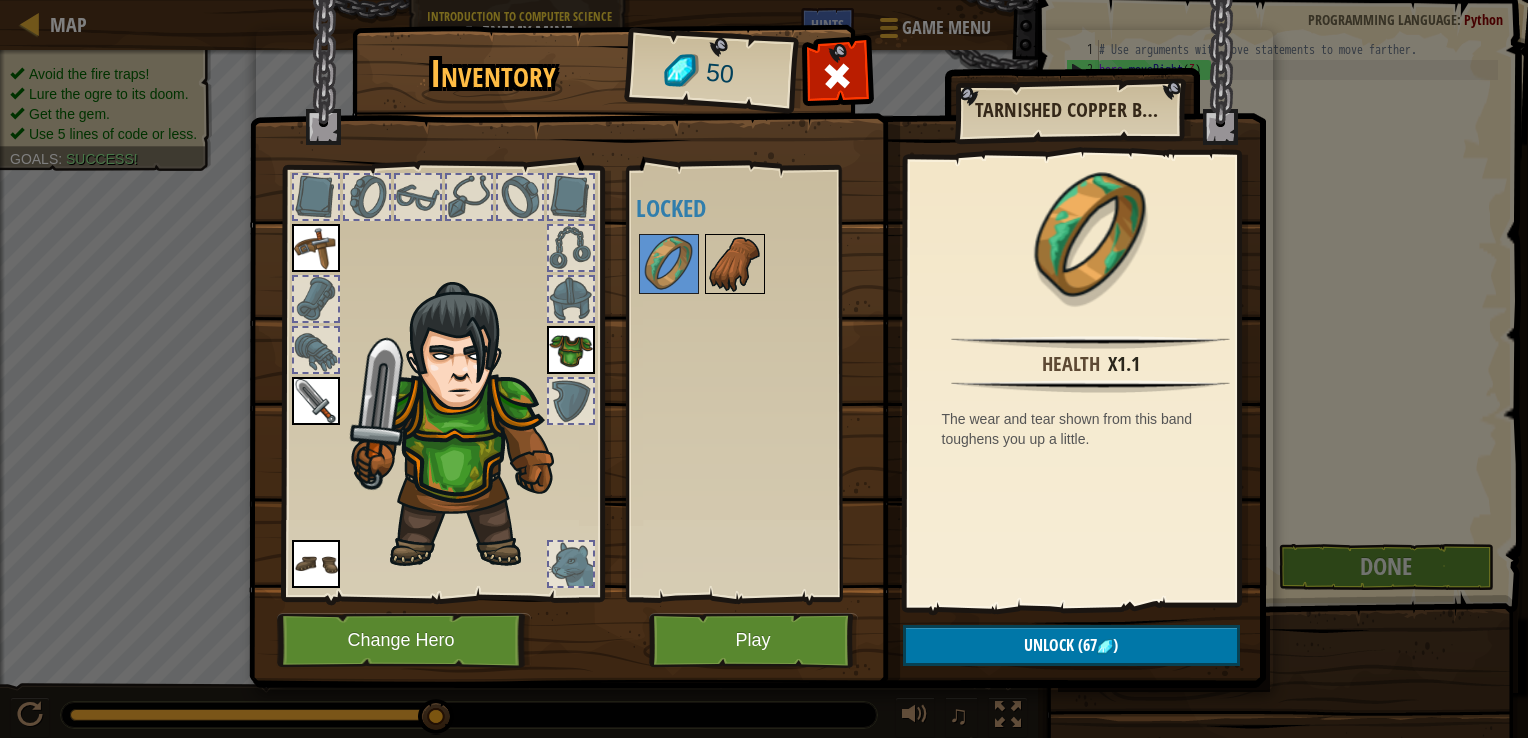 click at bounding box center (735, 264) 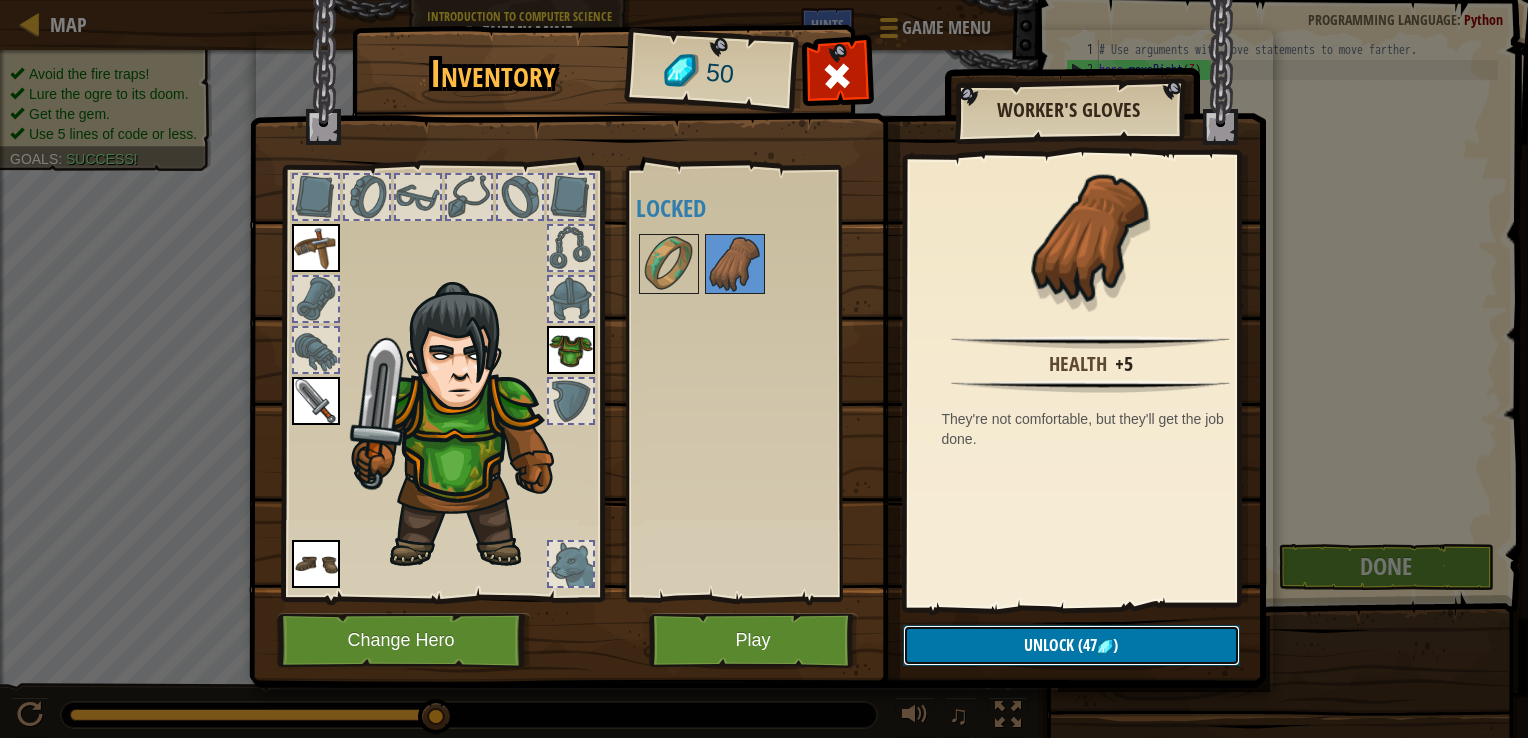 click on "Unlock (47 )" at bounding box center (1071, 645) 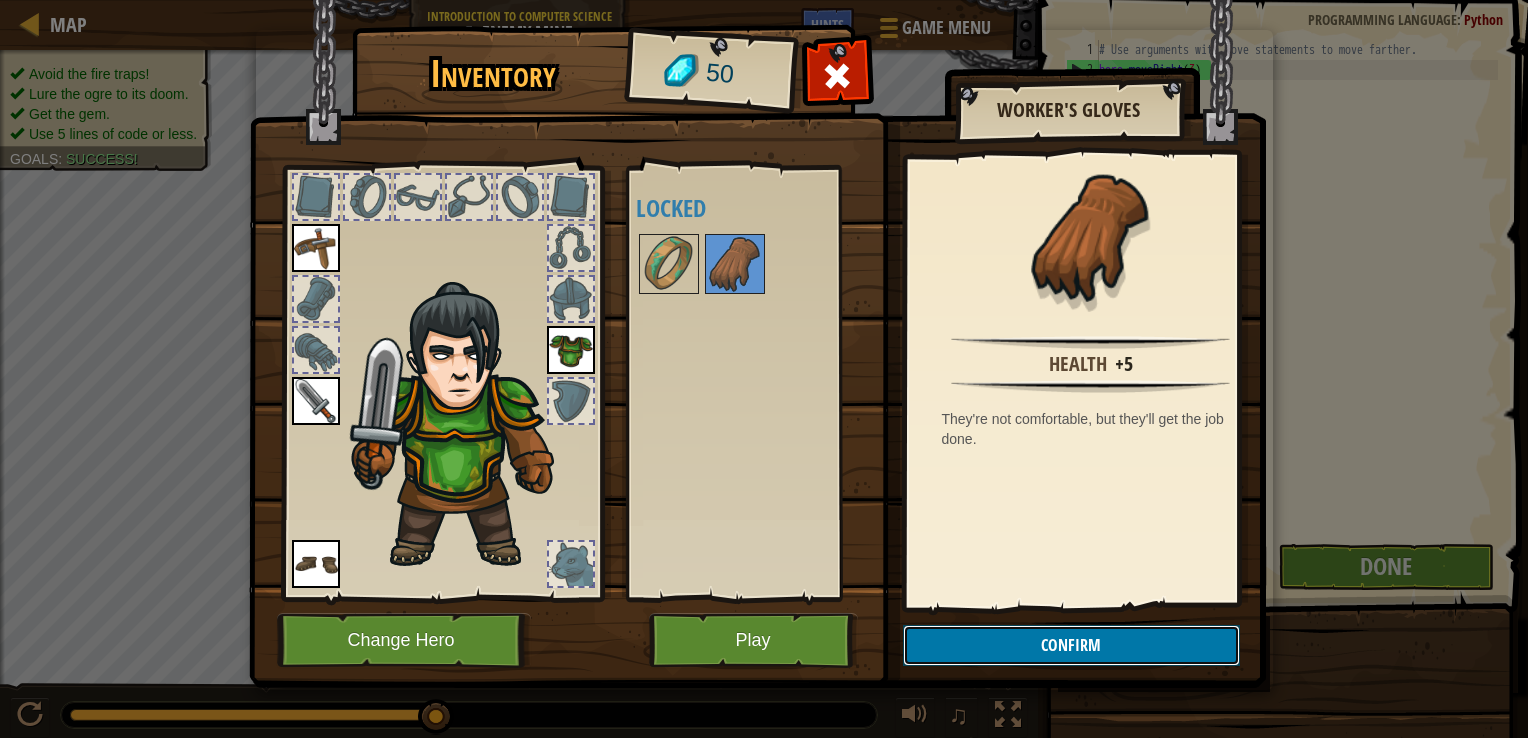 click on "Confirm" at bounding box center [1071, 645] 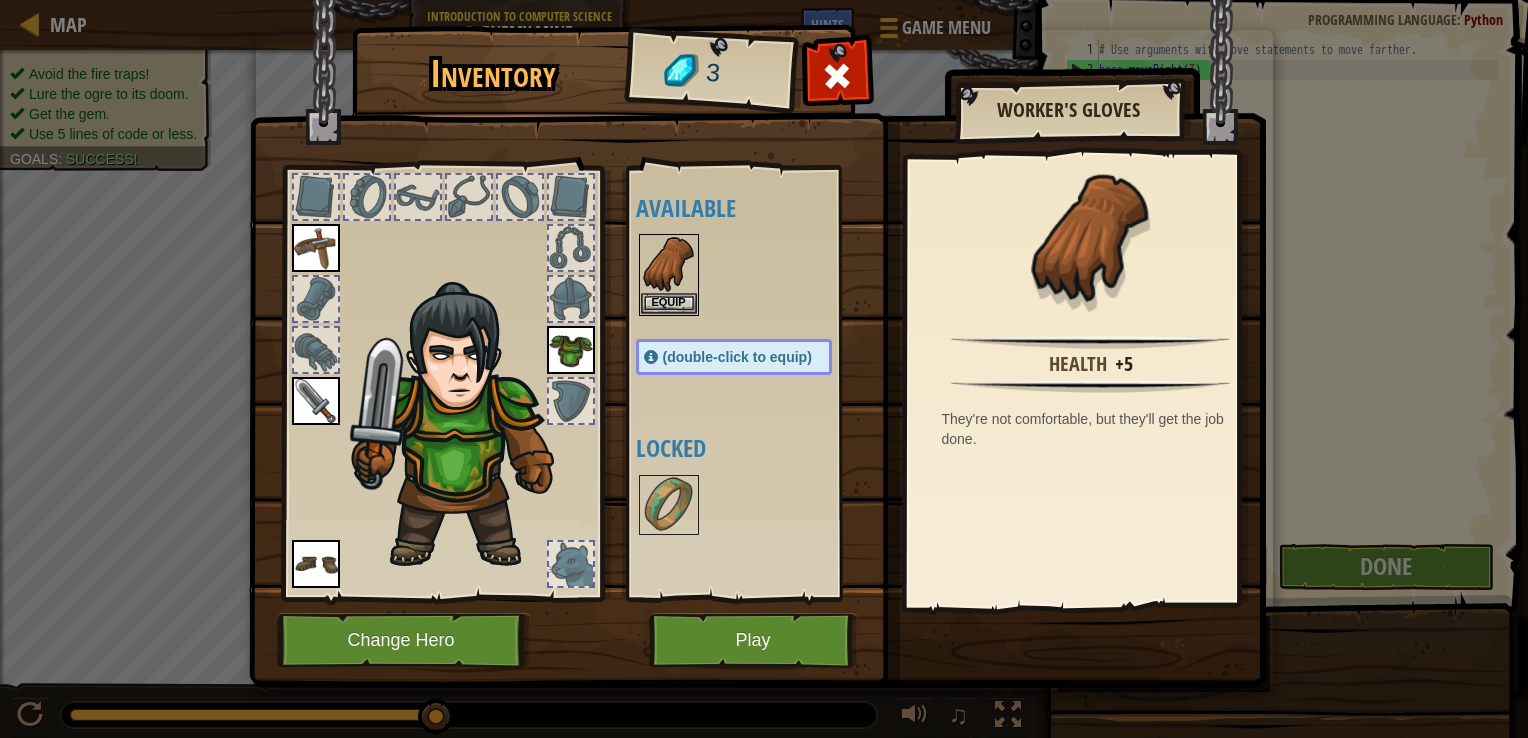 click on "(double-click to equip)" at bounding box center [737, 357] 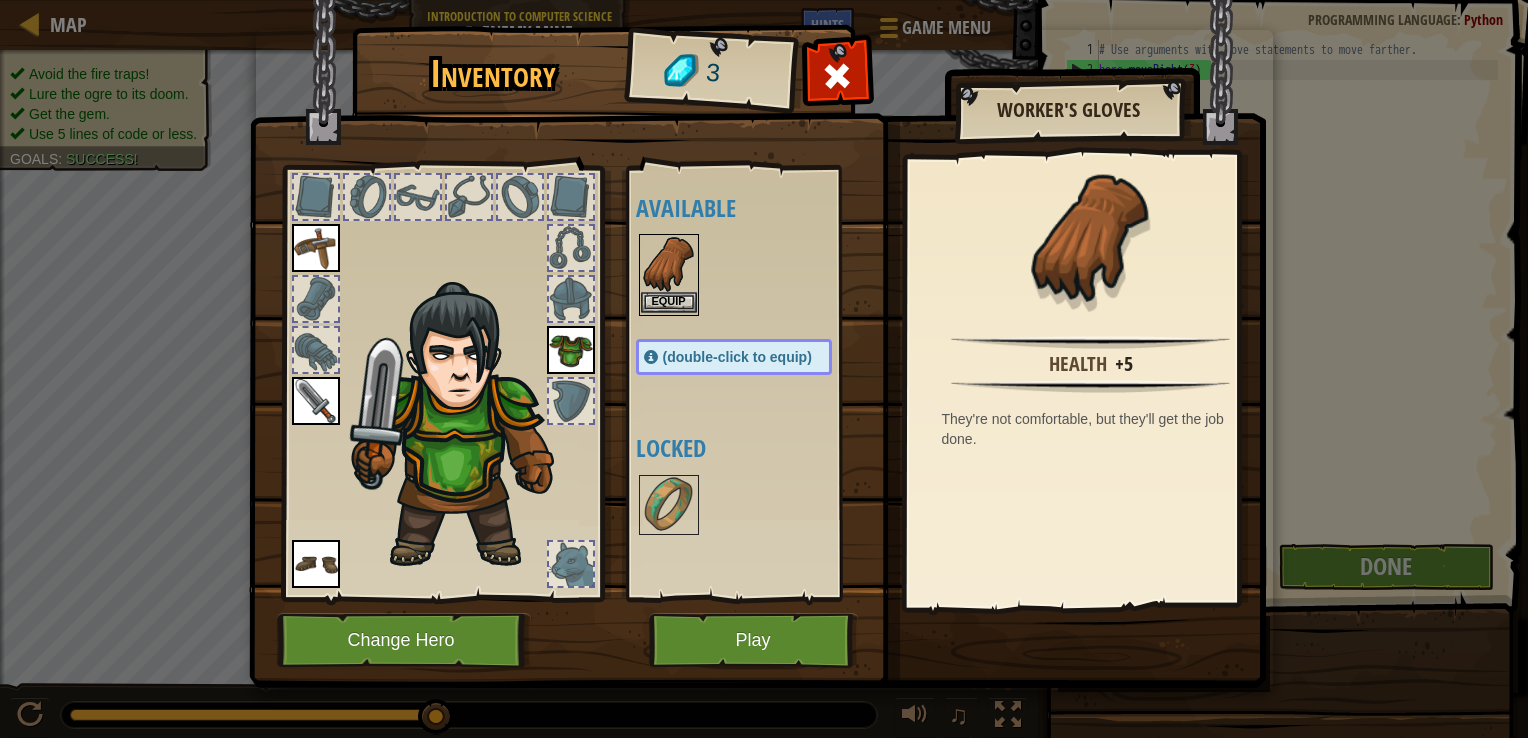 click at bounding box center [669, 264] 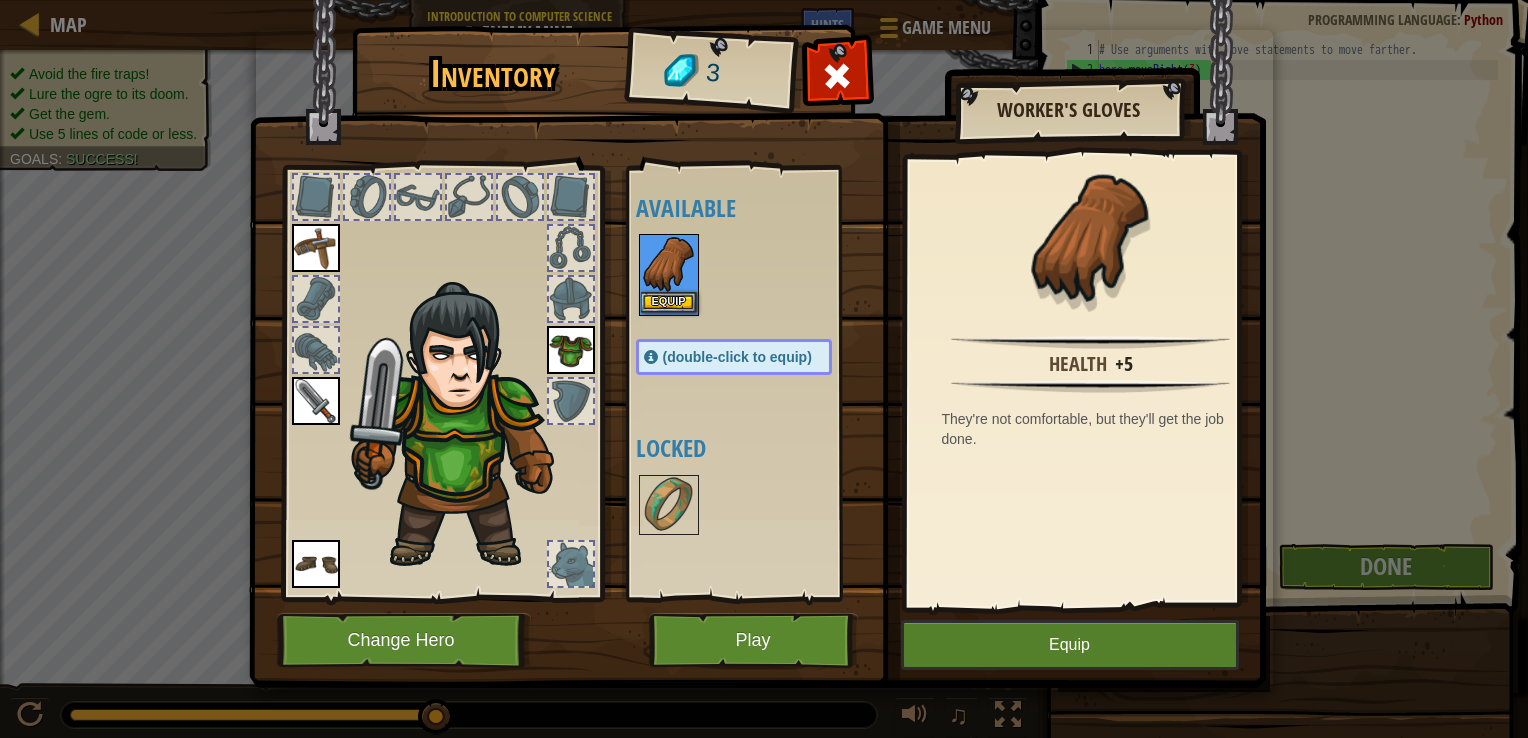 click at bounding box center (669, 264) 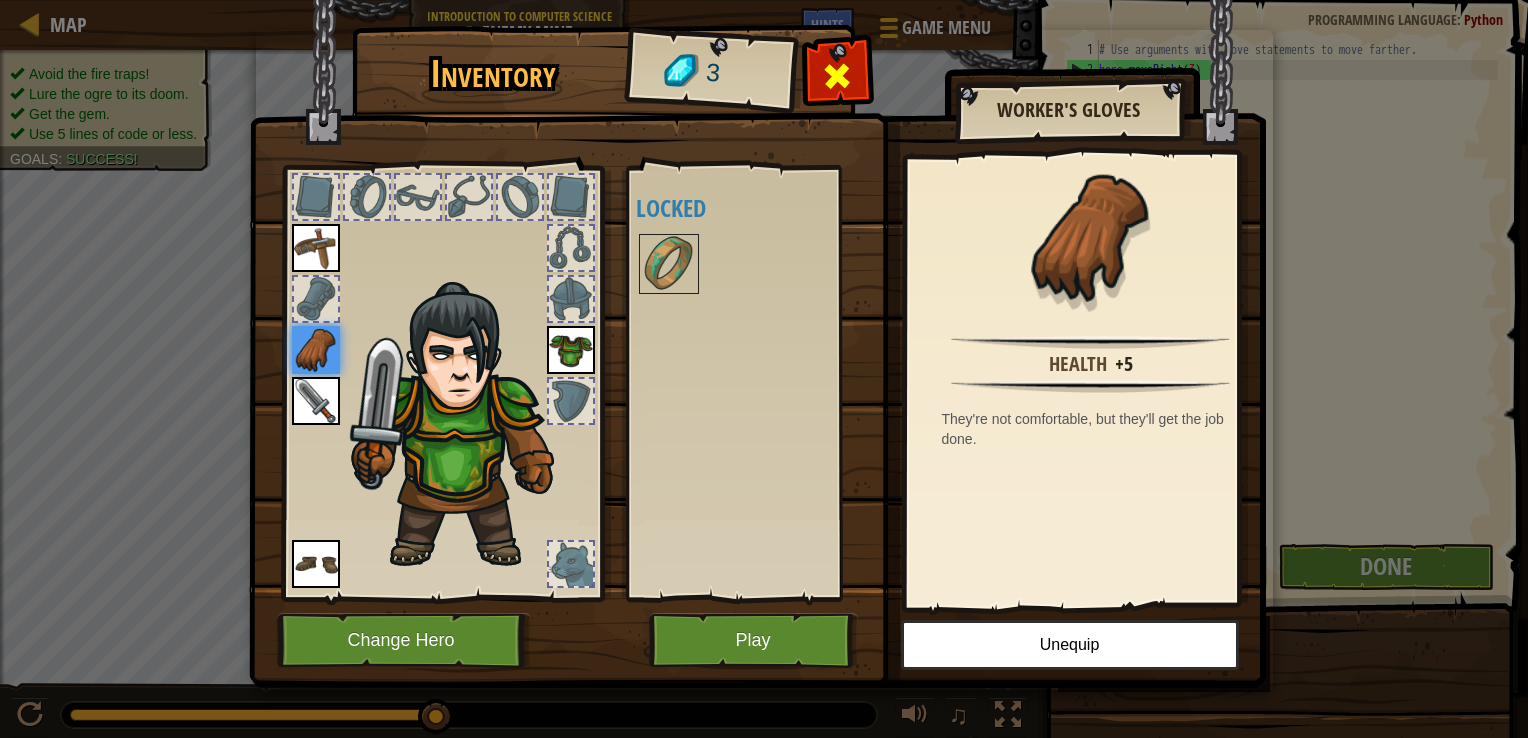 click at bounding box center (837, 76) 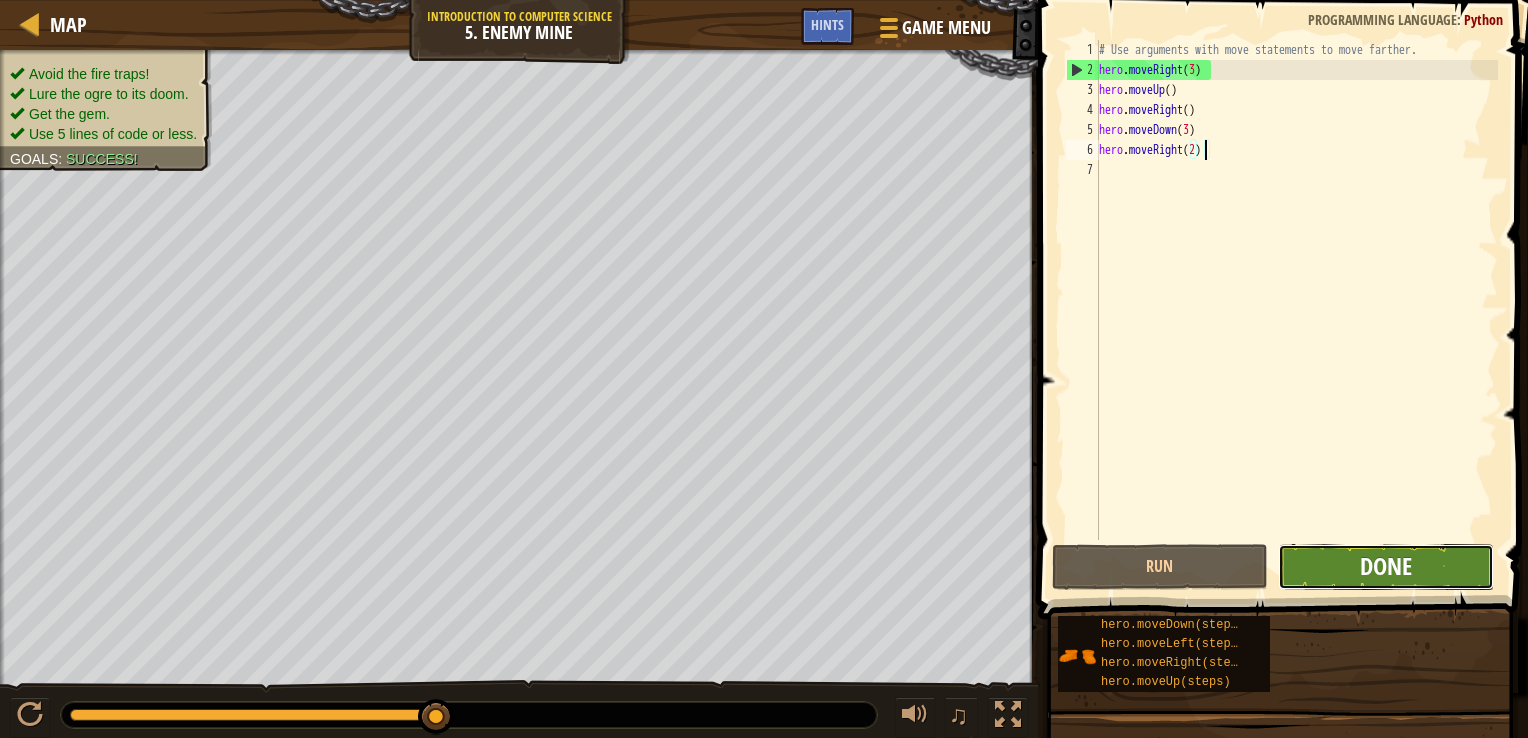 click on "Done" at bounding box center [1386, 566] 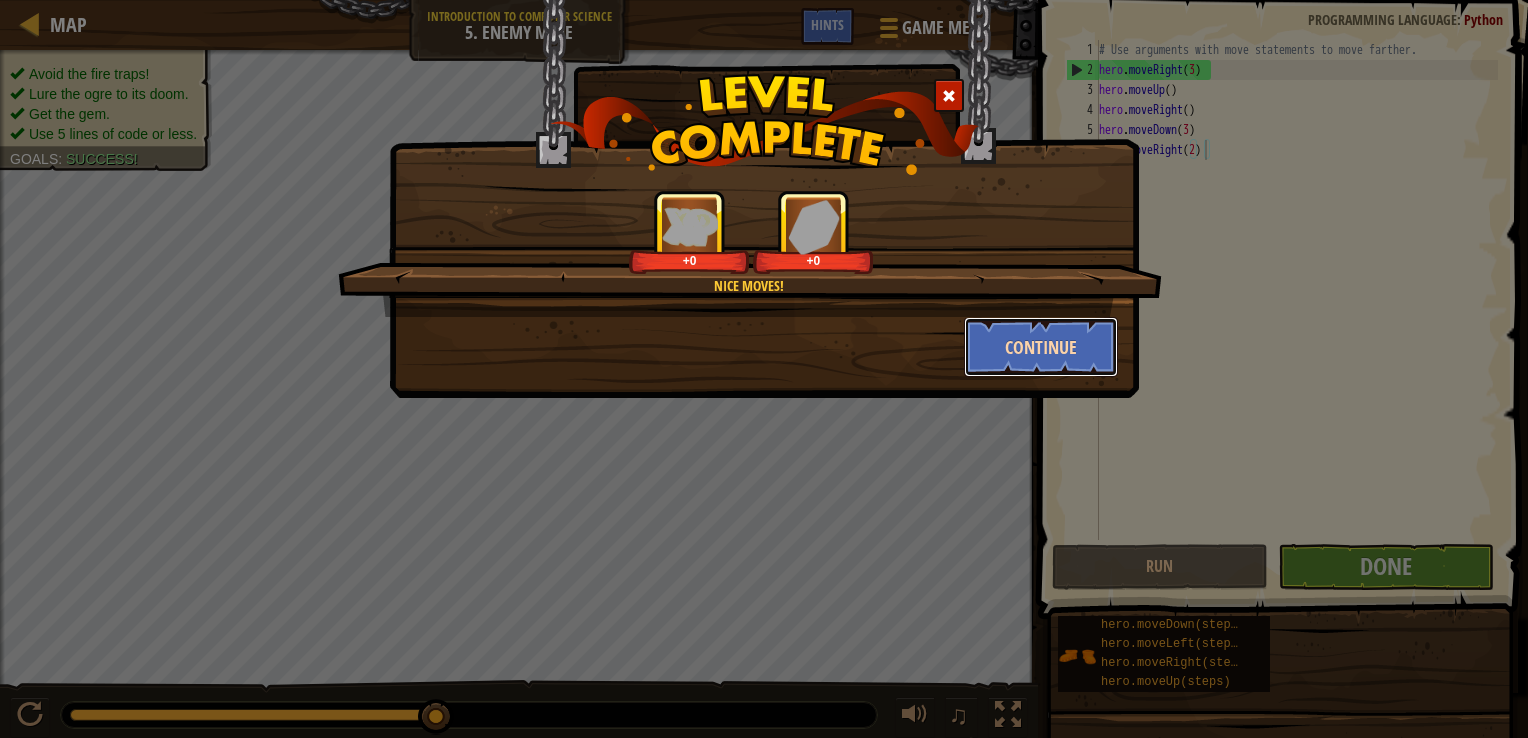 click on "Continue" at bounding box center (1041, 347) 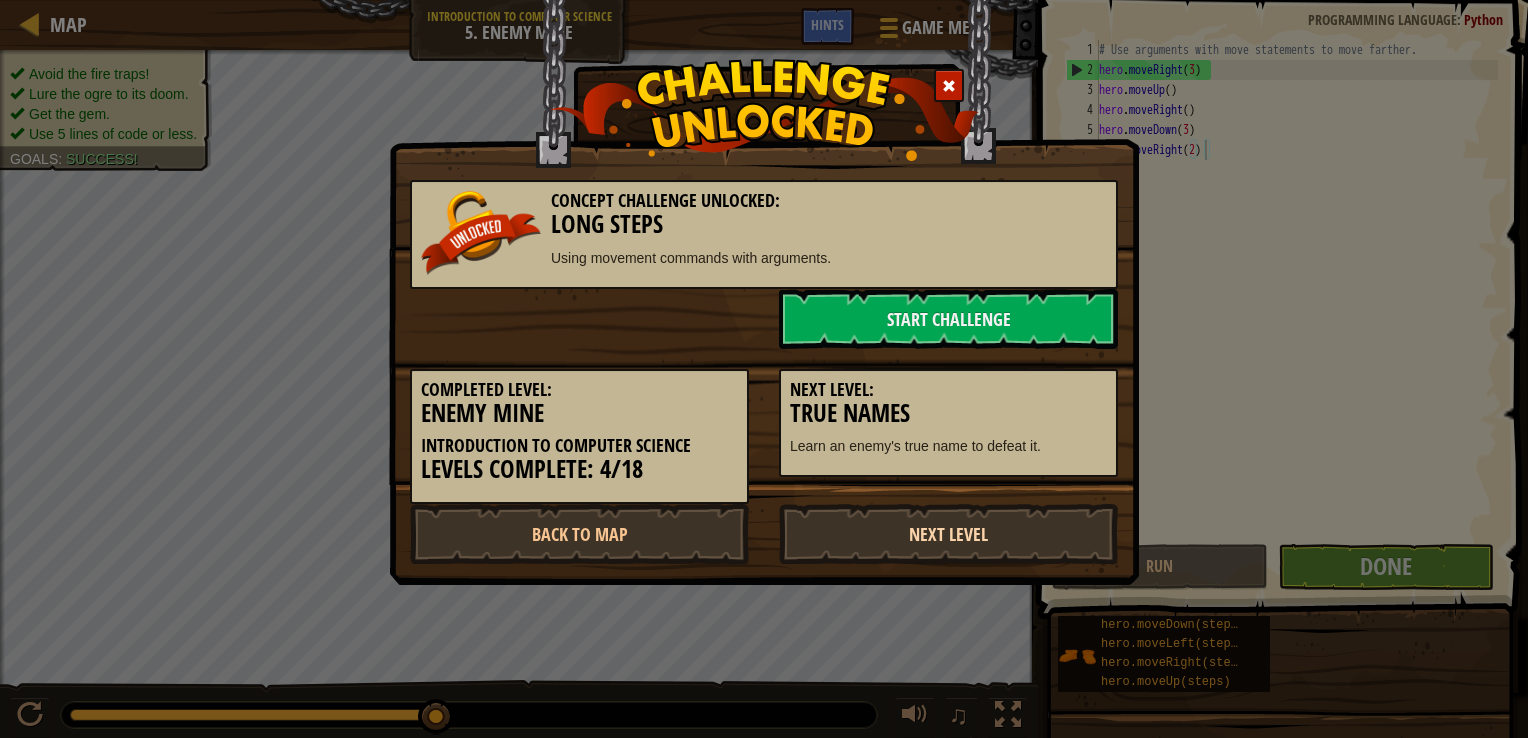 click on "Next Level" at bounding box center (948, 534) 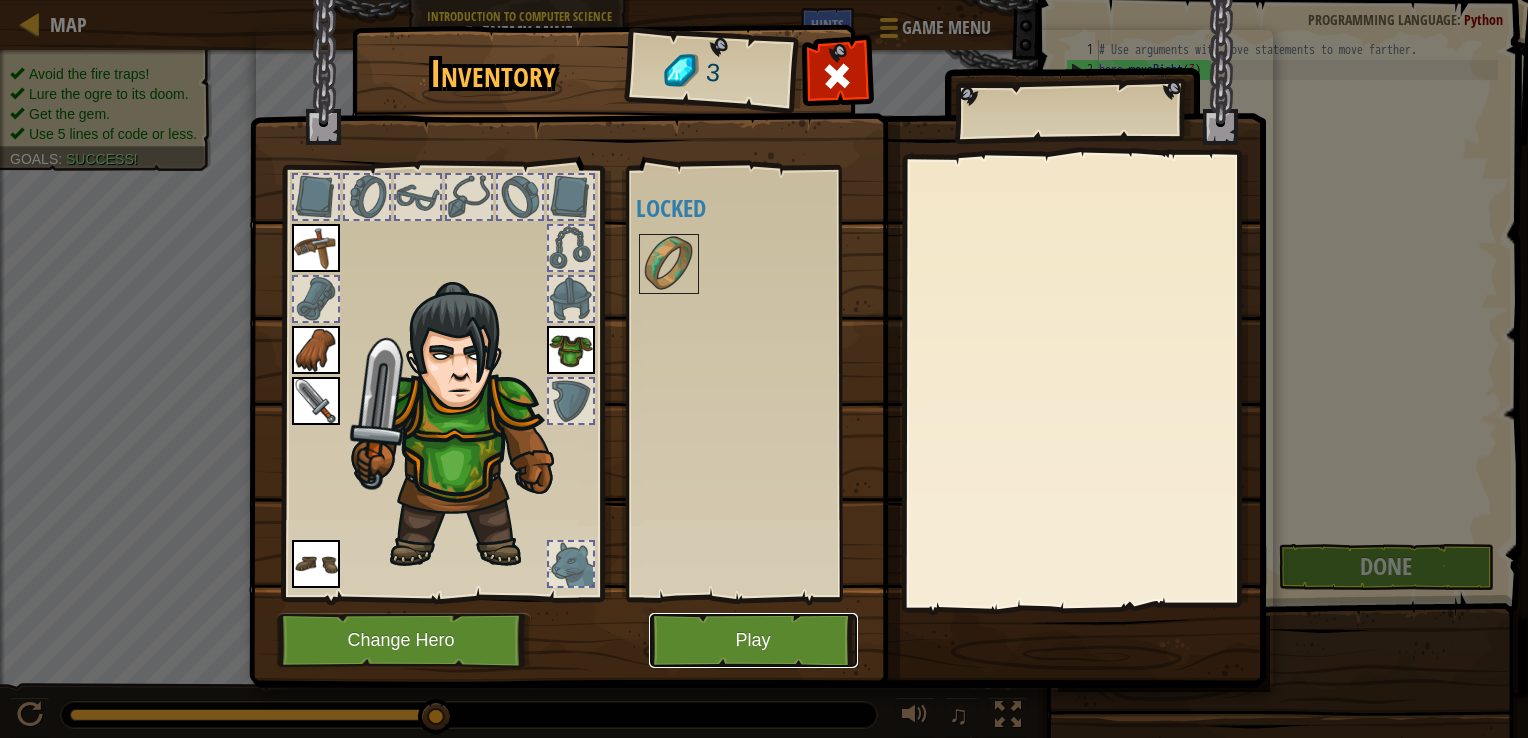 click on "Play" at bounding box center (753, 640) 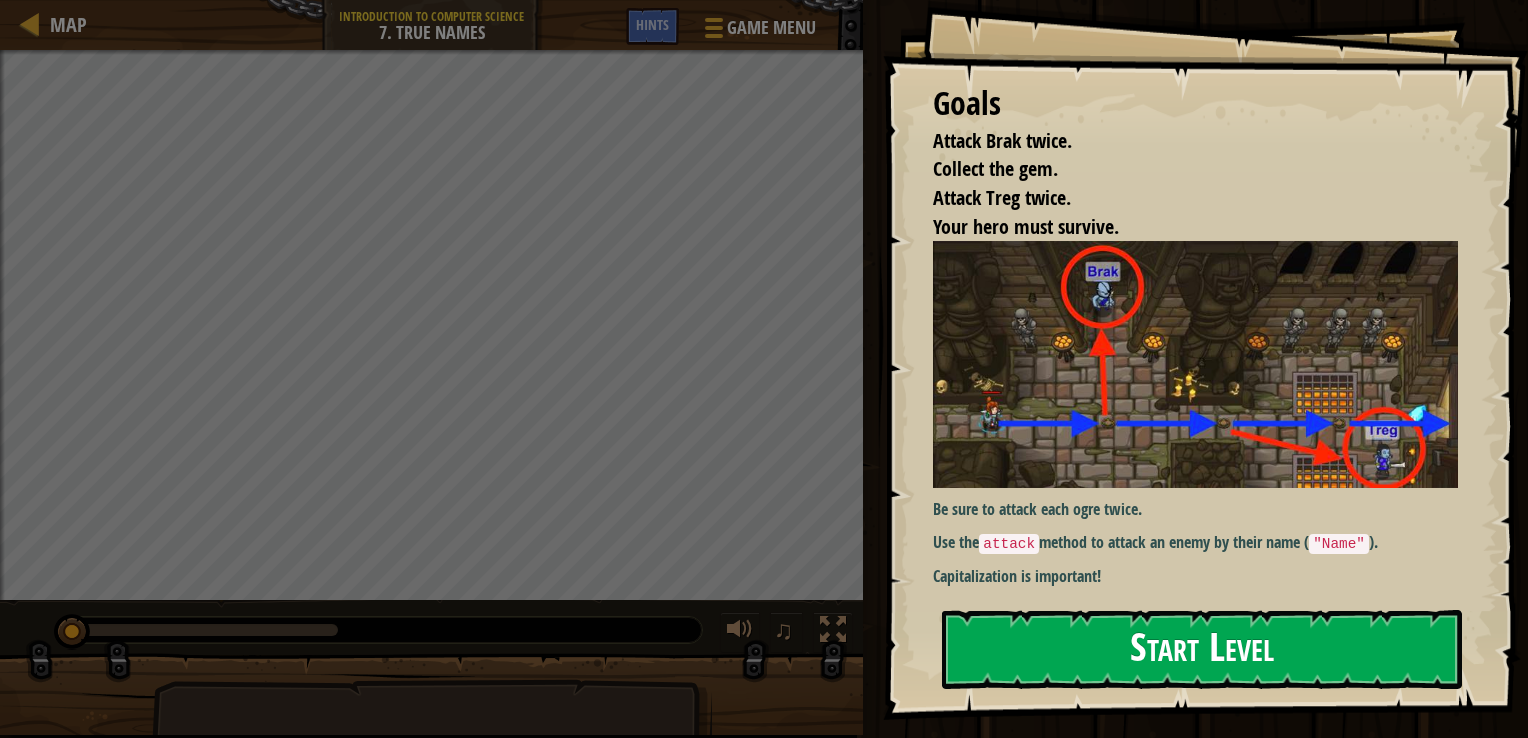 click on "Start Level" at bounding box center (1202, 649) 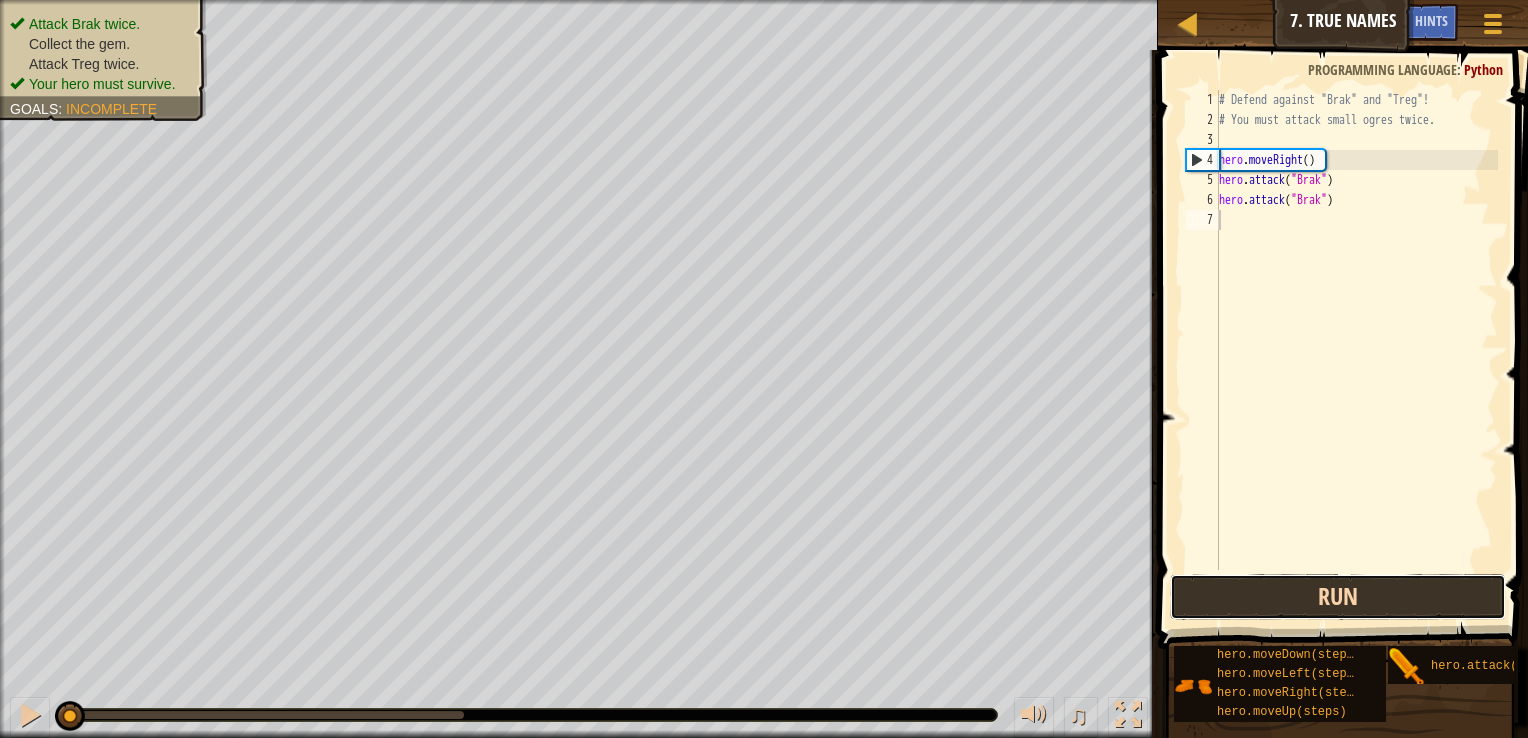 click on "Run" at bounding box center (1338, 597) 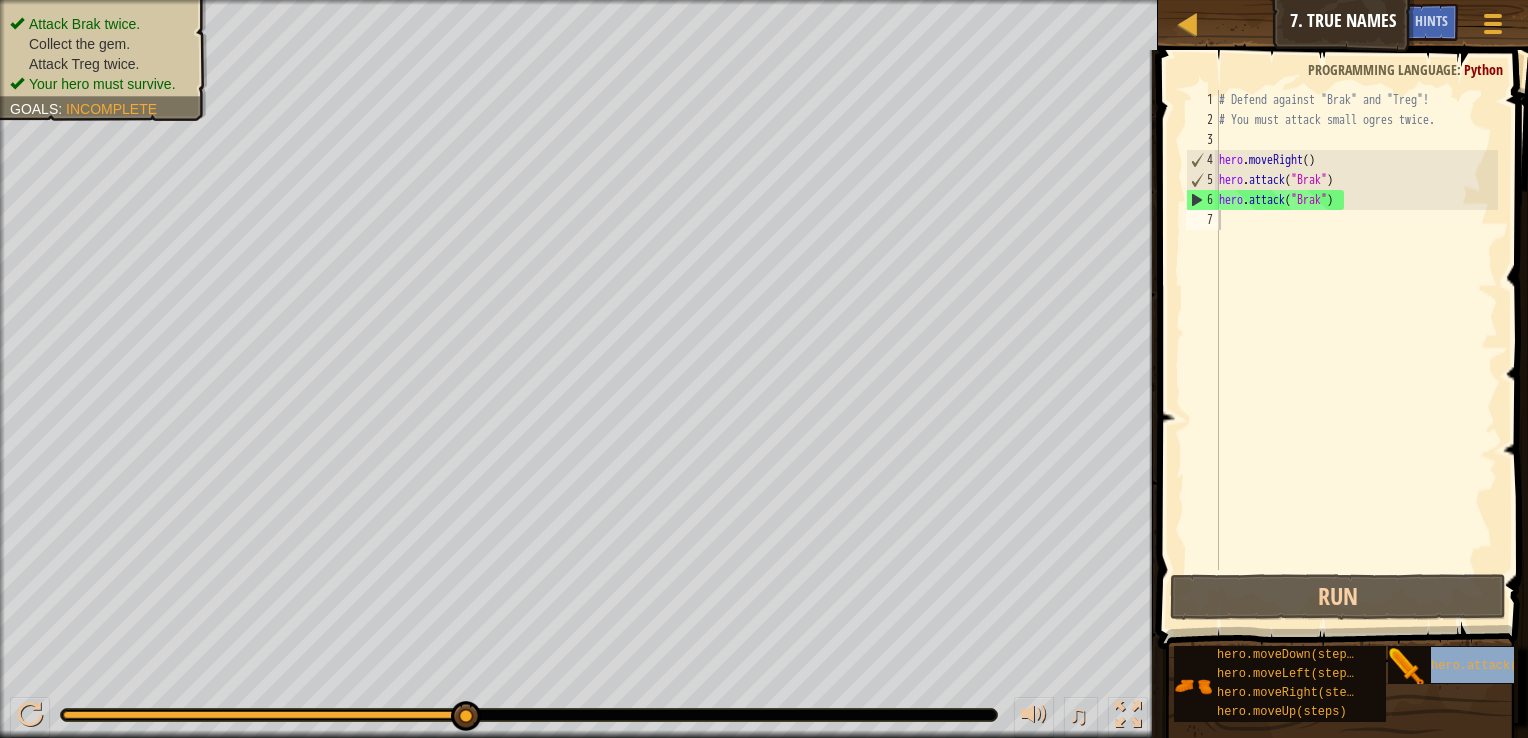 type on "hero.attack(target)" 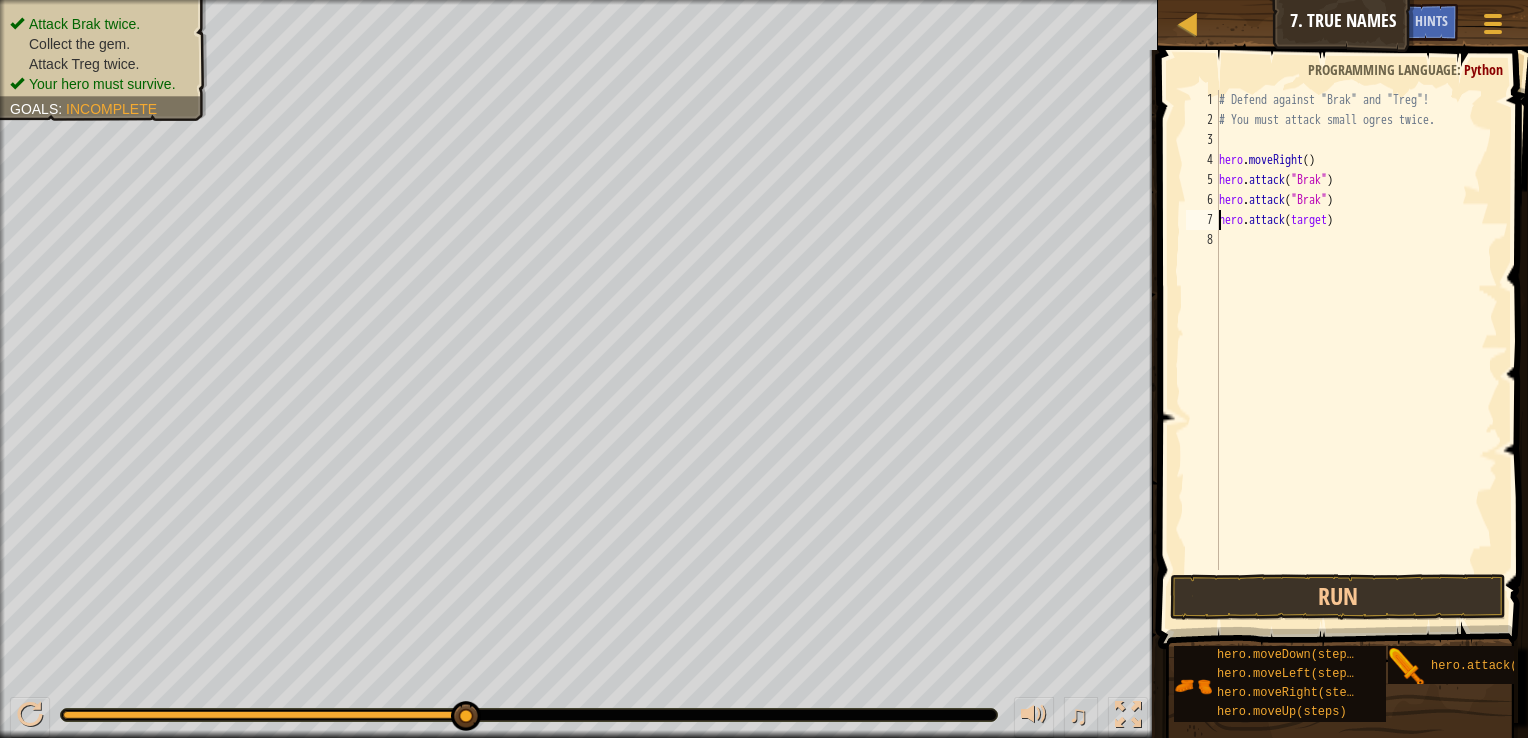 click on "# Defend against "Brak" and "Treg"! # You must attack small ogres twice. hero . moveRight ( ) hero . attack ( "Brak" ) hero . attack ( "Brak" ) hero . attack ( target )" at bounding box center (1356, 350) 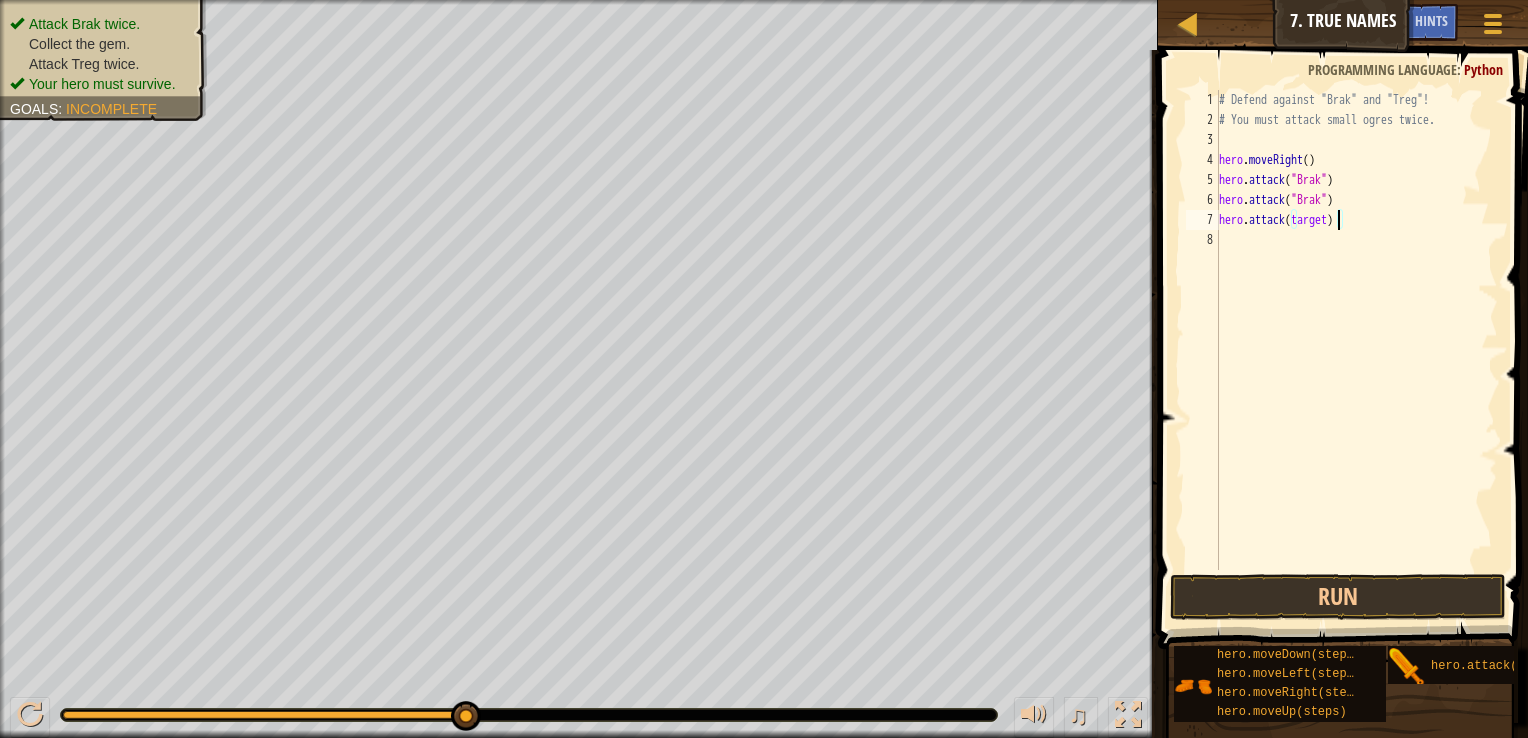 click on "Map Introduction to Computer Science 7. True Names Game Menu Done Hints" at bounding box center (1343, 25) 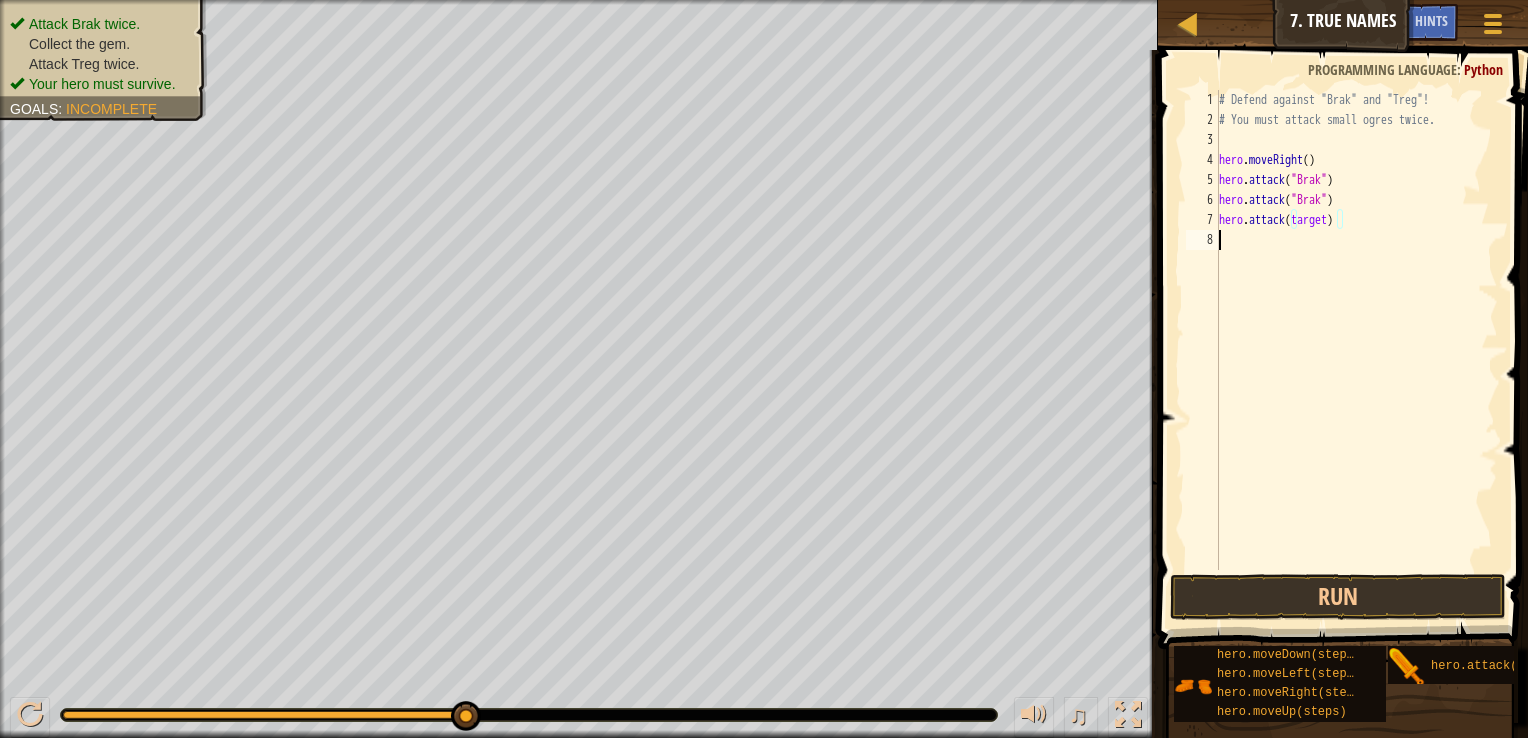 click on "# Defend against "Brak" and "Treg"! # You must attack small ogres twice. hero . moveRight ( ) hero . attack ( "Brak" ) hero . attack ( "Brak" ) hero . attack ( target )" at bounding box center [1356, 350] 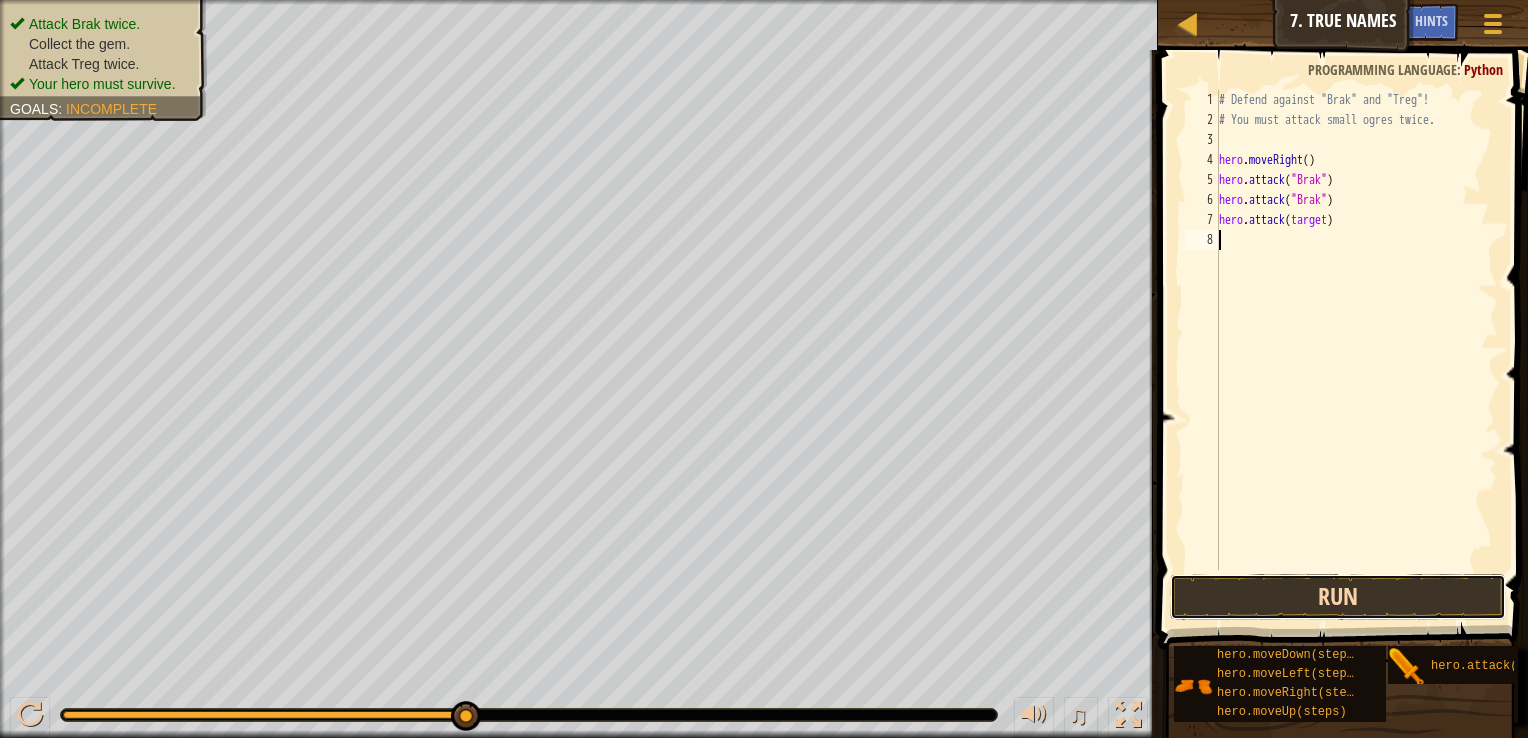 click on "Run" at bounding box center [1338, 597] 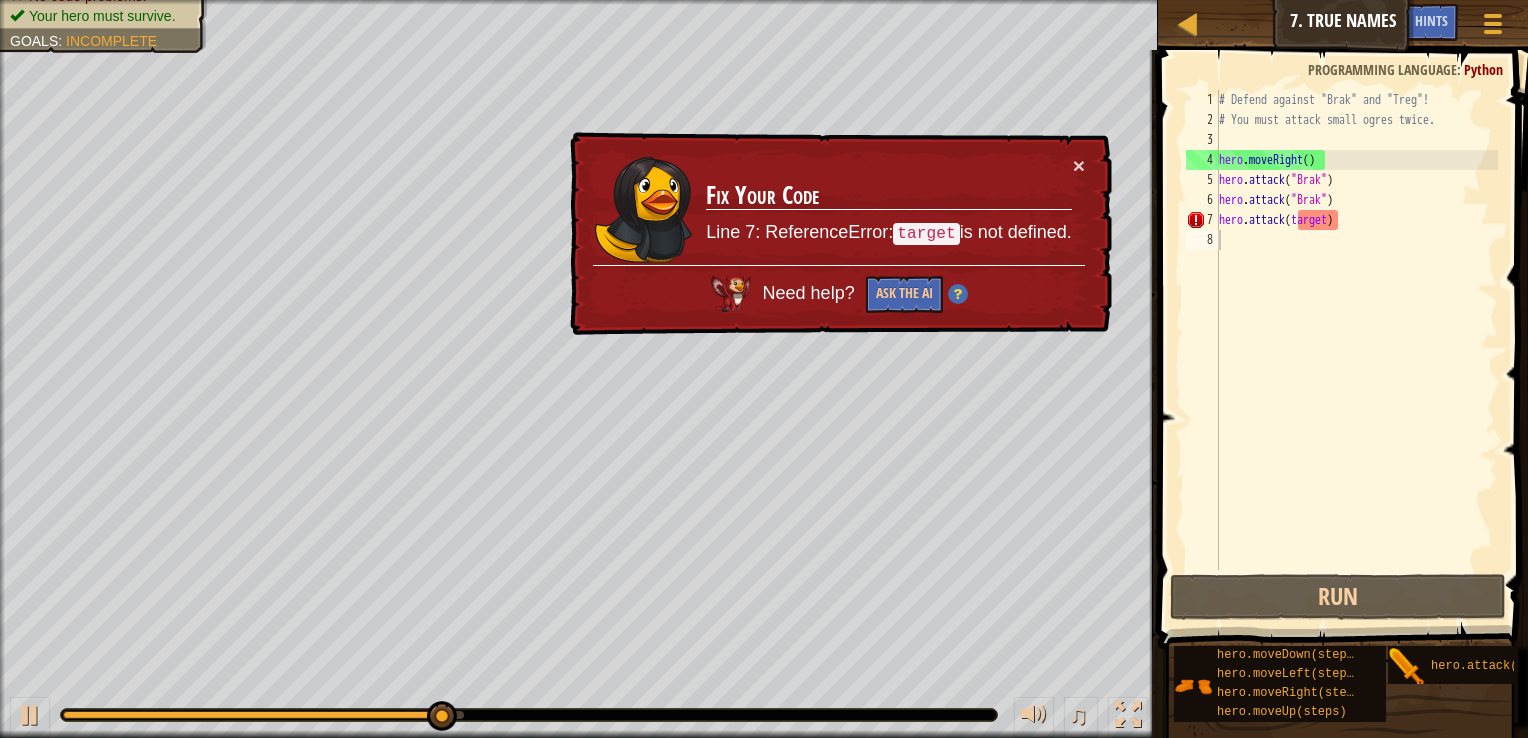 click on "× Fix Your Code Line 7: ReferenceError:  target  is not defined.
Need help? Ask the AI" at bounding box center [839, 234] 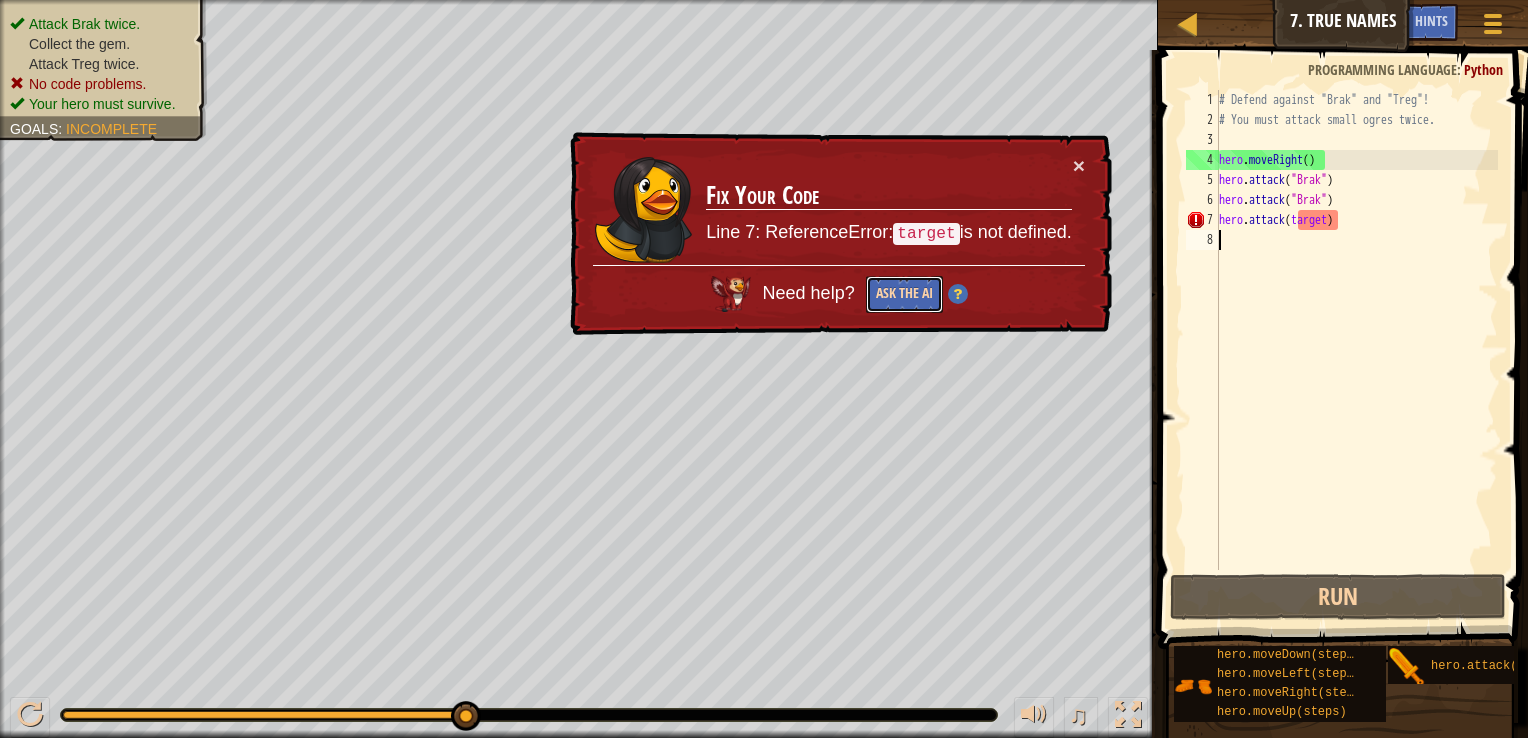 click on "Ask the AI" at bounding box center (904, 294) 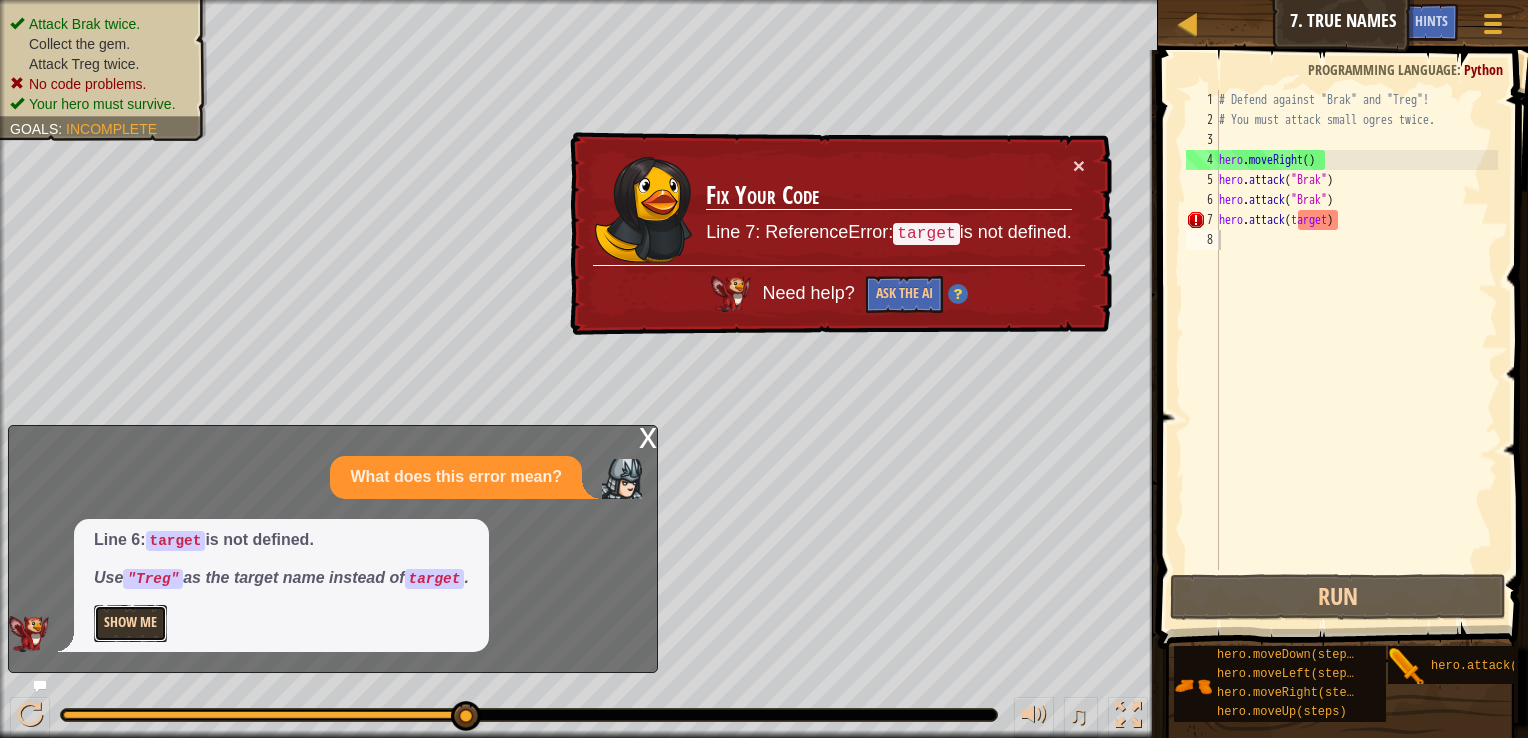 click on "Show Me" at bounding box center [130, 623] 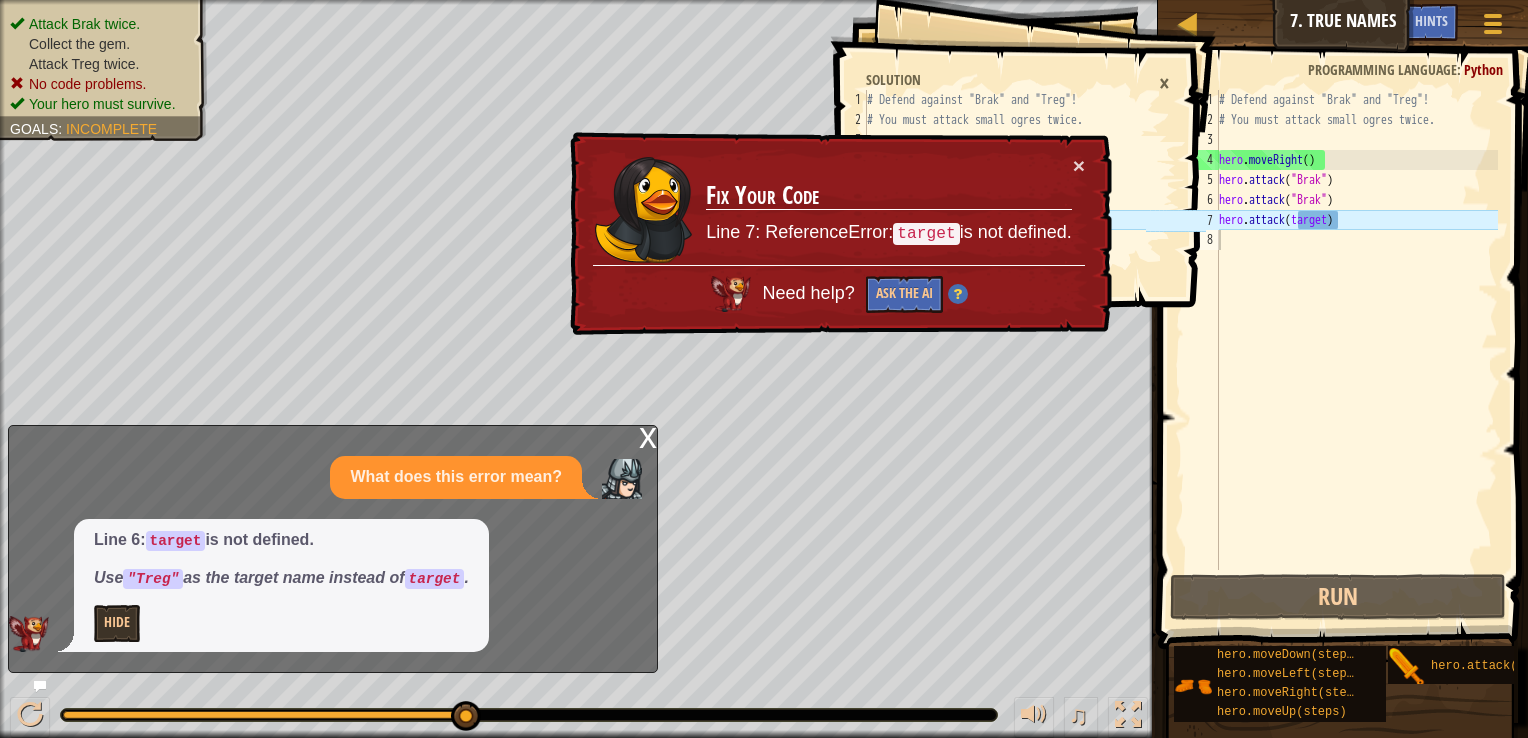 click on "Fix Your Code Line 7: ReferenceError:  target  is not defined." at bounding box center [888, 210] 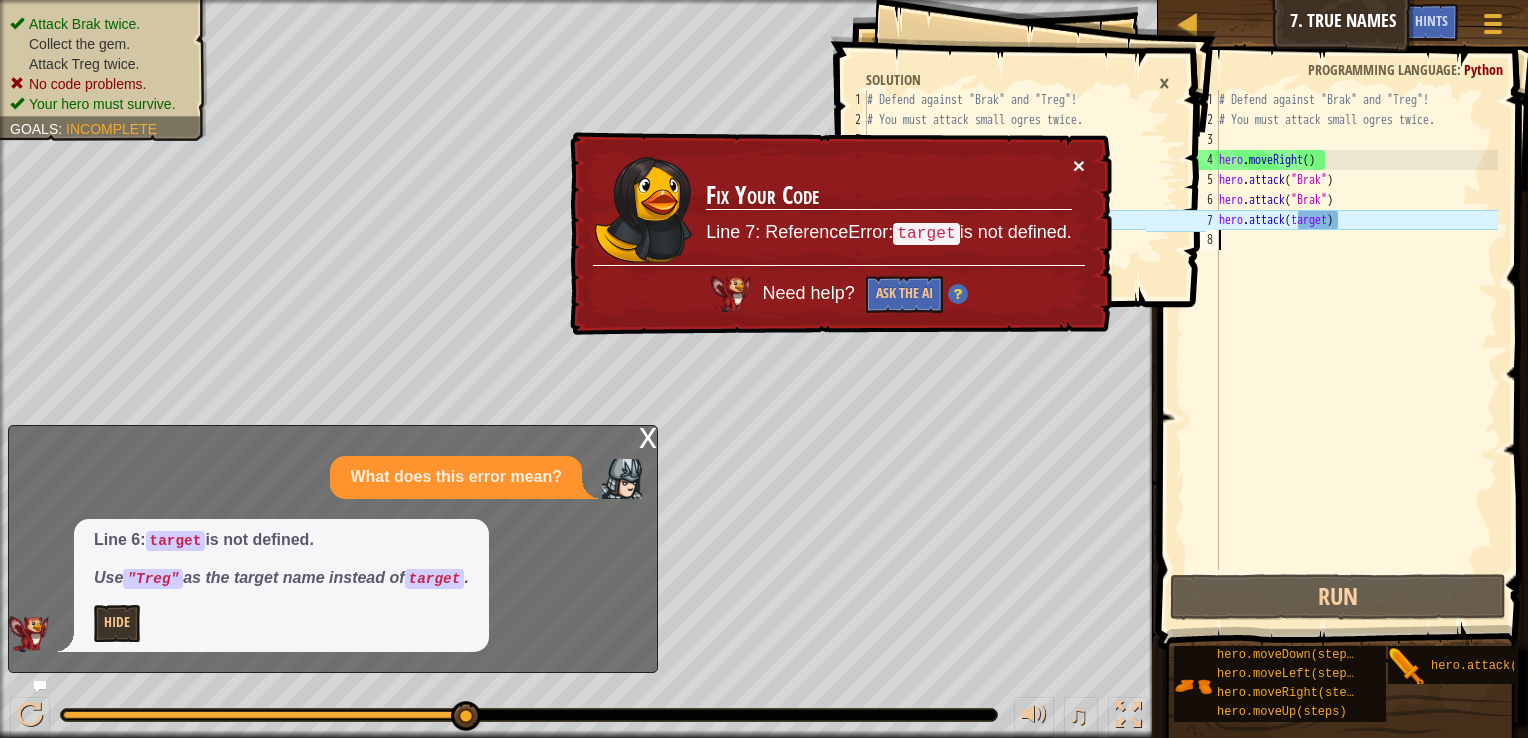click on "×" at bounding box center [1079, 165] 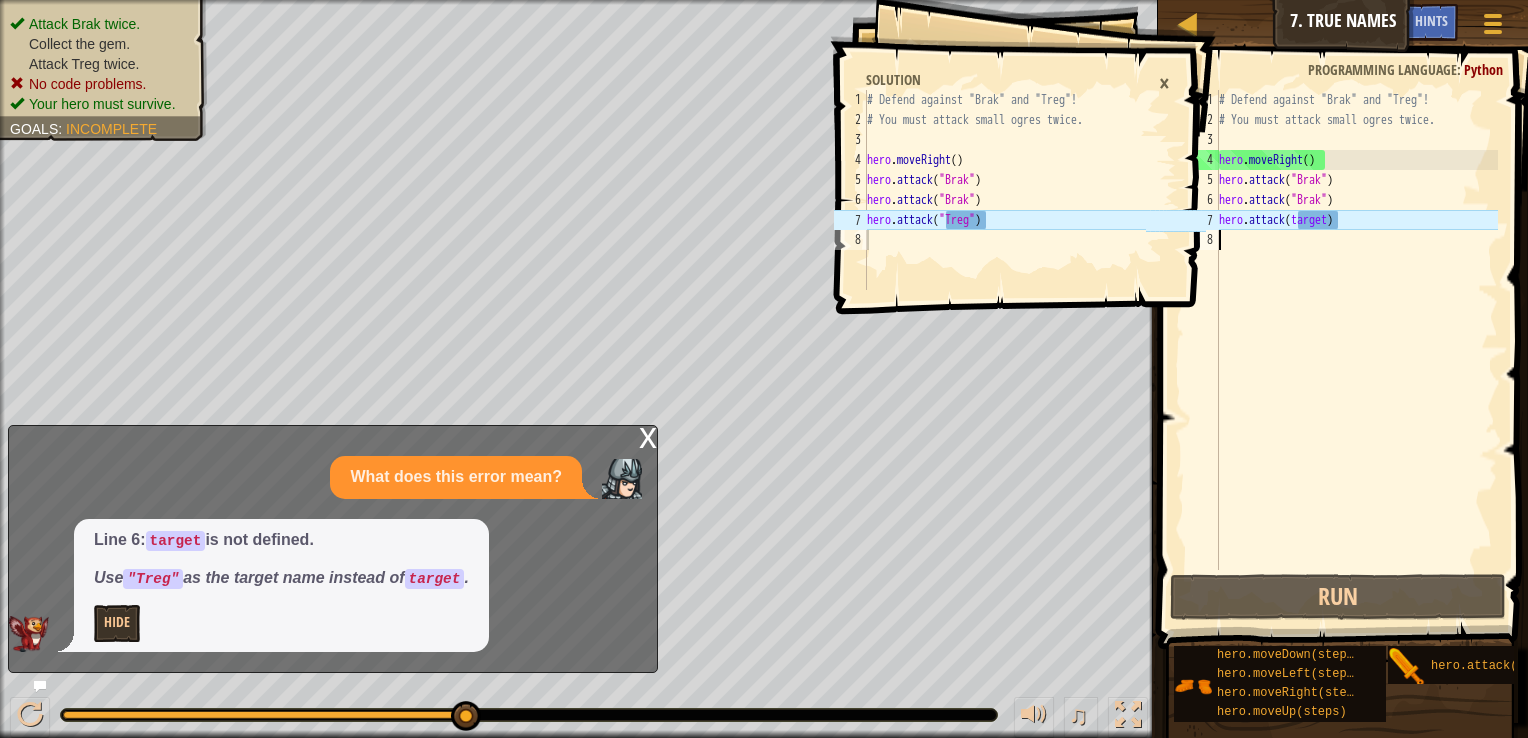 type on "hero.attack("Treg")" 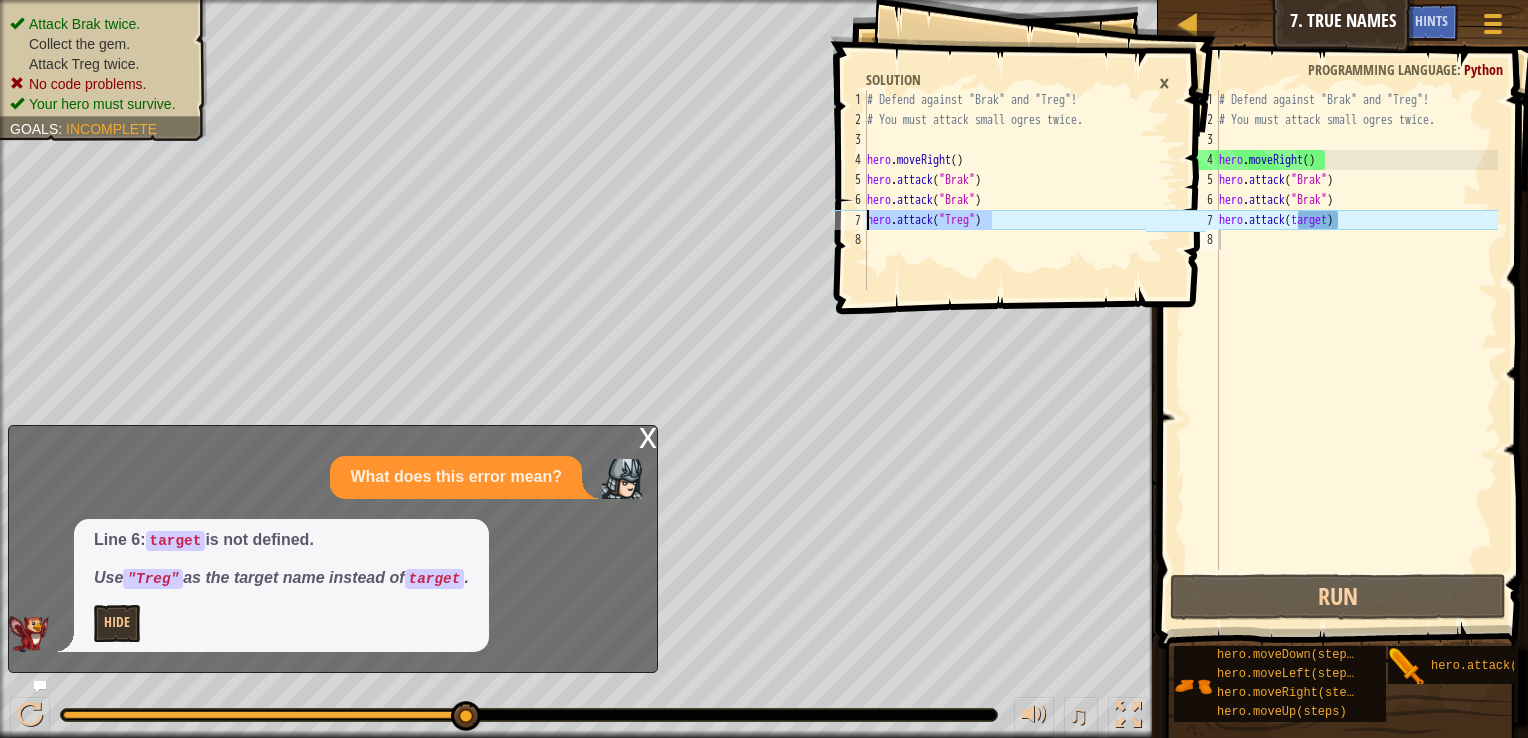 drag, startPoint x: 997, startPoint y: 218, endPoint x: 861, endPoint y: 216, distance: 136.01471 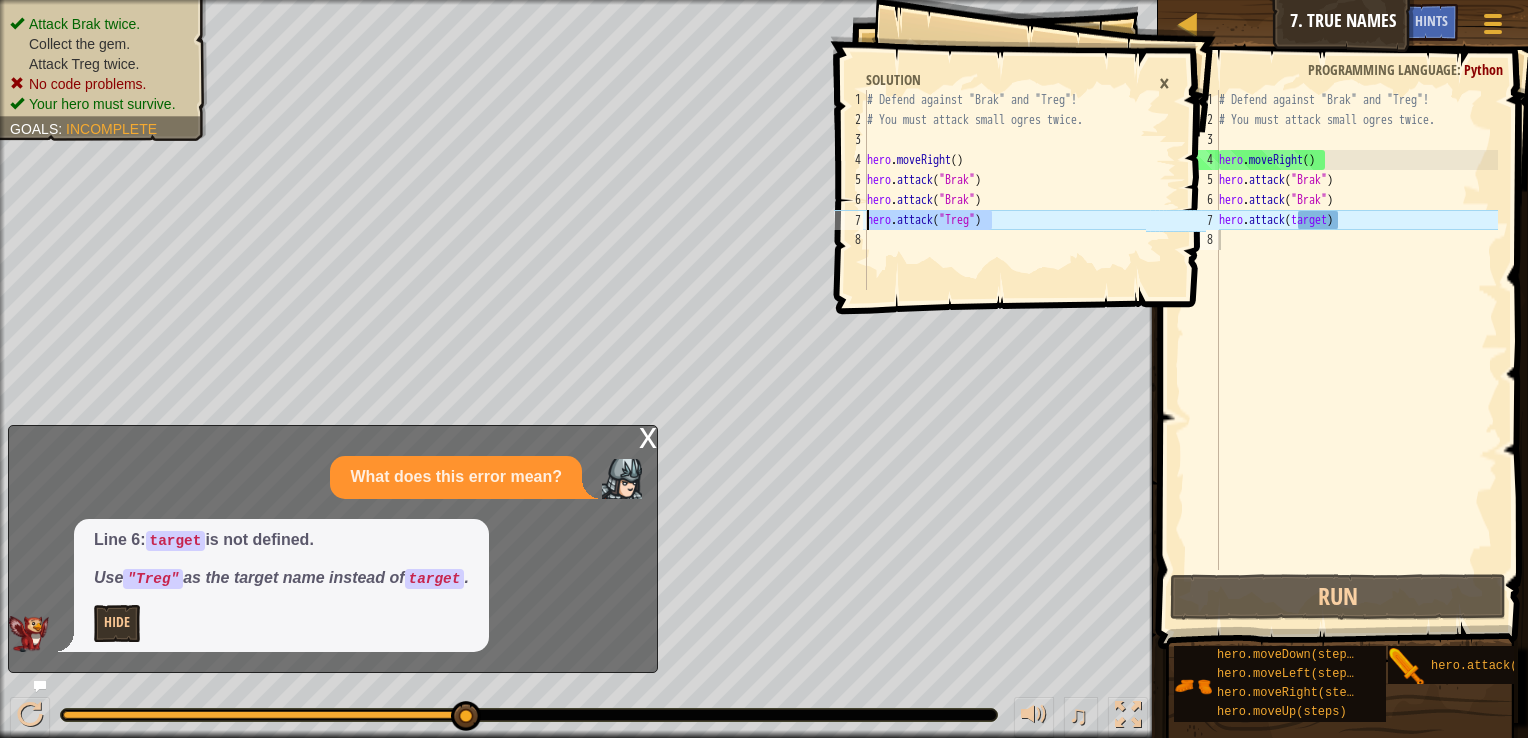 type on "hero.attack("Treg")" 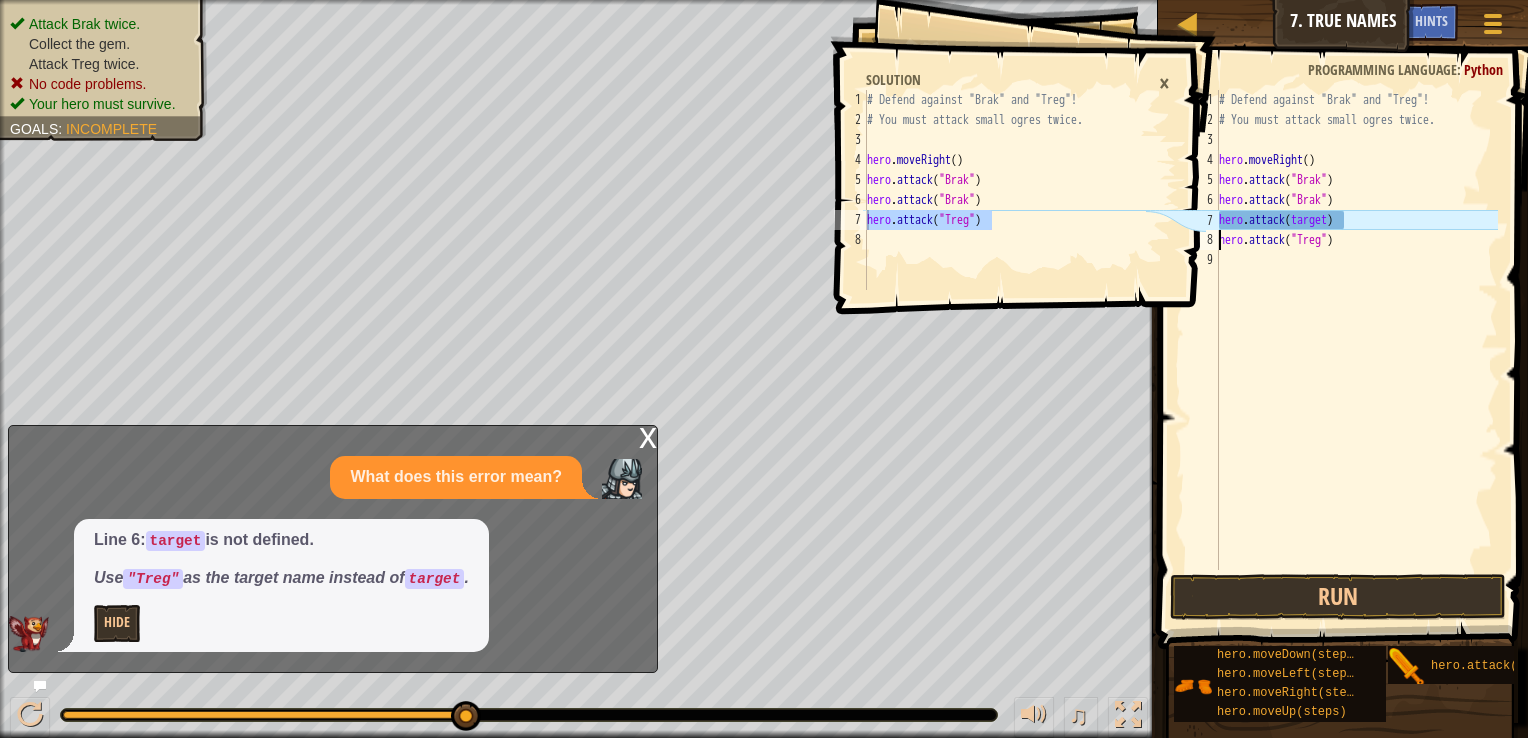 click on "# Defend against "Brak" and "Treg"! # You must attack small ogres twice. hero . moveRight ( ) hero . attack ( "Brak" ) hero . attack ( "Brak" ) hero . attack ( target ) hero . attack ( "Treg" )" at bounding box center (1356, 350) 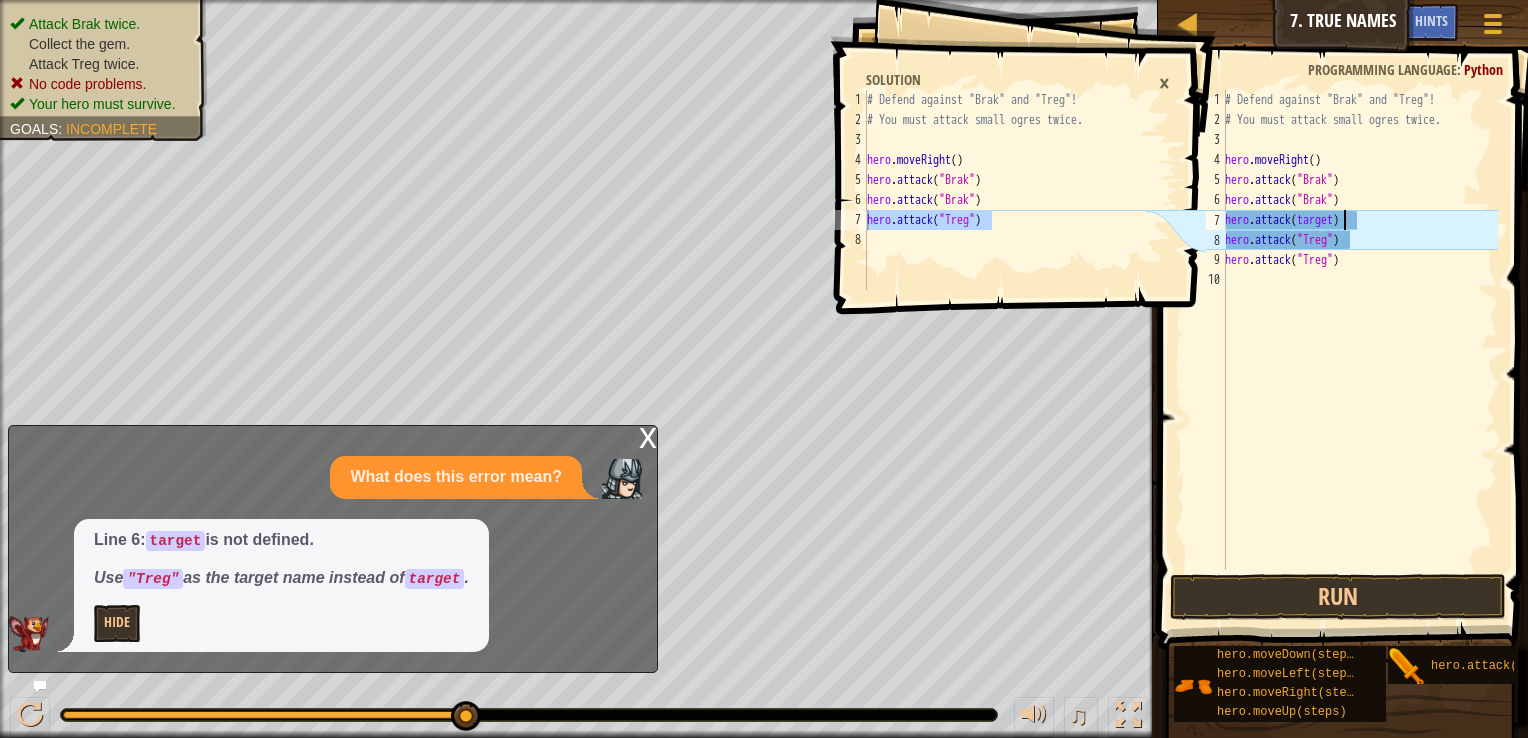 click on "# Defend against "Brak" and "Treg"! # You must attack small ogres twice. hero . moveRight ( ) hero . attack ( "Brak" ) hero . attack ( "Brak" ) hero . attack ( target ) hero . attack ( "Treg" ) hero . attack ( "Treg" )" at bounding box center [1359, 350] 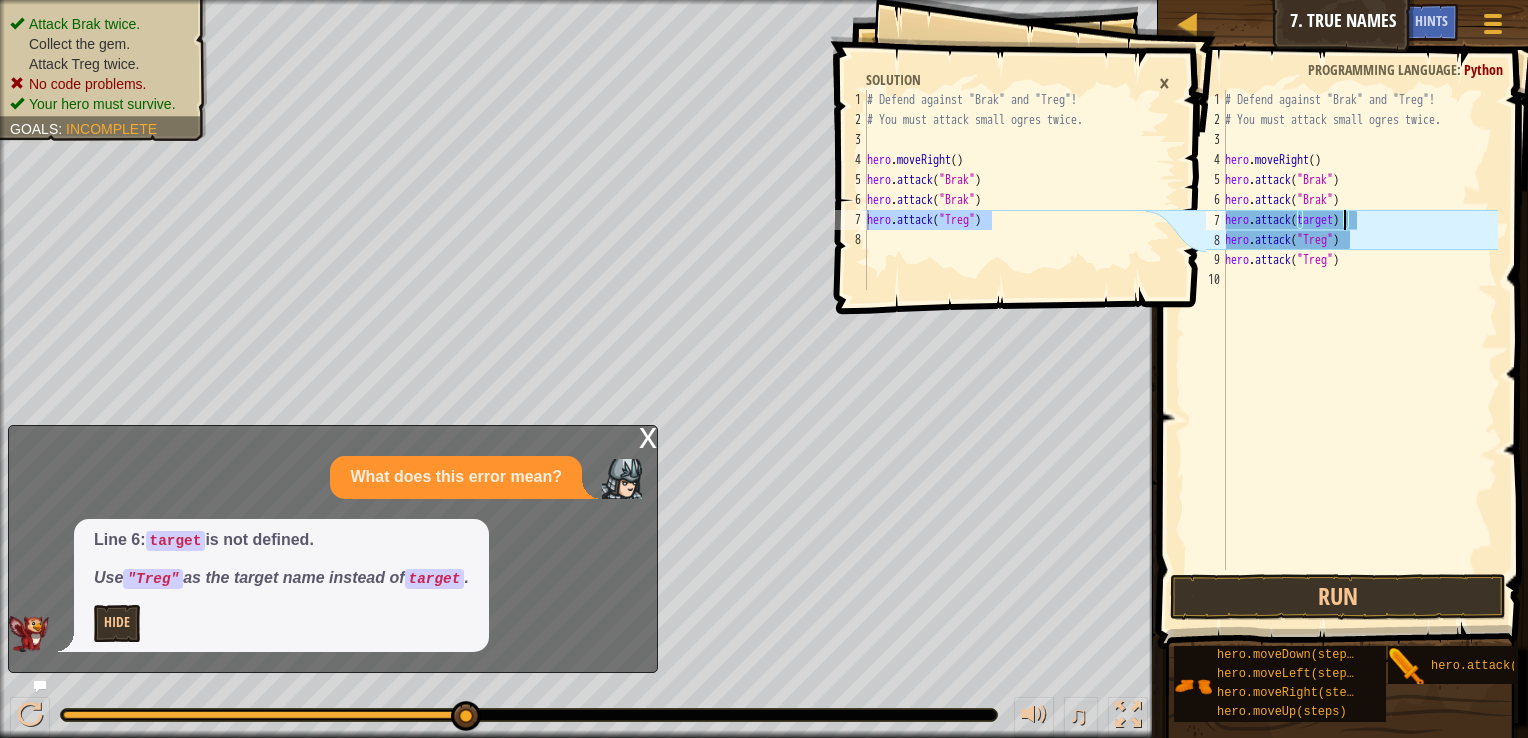 click on "# Defend against "Brak" and "Treg"! # You must attack small ogres twice. hero . moveRight ( ) hero . attack ( "Brak" ) hero . attack ( "Brak" ) hero . attack ( target ) hero . attack ( "Treg" ) hero . attack ( "Treg" )" at bounding box center (1359, 350) 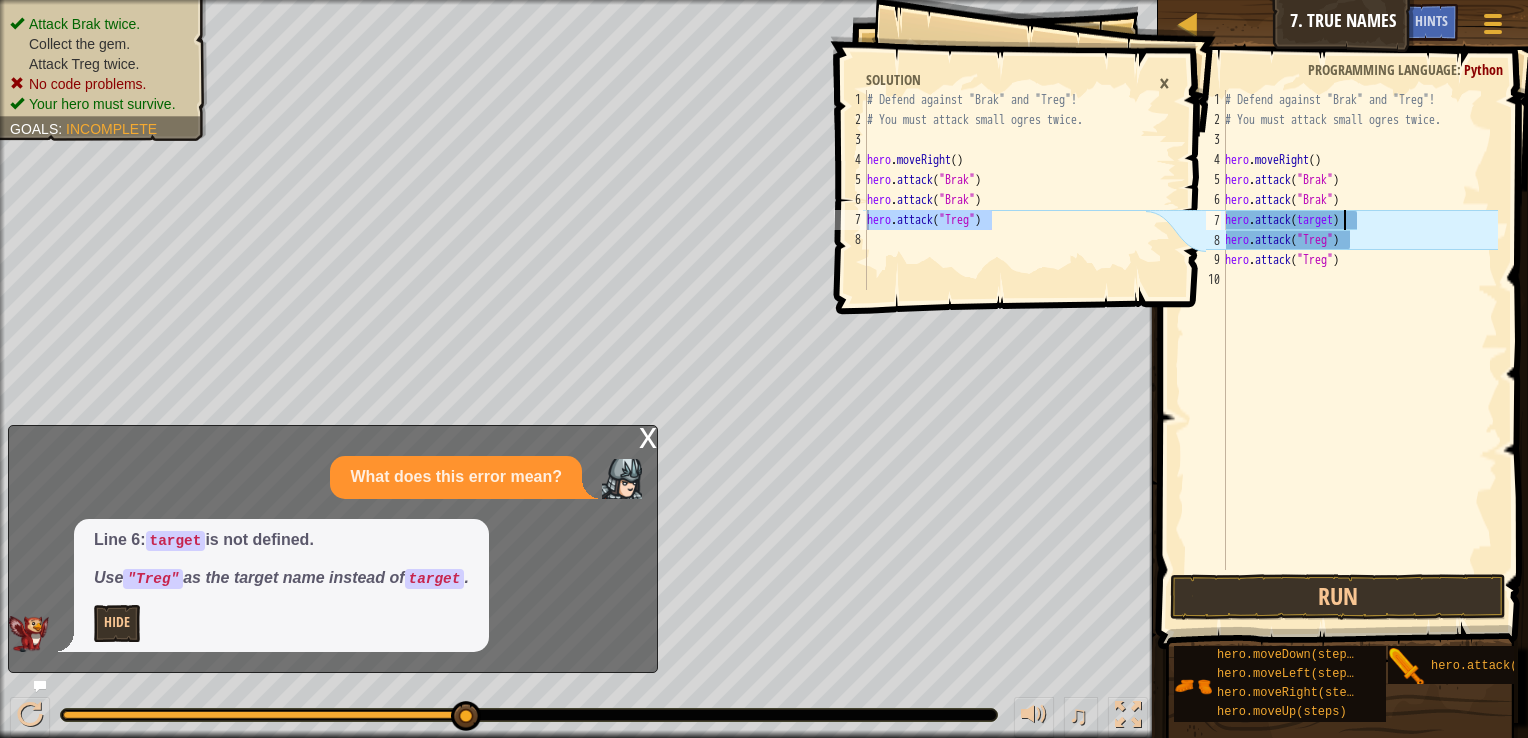 click on "# Defend against "Brak" and "Treg"! # You must attack small ogres twice. hero . moveRight ( ) hero . attack ( "Brak" ) hero . attack ( "Brak" ) hero . attack ( target ) hero . attack ( "Treg" ) hero . attack ( "Treg" )" at bounding box center (1359, 350) 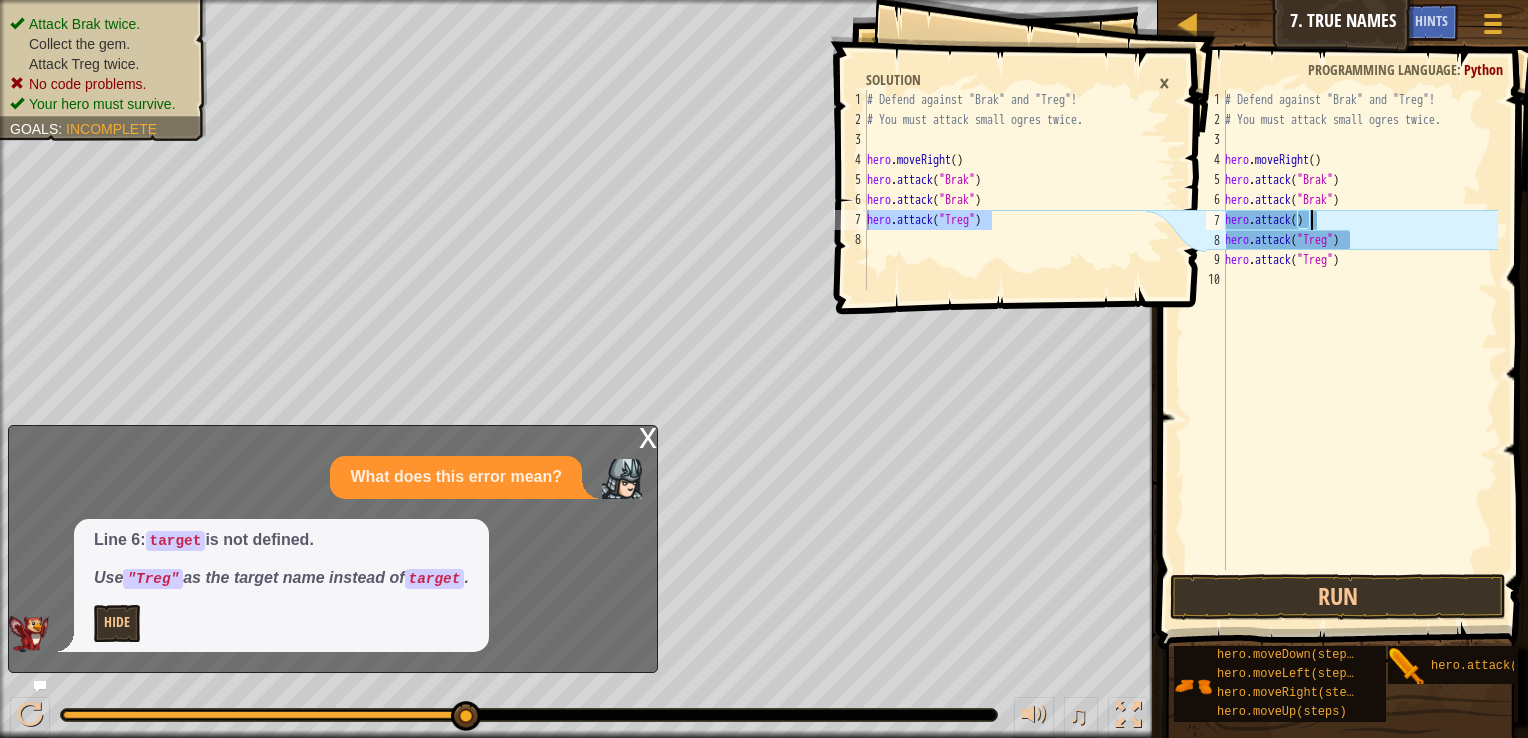click on "# Defend against "Brak" and "Treg"! # You must attack small ogres twice. hero . moveRight ( ) hero . attack ( "Brak" ) hero . attack ( "Brak" ) hero . attack ( ) hero . attack ( "Treg" ) hero . attack ( "Treg" )" at bounding box center [1359, 350] 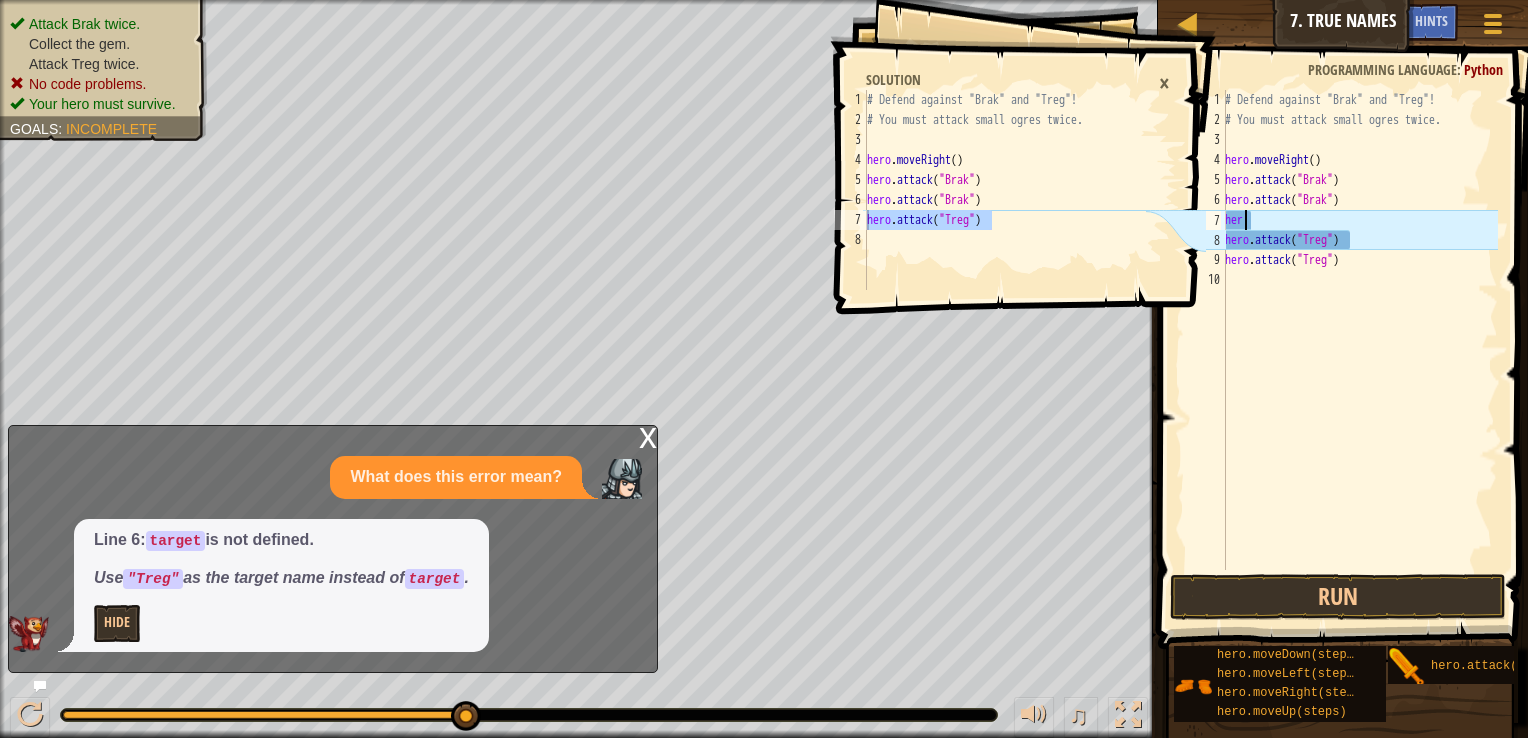 type on "h" 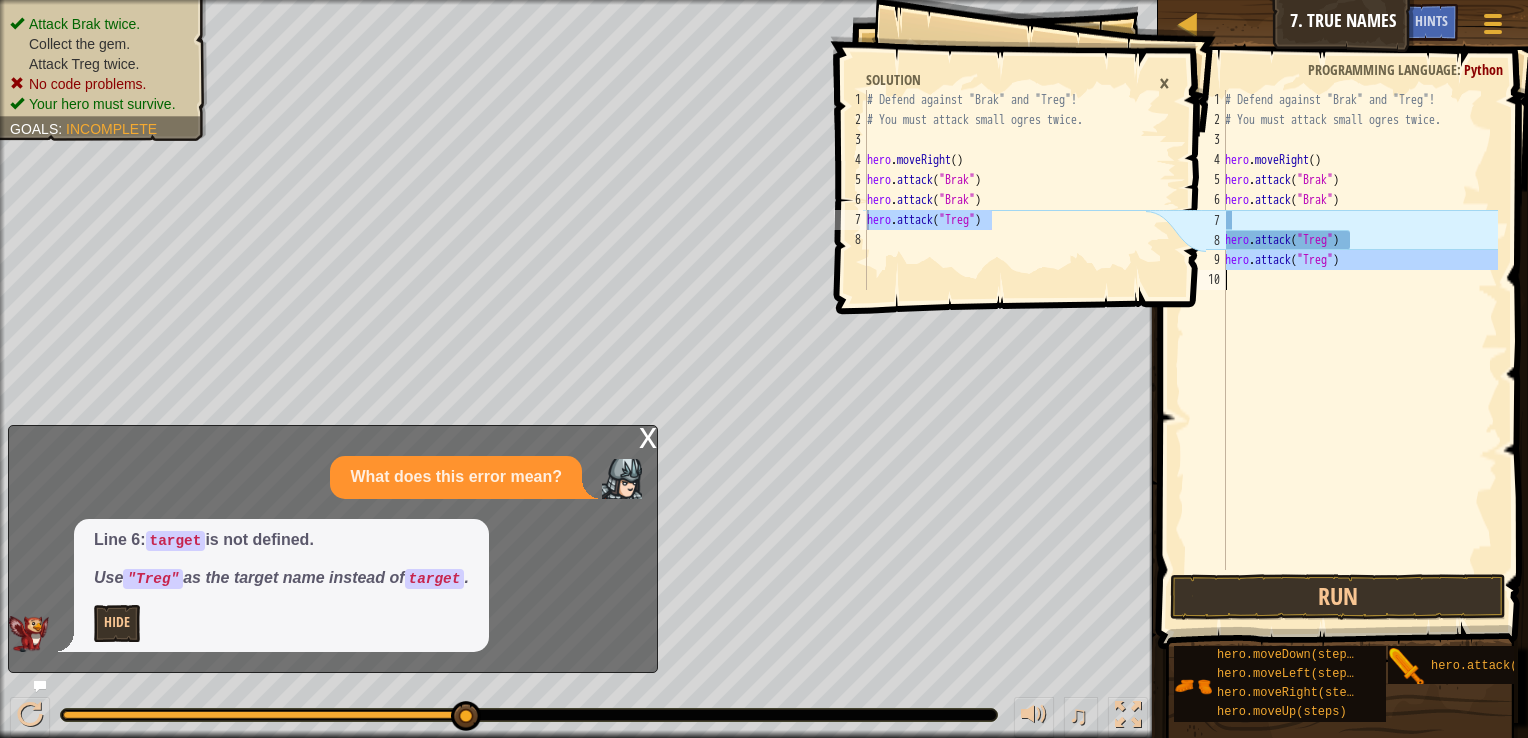 drag, startPoint x: 1225, startPoint y: 261, endPoint x: 1390, endPoint y: 276, distance: 165.68042 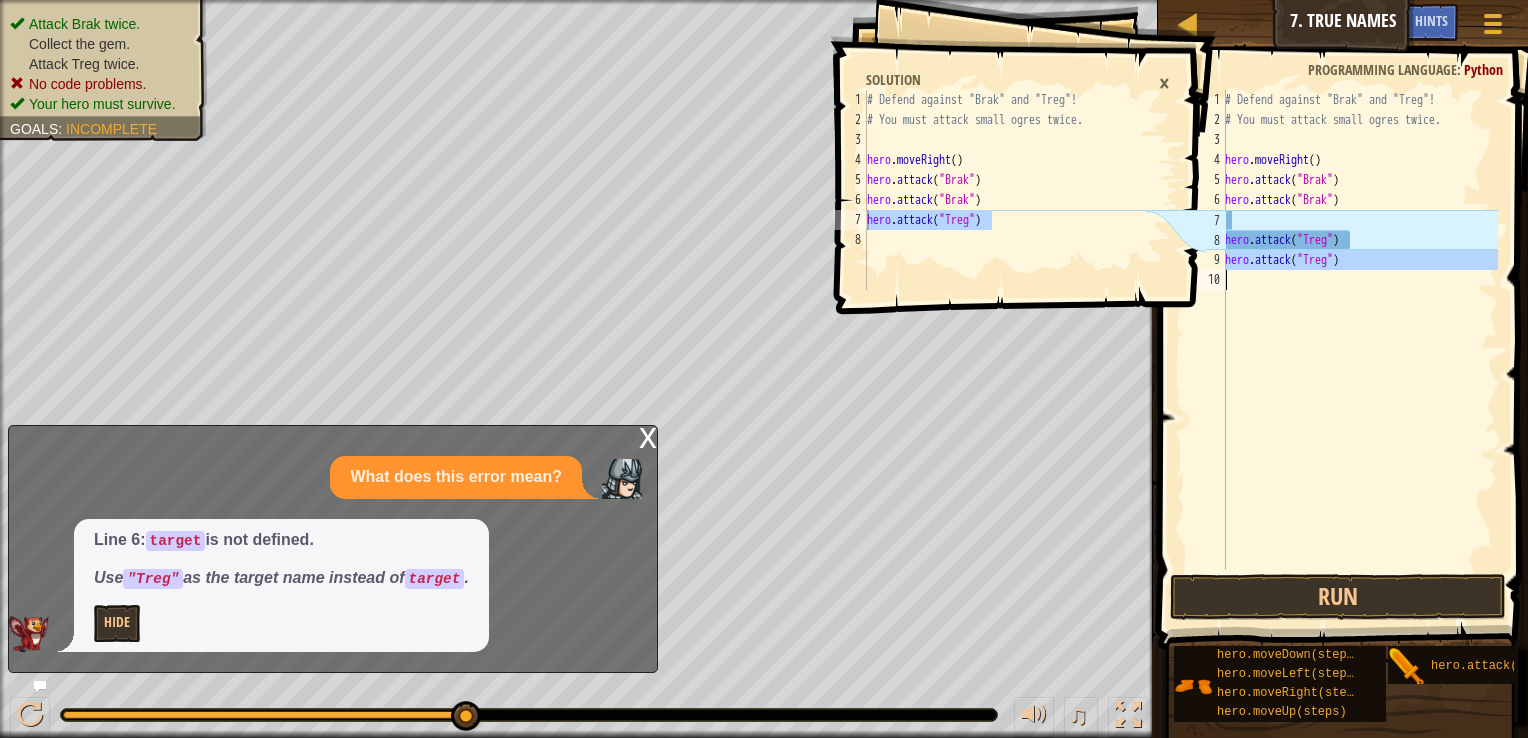 click on "# Defend against "Brak" and "Treg"! # You must attack small ogres twice. hero . moveRight ( ) hero . attack ( "Brak" ) hero . attack ( "Brak" ) hero . attack ( "Treg" ) hero . attack ( "Treg" )" at bounding box center (1359, 350) 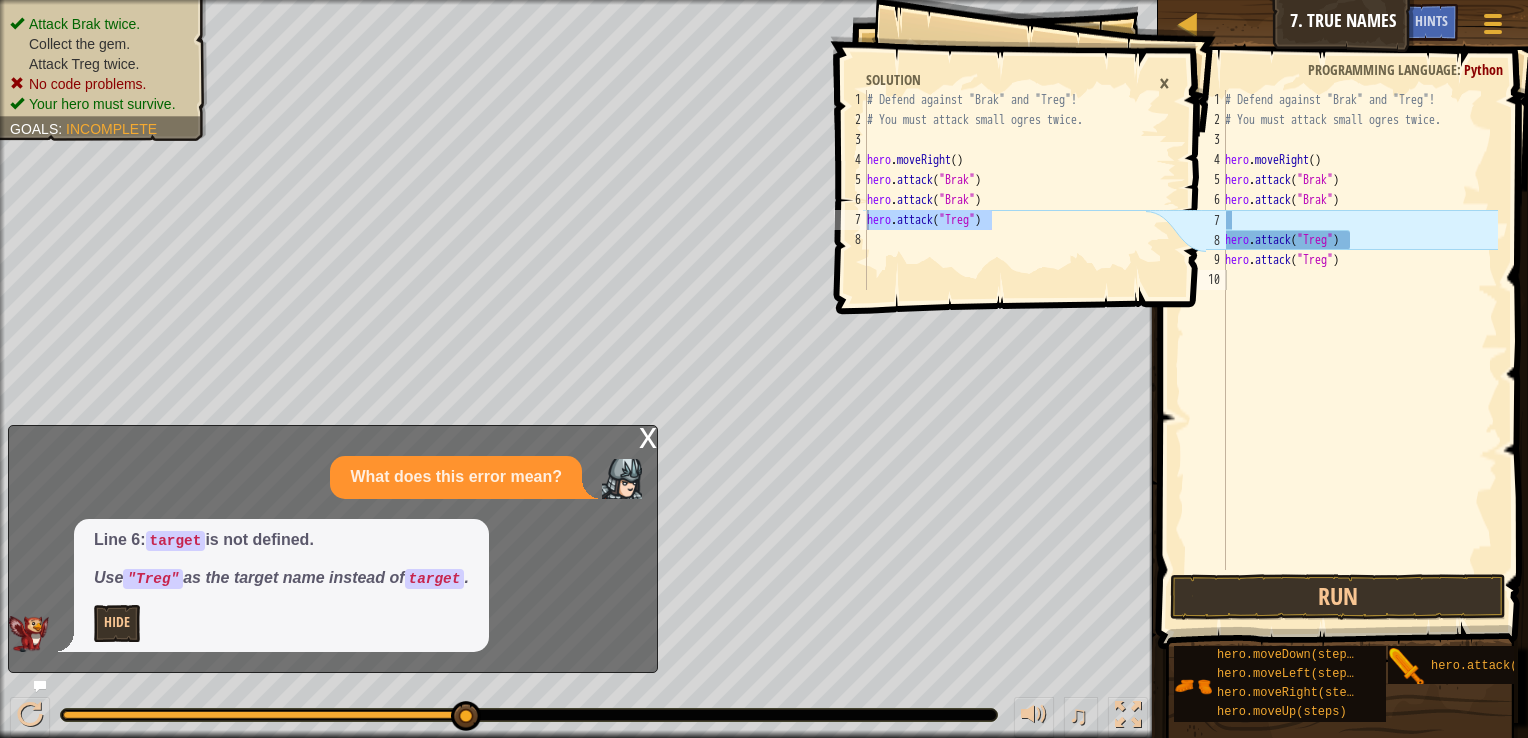click on "×" at bounding box center [1164, 83] 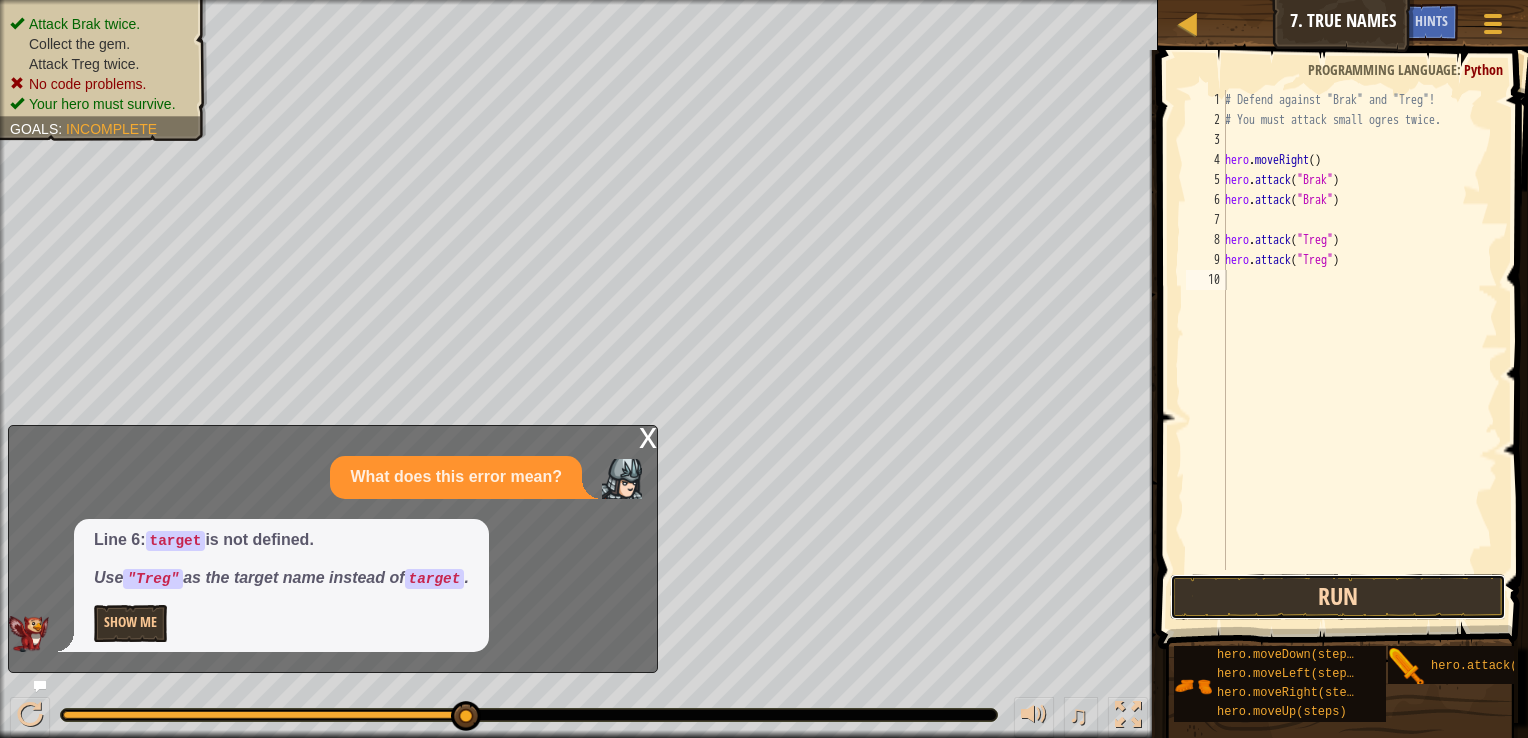 click on "Run" at bounding box center [1338, 597] 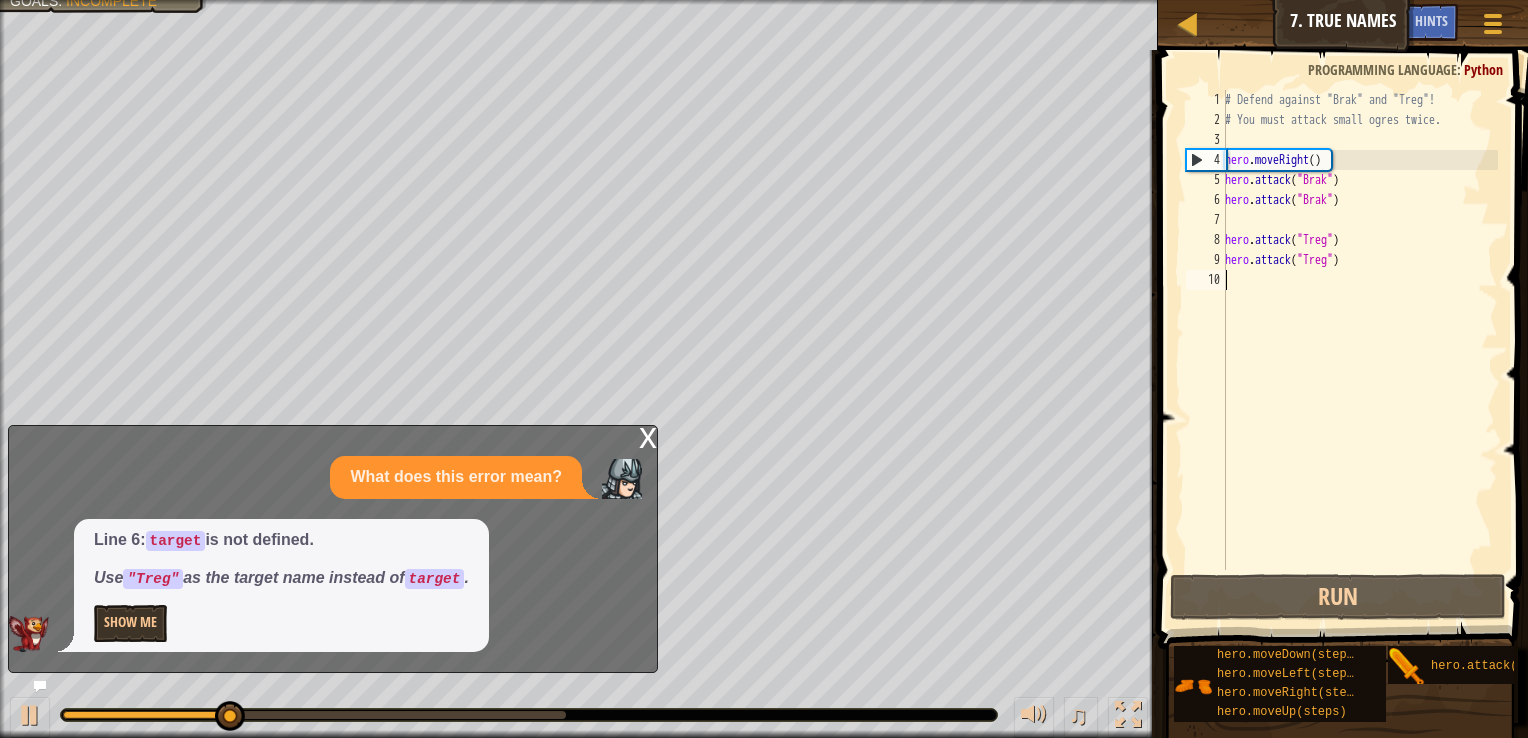 click on "x" at bounding box center (648, 436) 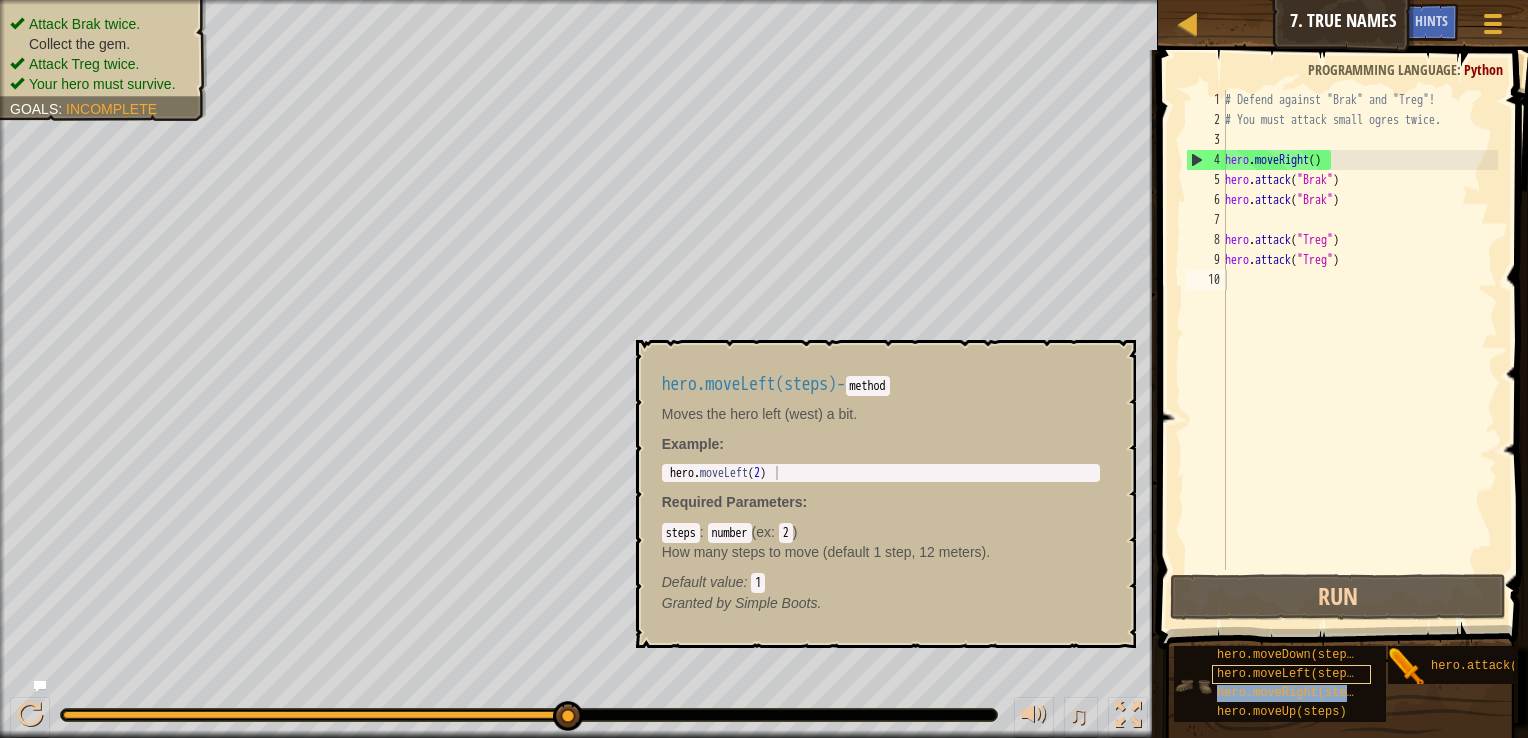 type on "hero.moveRight(steps)" 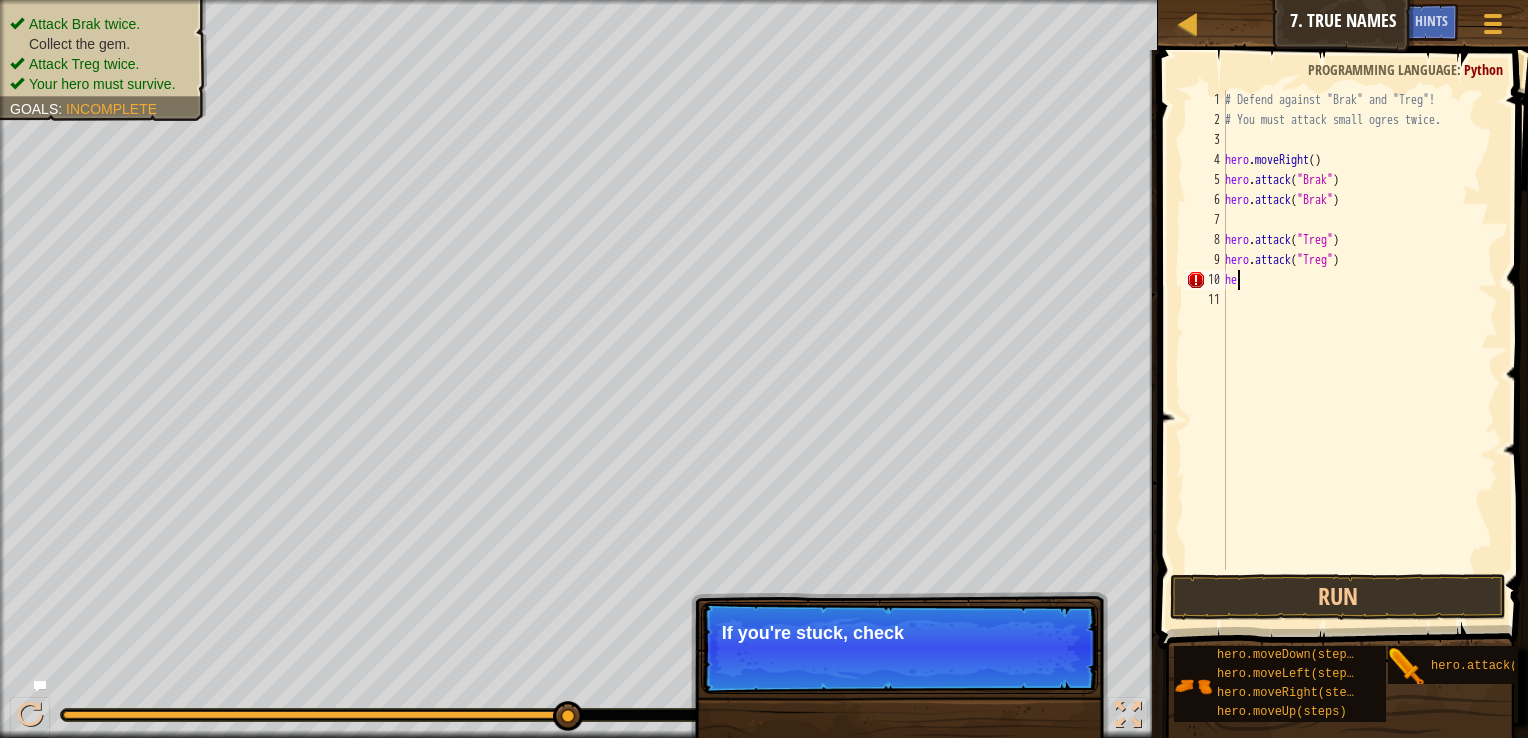 type on "h" 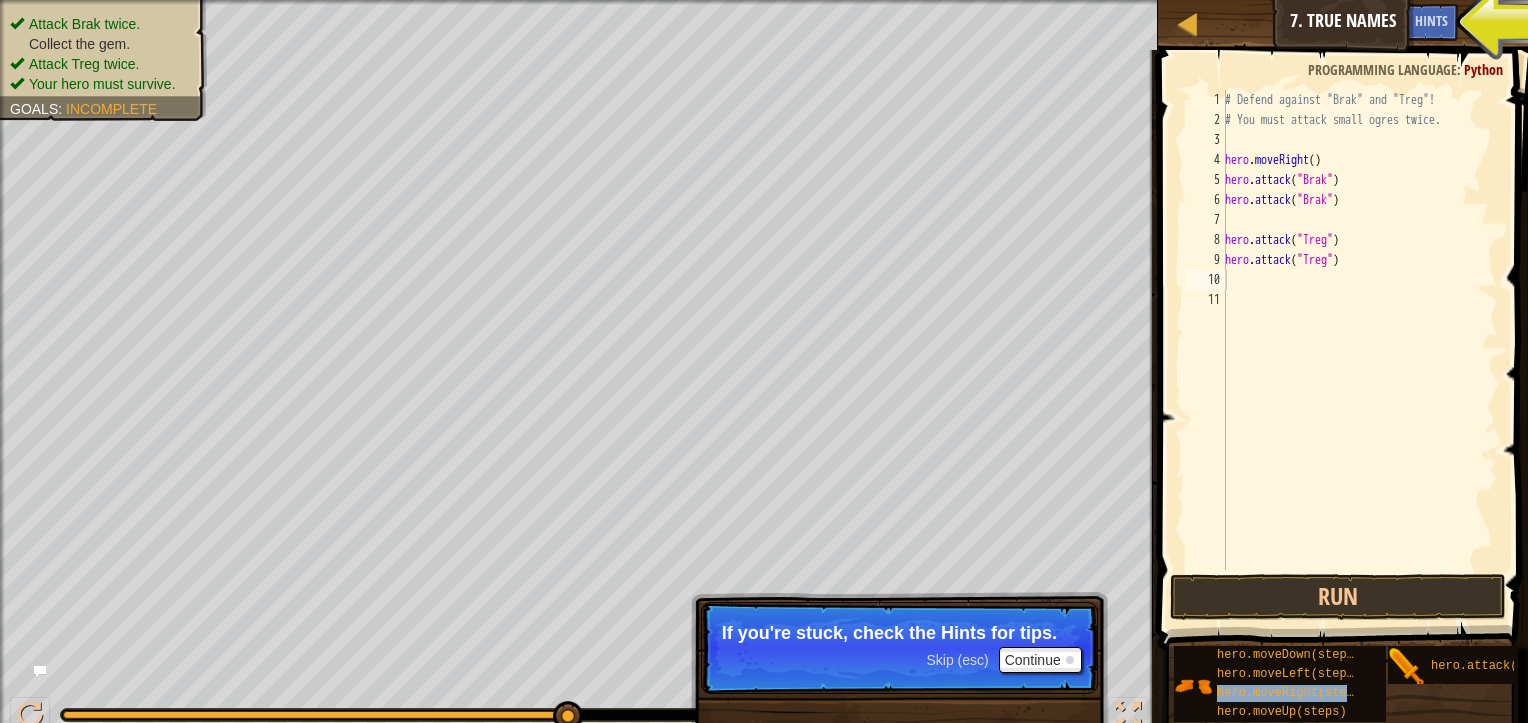 drag, startPoint x: 1311, startPoint y: 689, endPoint x: 1304, endPoint y: 298, distance: 391.06265 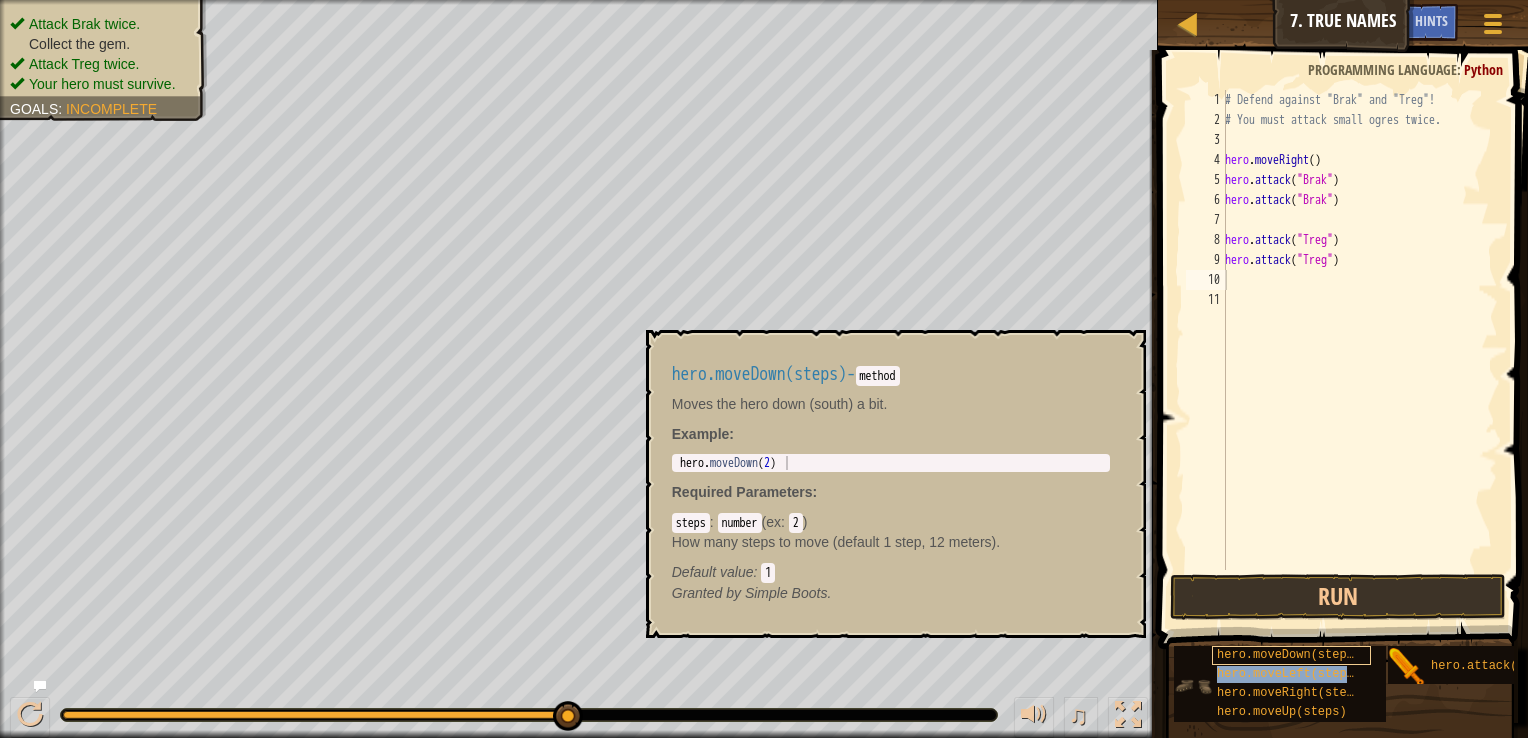 type on "hero.moveLeft(steps)" 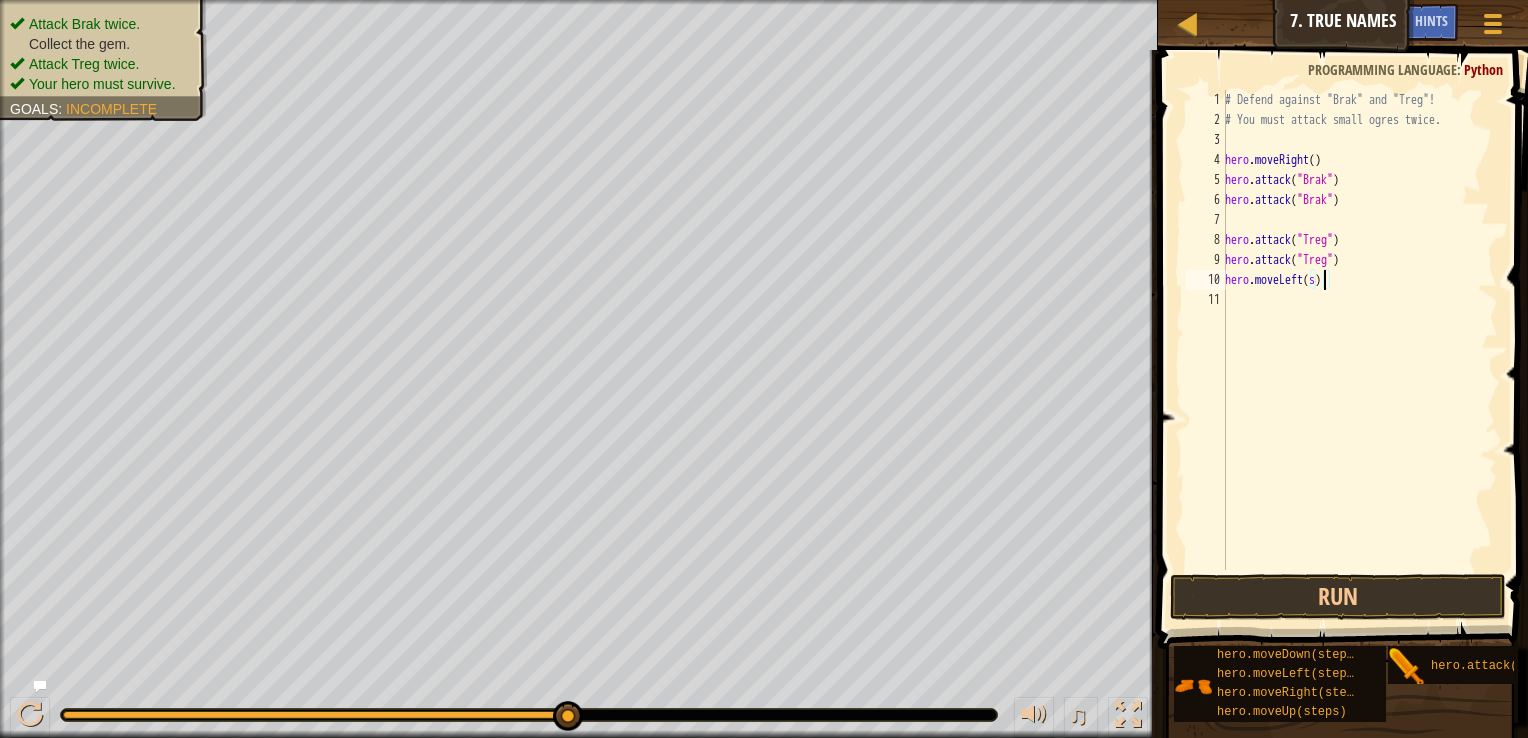 type on "hero.moveLeft()" 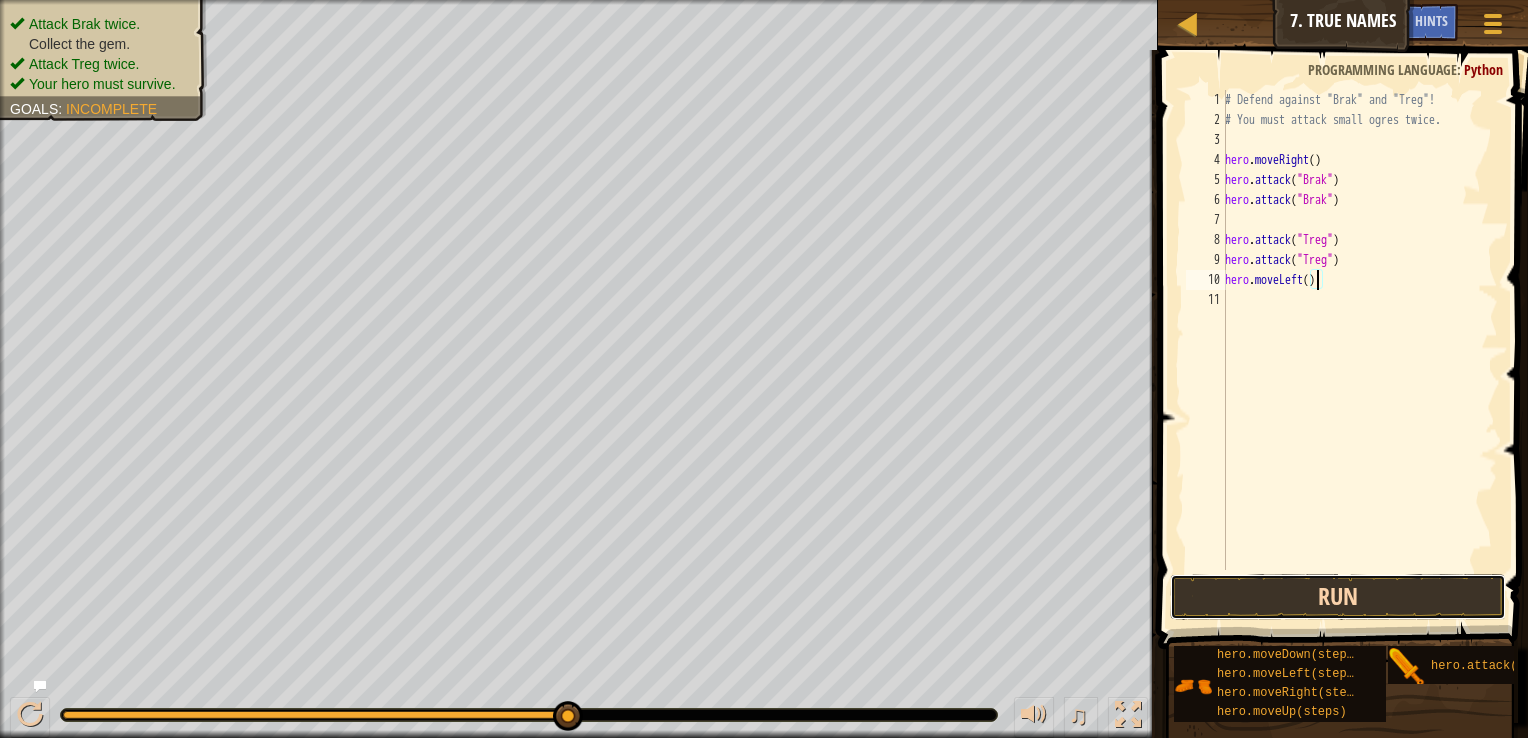 click on "Run" at bounding box center (1338, 597) 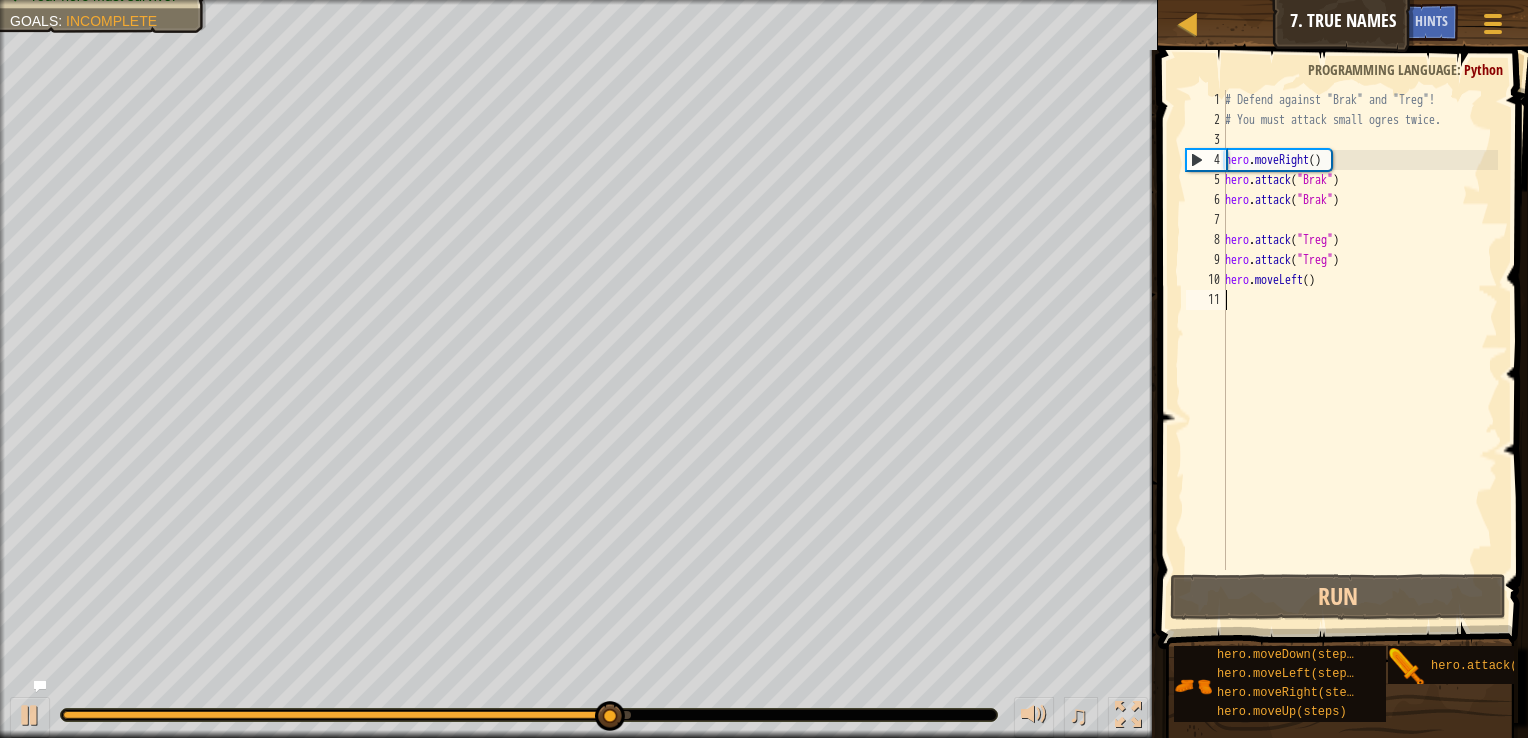 drag, startPoint x: 1323, startPoint y: 314, endPoint x: 1248, endPoint y: 318, distance: 75.10659 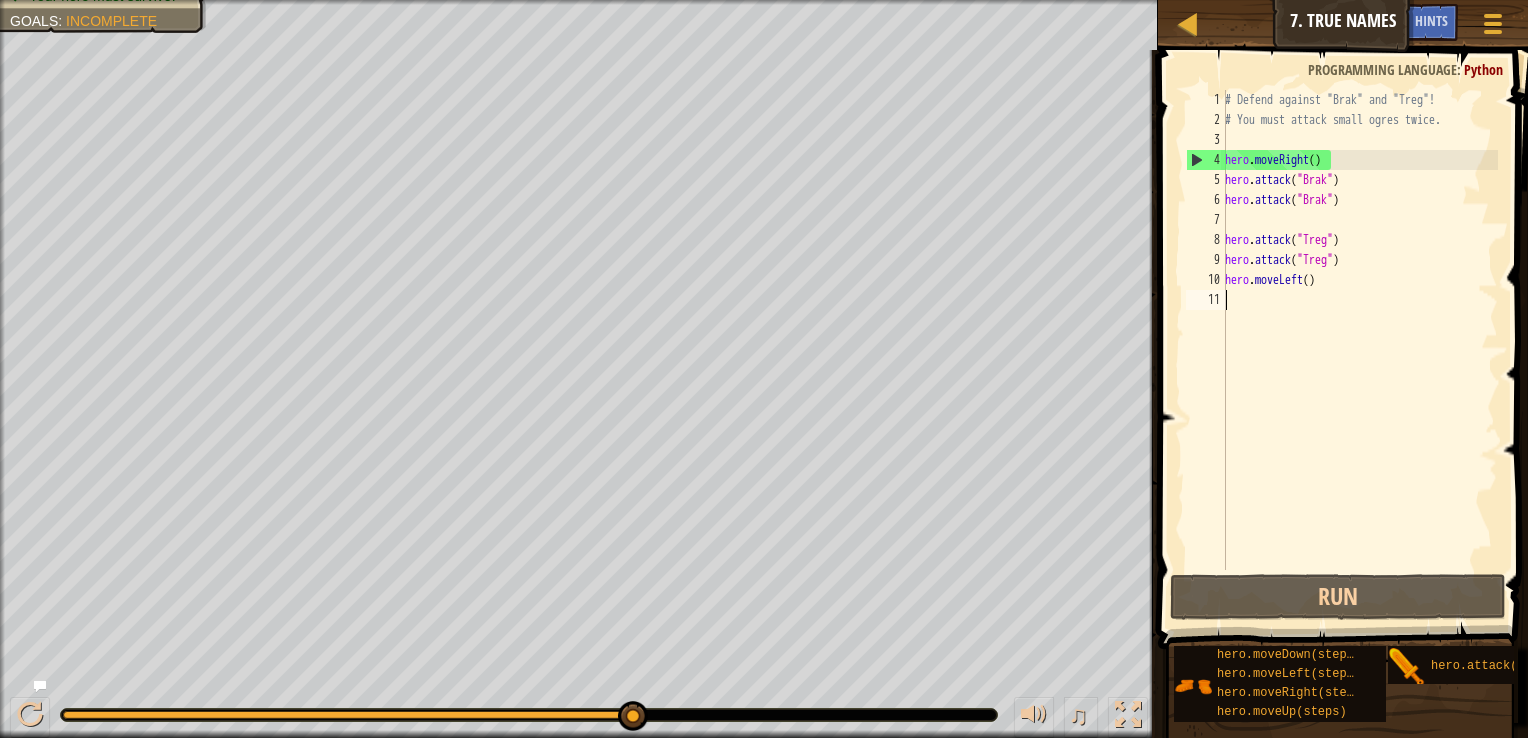 click on "# Defend against "Brak" and "Treg"! # You must attack small ogres twice. hero . moveRight ( ) hero . attack ( "Brak" ) hero . attack ( "Brak" ) hero . attack ( "Treg" ) hero . attack ( "Treg" ) hero . moveLeft ( )" at bounding box center [1359, 350] 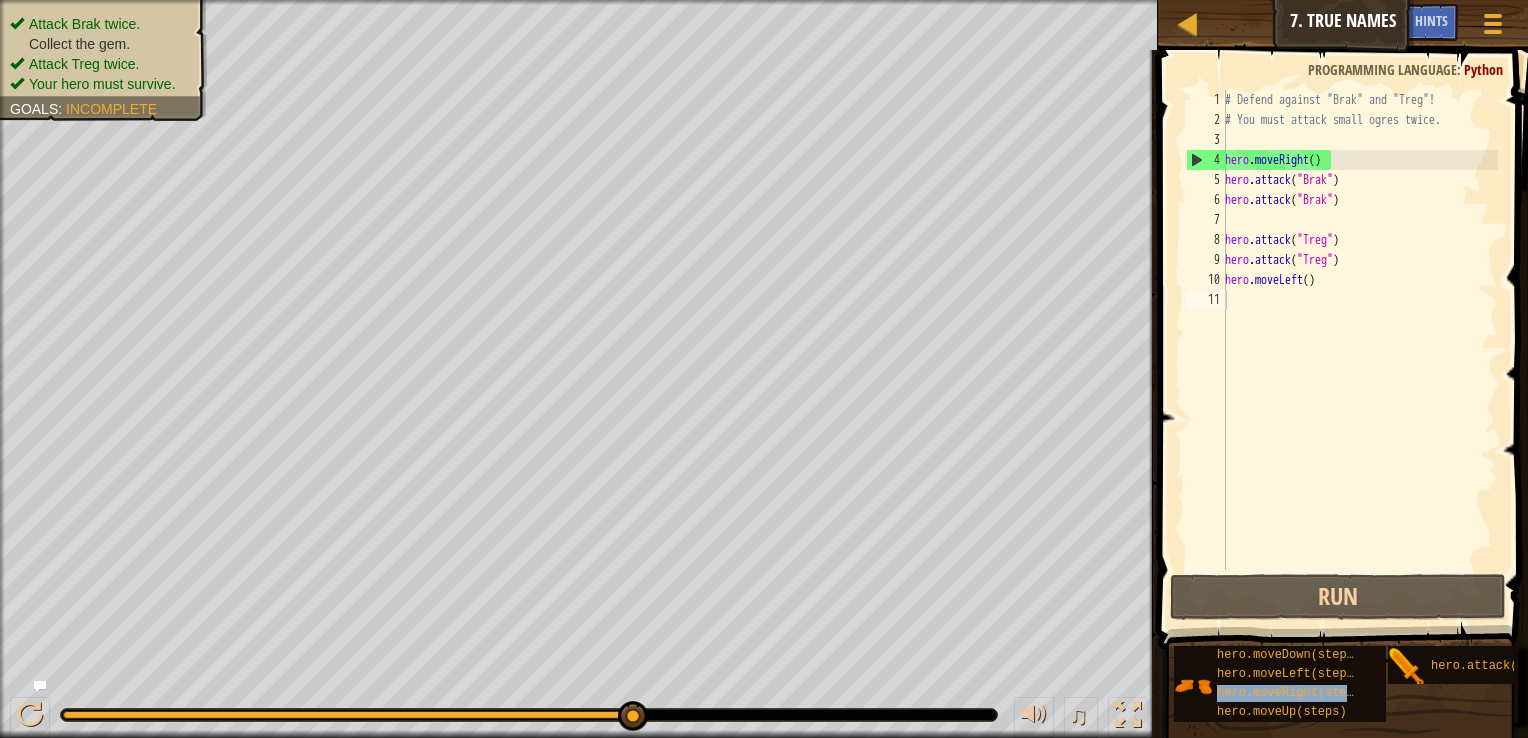 drag, startPoint x: 1299, startPoint y: 694, endPoint x: 1317, endPoint y: 342, distance: 352.45993 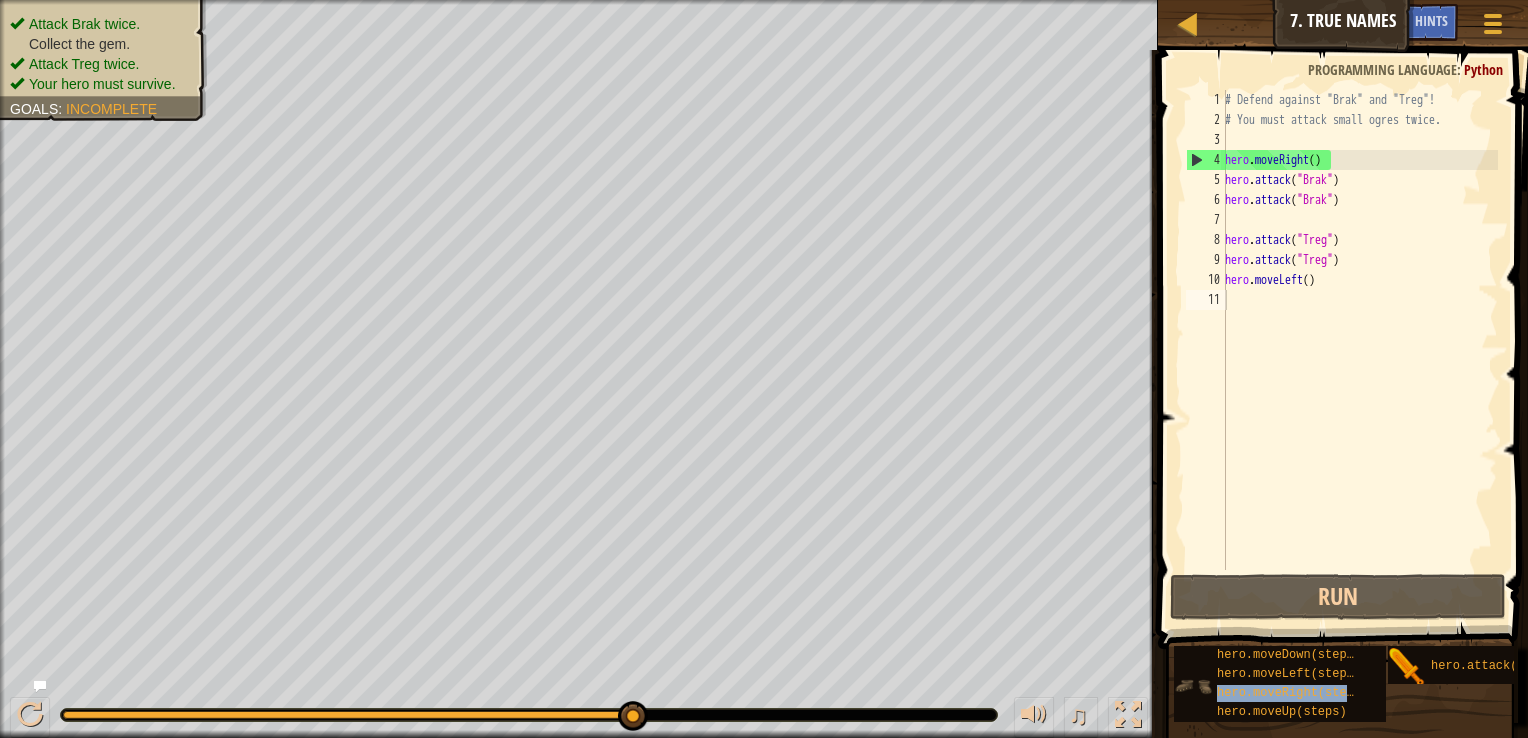 drag, startPoint x: 1317, startPoint y: 342, endPoint x: 1195, endPoint y: 686, distance: 364.99316 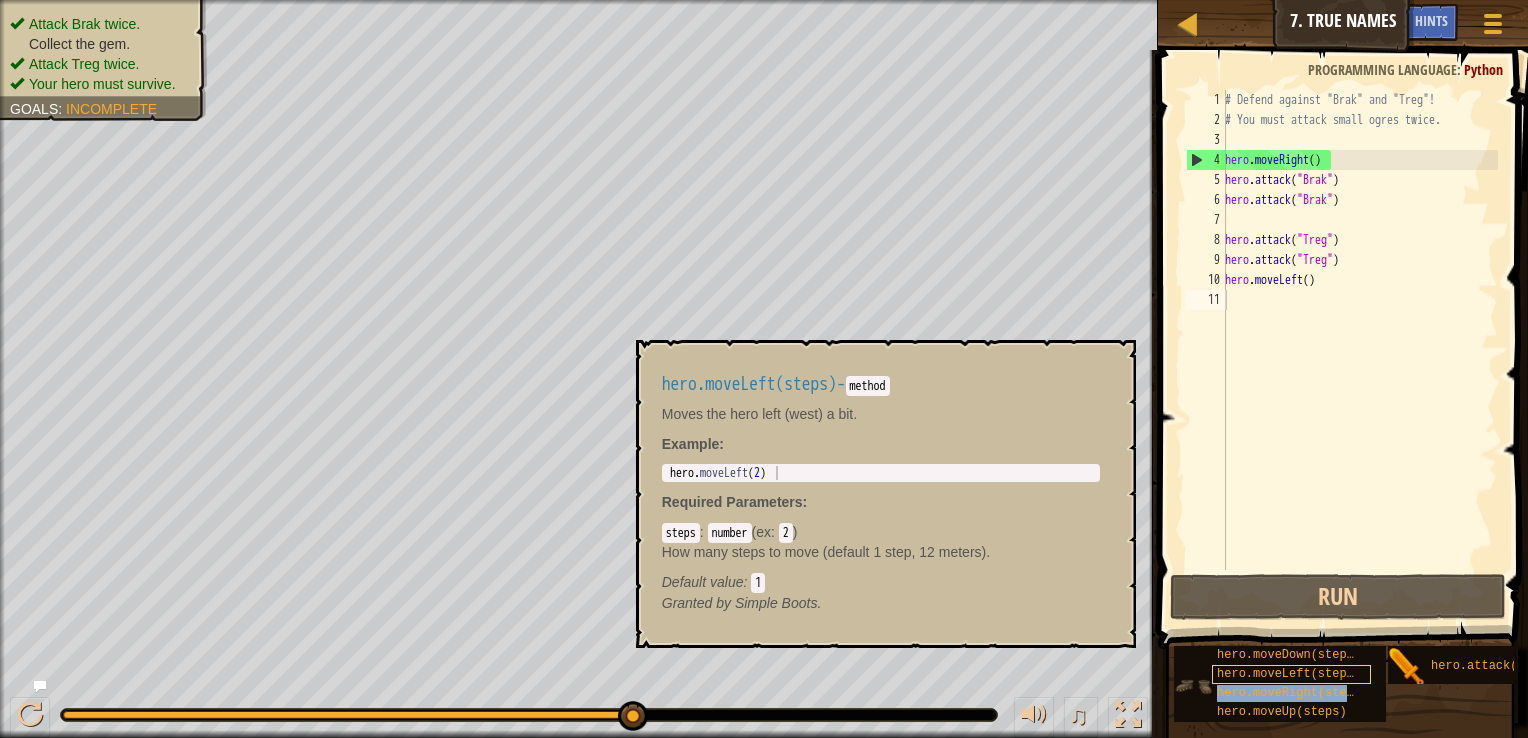 type on "hero.moveLeft()" 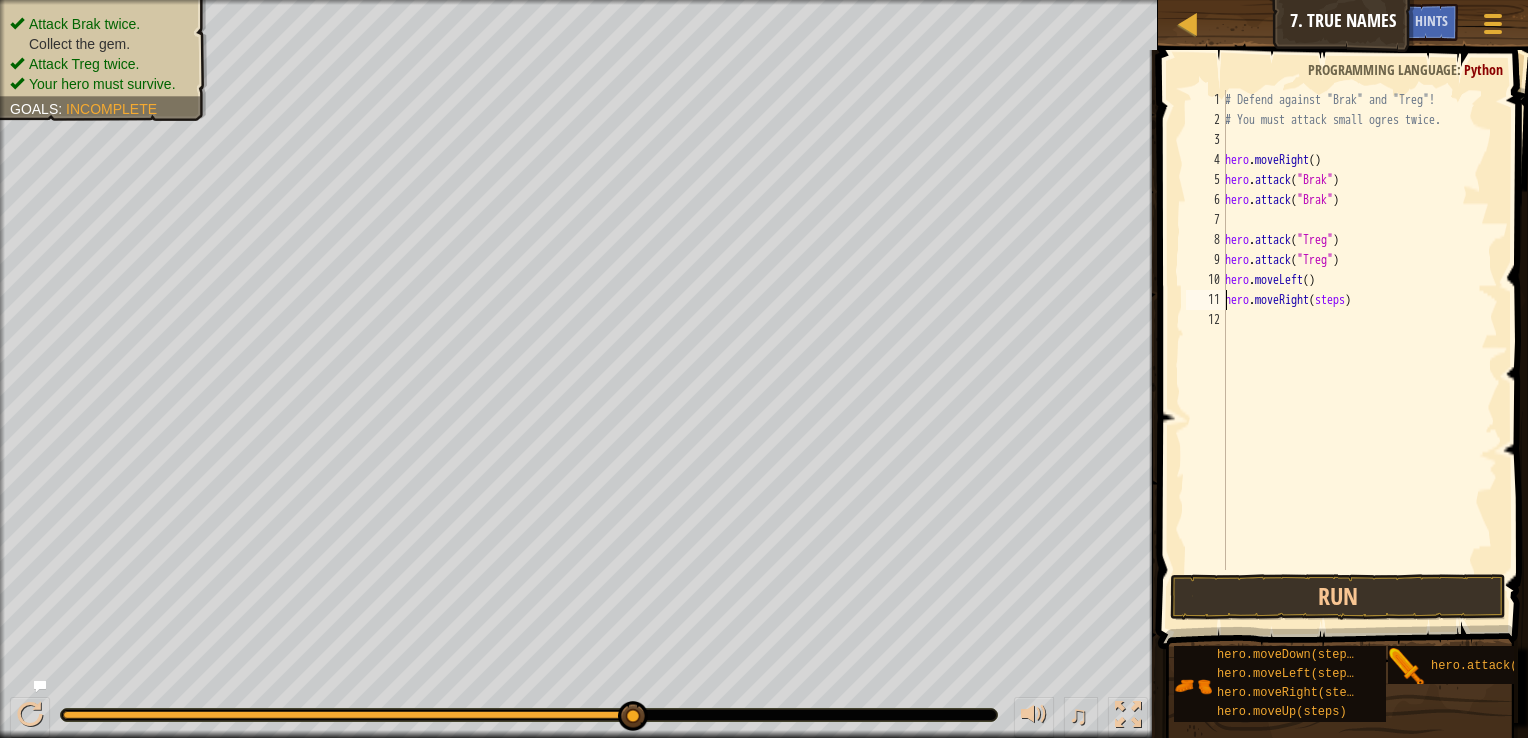 click on "# Defend against "Brak" and "Treg"! # You must attack small ogres twice. hero . moveRight ( ) hero . attack ( "Brak" ) hero . attack ( "Brak" ) hero . attack ( "Treg" ) hero . attack ( "Treg" ) hero . moveLeft ( ) hero . moveRight ( steps )" at bounding box center (1359, 350) 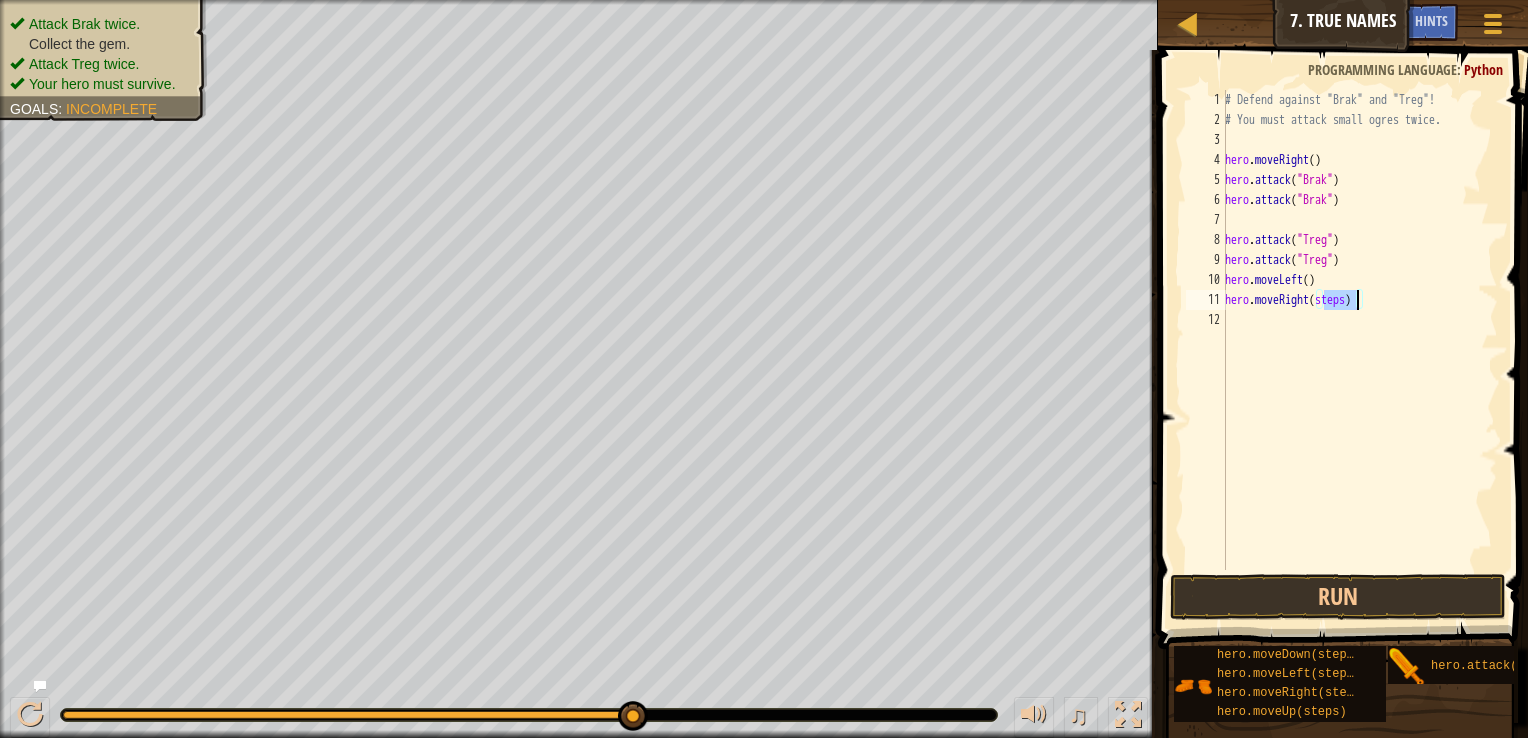click on "# Defend against "Brak" and "Treg"! # You must attack small ogres twice. hero . moveRight ( ) hero . attack ( "Brak" ) hero . attack ( "Brak" ) hero . attack ( "Treg" ) hero . attack ( "Treg" ) hero . moveLeft ( ) hero . moveRight ( steps )" at bounding box center [1359, 350] 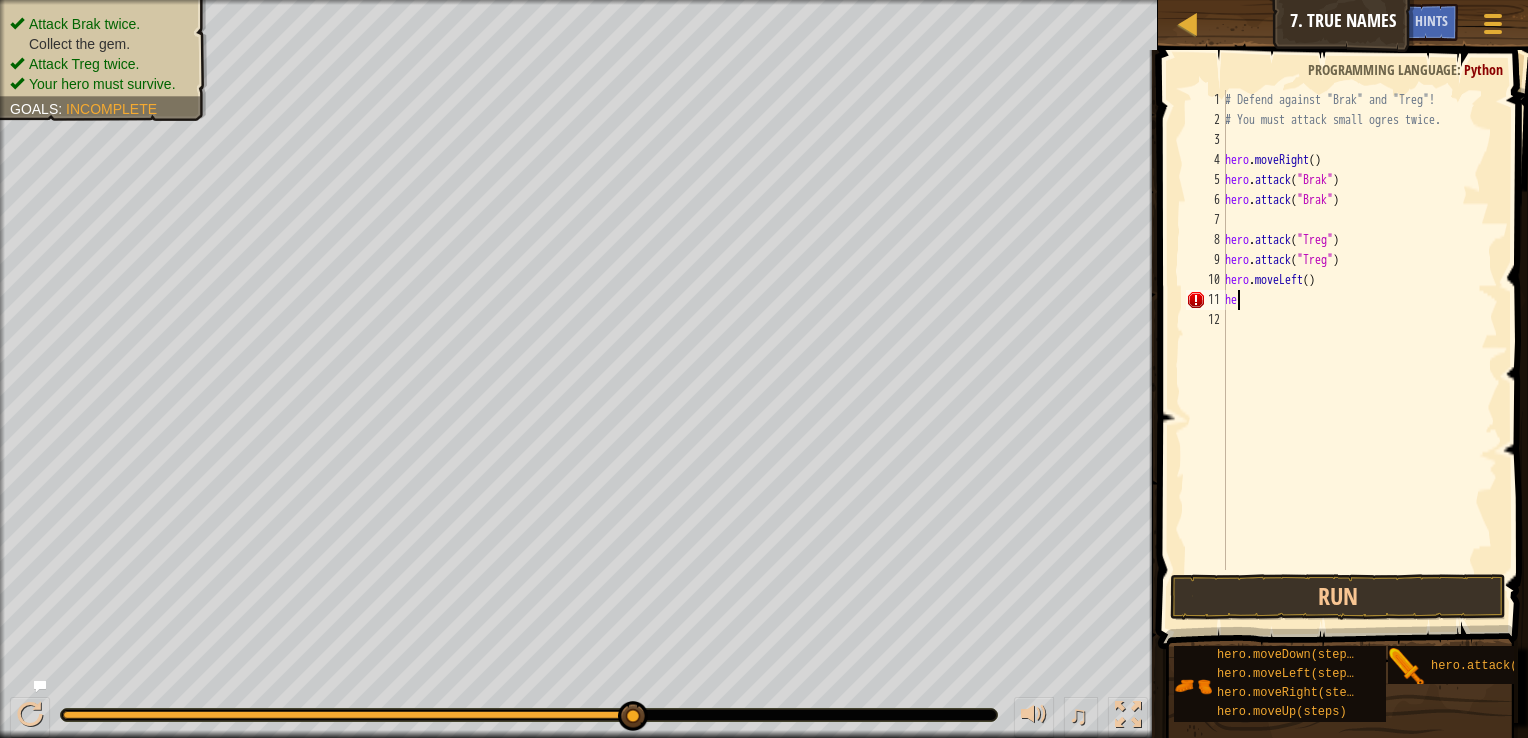type on "h" 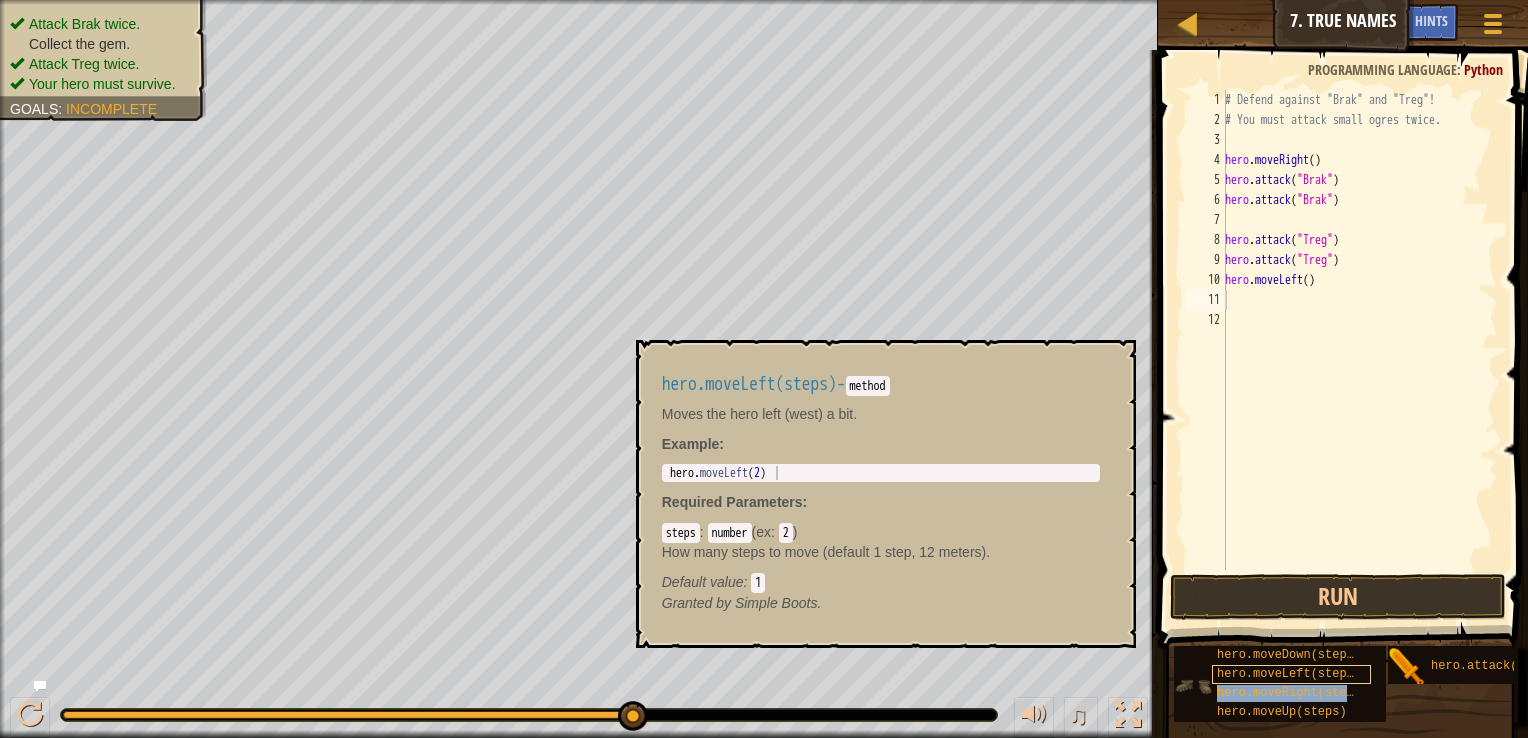 type on "hero.moveLeft()" 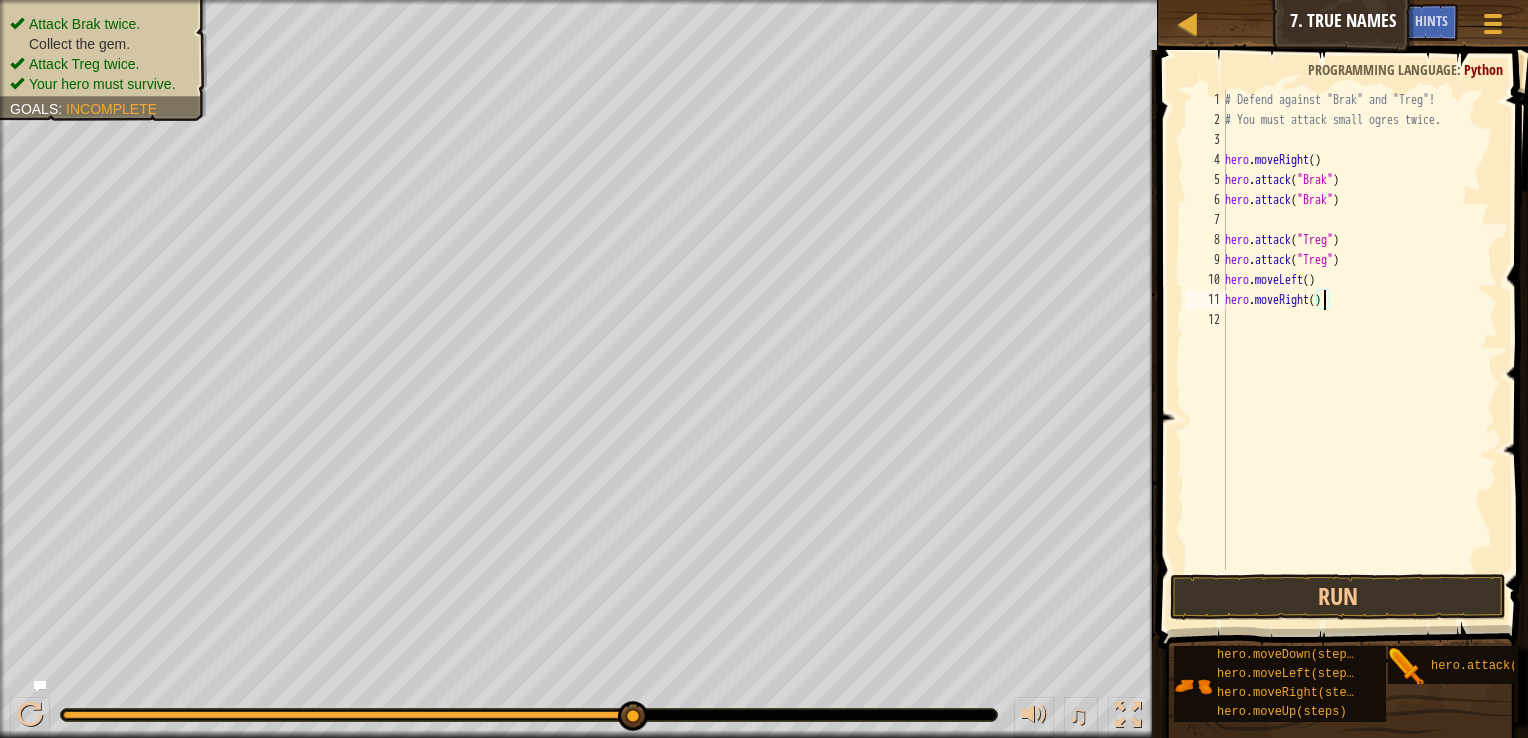 scroll, scrollTop: 9, scrollLeft: 8, axis: both 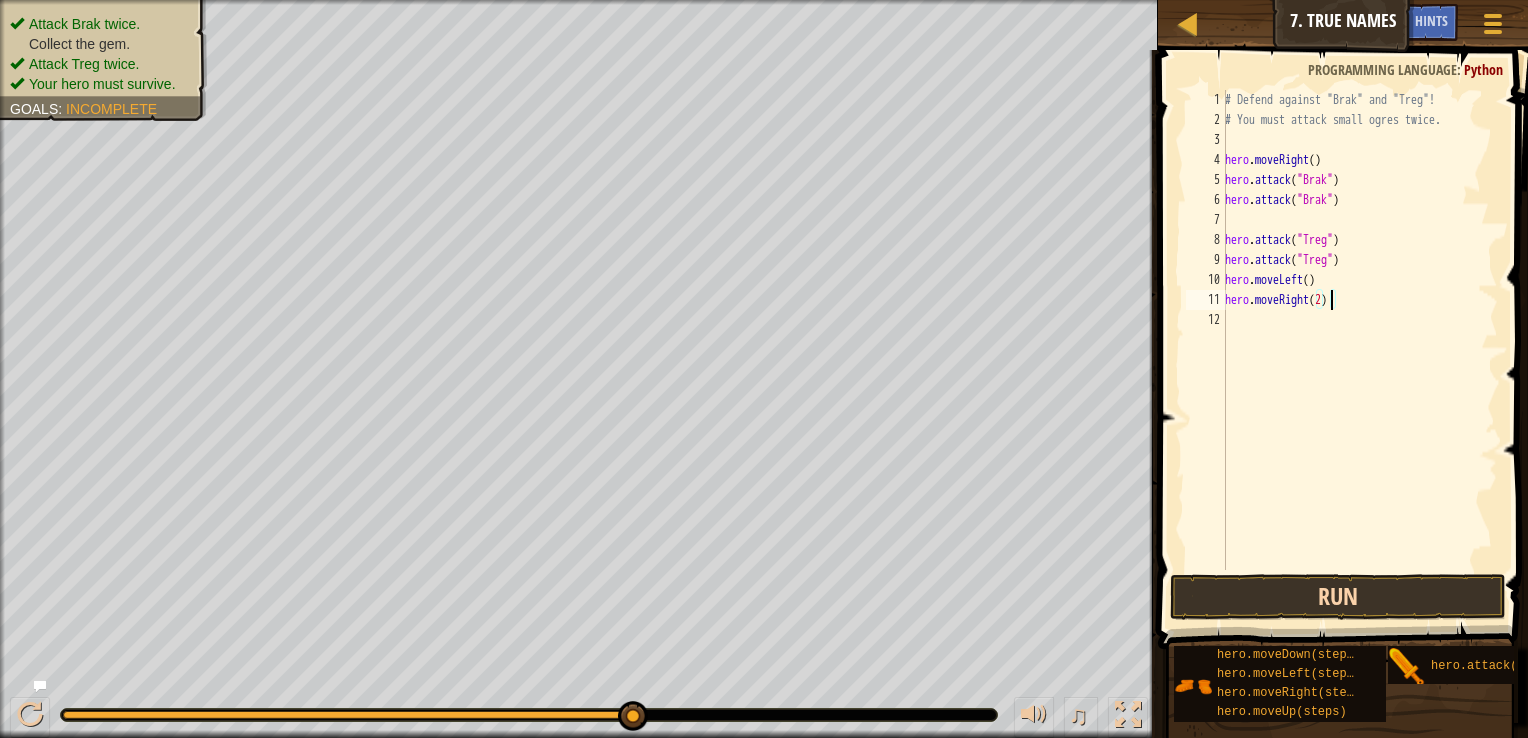 type on "hero.moveRight(2)" 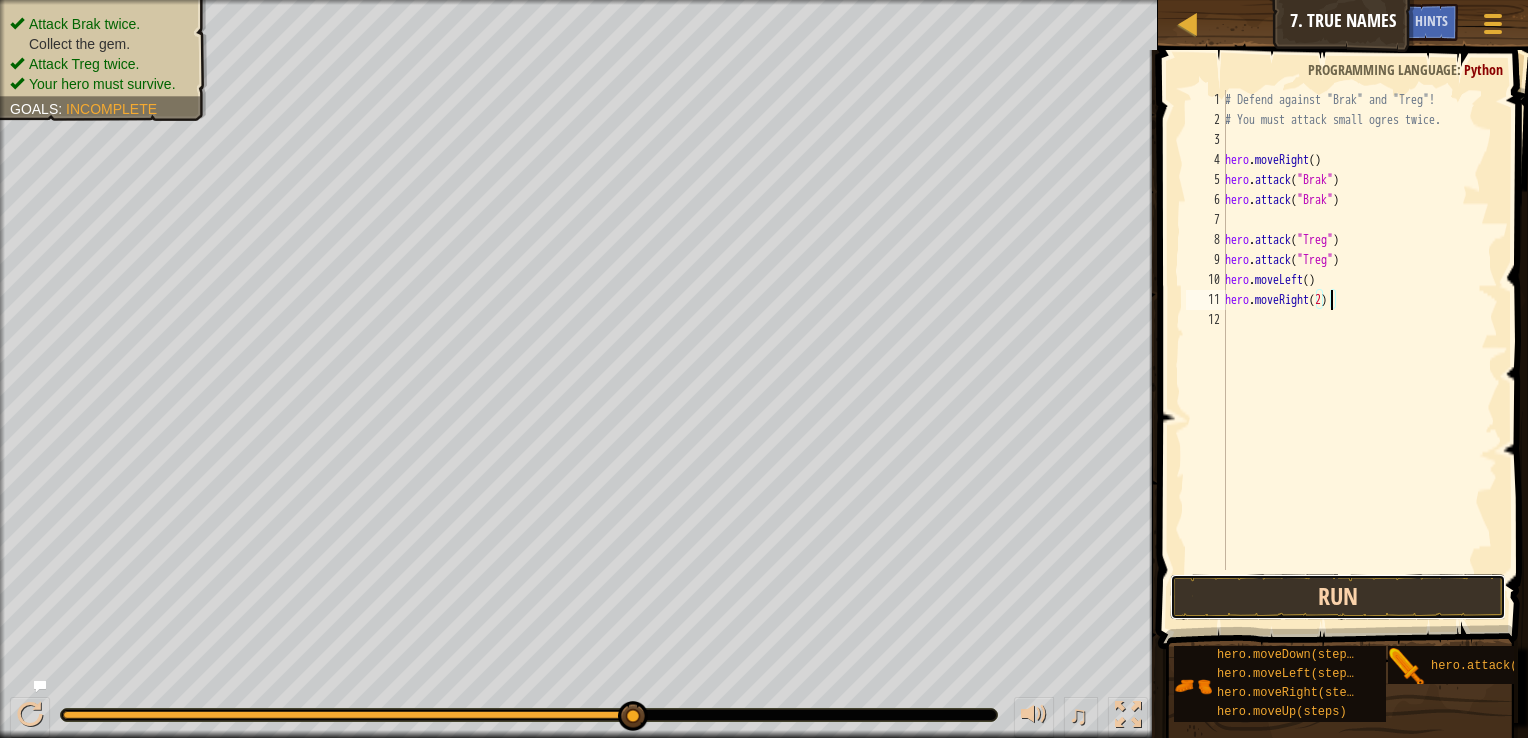 click on "Run" at bounding box center (1338, 597) 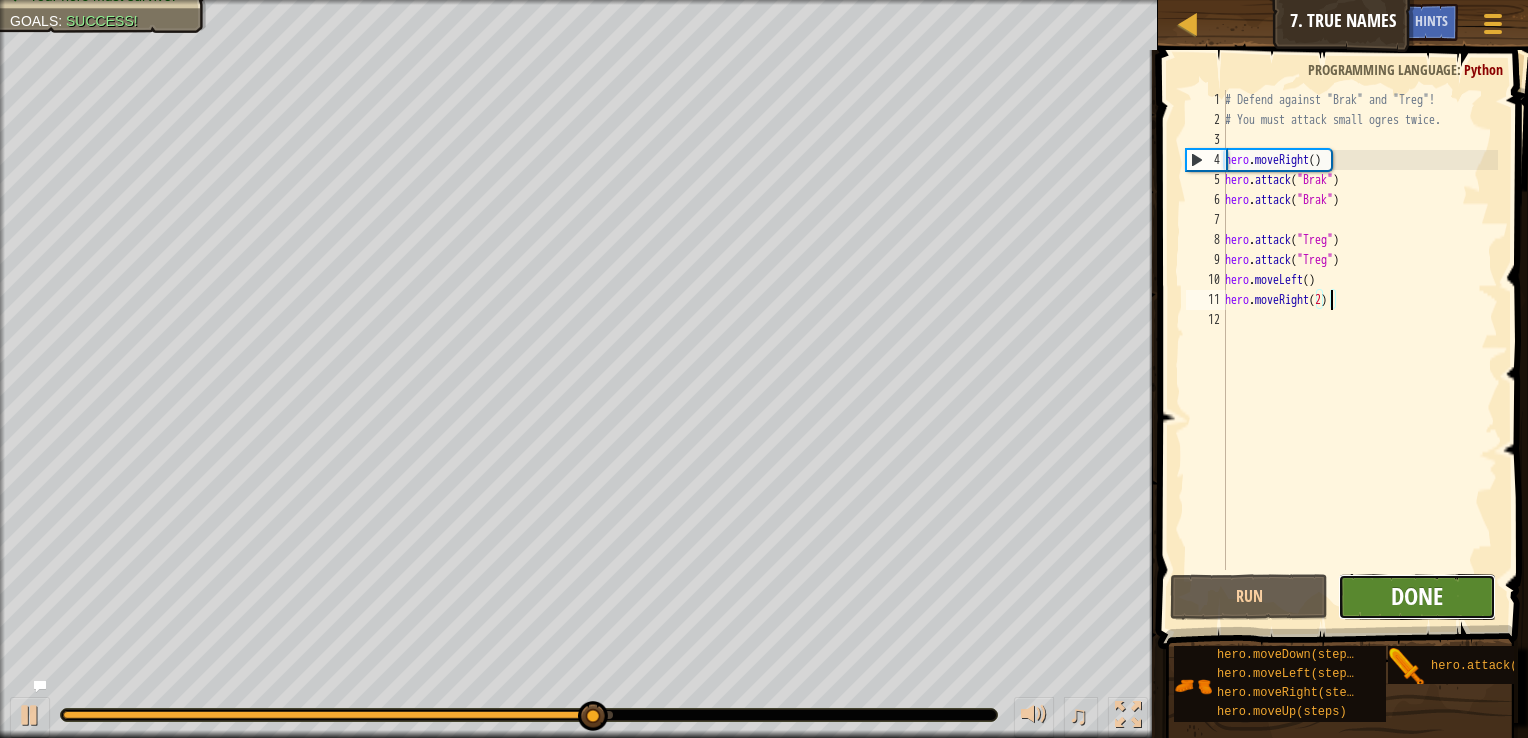 click on "Done" at bounding box center (1417, 596) 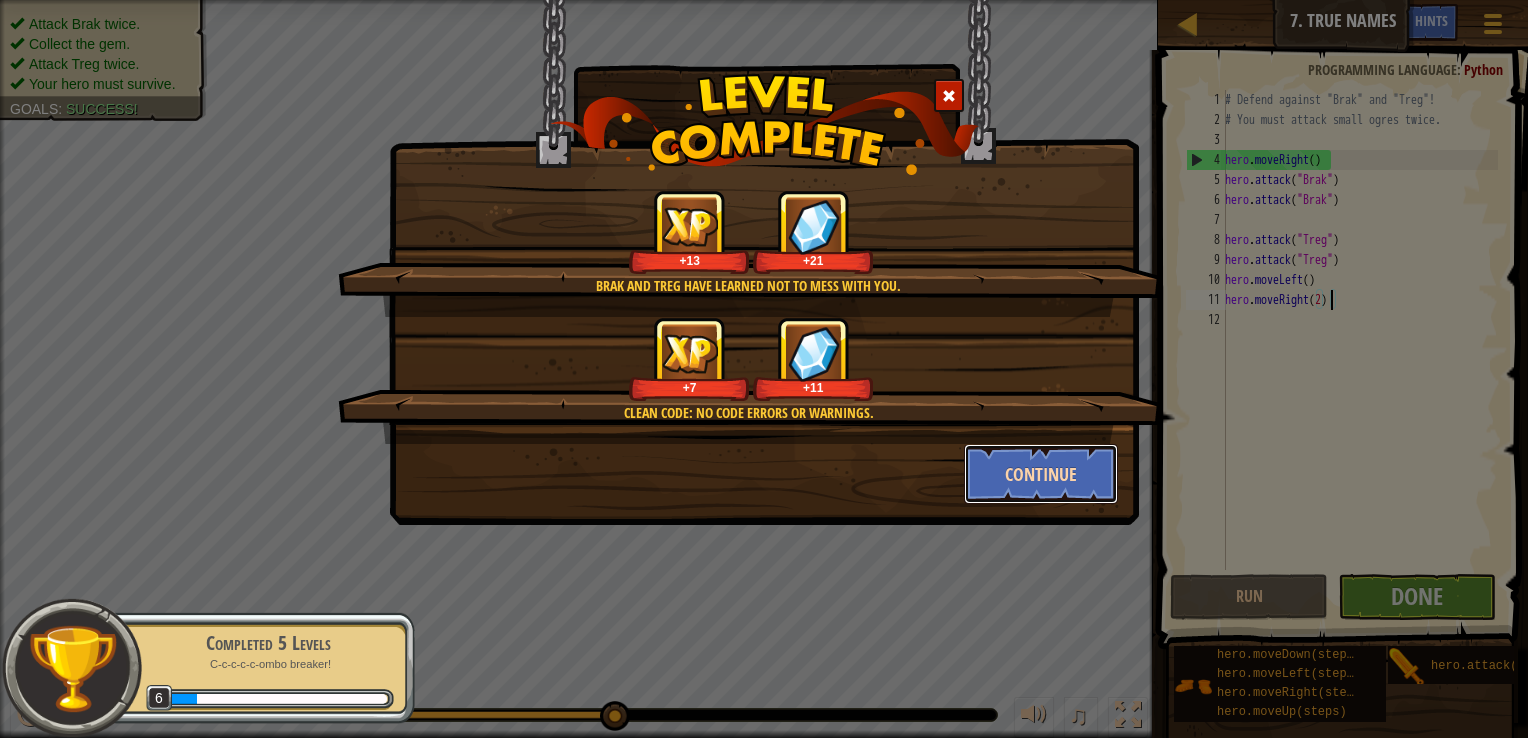 click on "Continue" at bounding box center [1041, 474] 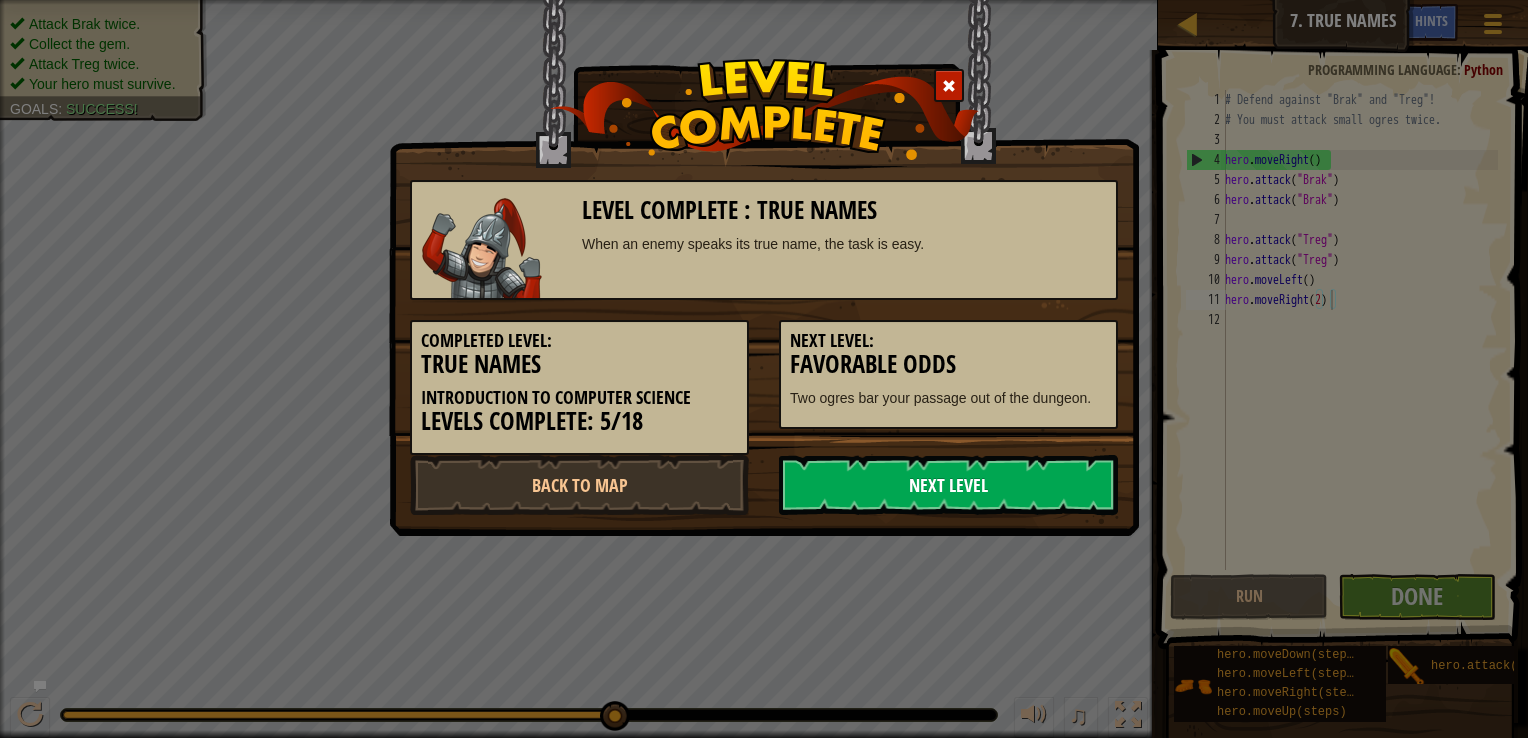 drag, startPoint x: 981, startPoint y: 498, endPoint x: 989, endPoint y: 486, distance: 14.422205 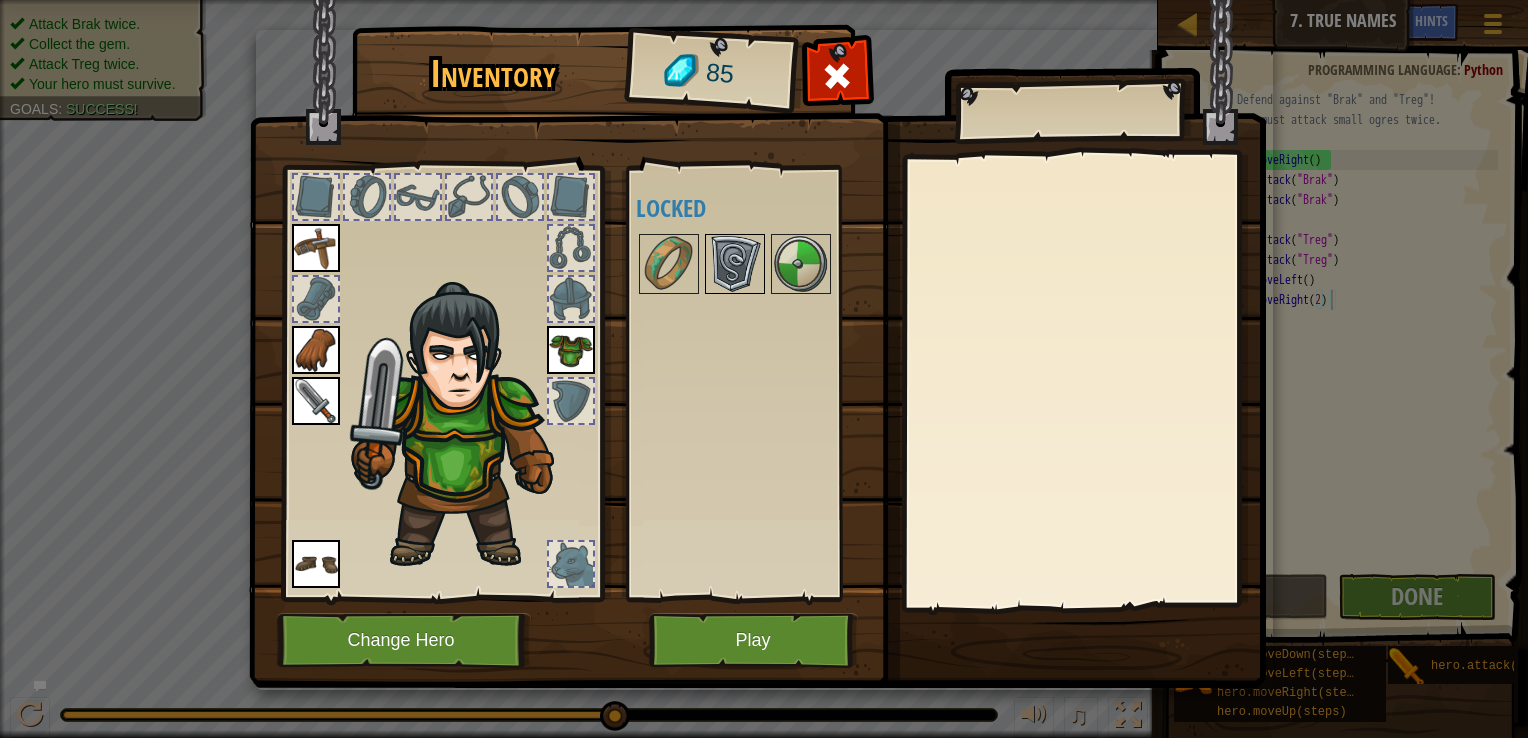 click at bounding box center (735, 264) 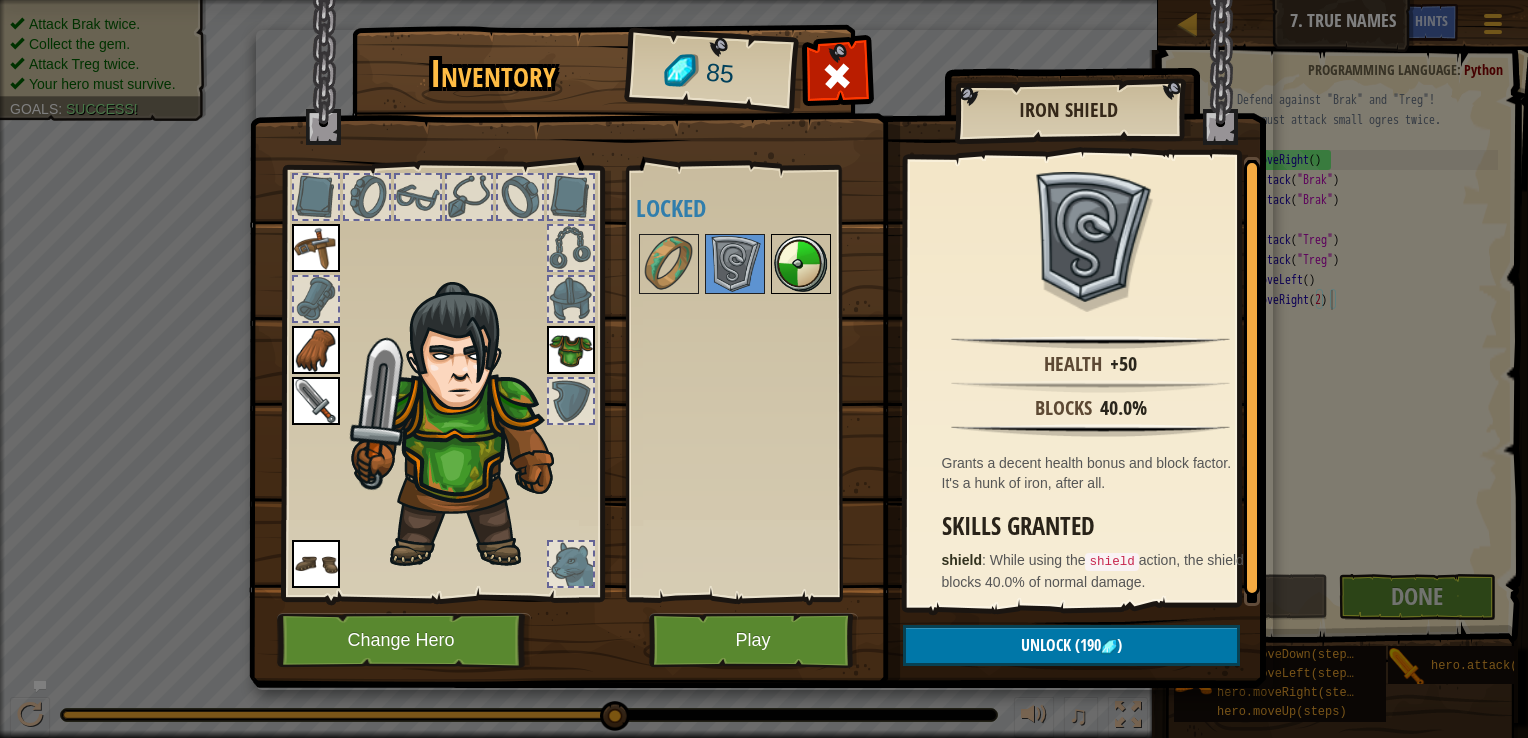 click at bounding box center [801, 264] 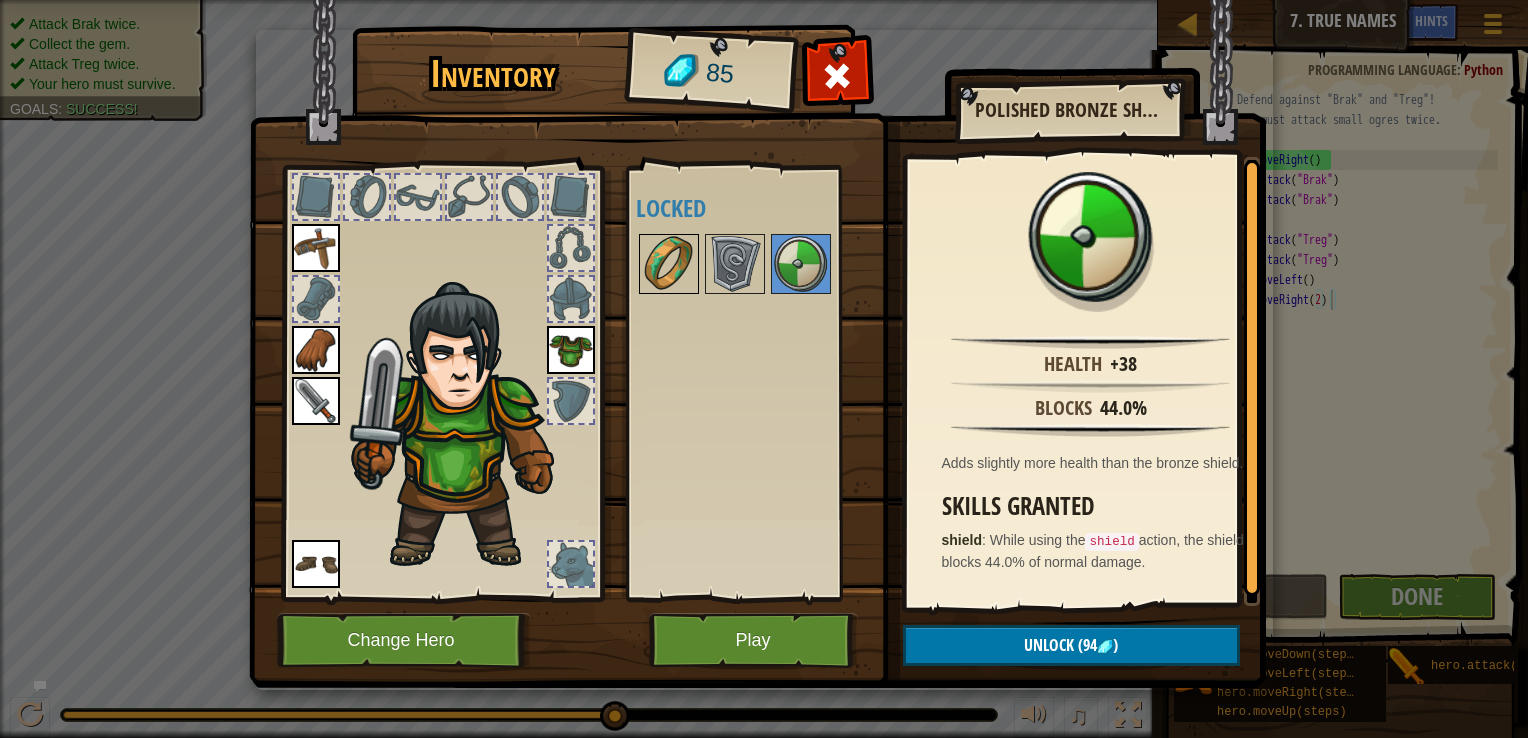 click at bounding box center (669, 264) 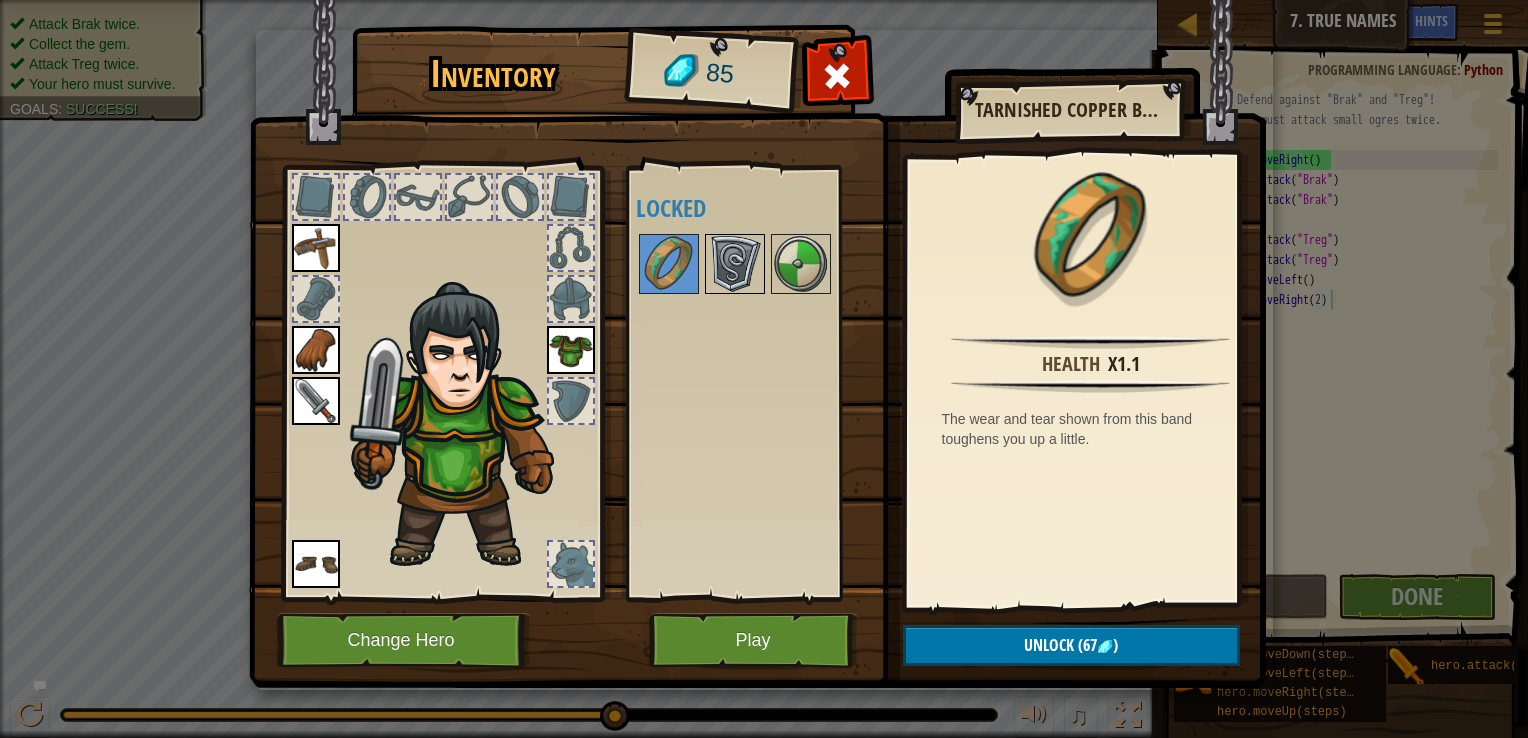 click at bounding box center [735, 264] 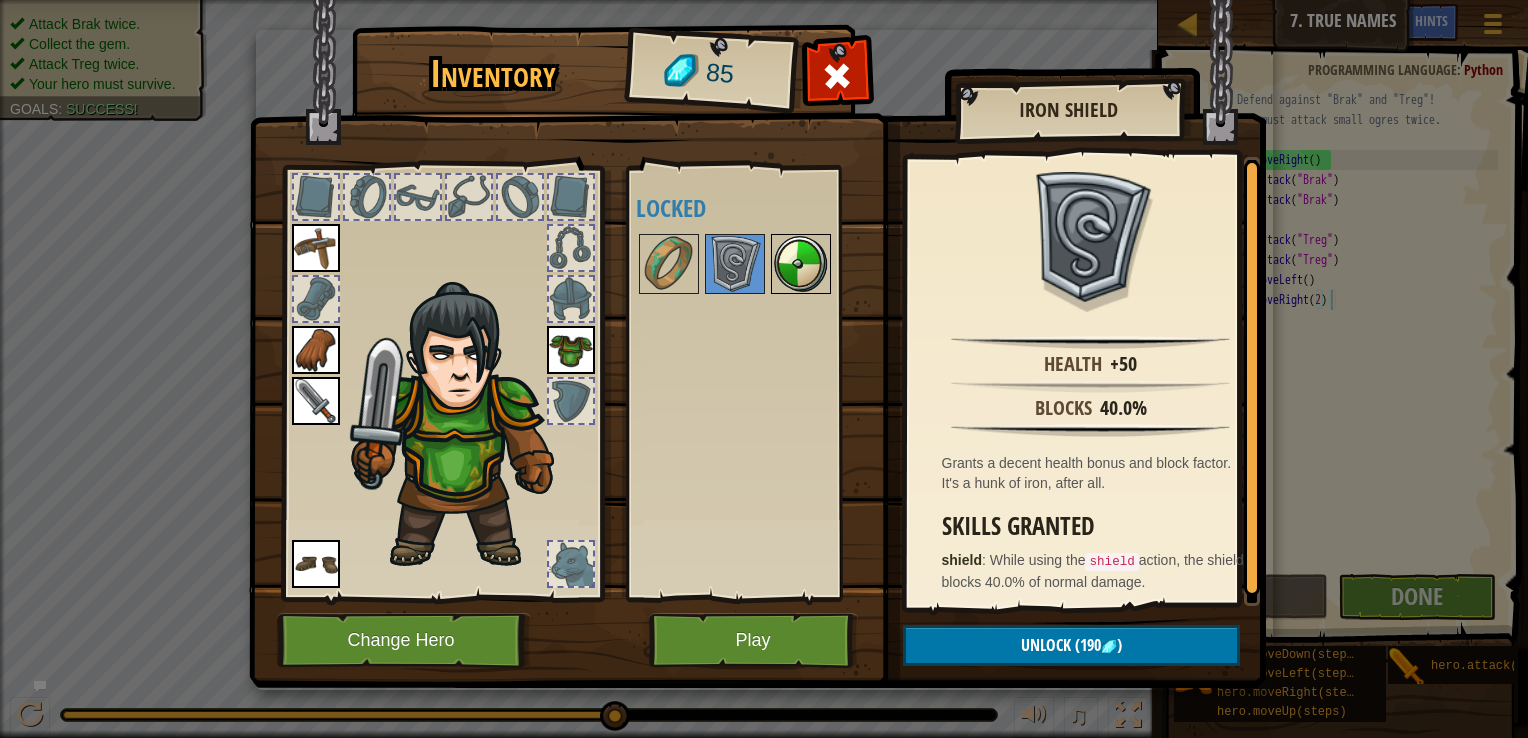 click at bounding box center [801, 264] 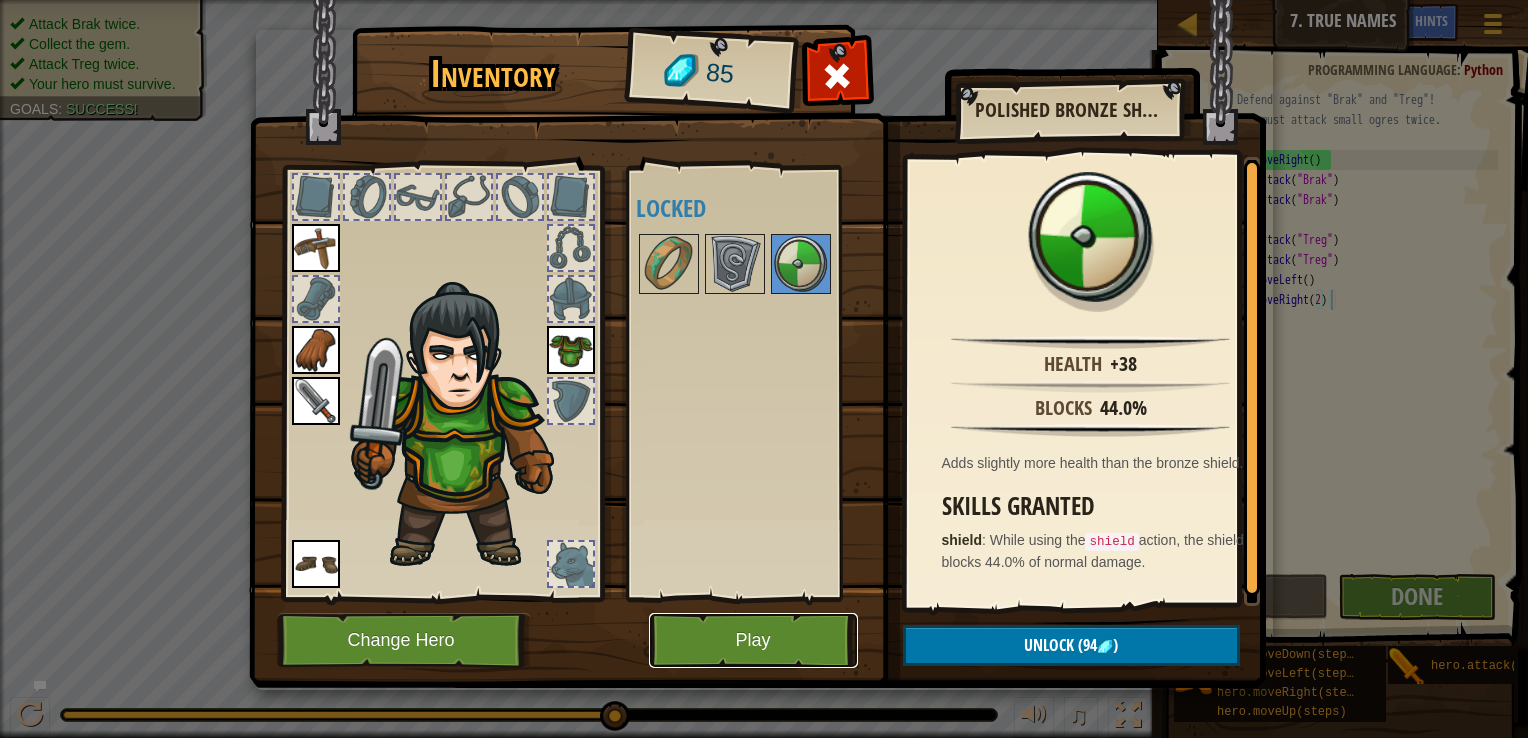 click on "Play" at bounding box center (753, 640) 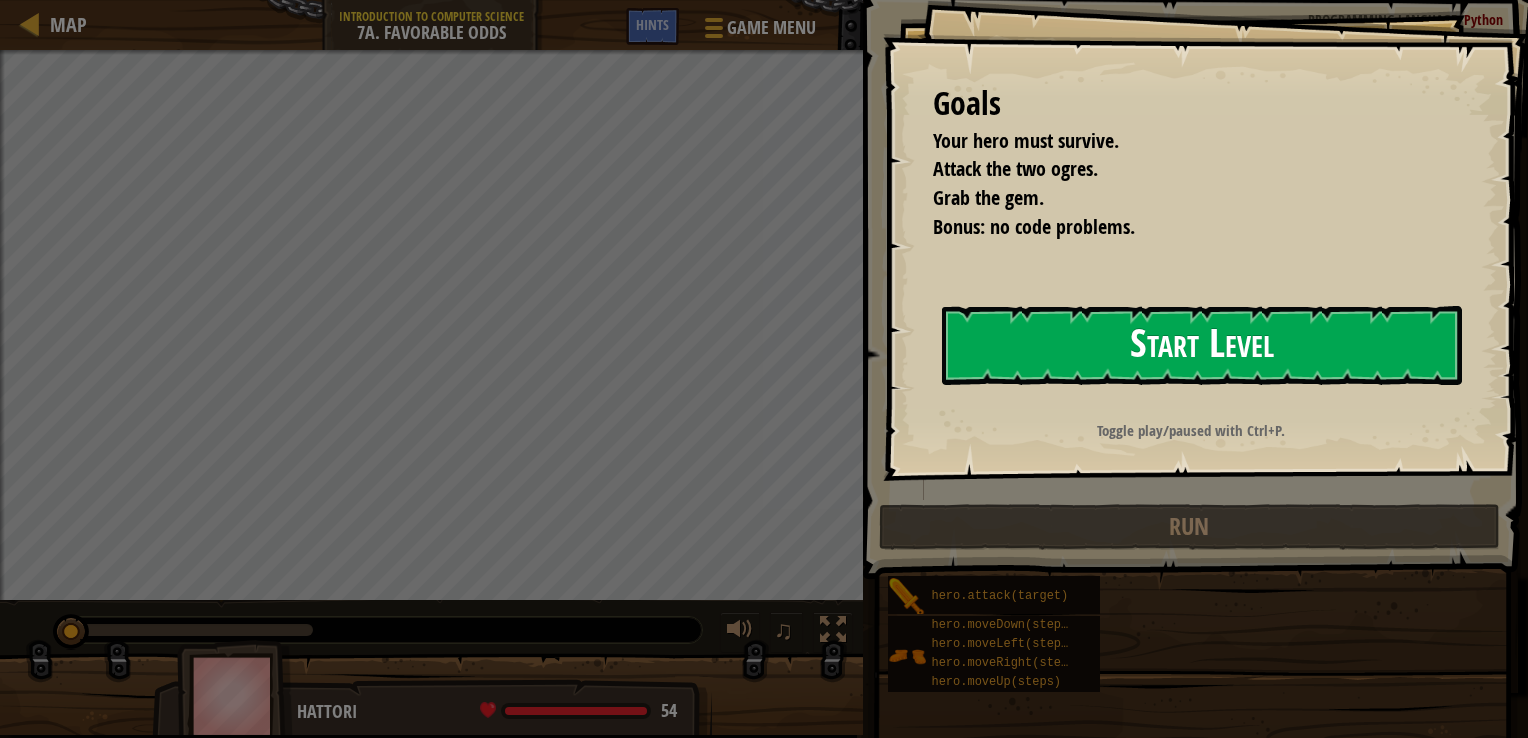 click on "Start Level" at bounding box center (1202, 345) 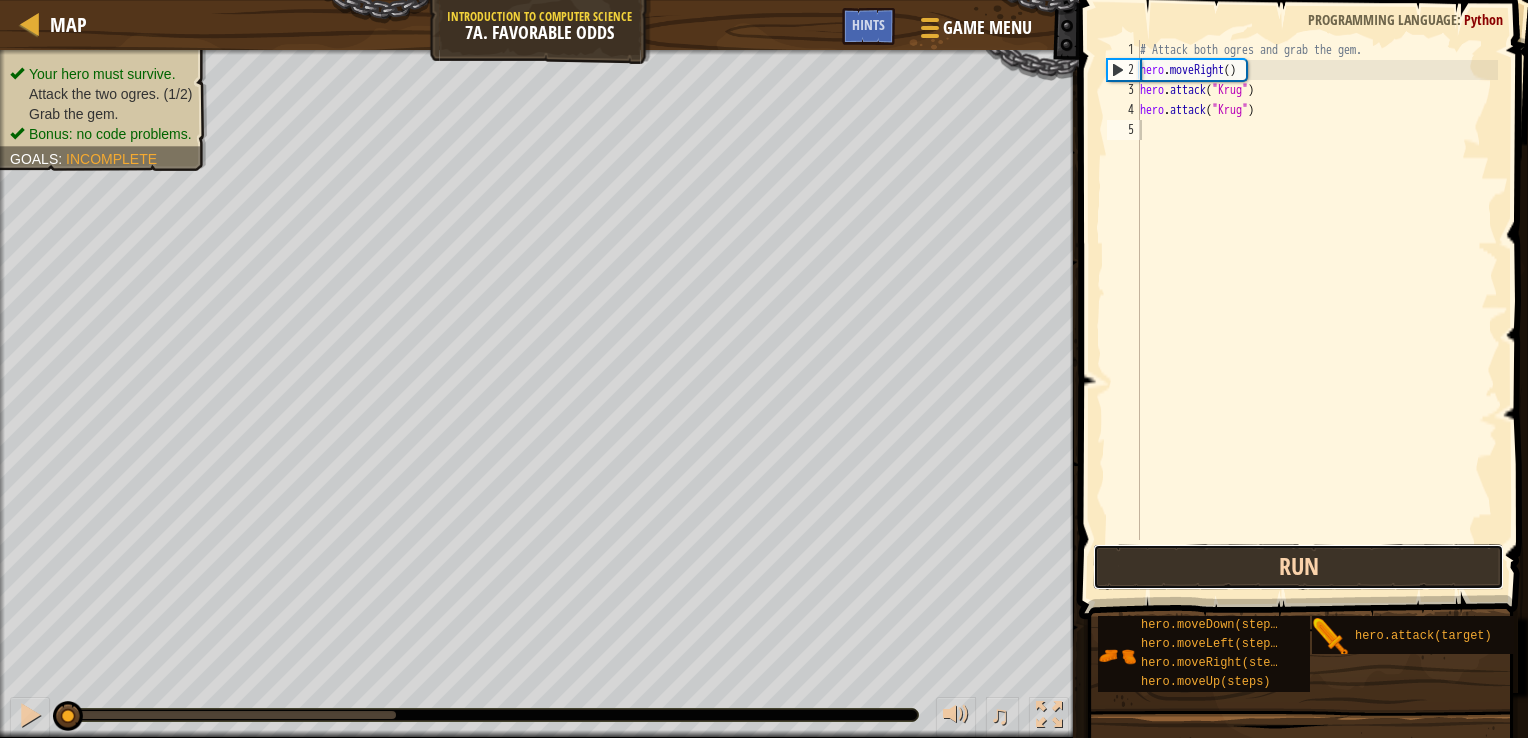 click on "Run" at bounding box center (1299, 567) 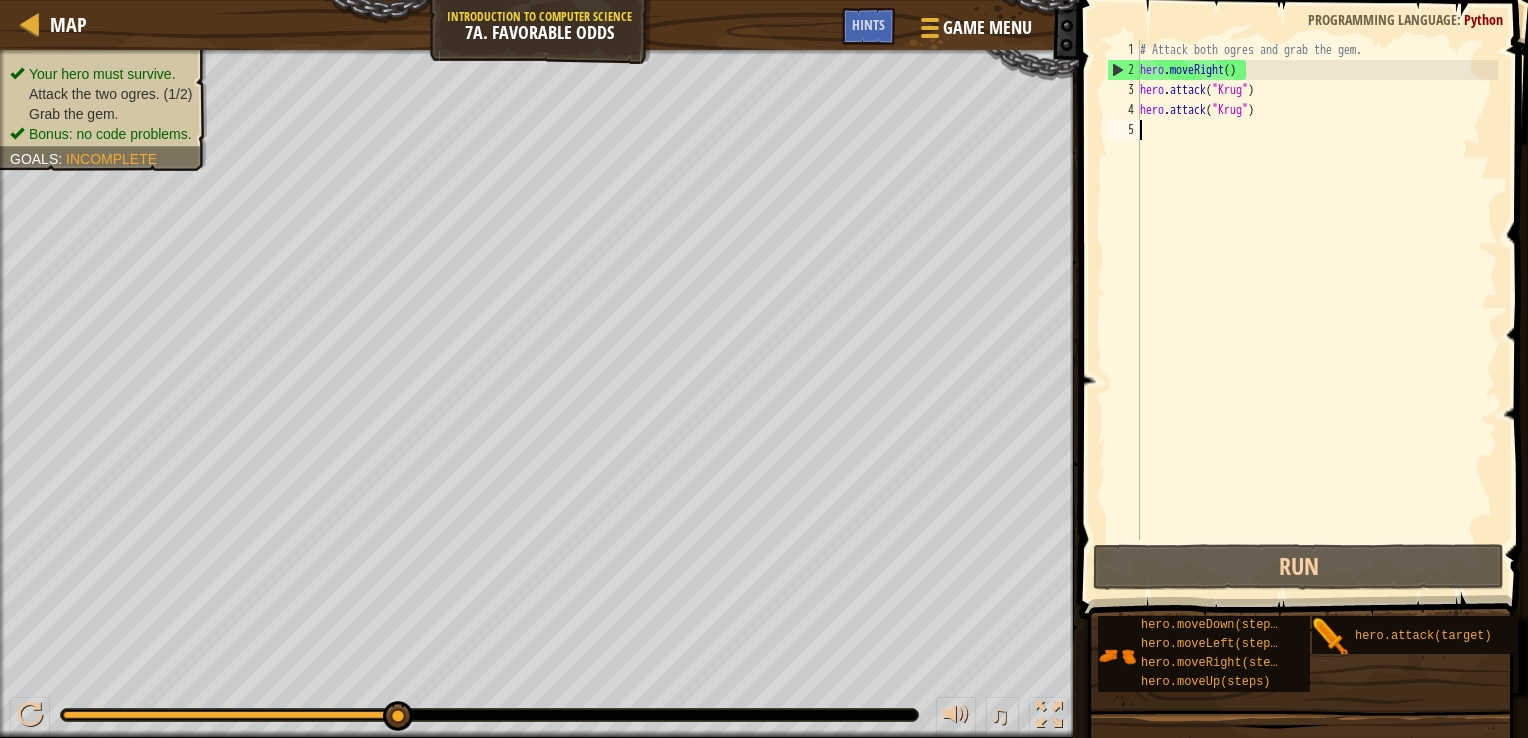click on "♫" at bounding box center [539, 710] 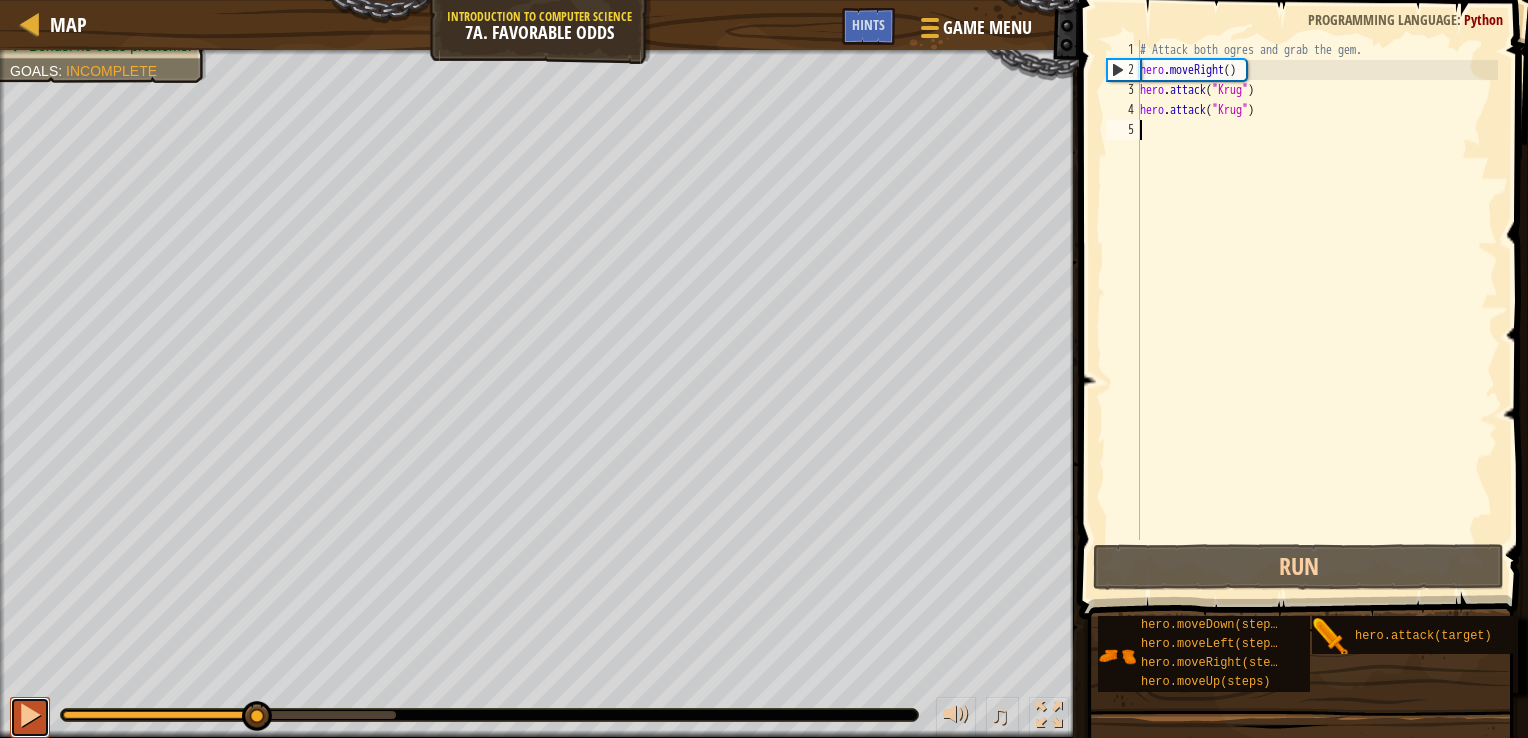 click at bounding box center [30, 715] 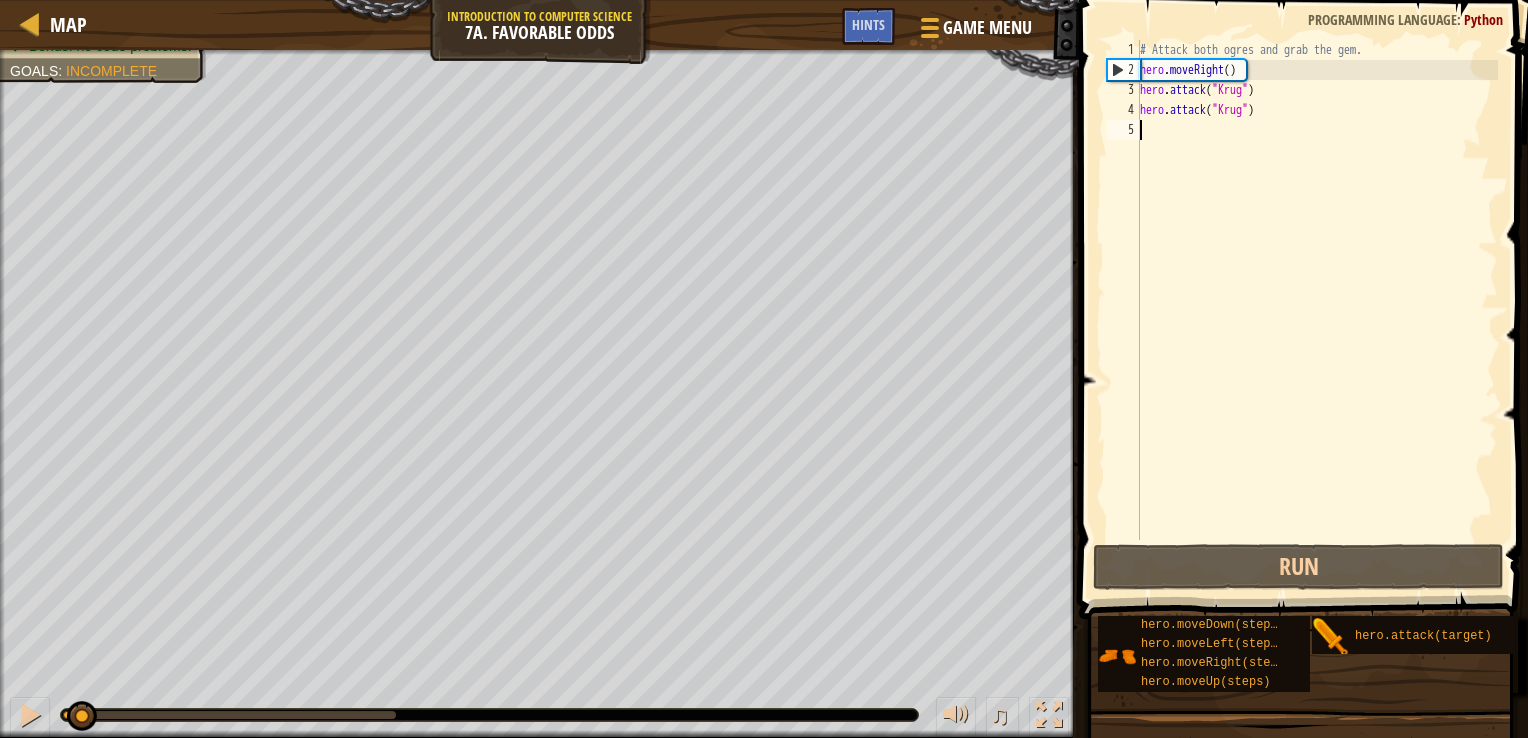click at bounding box center (71, 715) 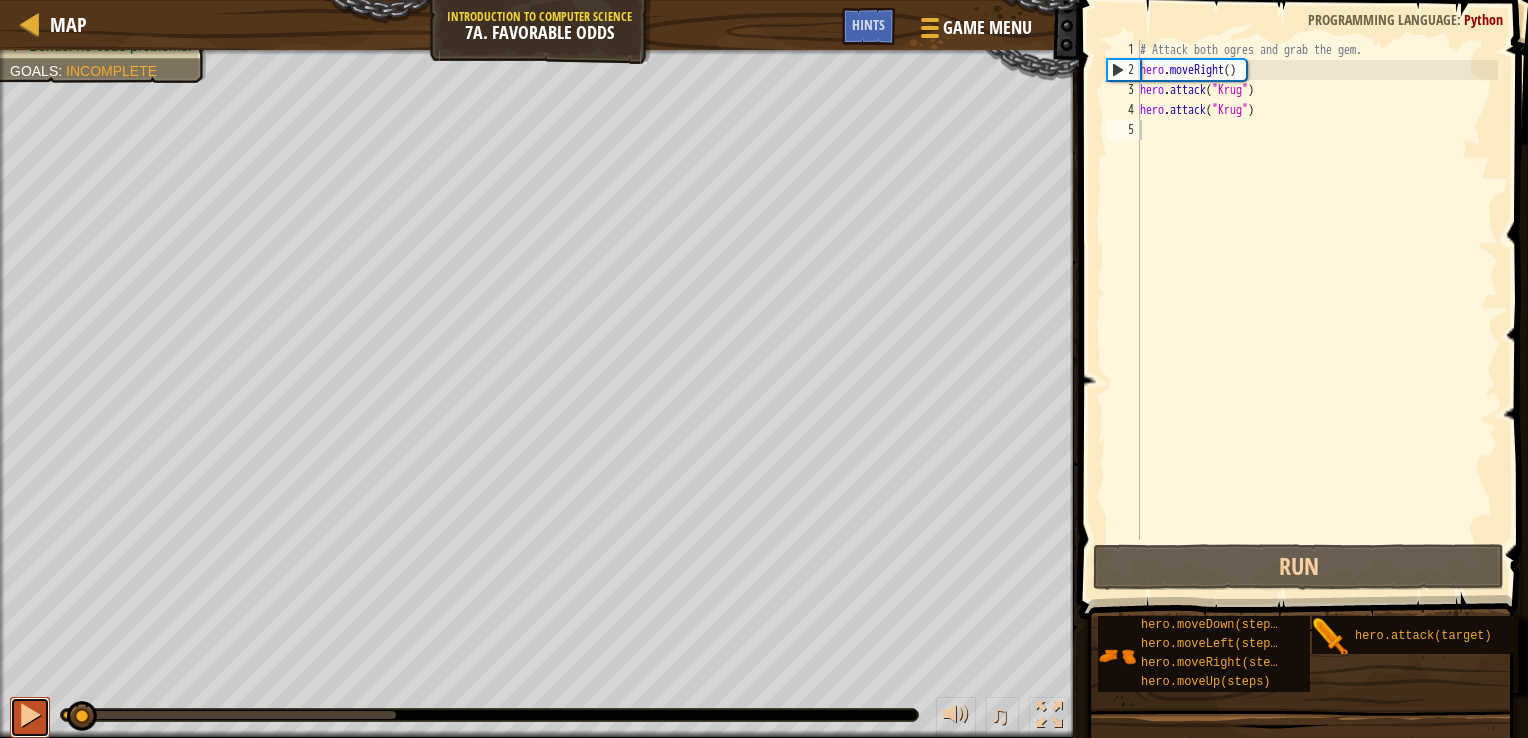 click at bounding box center (30, 715) 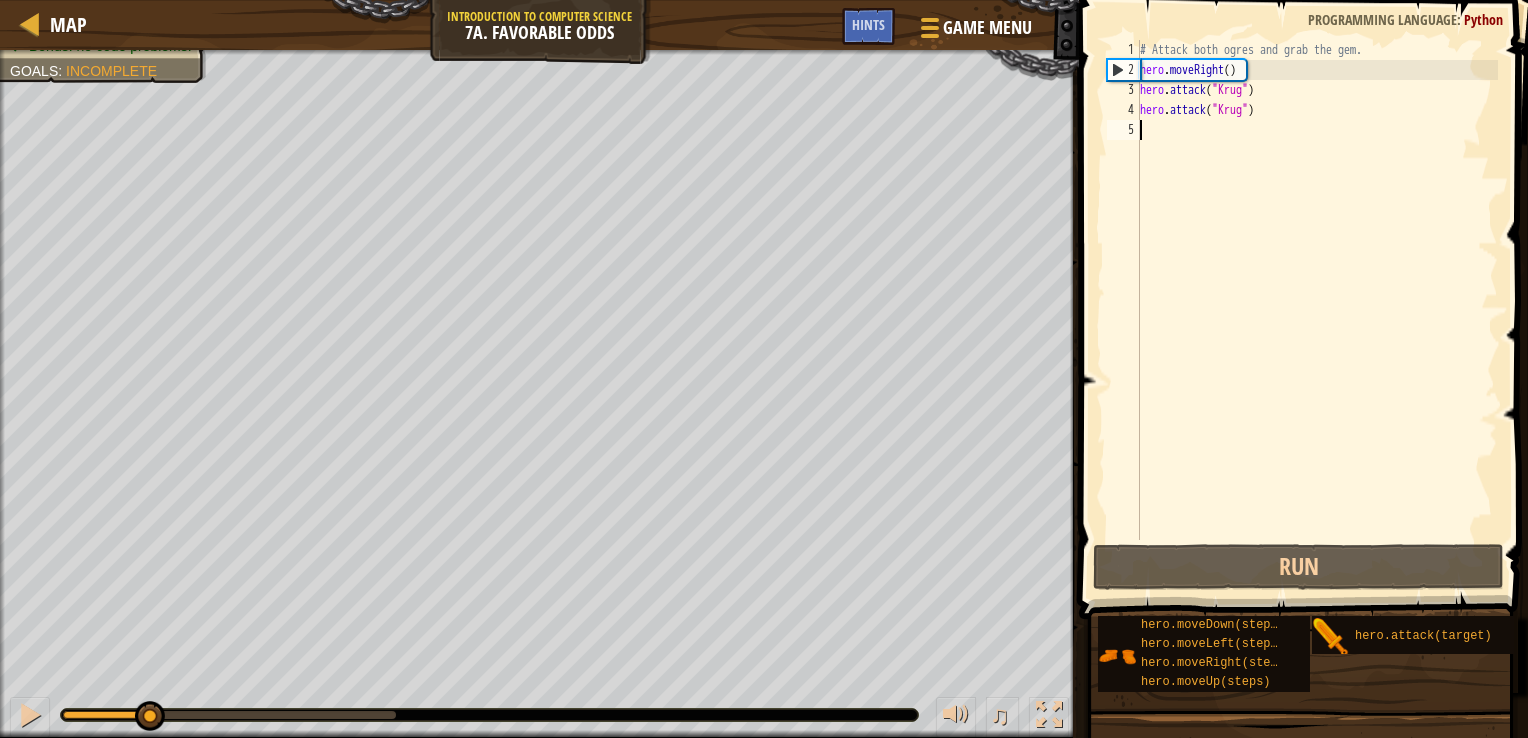 click at bounding box center [229, 715] 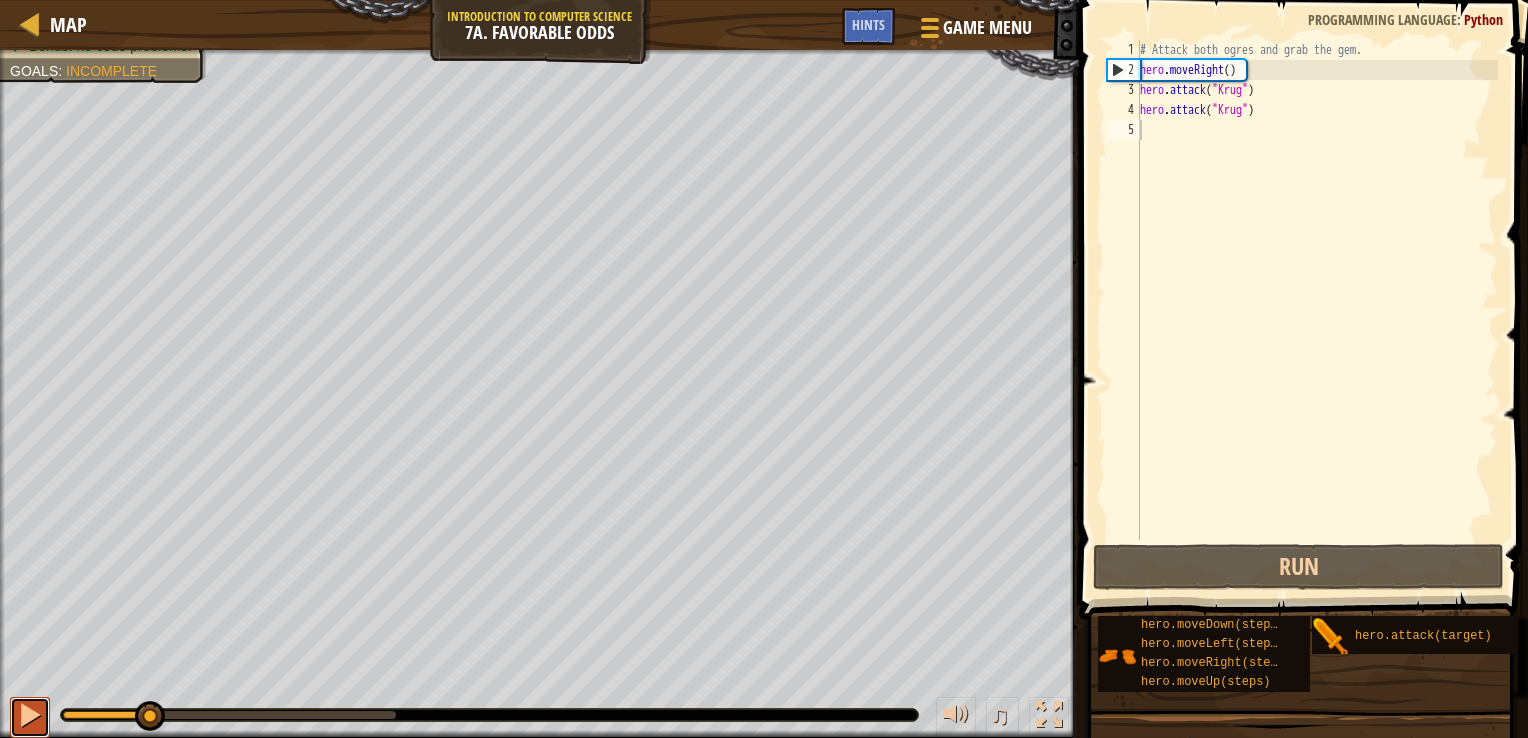click at bounding box center [30, 715] 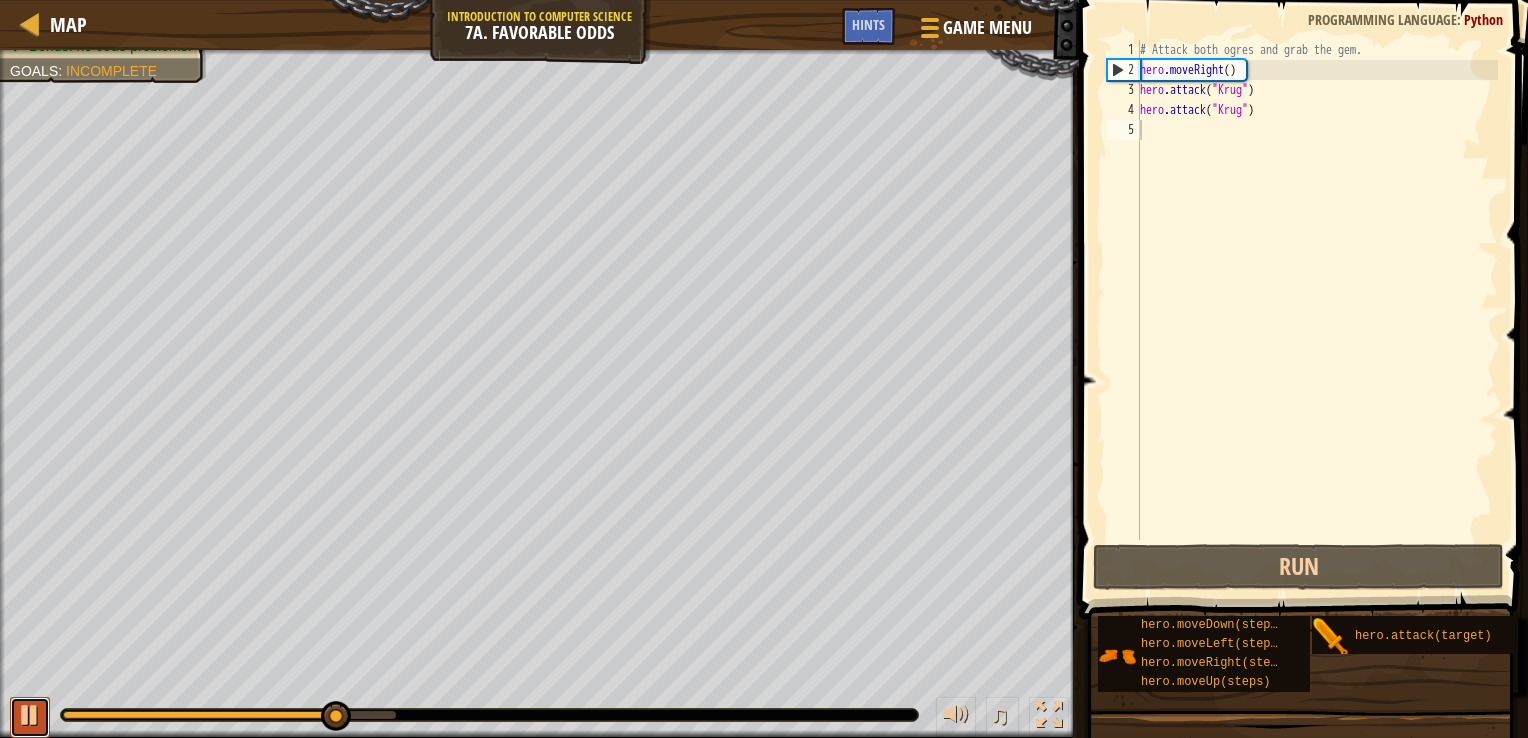 click at bounding box center (30, 715) 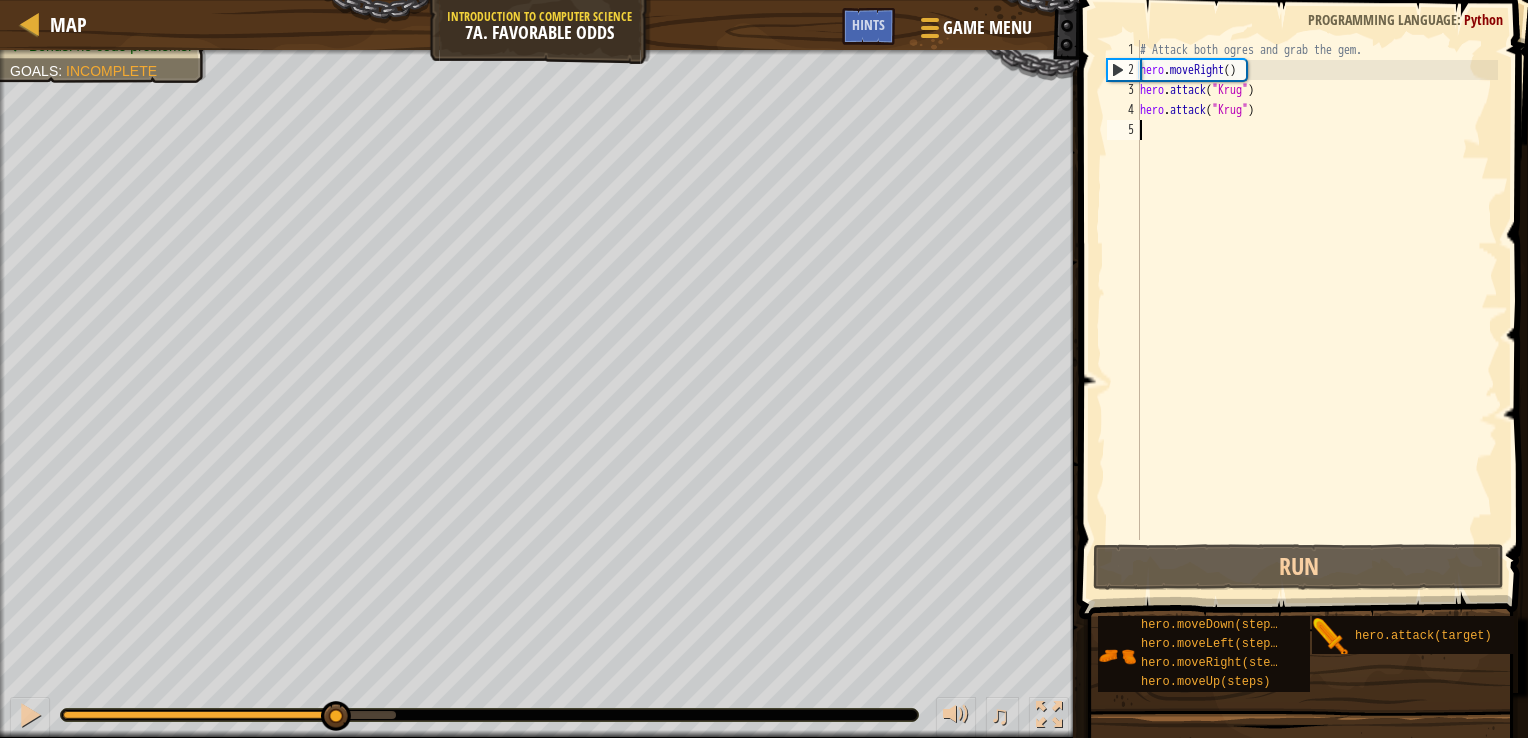 click at bounding box center [198, 715] 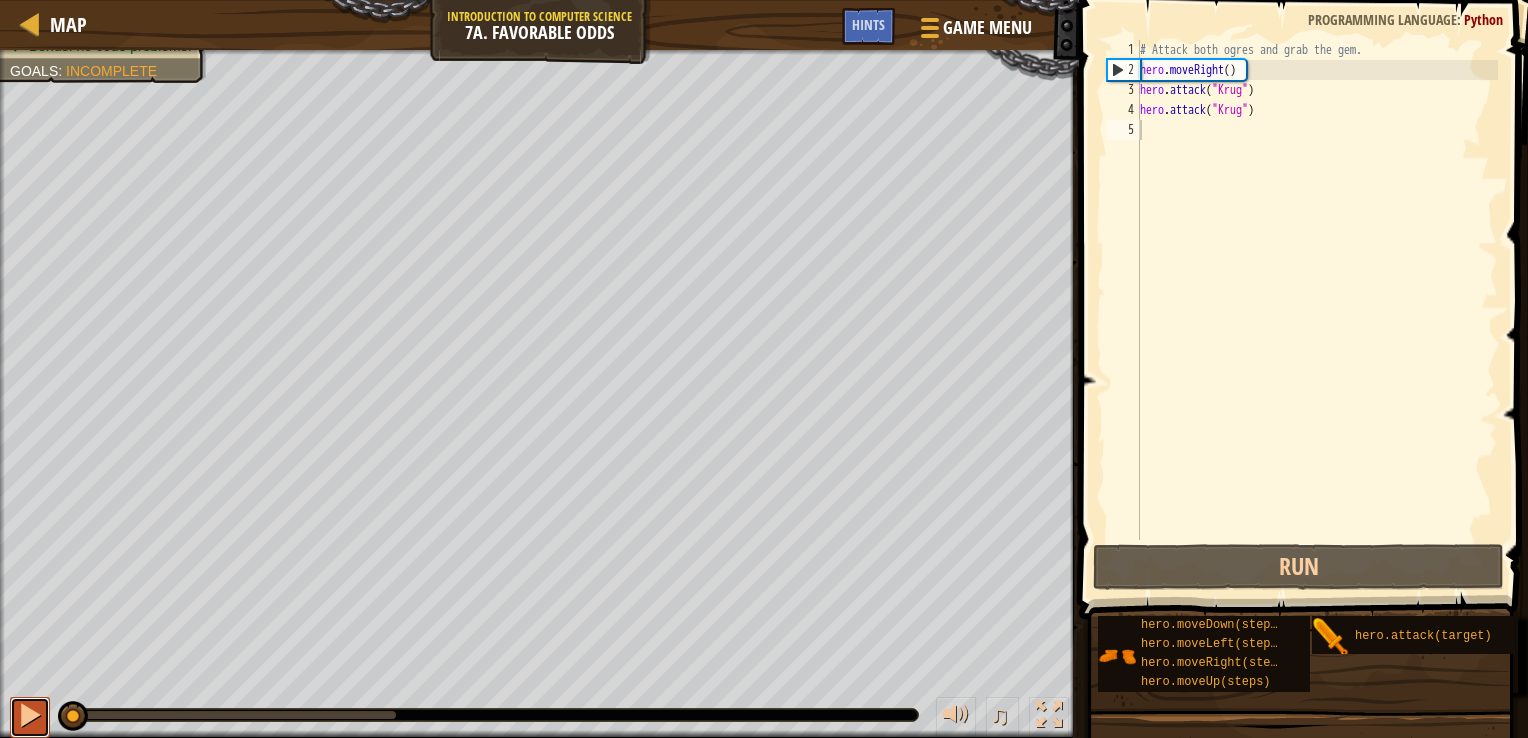 click at bounding box center (30, 715) 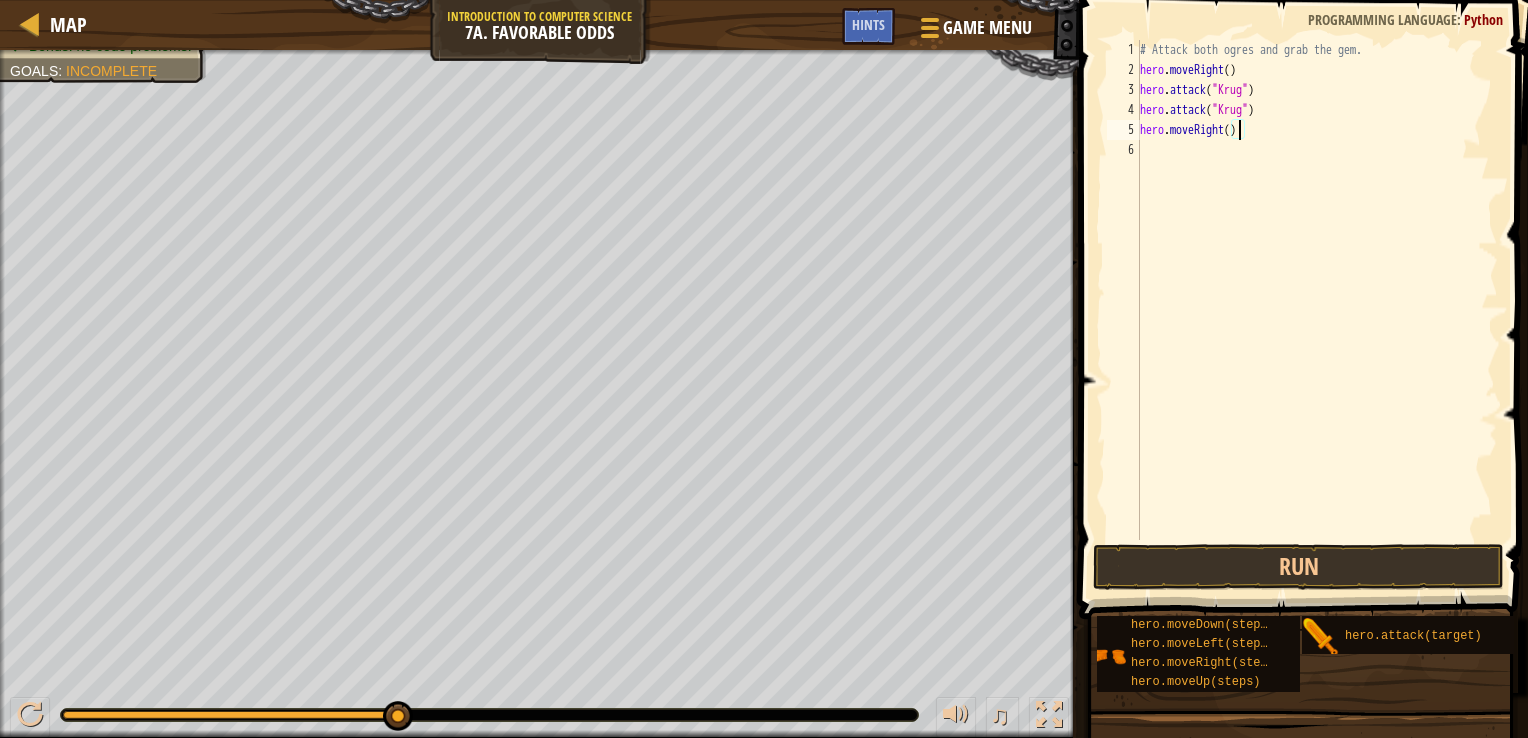 scroll, scrollTop: 0, scrollLeft: 0, axis: both 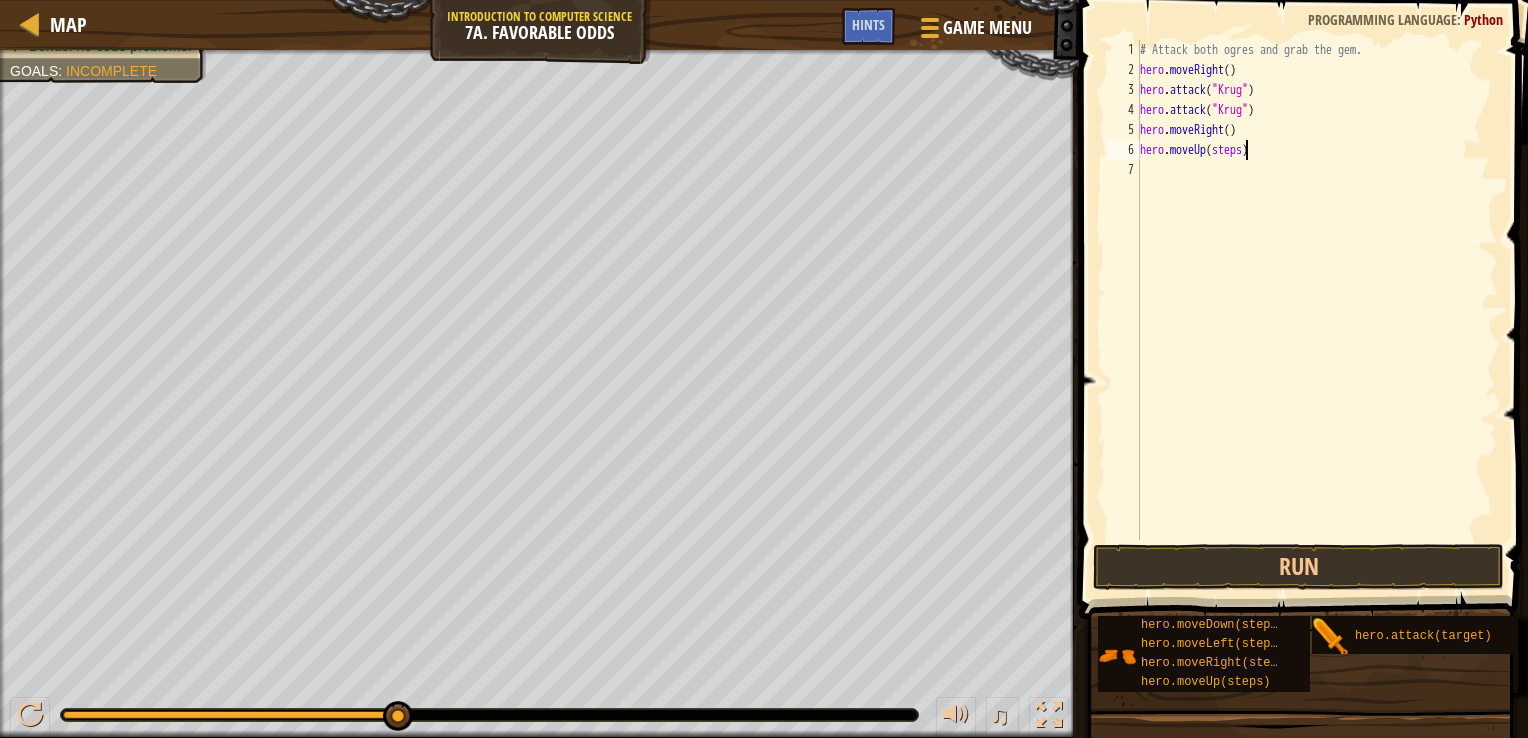 click on "# Attack both ogres and grab the gem. hero . moveRight ( ) hero . attack ( "[PERSON_NAME]" ) hero . attack ( "[PERSON_NAME]" ) hero . moveRight ( ) hero . moveUp ( steps )" at bounding box center [1317, 310] 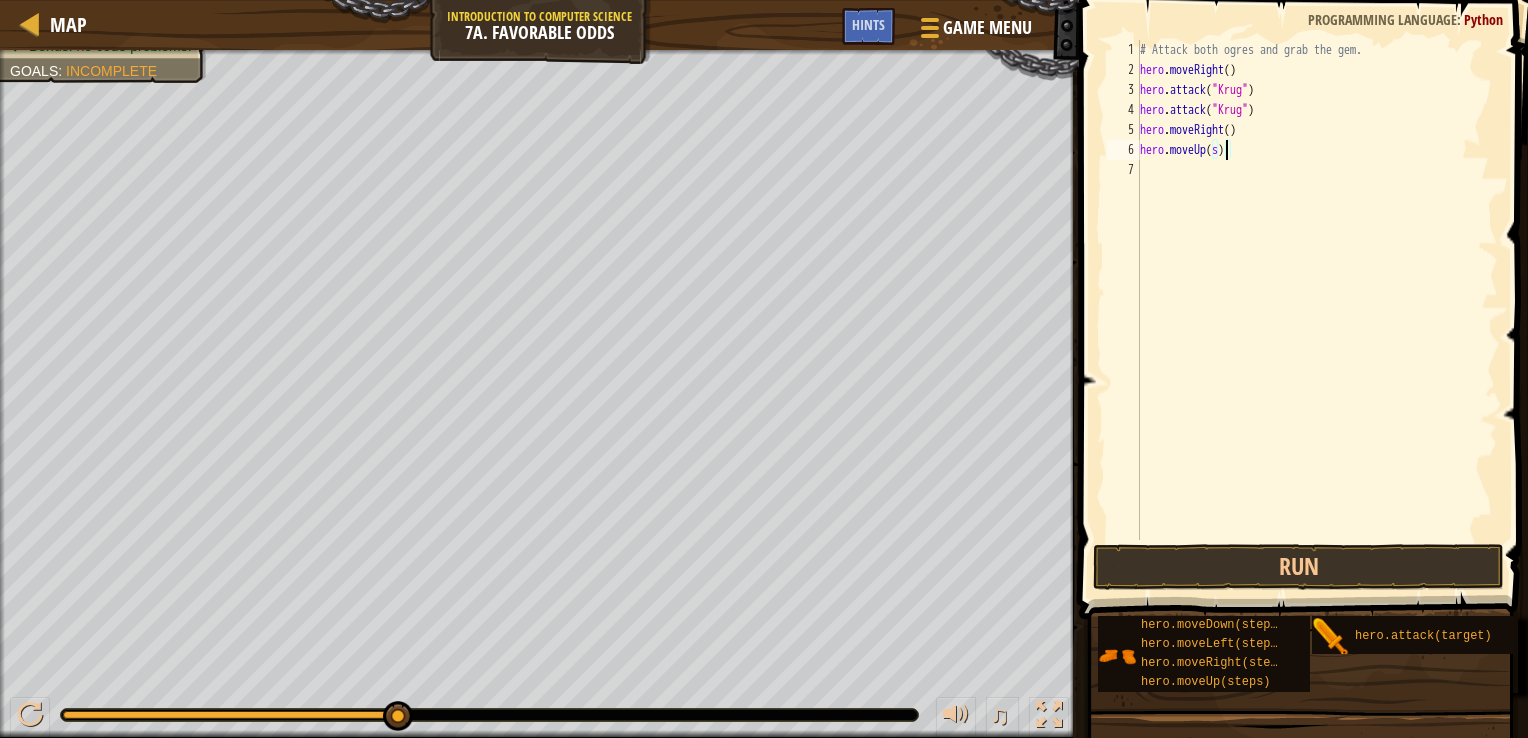 scroll, scrollTop: 9, scrollLeft: 5, axis: both 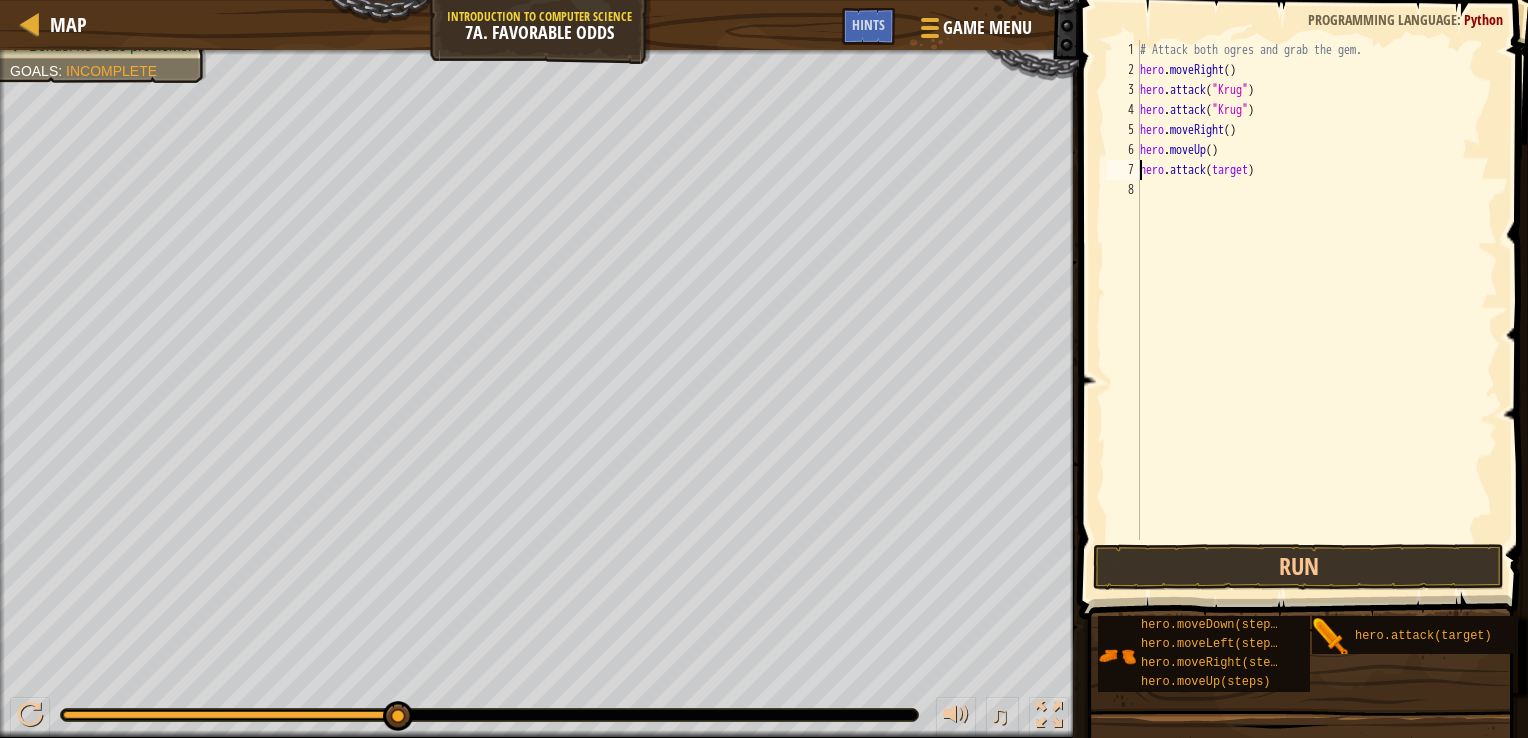 click on "# Attack both ogres and grab the gem. hero . moveRight ( ) hero . attack ( "[PERSON_NAME]" ) hero . attack ( "[PERSON_NAME]" ) hero . moveRight ( ) hero . moveUp ( ) hero . attack ( target )" at bounding box center [1317, 310] 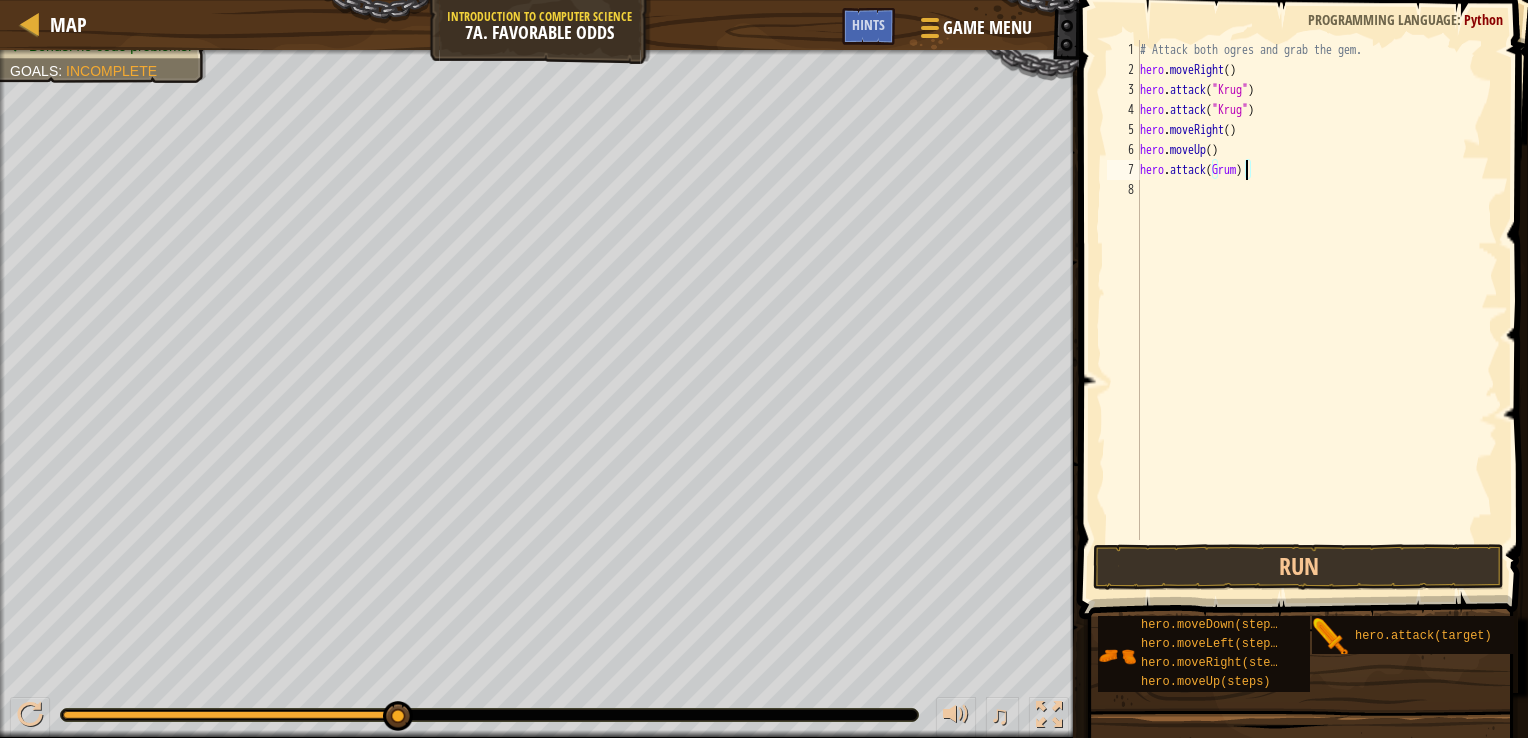 scroll, scrollTop: 9, scrollLeft: 8, axis: both 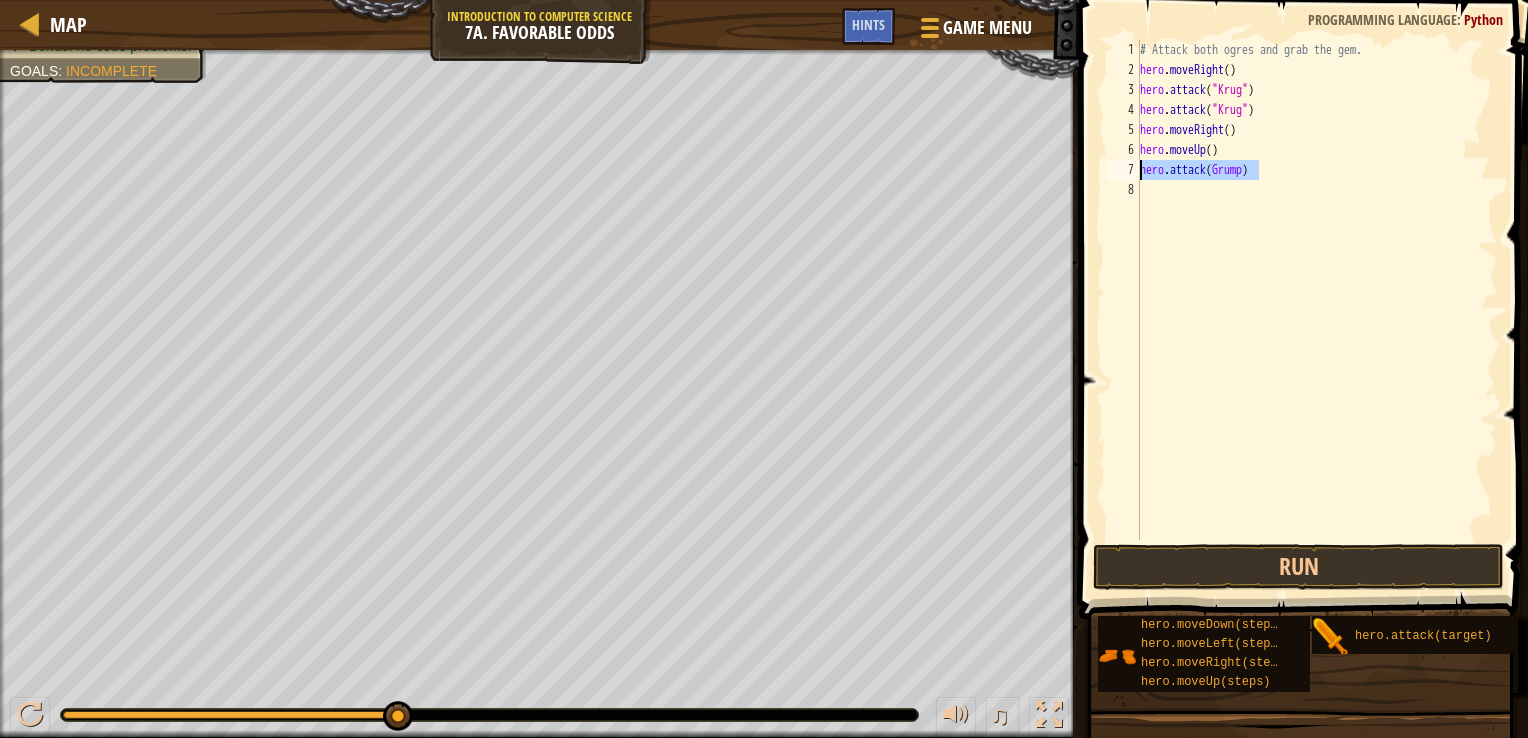 drag, startPoint x: 1265, startPoint y: 176, endPoint x: 1114, endPoint y: 177, distance: 151.00331 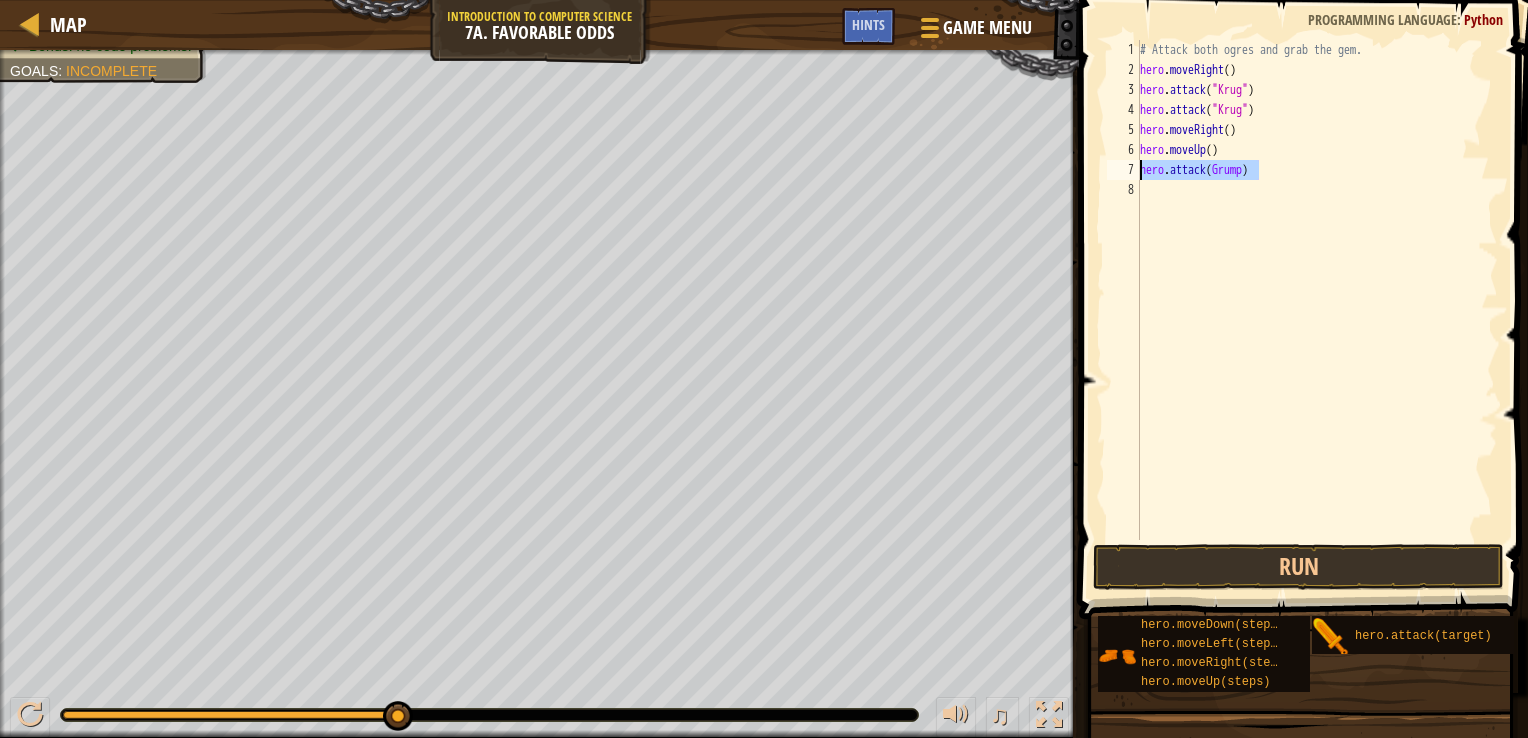 scroll, scrollTop: 9, scrollLeft: 0, axis: vertical 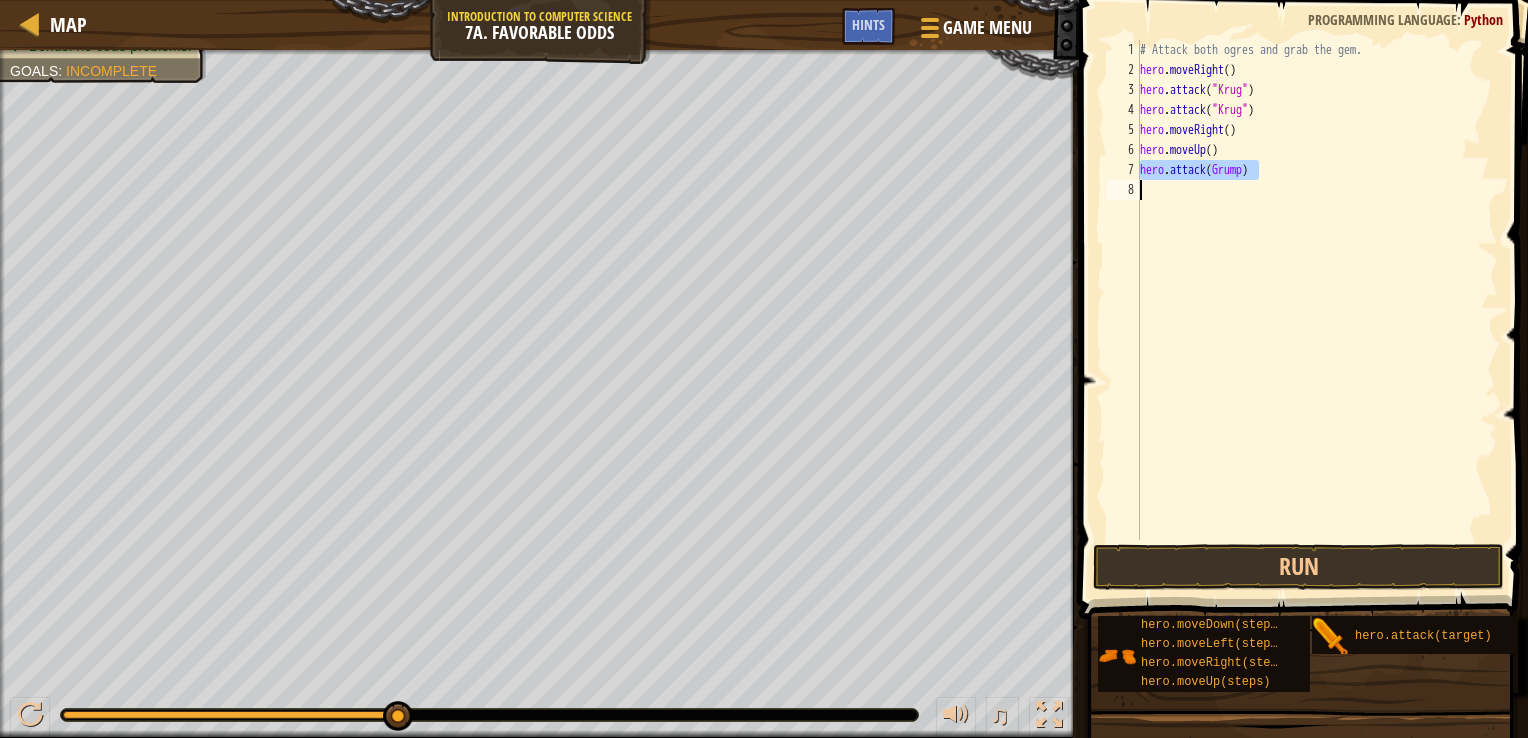 type on "hero.attack(Grump)" 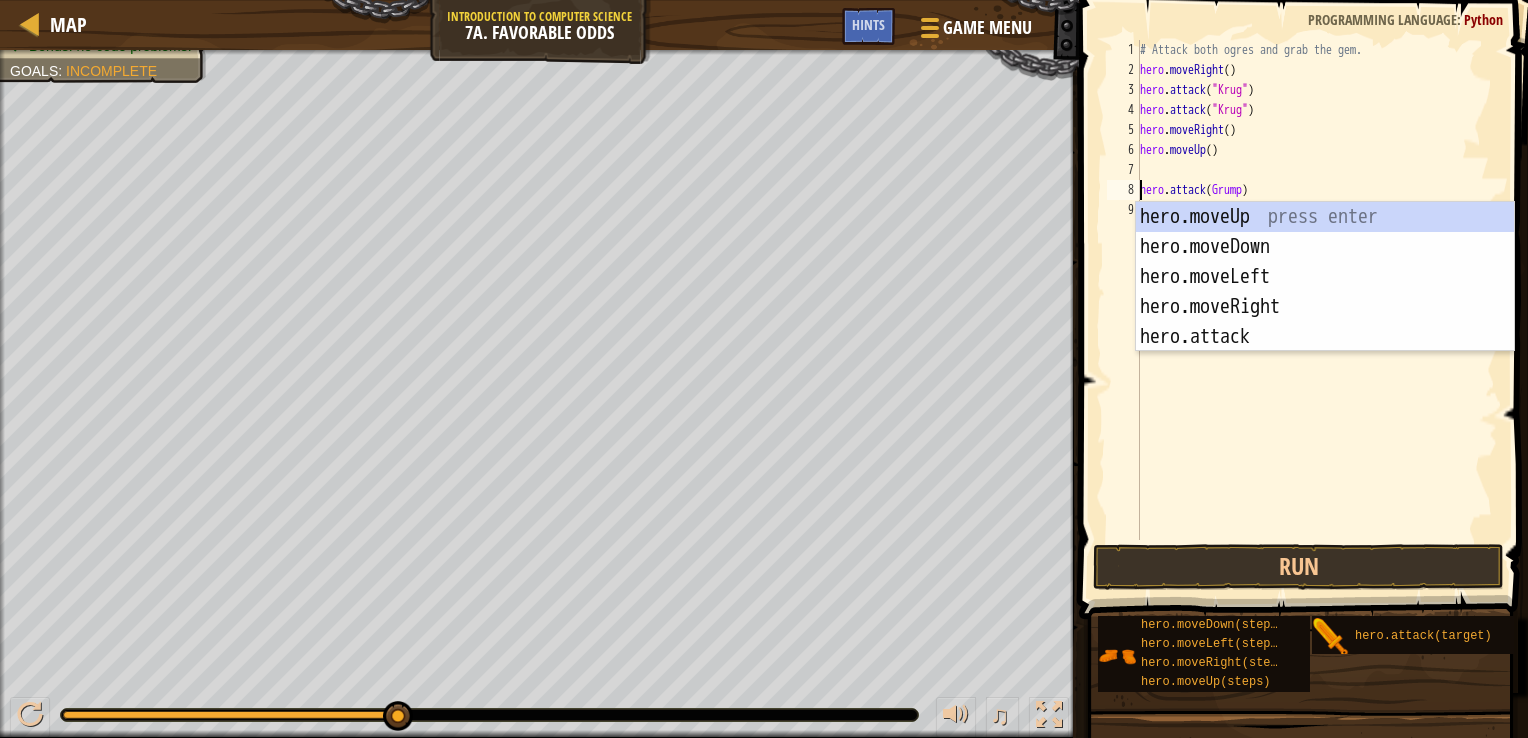 click on "# Attack both ogres and grab the gem. hero . moveRight ( ) hero . attack ( "[PERSON_NAME]" ) hero . attack ( "[PERSON_NAME]" ) hero . moveRight ( ) hero . moveUp ( ) hero . attack ( Grump )" at bounding box center (1317, 310) 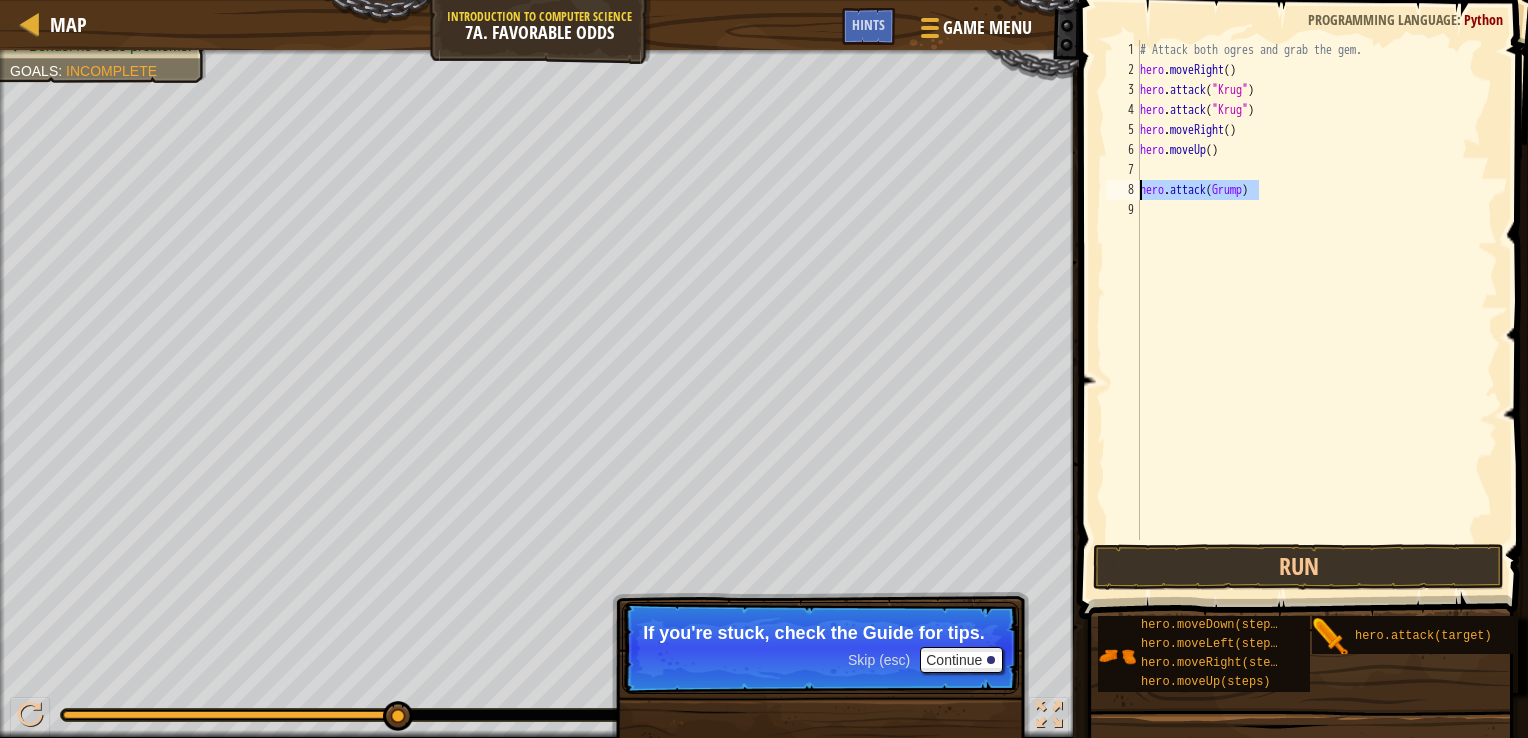 drag, startPoint x: 1264, startPoint y: 180, endPoint x: 1142, endPoint y: 192, distance: 122.588745 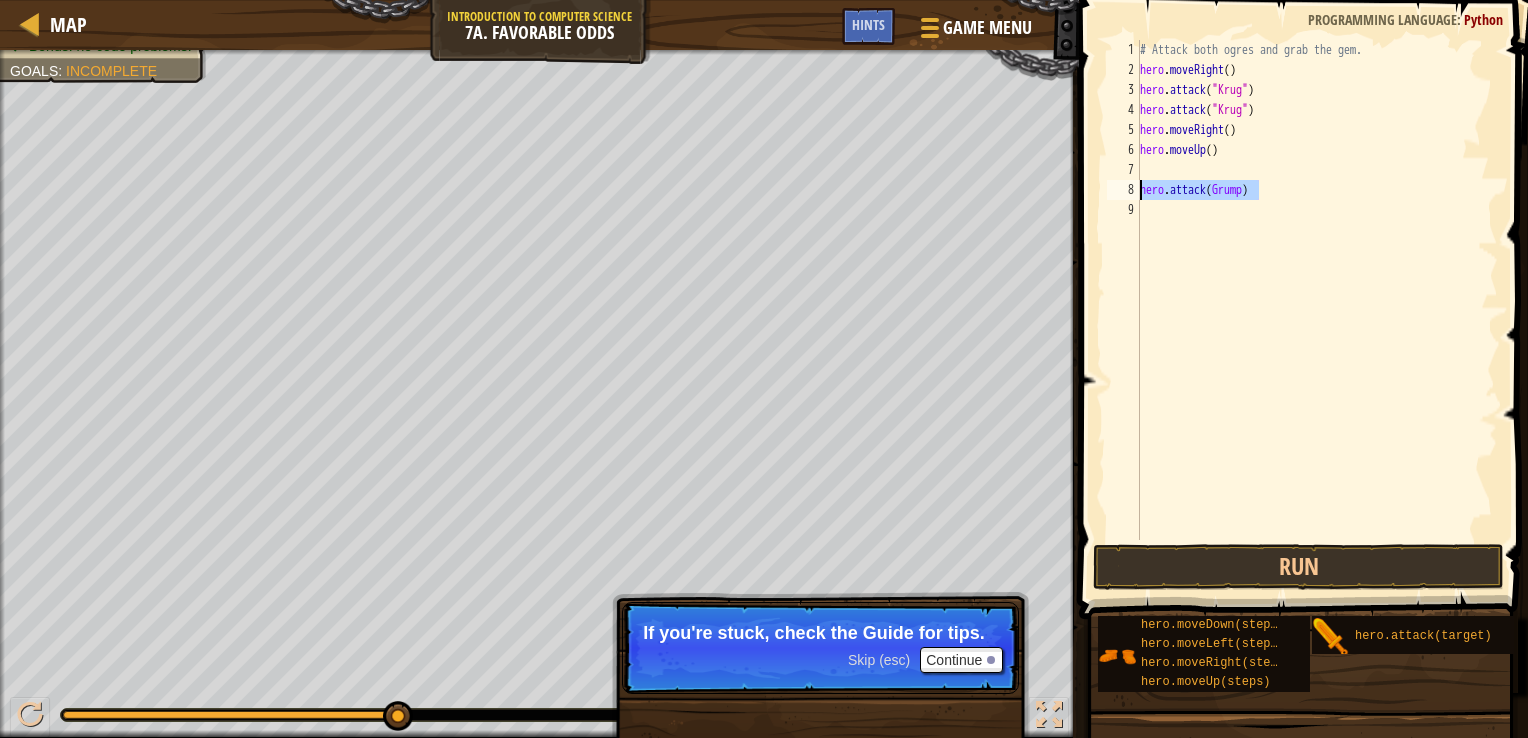 drag, startPoint x: 1165, startPoint y: 186, endPoint x: 1143, endPoint y: 171, distance: 26.627054 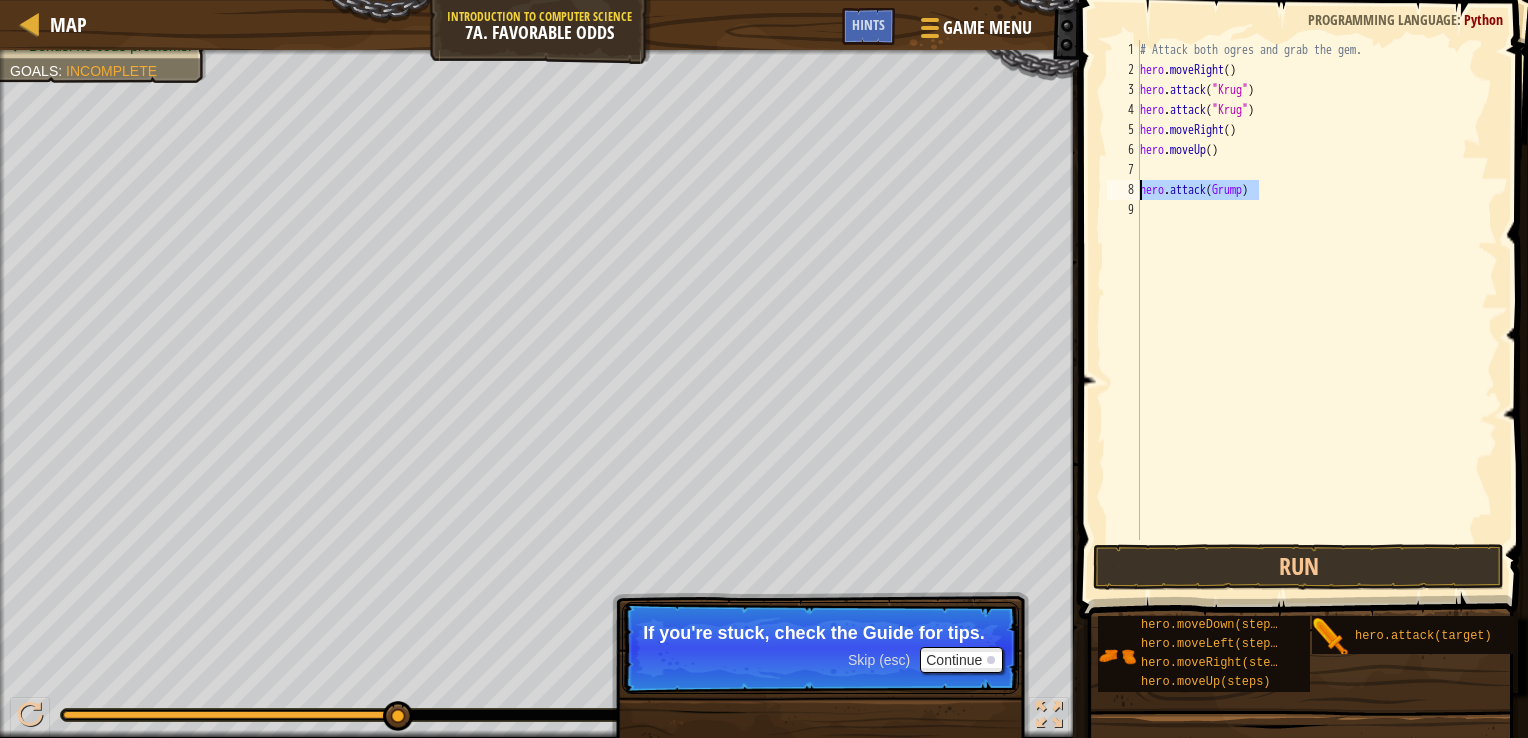 click on "# Attack both ogres and grab the gem. hero . moveRight ( ) hero . attack ( "[PERSON_NAME]" ) hero . attack ( "[PERSON_NAME]" ) hero . moveRight ( ) hero . moveUp ( ) hero . attack ( Grump )" at bounding box center (1317, 310) 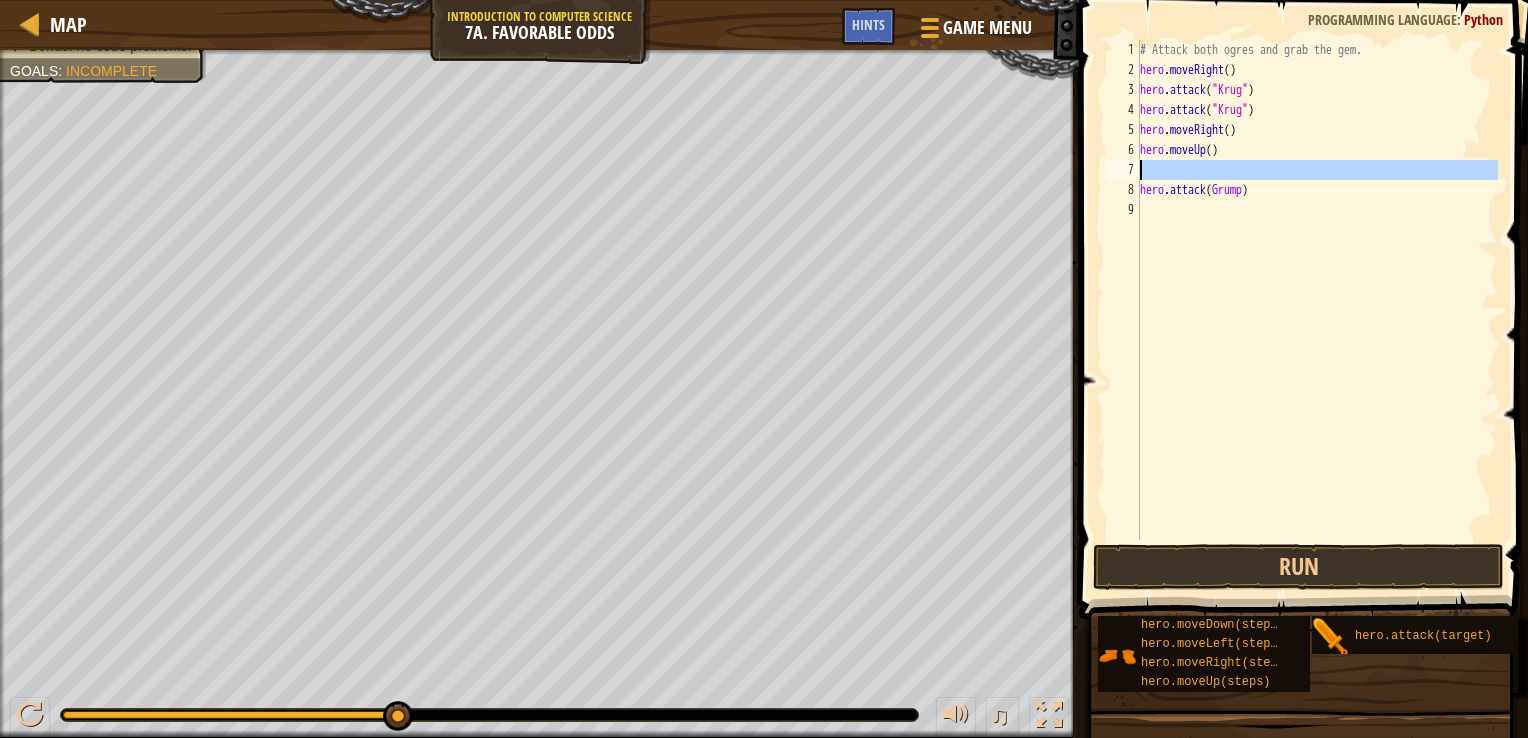 drag, startPoint x: 1140, startPoint y: 187, endPoint x: 1265, endPoint y: 175, distance: 125.57468 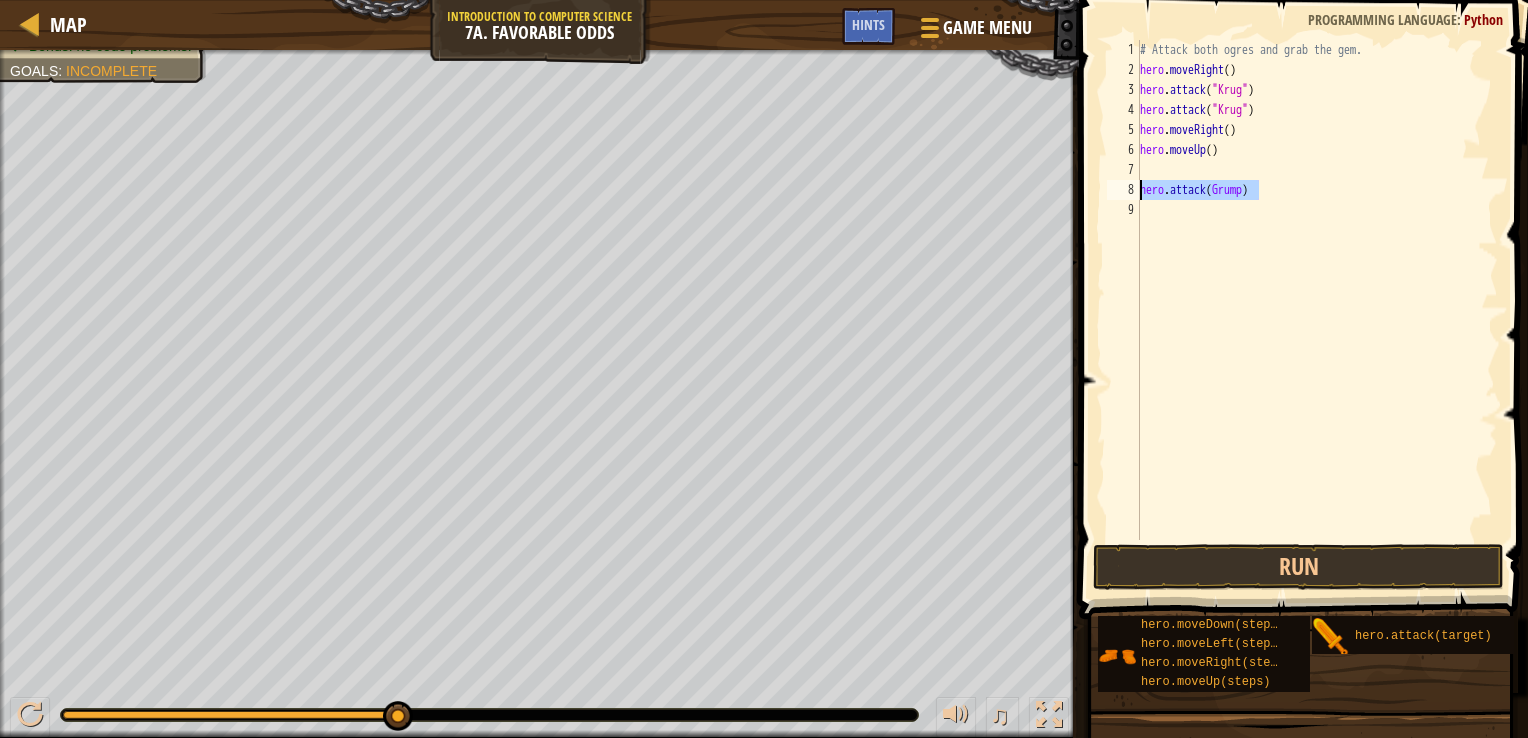 drag, startPoint x: 1261, startPoint y: 186, endPoint x: 1136, endPoint y: 193, distance: 125.19585 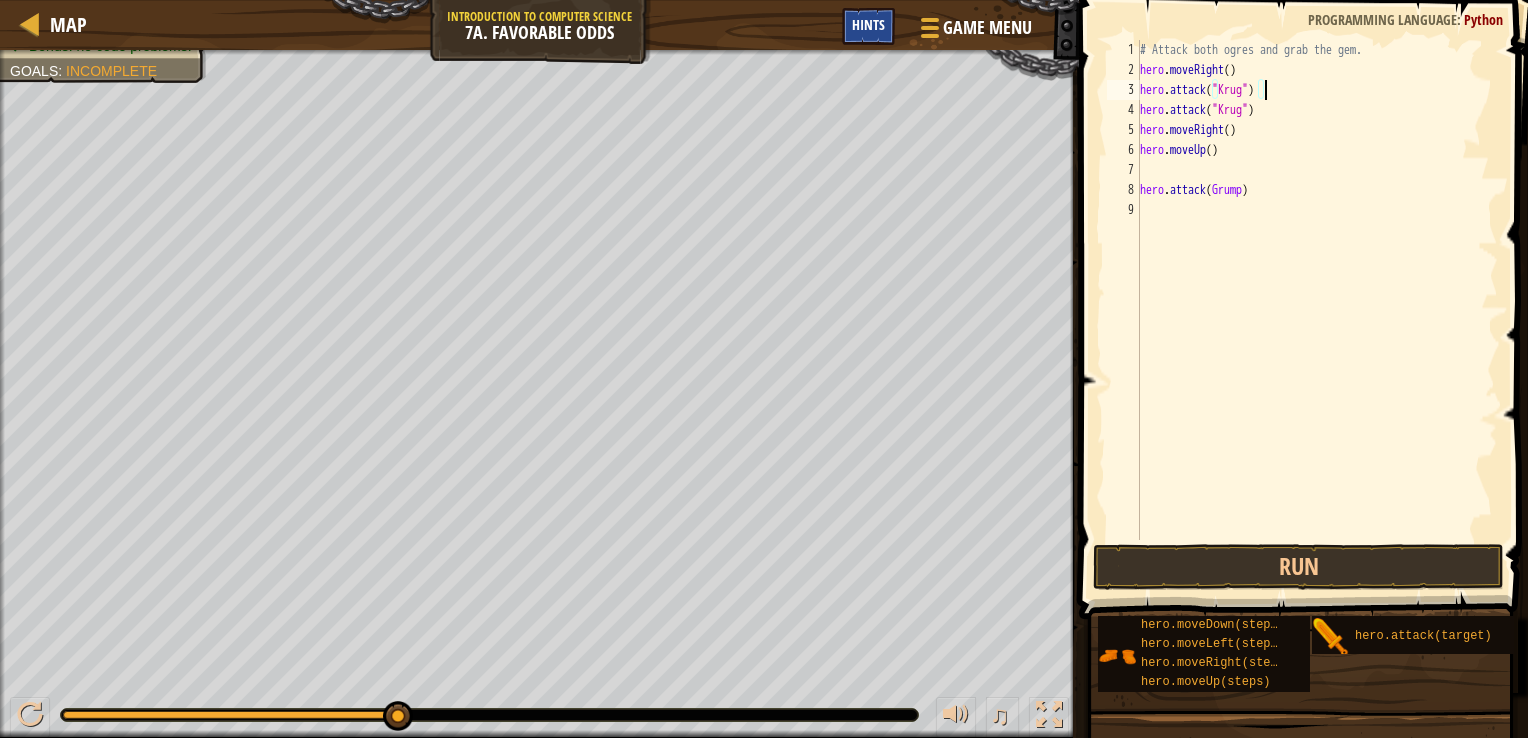 click on "Hints" at bounding box center [868, 24] 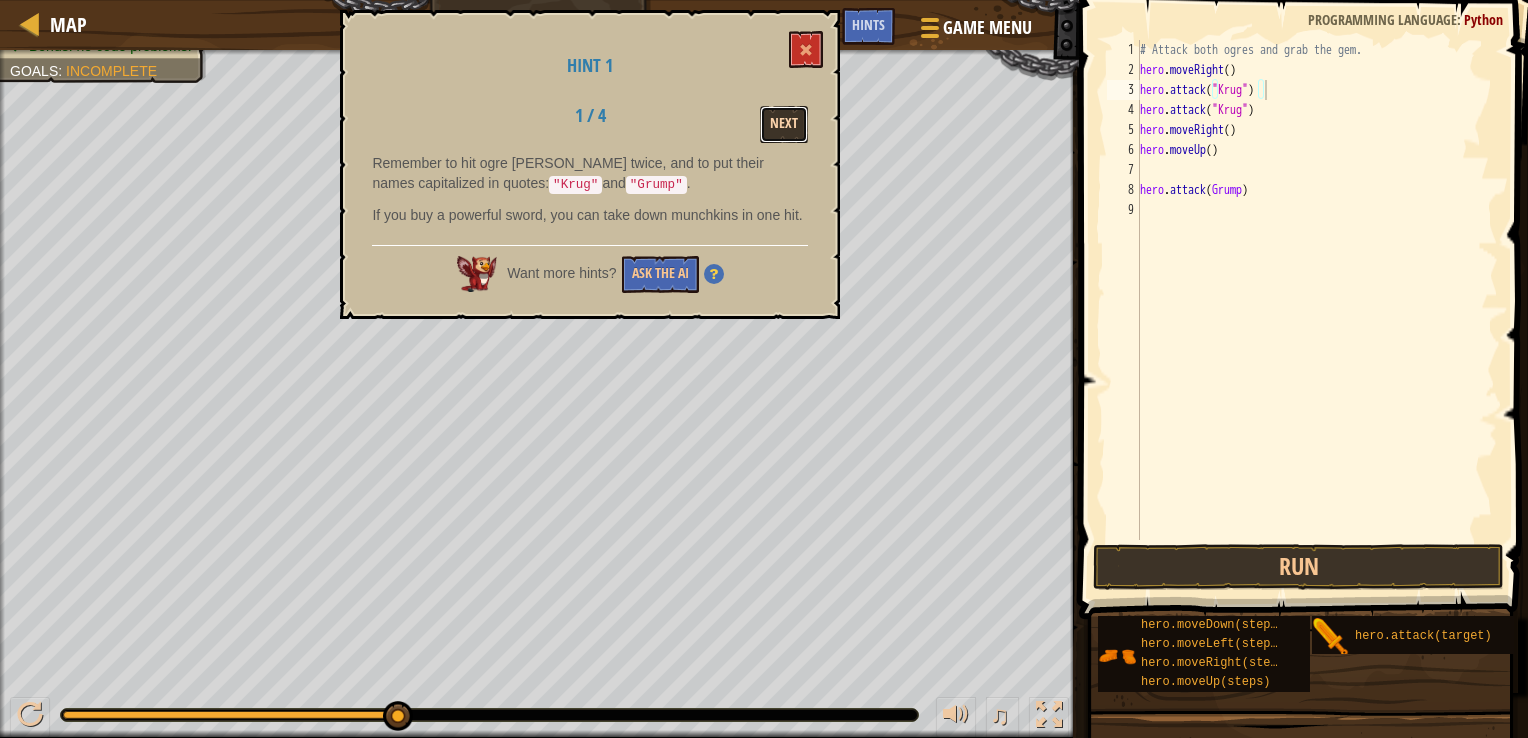 click on "Next" at bounding box center (784, 124) 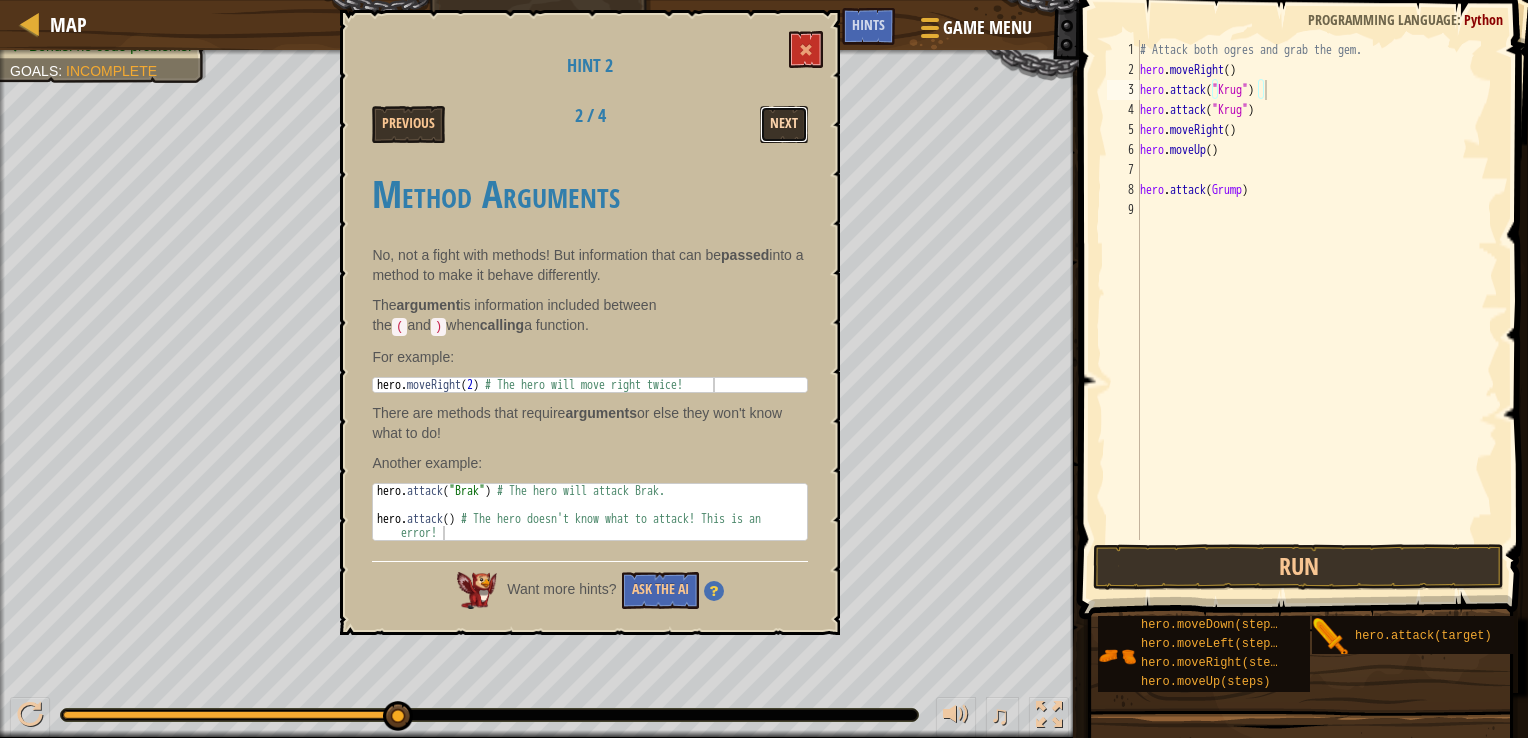 click on "Next" at bounding box center (784, 124) 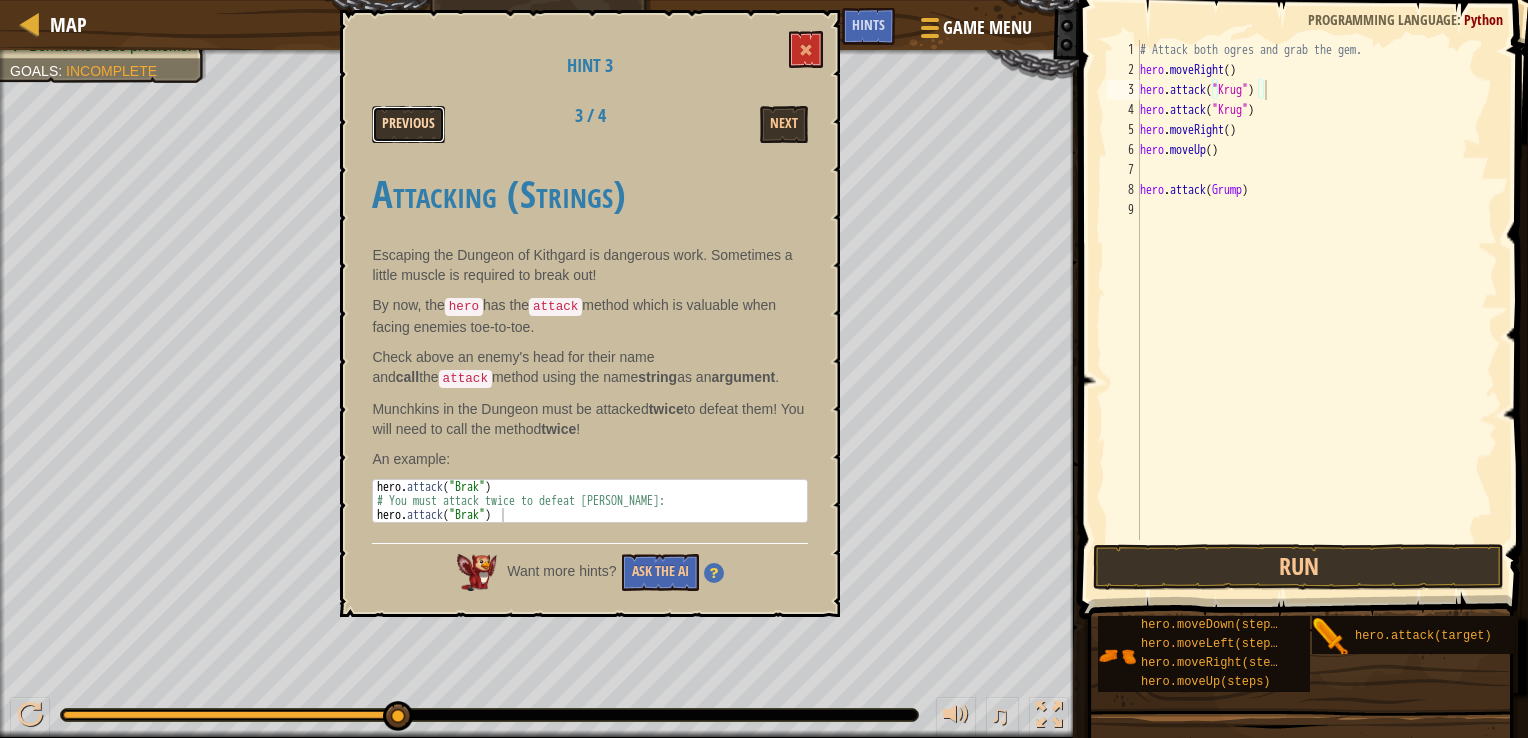 click on "Previous" at bounding box center [408, 124] 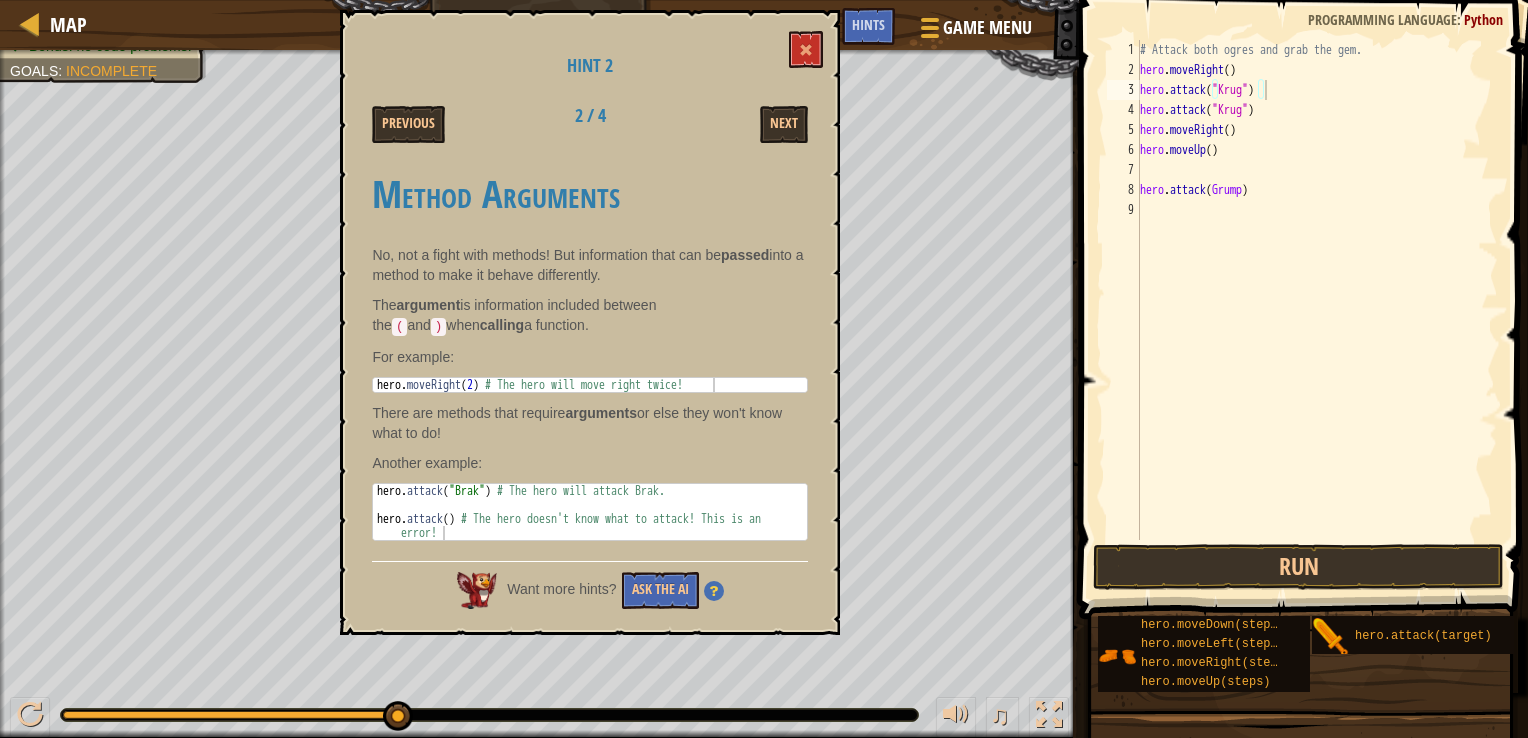 click on "Hint 2 Previous 2 / 4 Next Method Arguments
No, not a fight with methods! But information that can be  passed  into a method to make it behave differently.
The  argument  is information included between the  (  and  )  when  calling  a function.
For example:
1 hero . moveRight ( 2 )   # The hero will move right twice!     הההההההההההההההההההההההההההההההההההההההההההההההההההההההההההההההההההההההההההההההההההההההההההההההההההההההההההההההההההההההההההההההההההההההההההההההההההההההההההההההההההההההההההההההההההההההההההההההההההההההההההההההההההההההההההההההההההההההההההההההההההההההההההההההה
There are methods that require  arguments  or else they won't know what to do!
Another example:
1 2 3 hero . attack ( "Brak" )   # The hero will attack Brak. hero . attack" at bounding box center (590, 322) 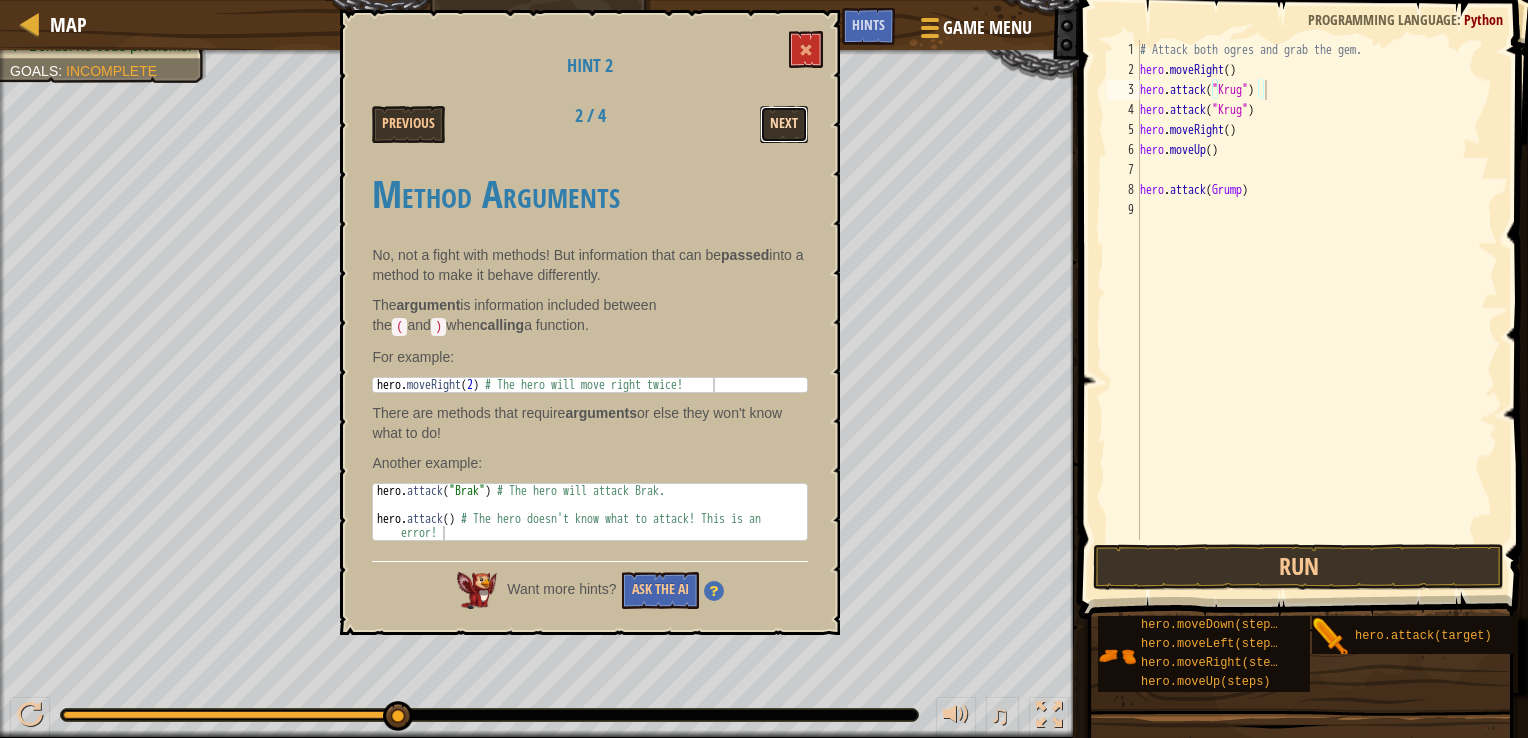 click on "Next" at bounding box center [784, 124] 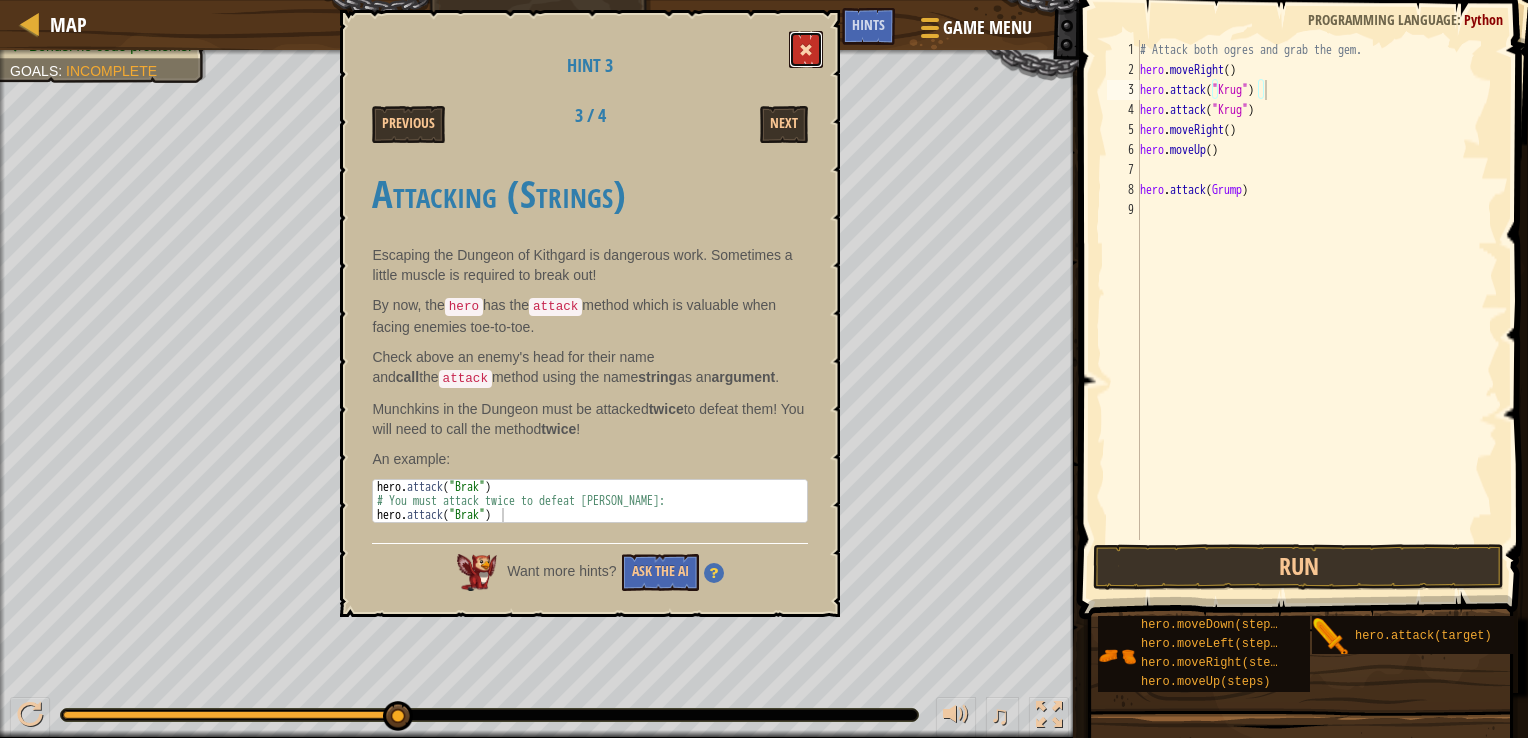 click at bounding box center [806, 49] 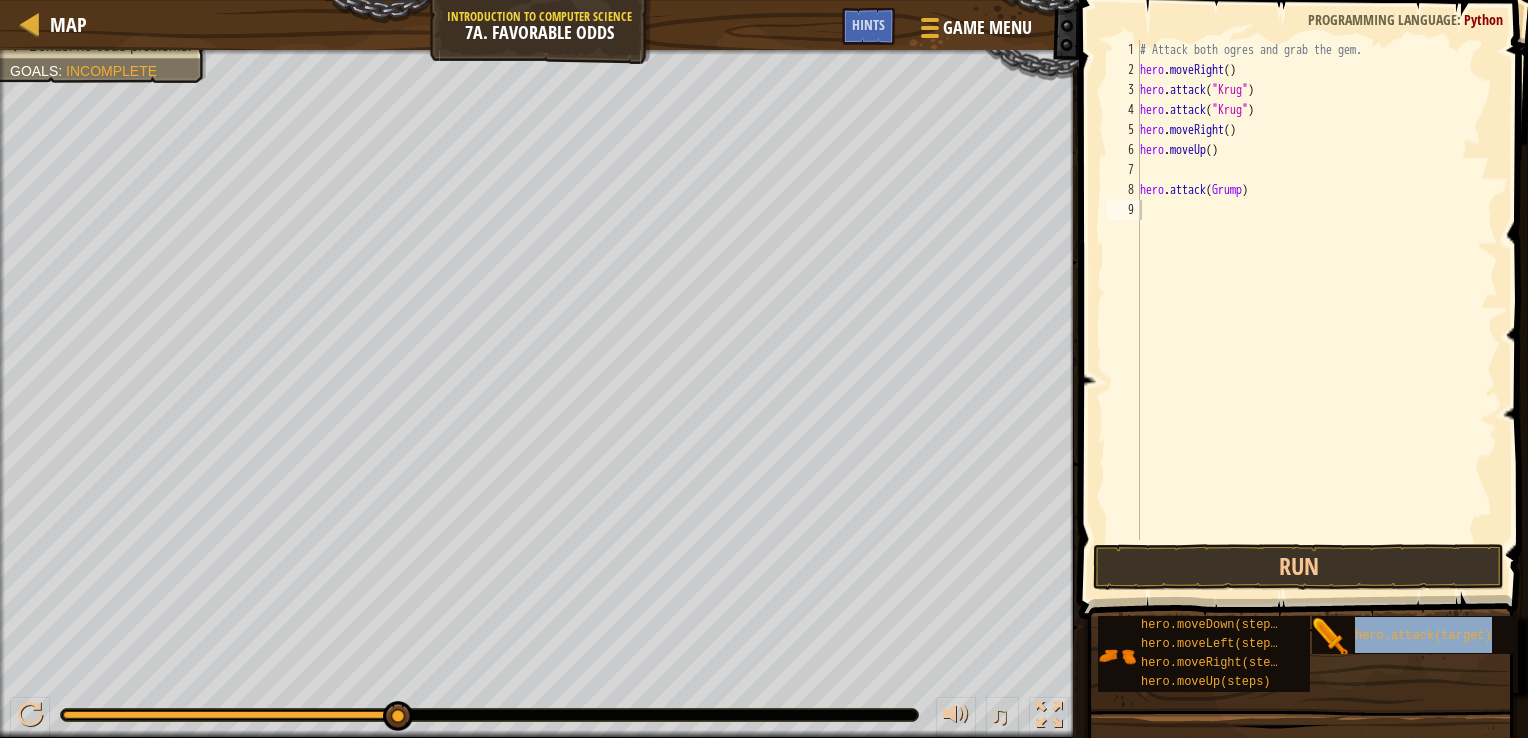 type on "hero.attack(Grump)" 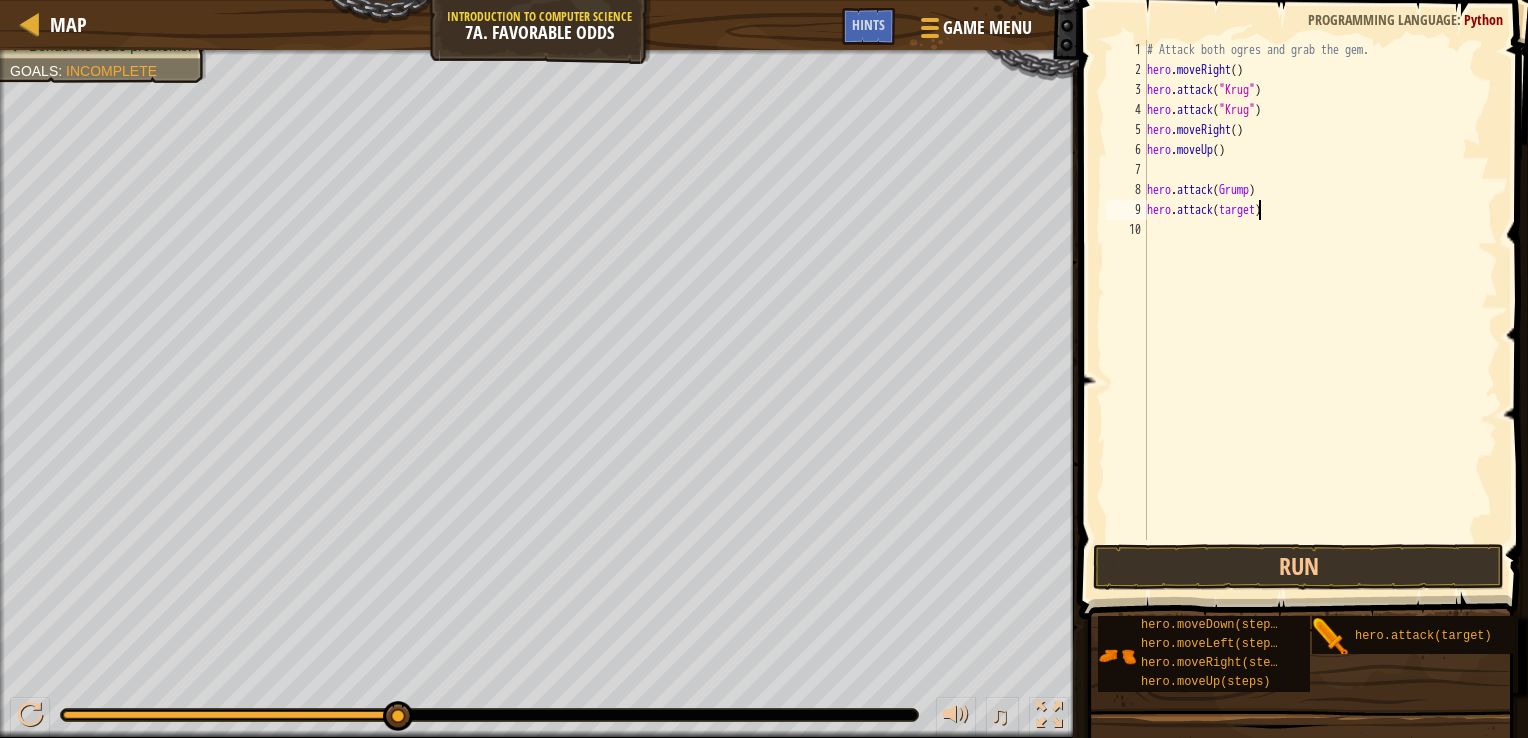 click on "# Attack both ogres and grab the gem. hero . moveRight ( ) hero . attack ( "[PERSON_NAME]" ) hero . attack ( "[PERSON_NAME]" ) hero . moveRight ( ) hero . moveUp ( ) hero . attack ( Grump ) hero . attack ( target )" at bounding box center (1321, 310) 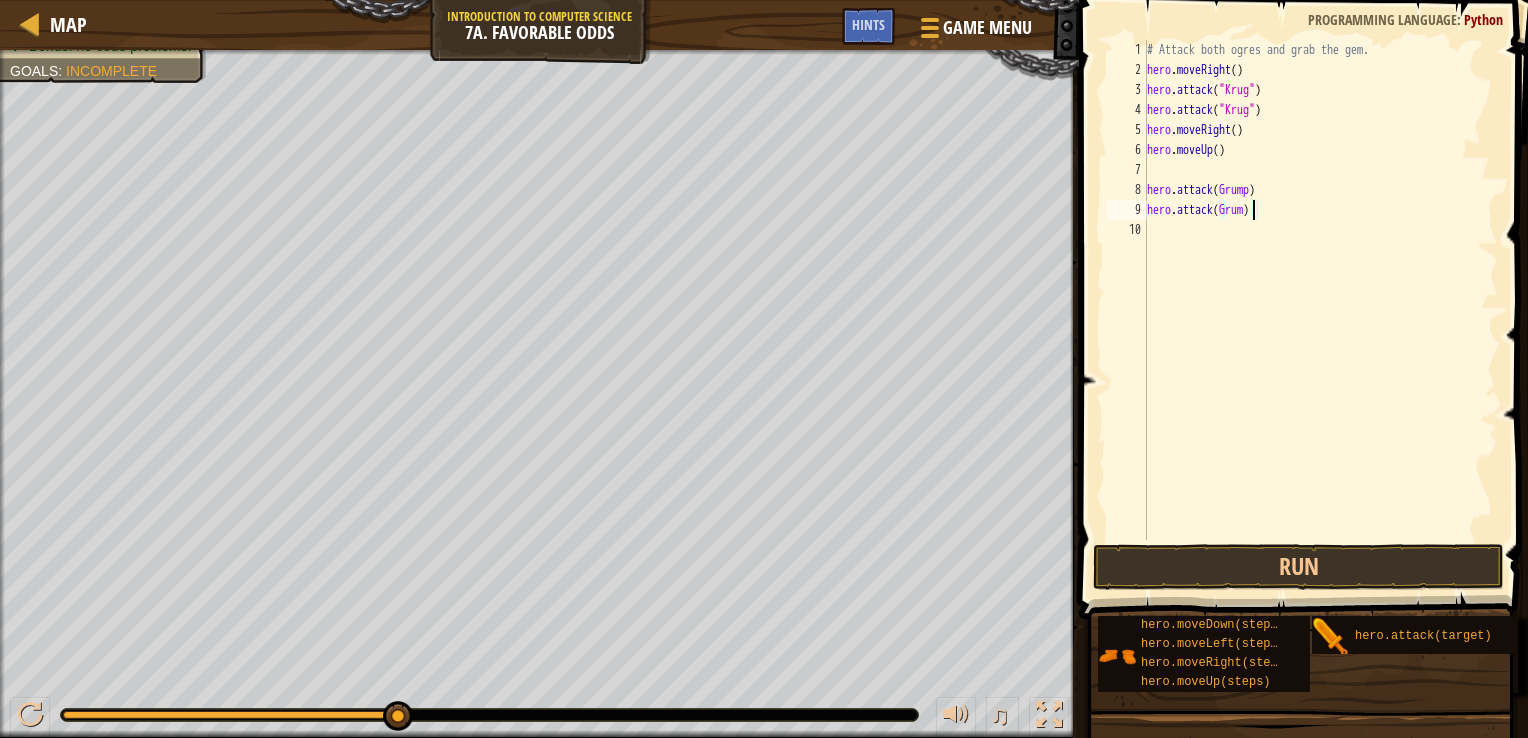 scroll, scrollTop: 9, scrollLeft: 8, axis: both 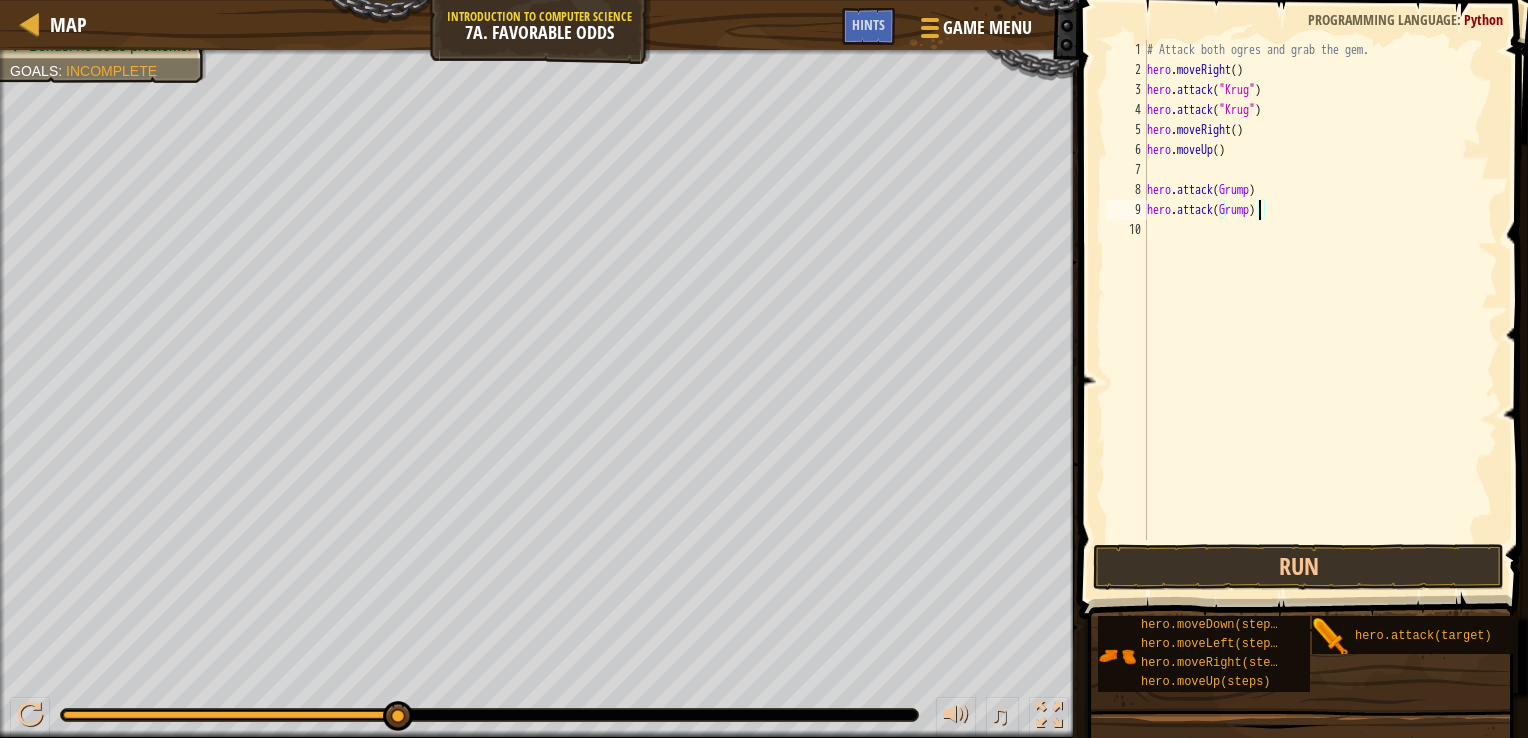 click on "# Attack both ogres and grab the gem. hero . moveRight ( ) hero . attack ( "[PERSON_NAME]" ) hero . attack ( "[PERSON_NAME]" ) hero . moveRight ( ) hero . moveUp ( ) hero . attack ( Grump ) hero . attack ( Grump )" at bounding box center [1321, 310] 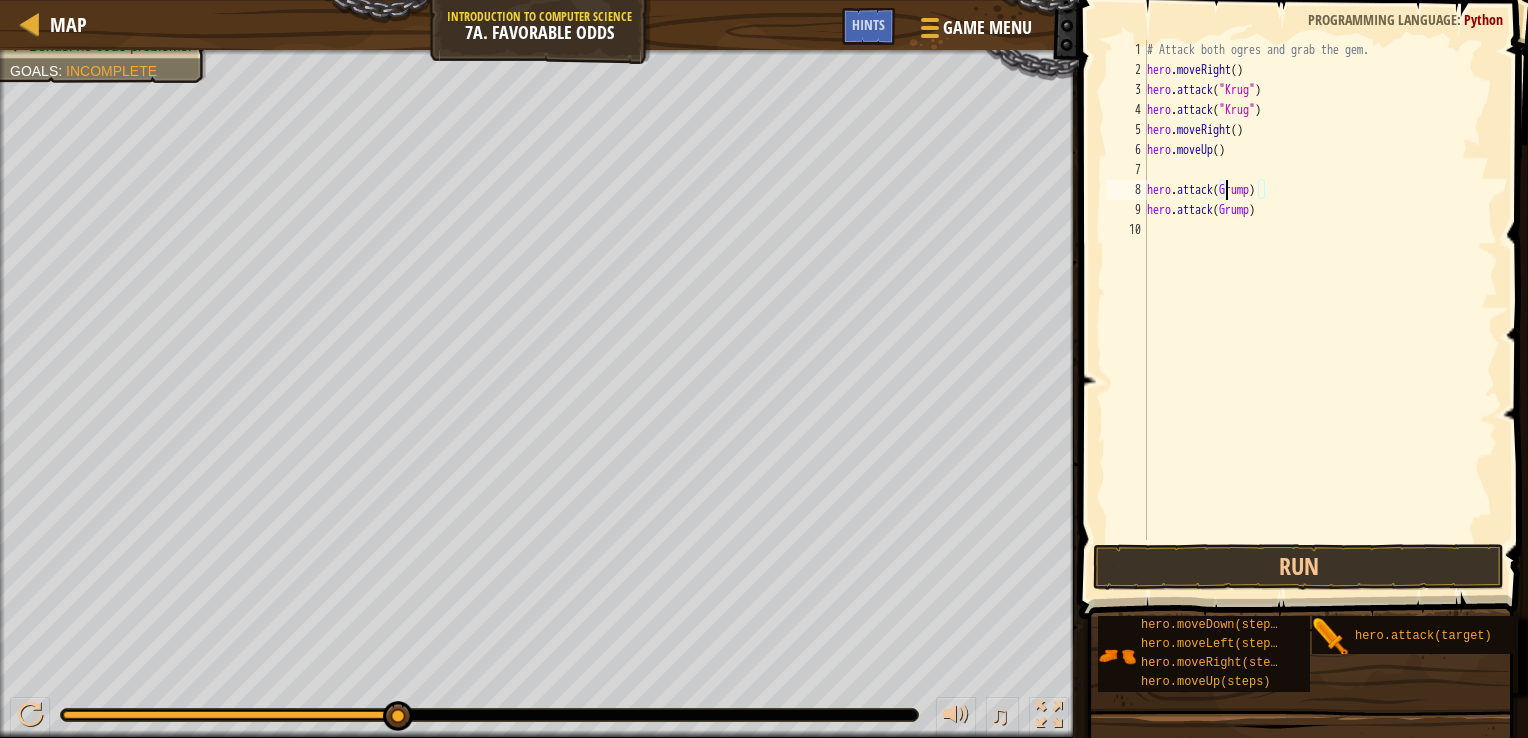 click on "# Attack both ogres and grab the gem. hero . moveRight ( ) hero . attack ( "[PERSON_NAME]" ) hero . attack ( "[PERSON_NAME]" ) hero . moveRight ( ) hero . moveUp ( ) hero . attack ( Grump ) hero . attack ( Grump )" at bounding box center (1321, 310) 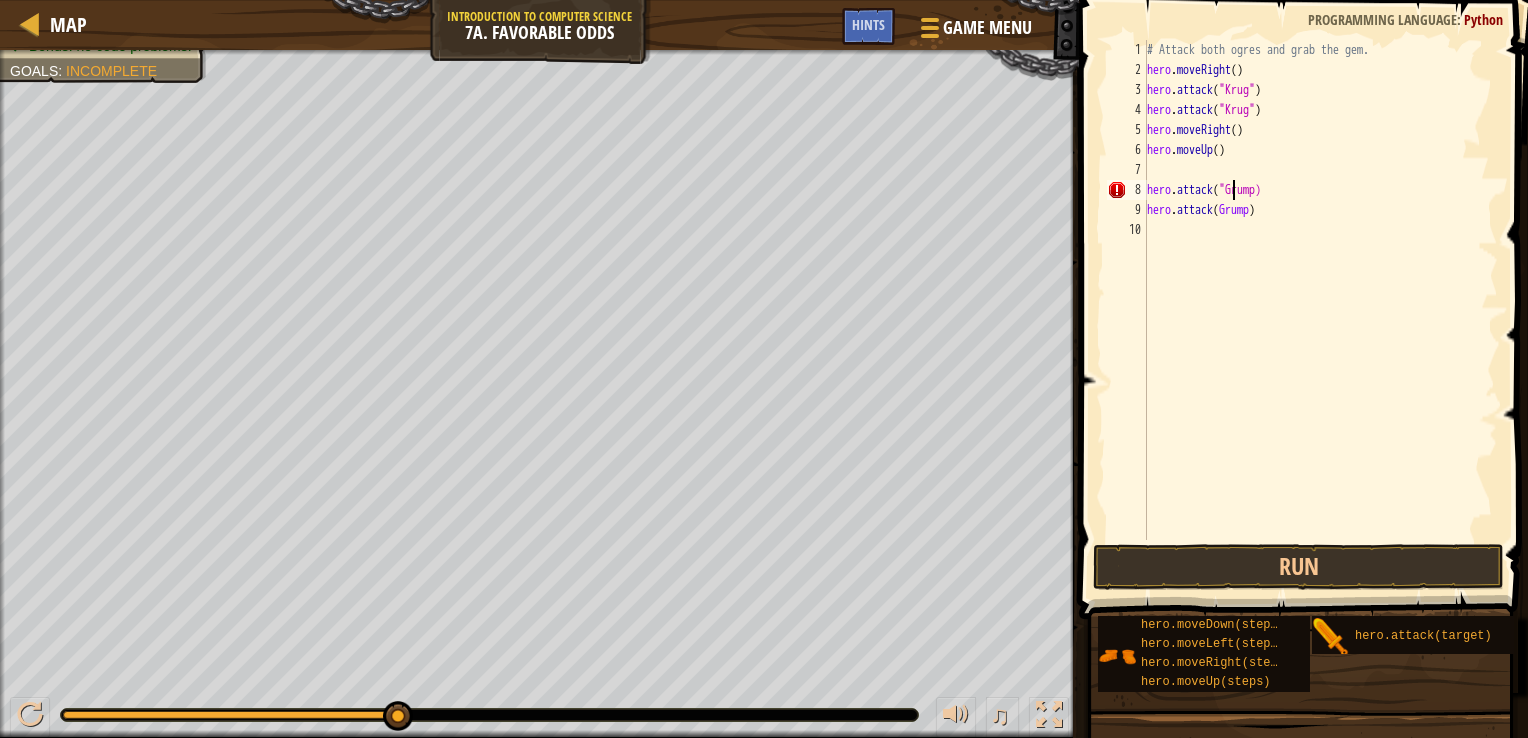 click on "# Attack both ogres and grab the gem. hero . moveRight ( ) hero . attack ( "[PERSON_NAME]" ) hero . attack ( "[PERSON_NAME]" ) hero . moveRight ( ) hero . moveUp ( ) hero . attack ( "Grump) hero . attack ( Grump )" at bounding box center (1321, 310) 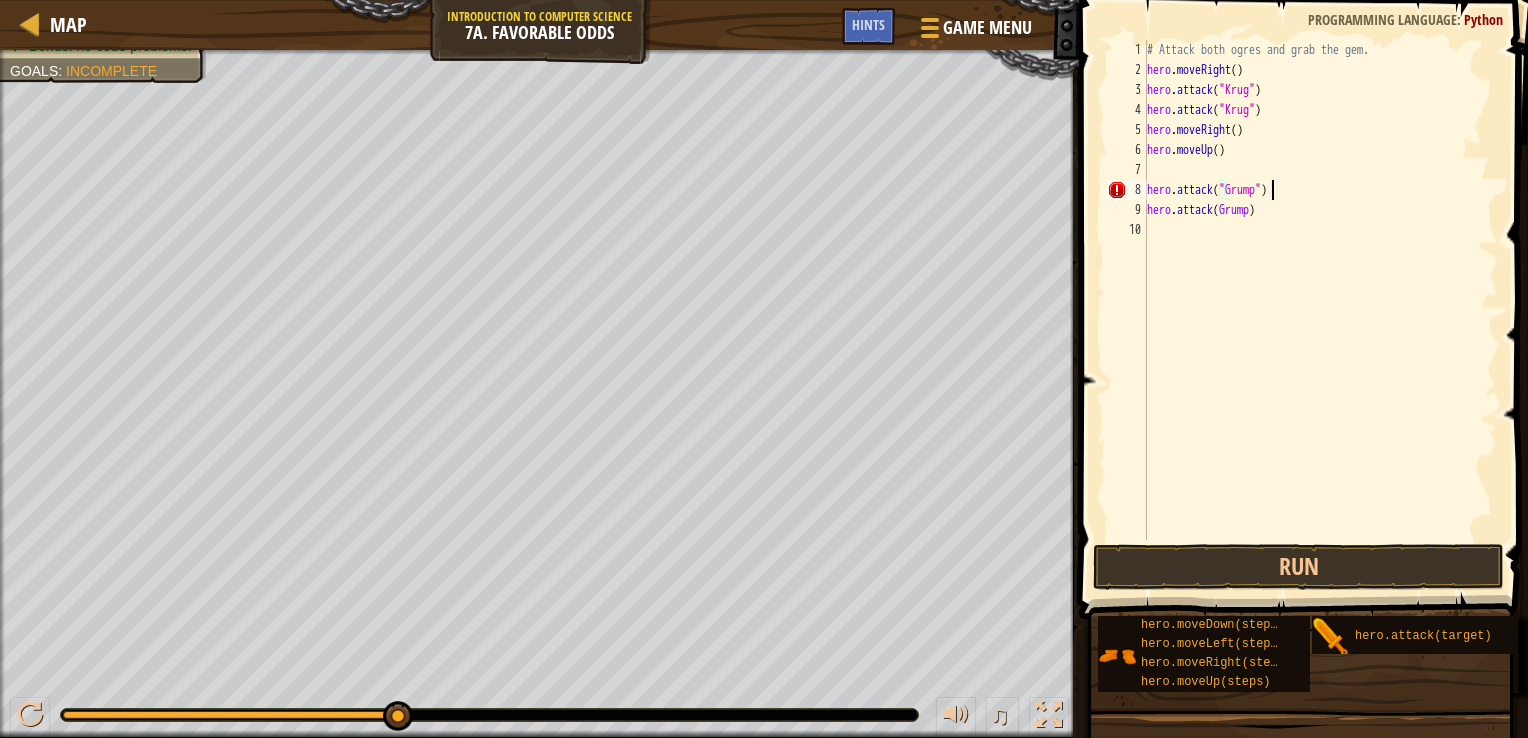 scroll, scrollTop: 9, scrollLeft: 9, axis: both 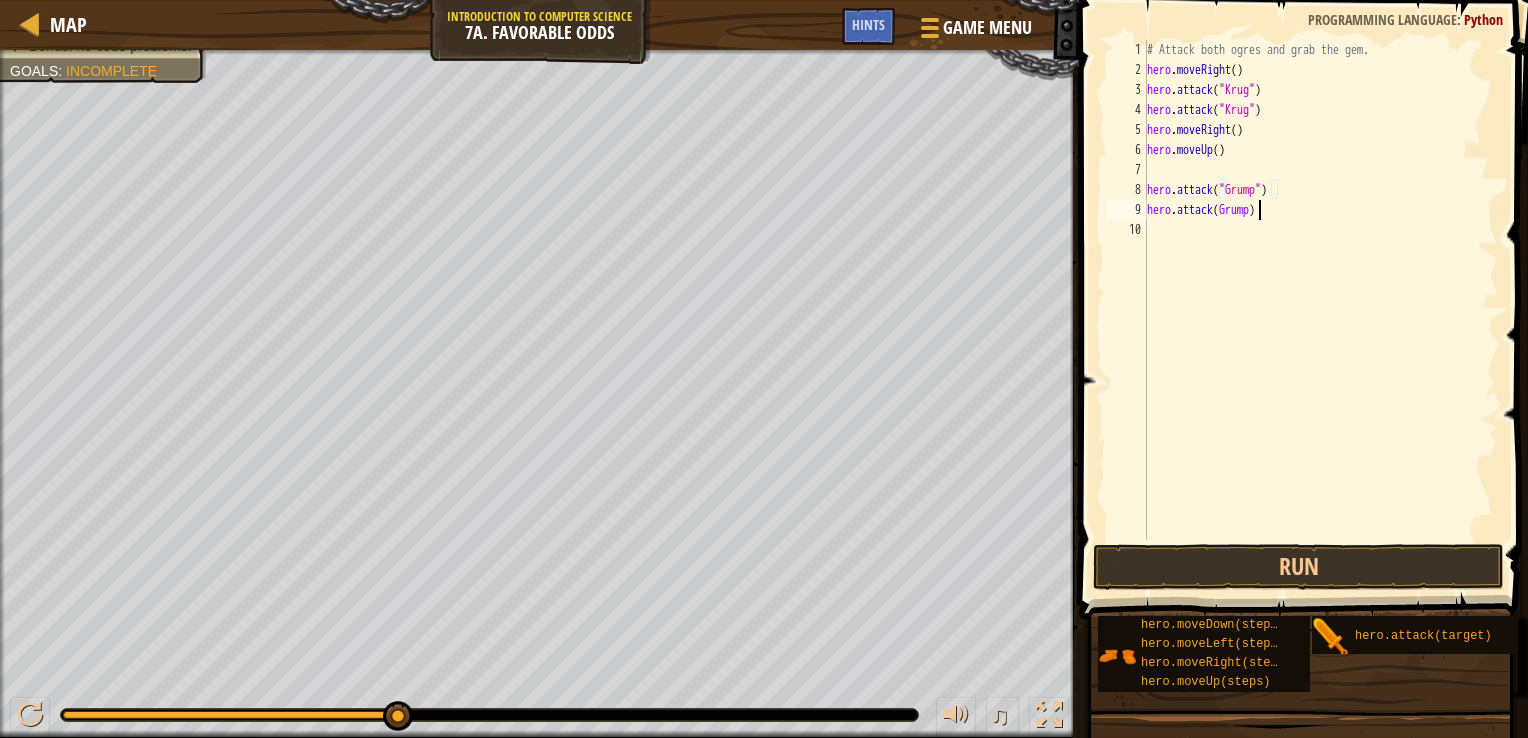 click on "# Attack both ogres and grab the gem. hero . moveRight ( ) hero . attack ( "[PERSON_NAME]" ) hero . attack ( "[PERSON_NAME]" ) hero . moveRight ( ) hero . moveUp ( ) hero . attack ( "Grump" ) hero . attack ( Grump )" at bounding box center [1321, 310] 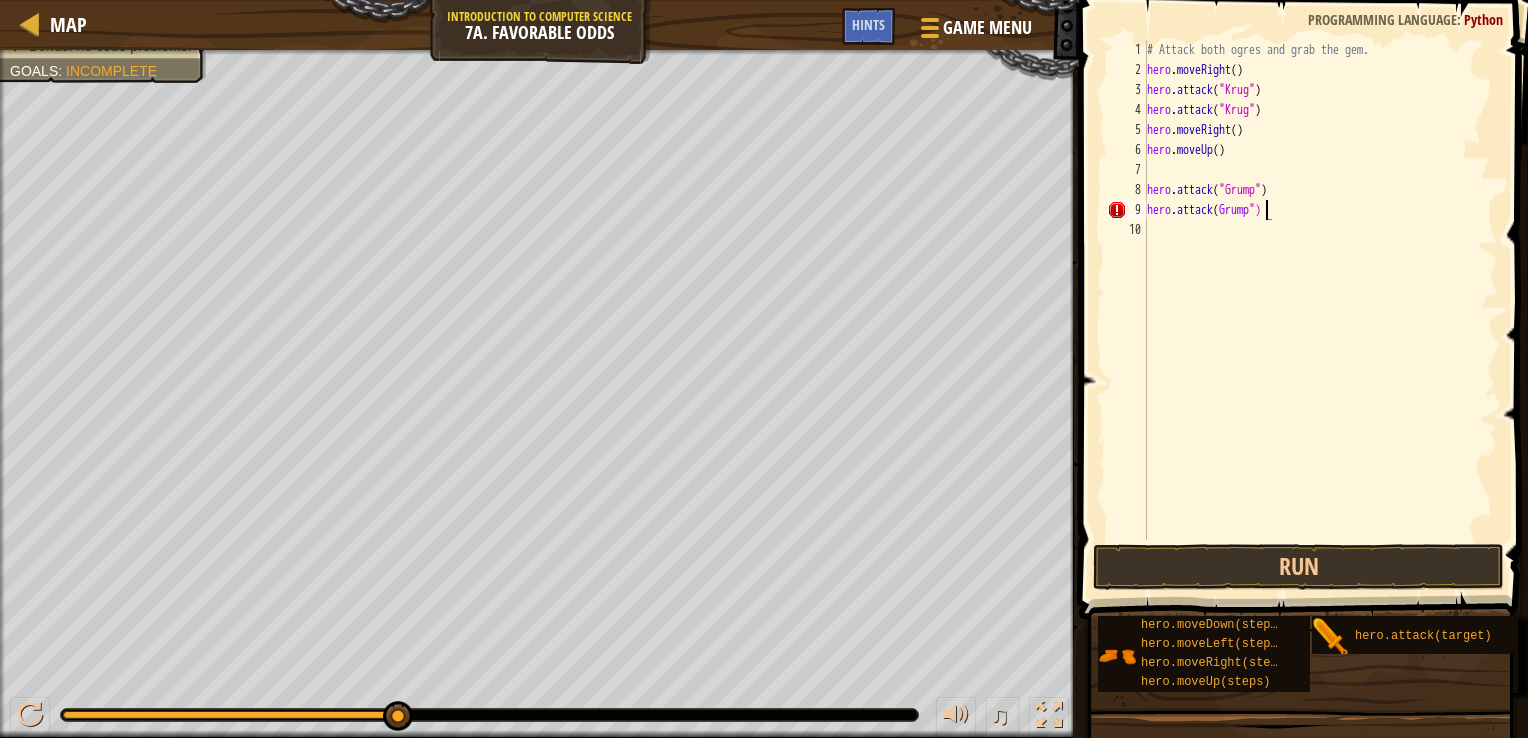 click on "# Attack both ogres and grab the gem. hero . moveRight ( ) hero . attack ( "[PERSON_NAME]" ) hero . attack ( "[PERSON_NAME]" ) hero . moveRight ( ) hero . moveUp ( ) hero . attack ( "Grump" ) hero . attack ( Grump ")" at bounding box center [1321, 310] 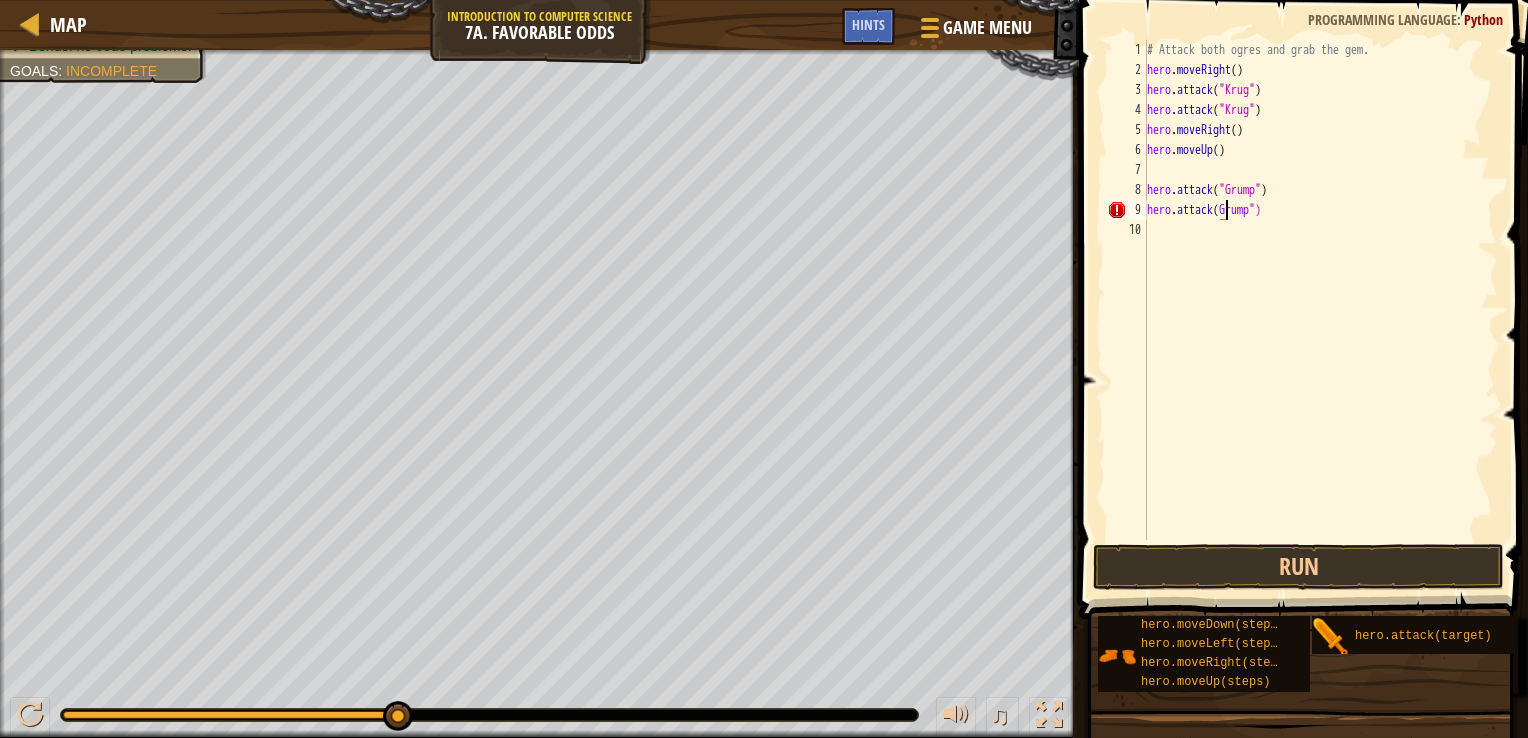 scroll, scrollTop: 9, scrollLeft: 7, axis: both 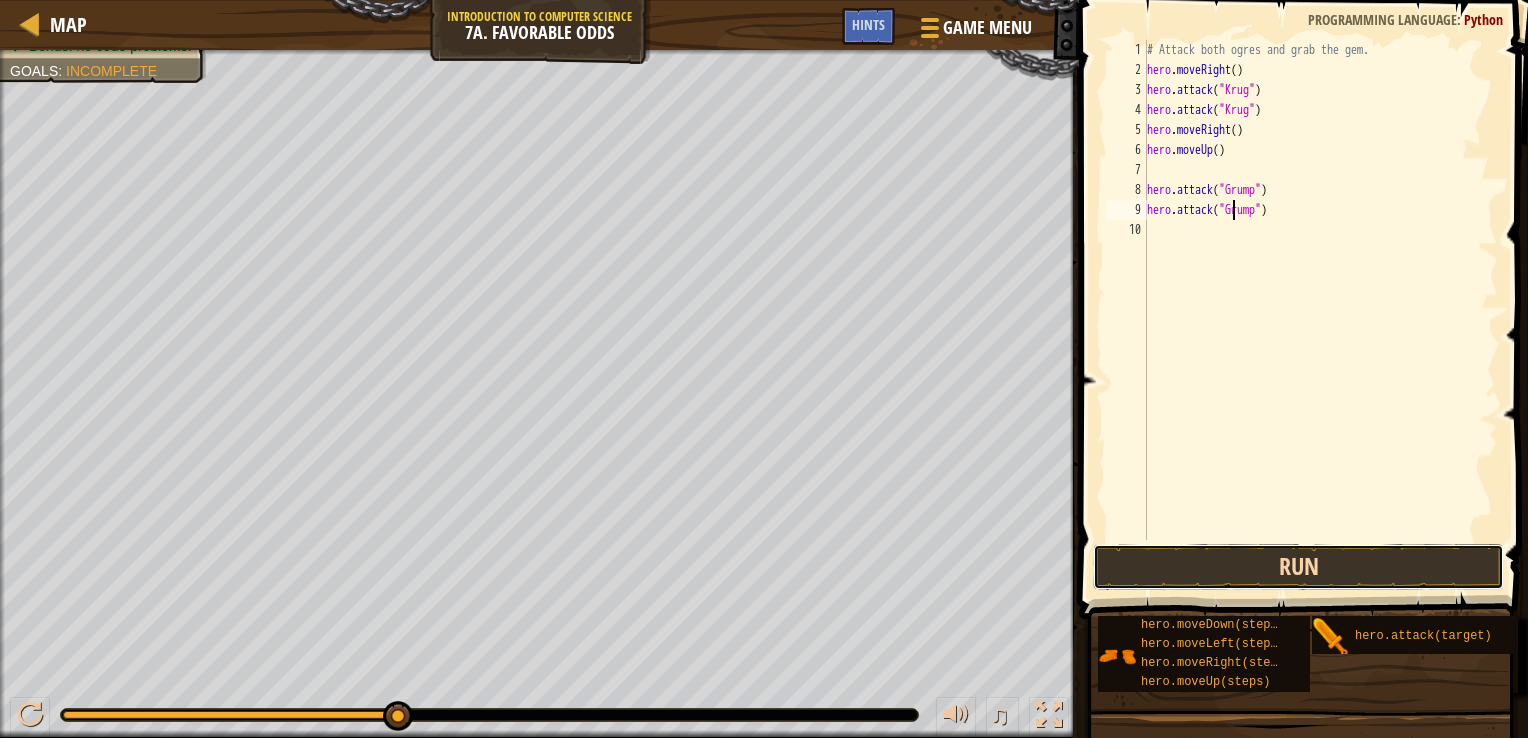 click on "Run" at bounding box center [1299, 567] 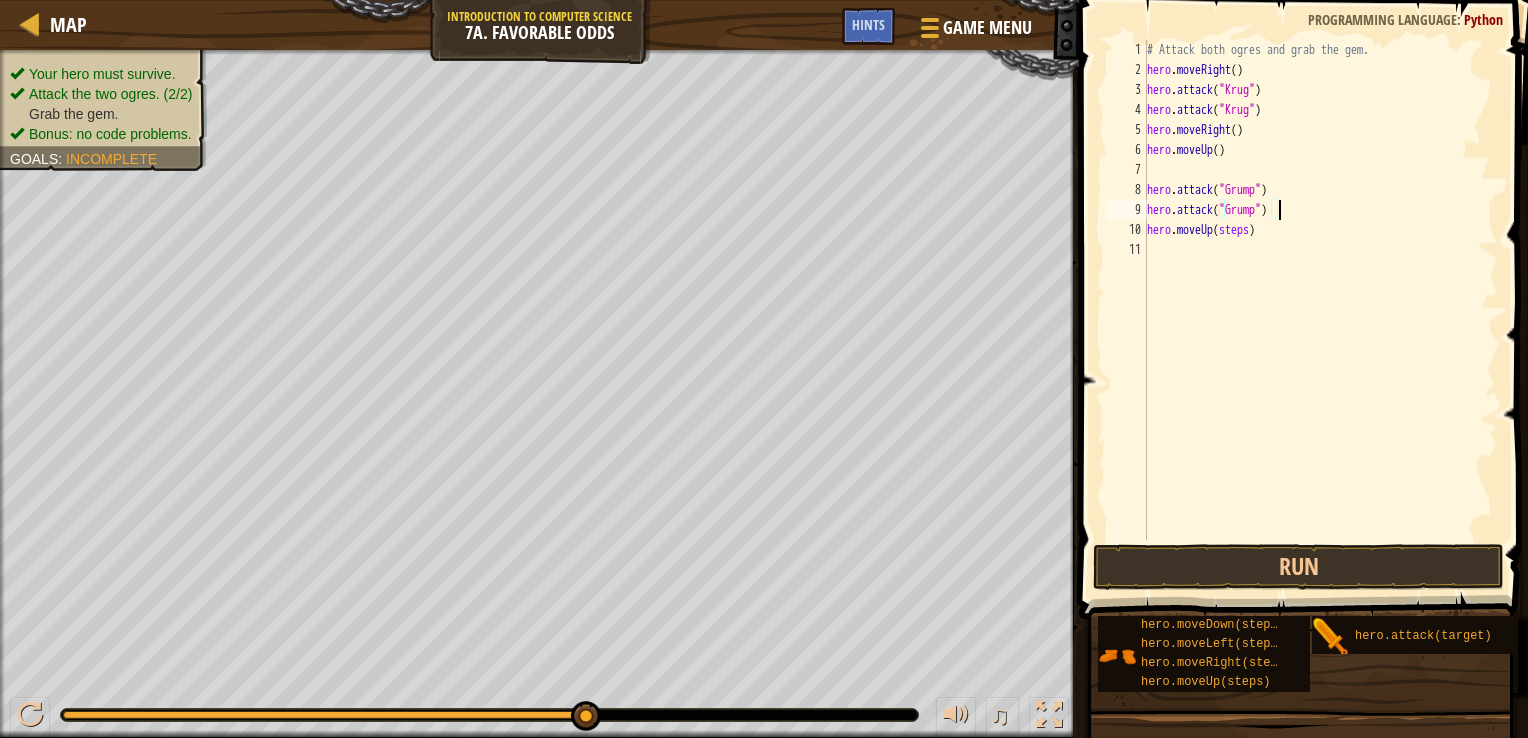 click on "# Attack both ogres and grab the gem. hero . moveRight ( ) hero . attack ( "[PERSON_NAME]" ) hero . attack ( "[PERSON_NAME]" ) hero . moveRight ( ) hero . moveUp ( ) hero . attack ( "Grump" ) hero . attack ( "Grump" ) hero . moveUp ( steps )" at bounding box center [1321, 310] 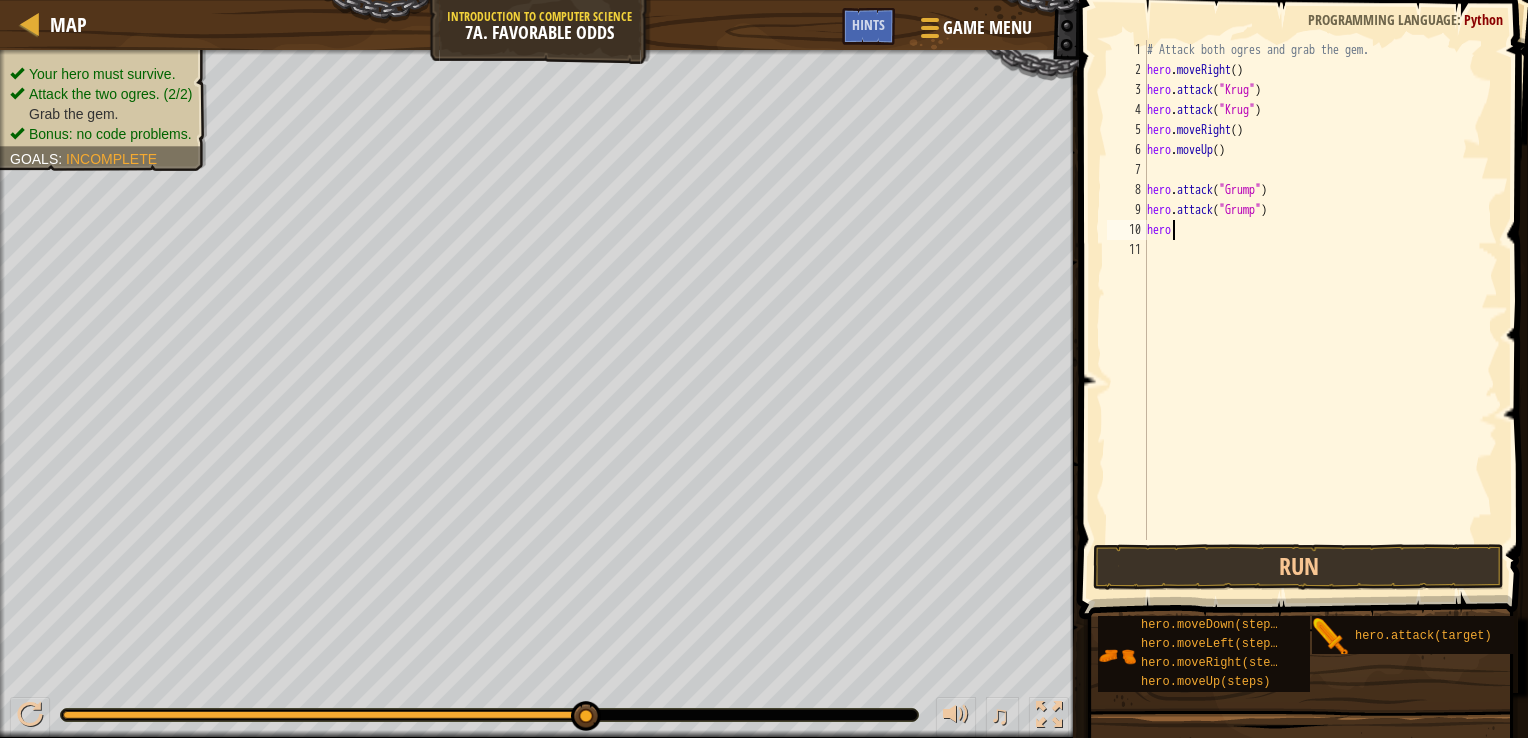 scroll, scrollTop: 9, scrollLeft: 0, axis: vertical 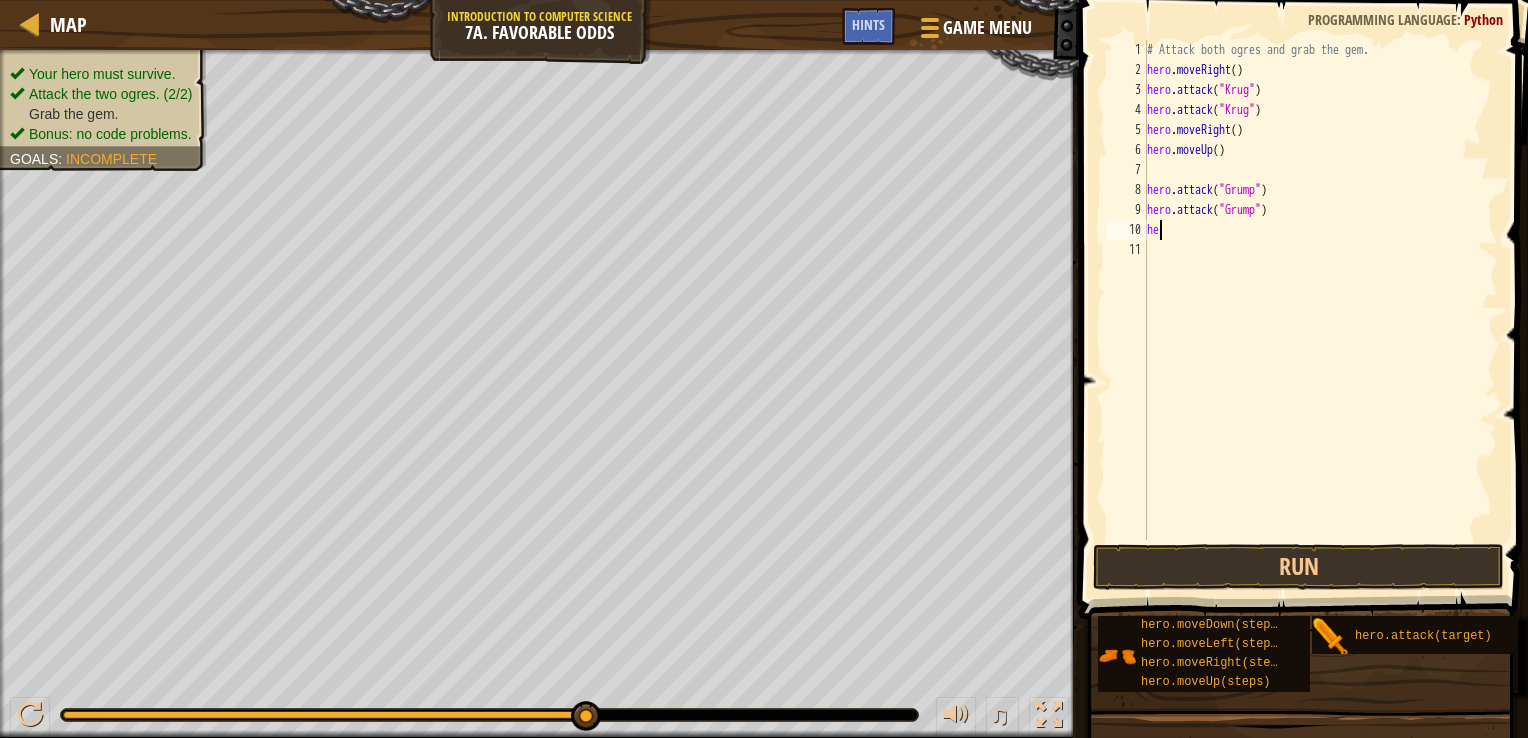 type on "h" 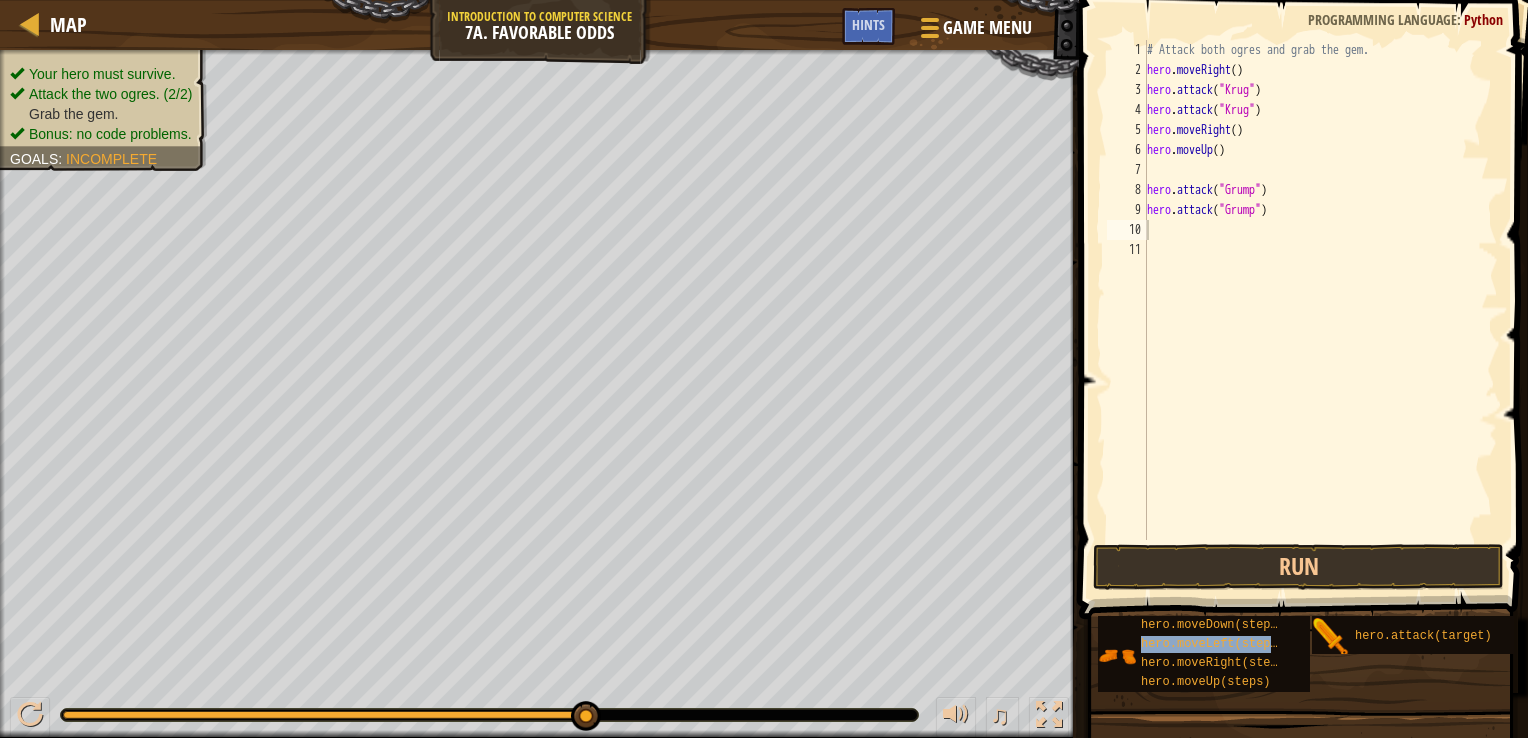 drag, startPoint x: 1208, startPoint y: 640, endPoint x: 1156, endPoint y: 230, distance: 413.2844 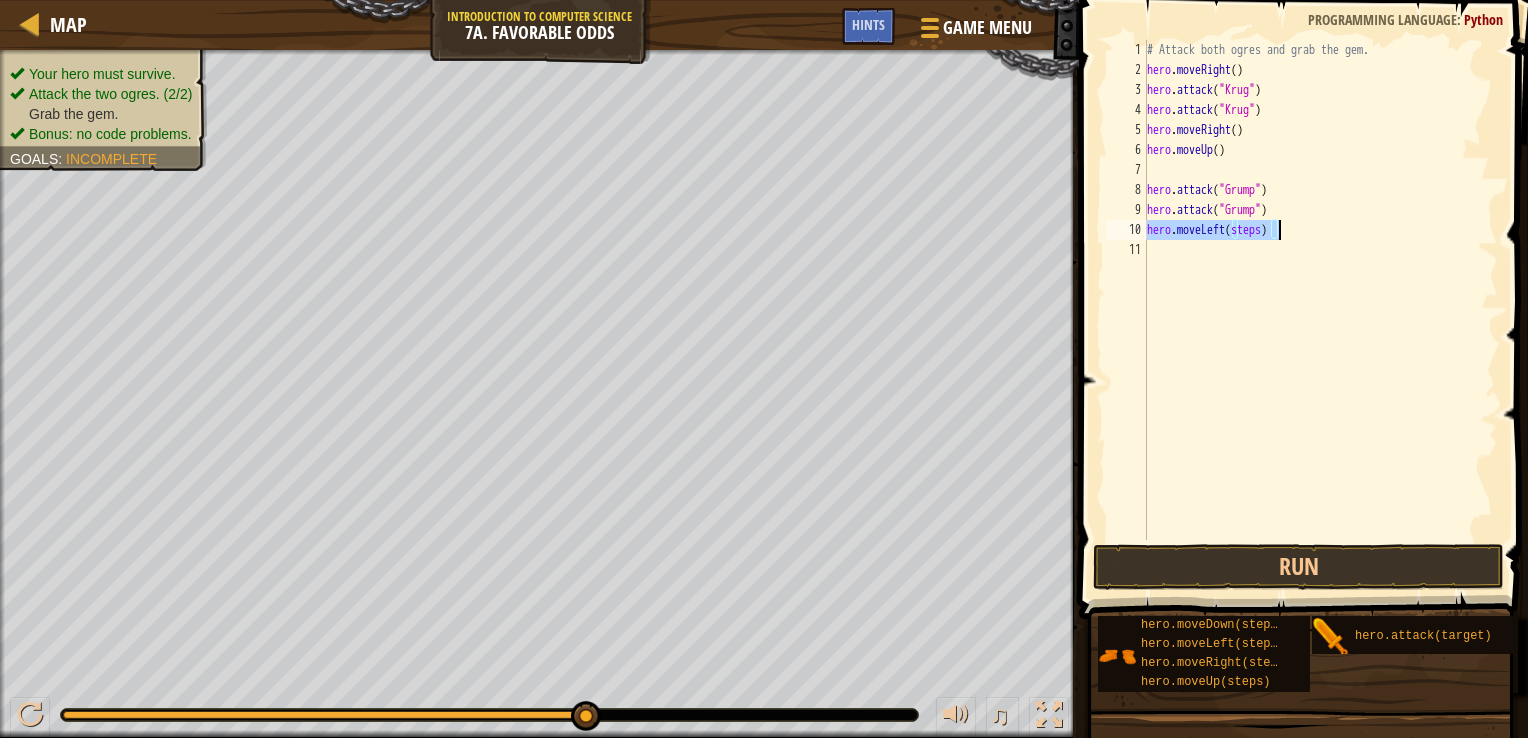 click on "# Attack both ogres and grab the gem. hero . moveRight ( ) hero . attack ( "[PERSON_NAME]" ) hero . attack ( "[PERSON_NAME]" ) hero . moveRight ( ) hero . moveUp ( ) hero . attack ( "Grump" ) hero . attack ( "Grump" ) hero . moveLeft ( steps )" at bounding box center [1321, 290] 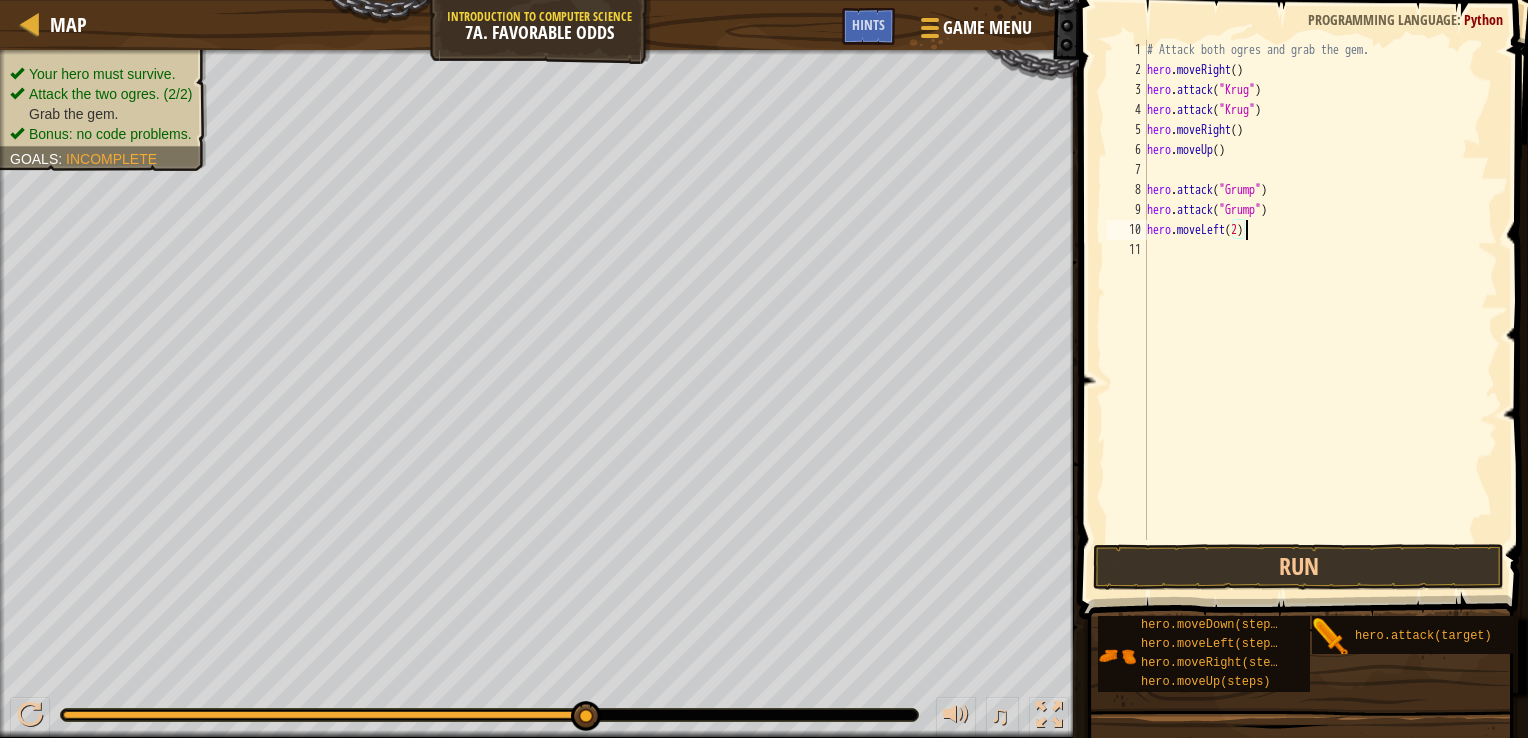 scroll, scrollTop: 9, scrollLeft: 7, axis: both 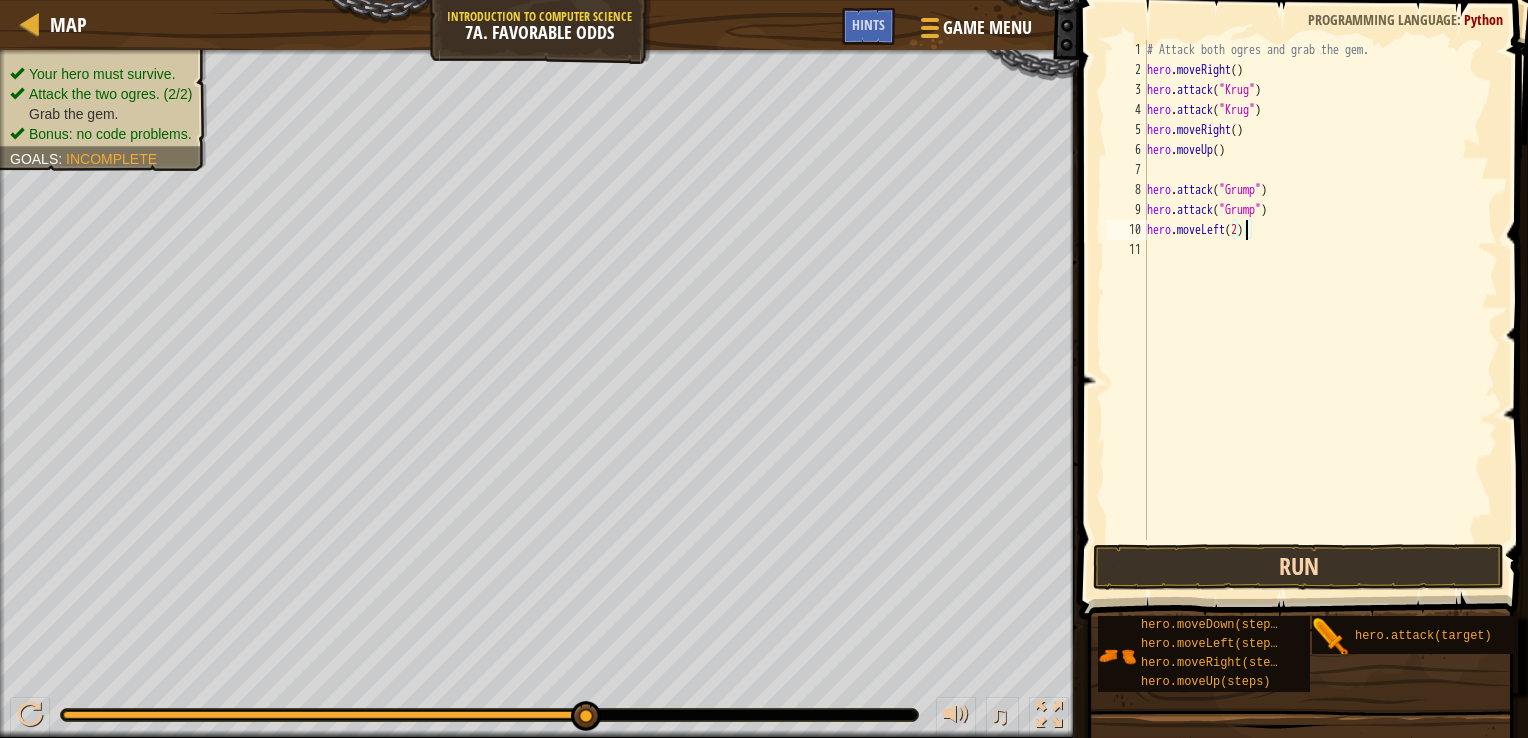 type on "hero.moveLeft(2)" 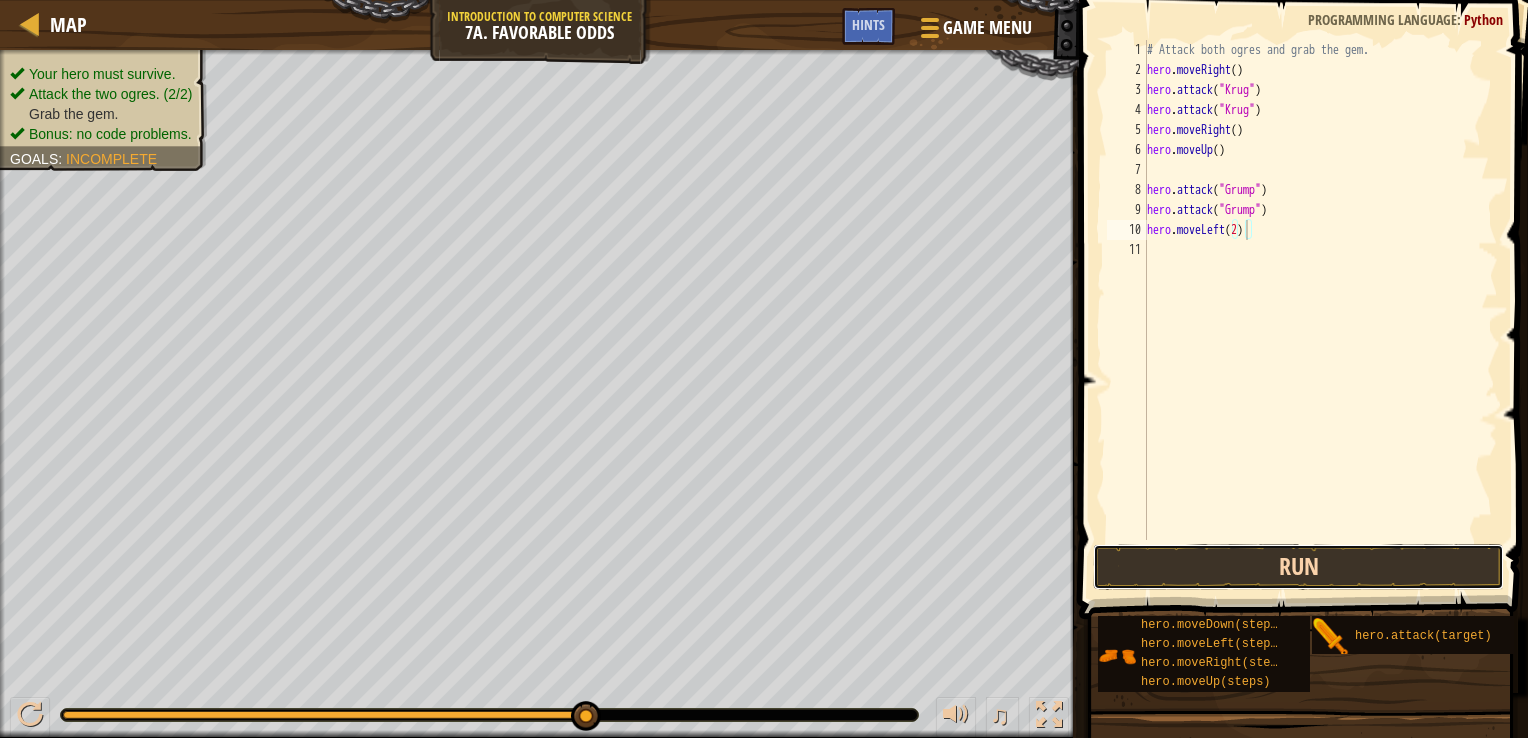 click on "Run" at bounding box center (1299, 567) 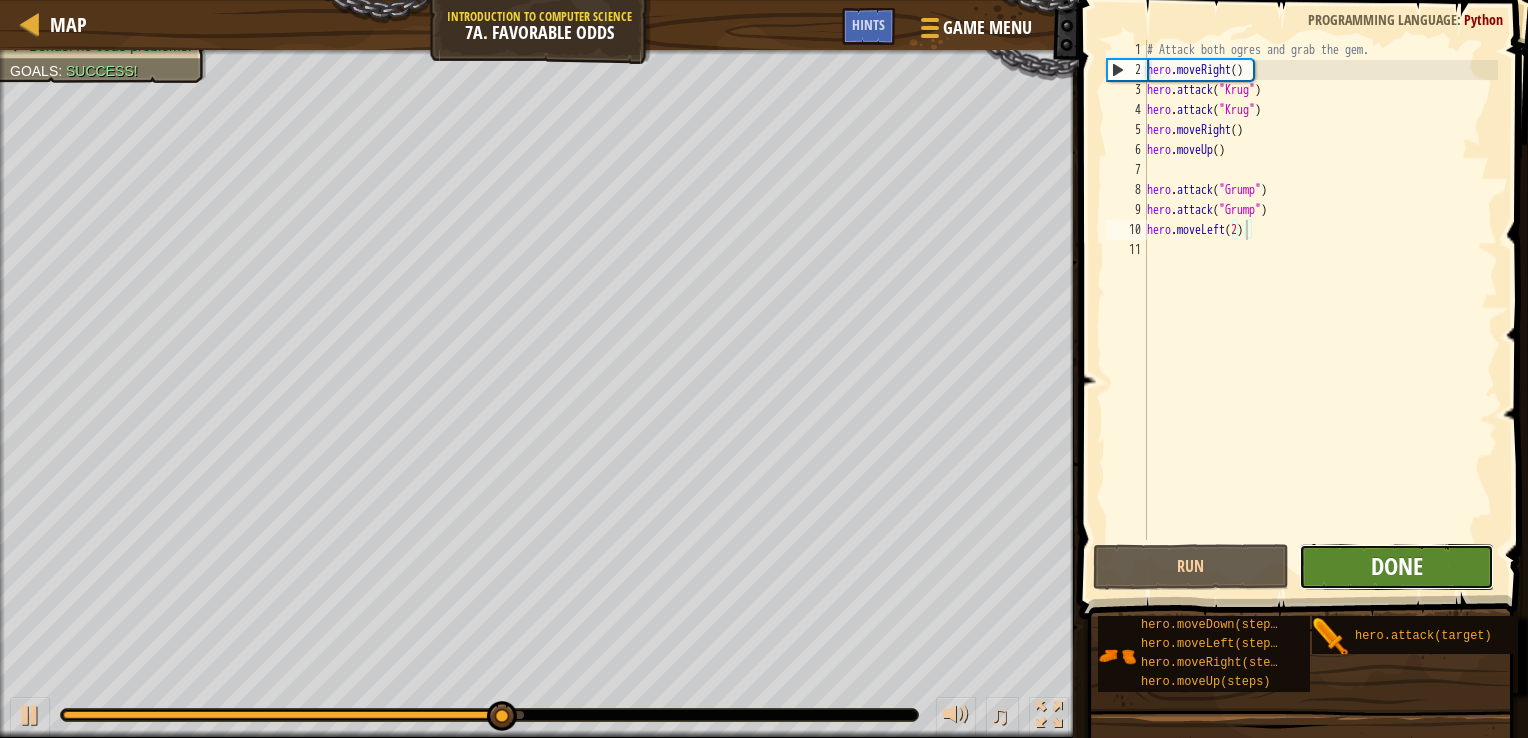 click on "Done" at bounding box center (1397, 566) 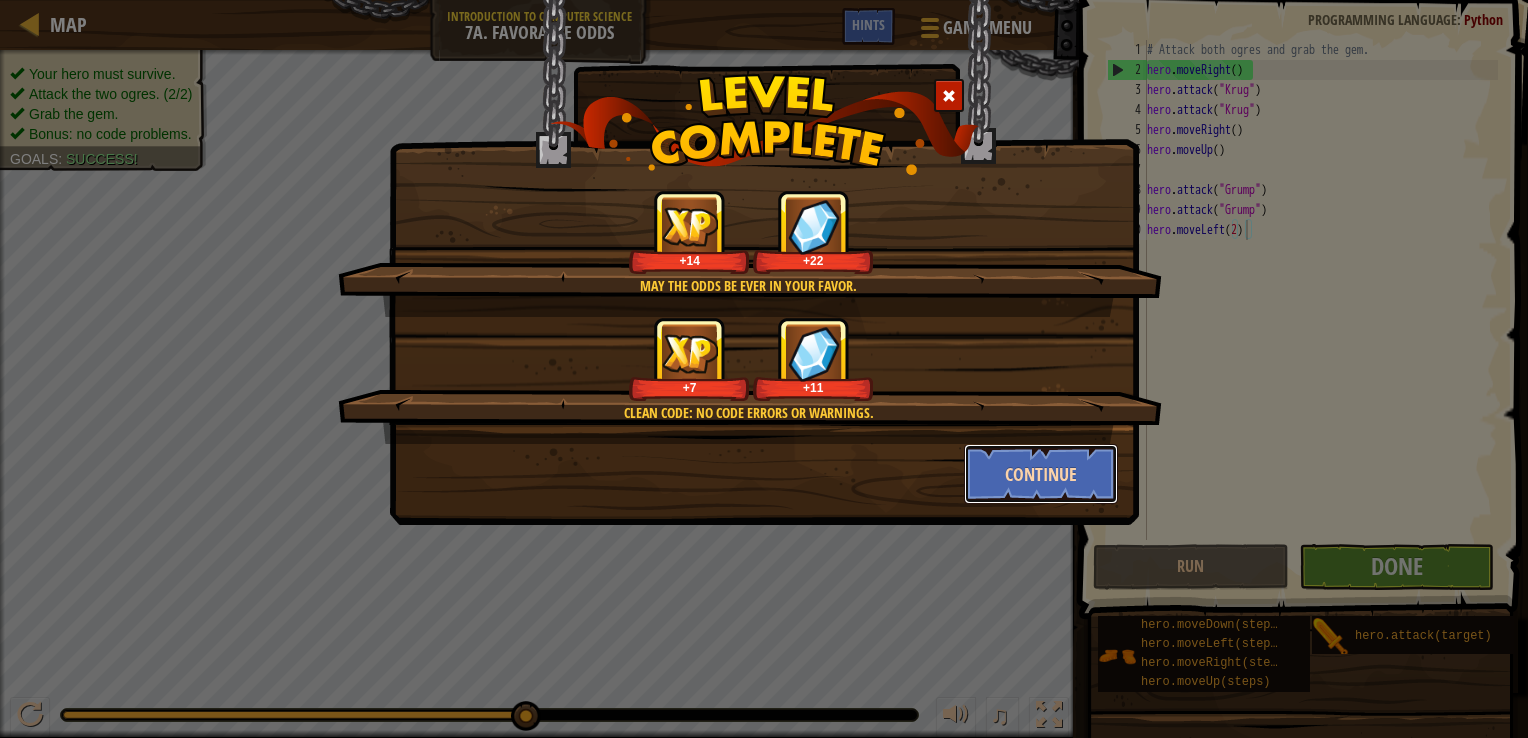 click on "Continue" at bounding box center [1041, 474] 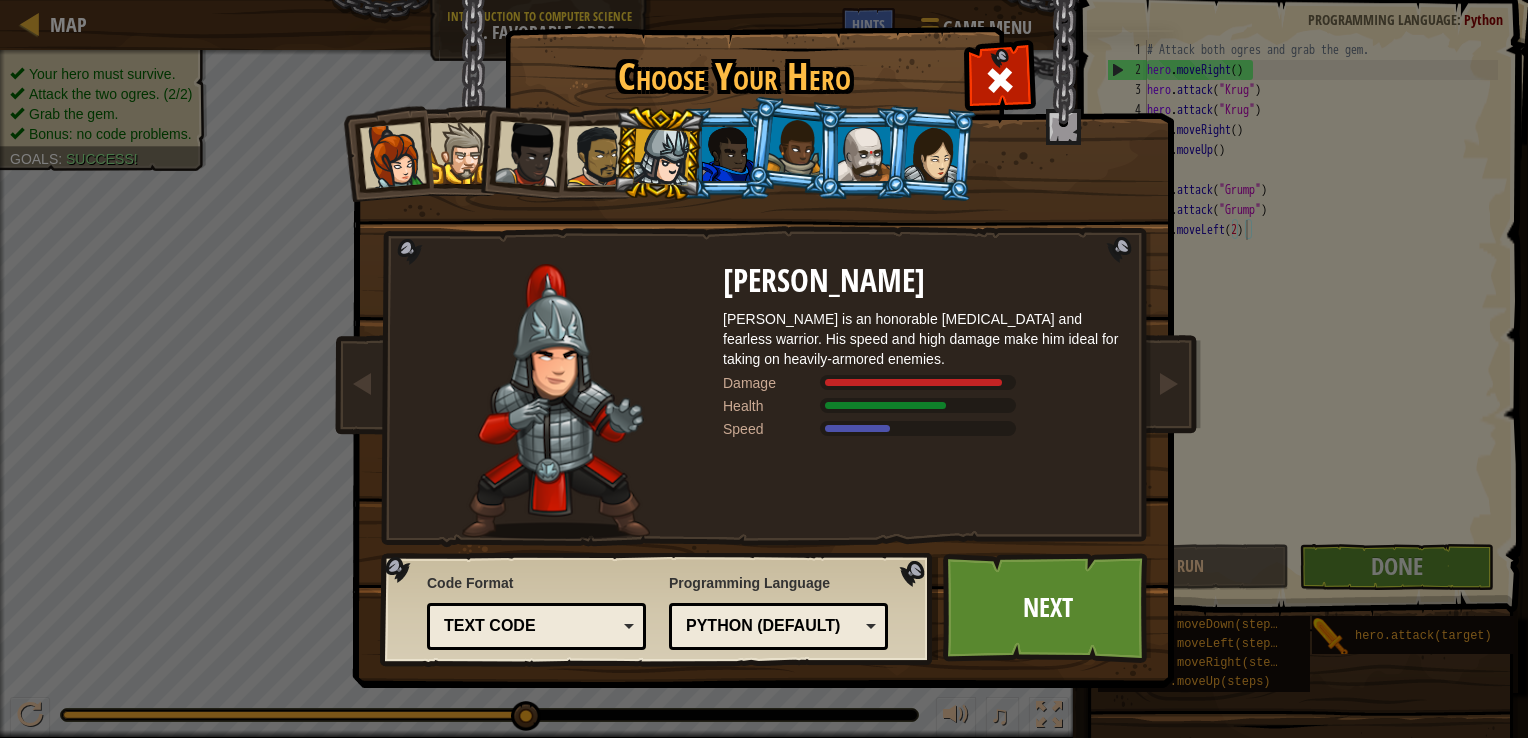click at bounding box center (597, 156) 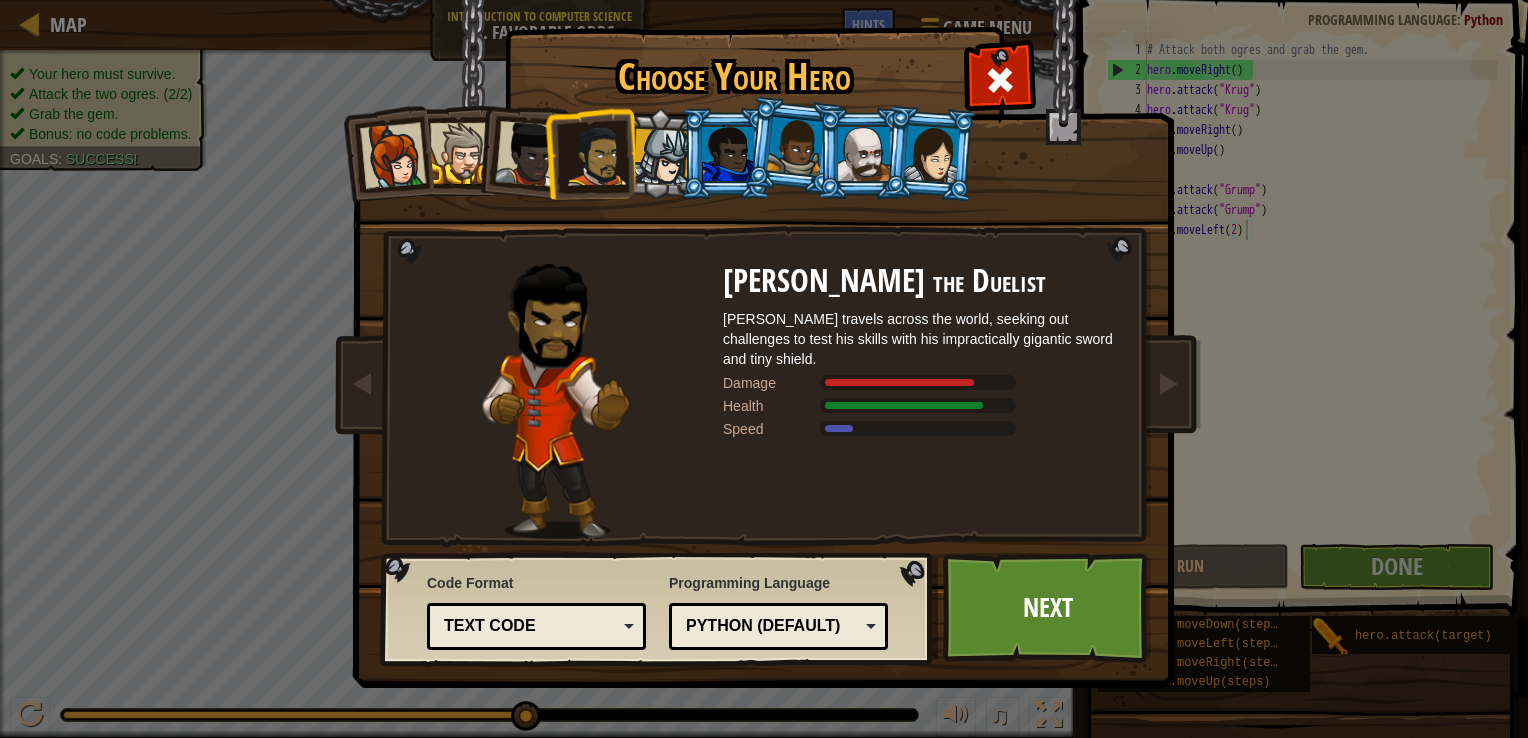 click at bounding box center (661, 157) 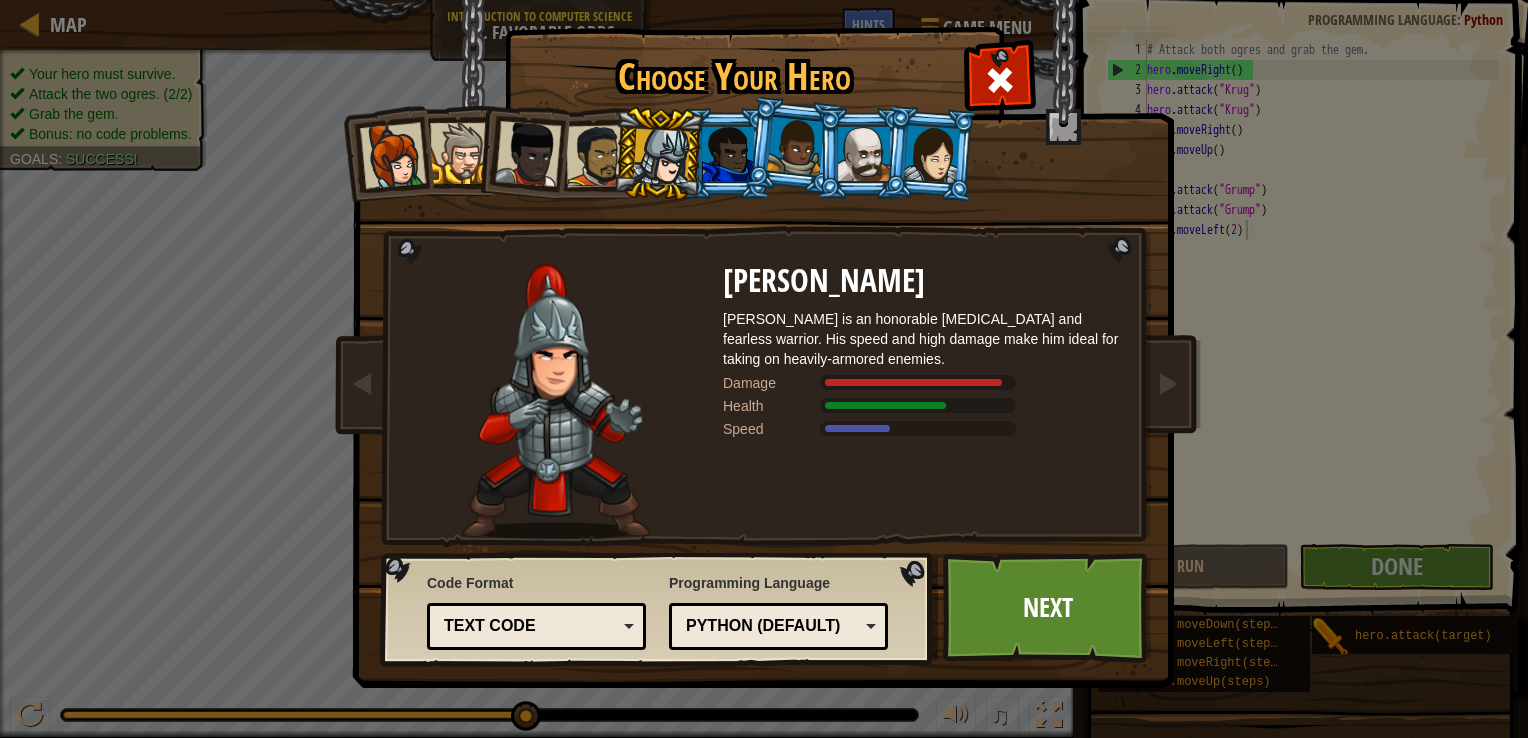 click at bounding box center [728, 154] 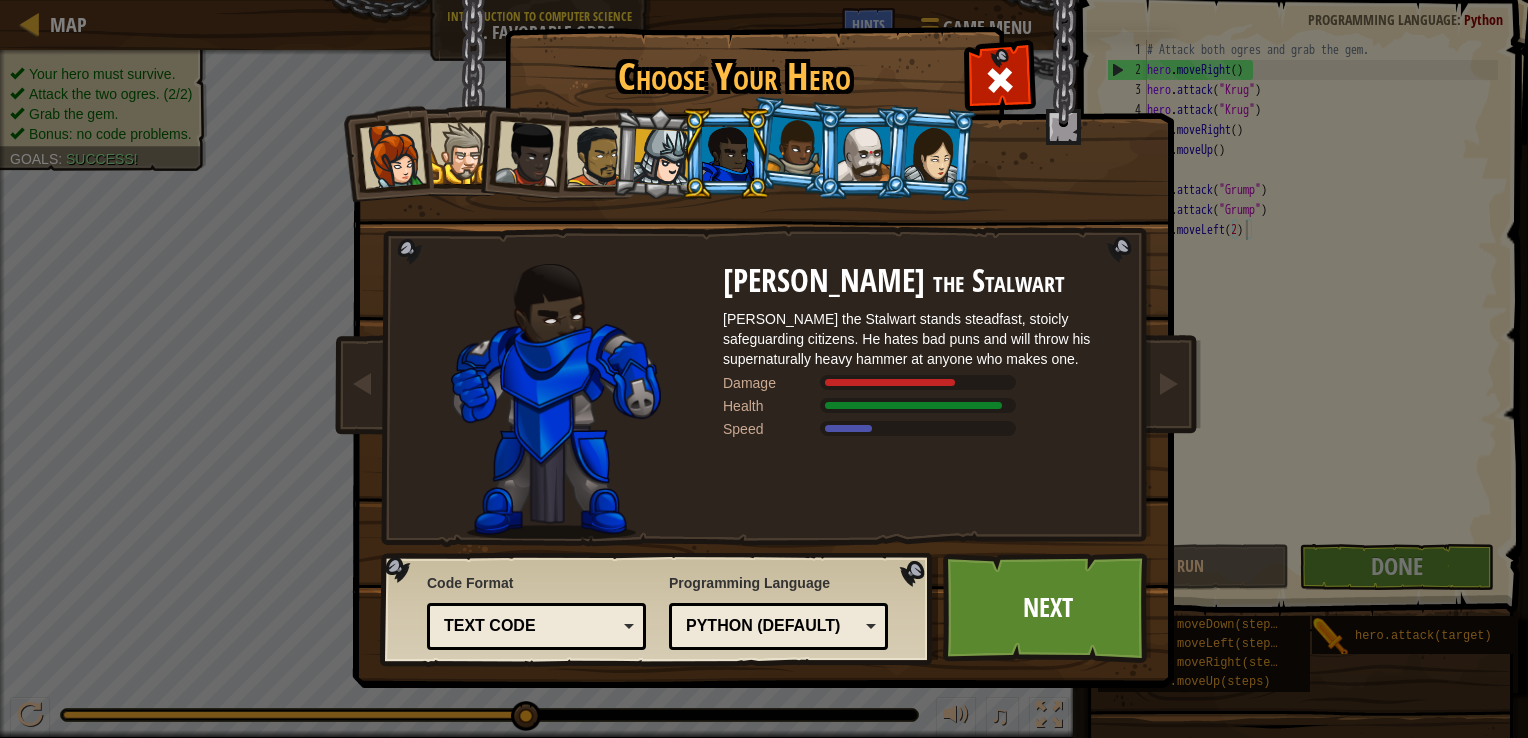 click at bounding box center [793, 146] 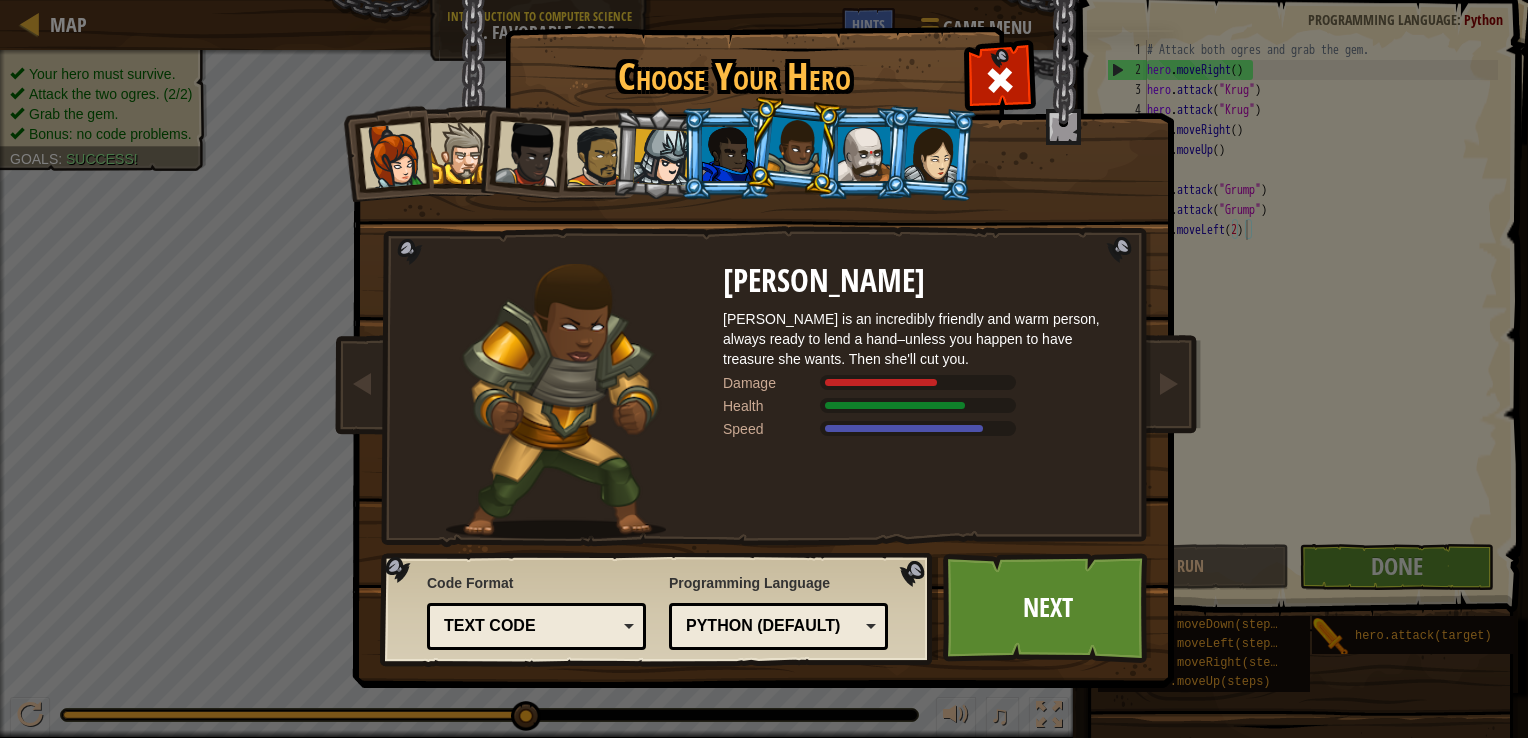 click at bounding box center [661, 157] 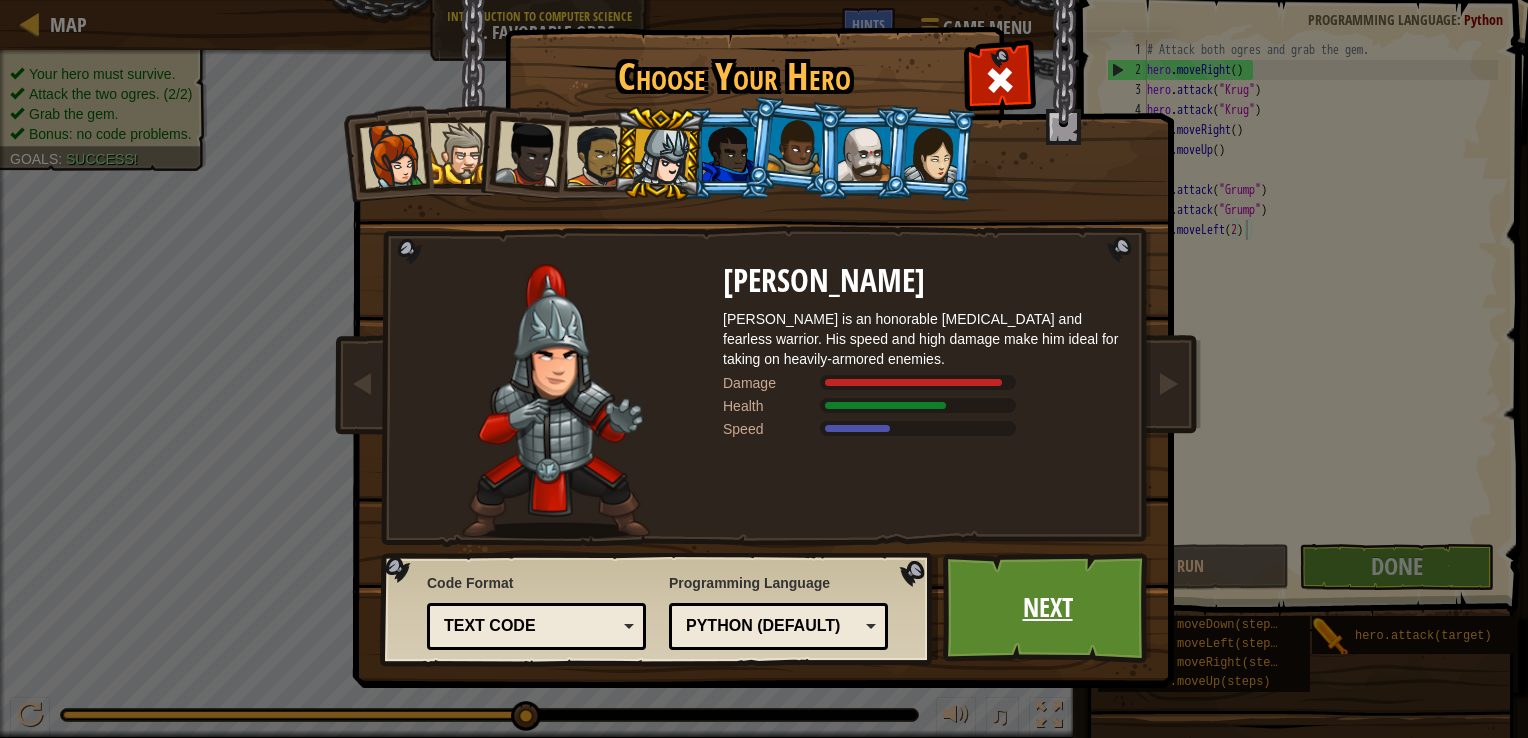 click on "Next" at bounding box center [1047, 608] 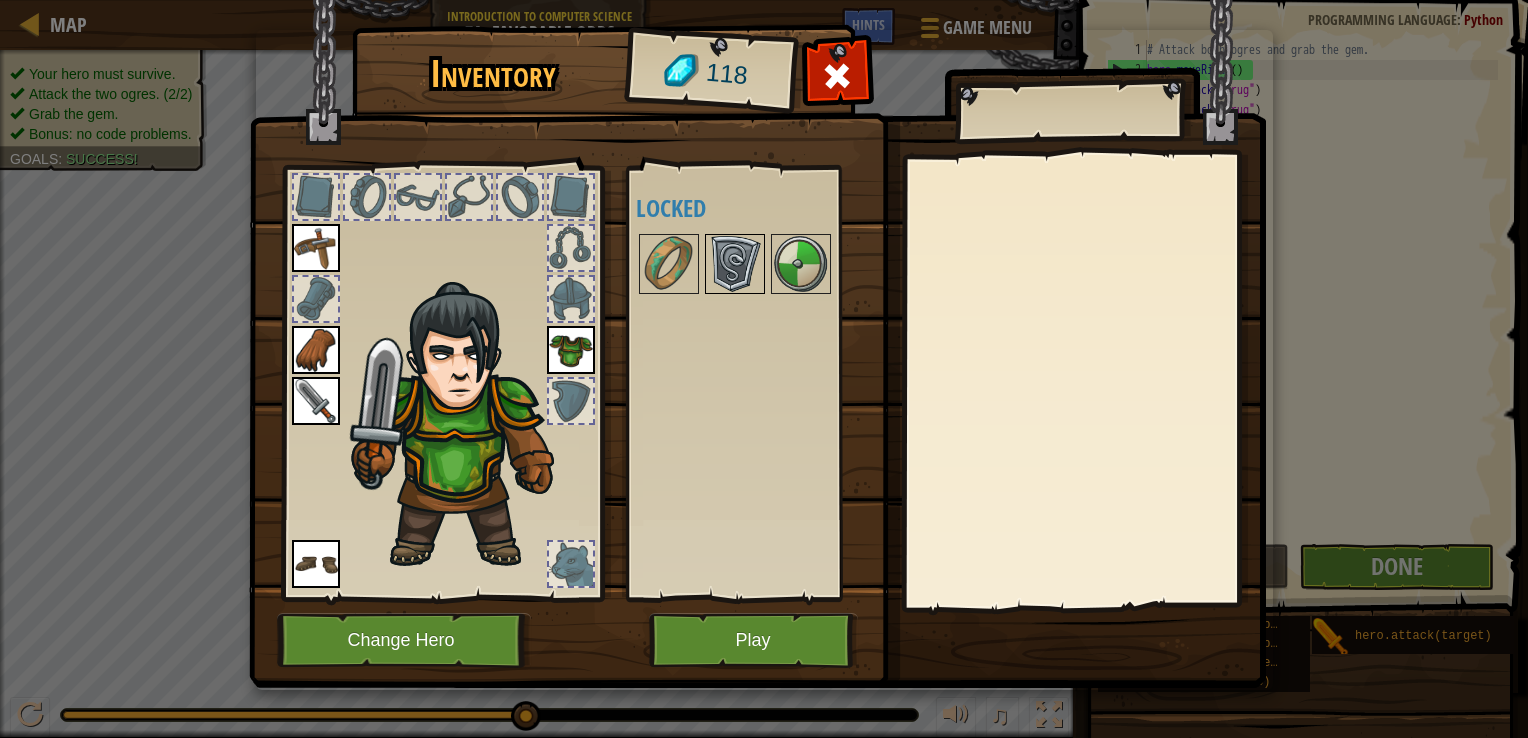 click at bounding box center [735, 264] 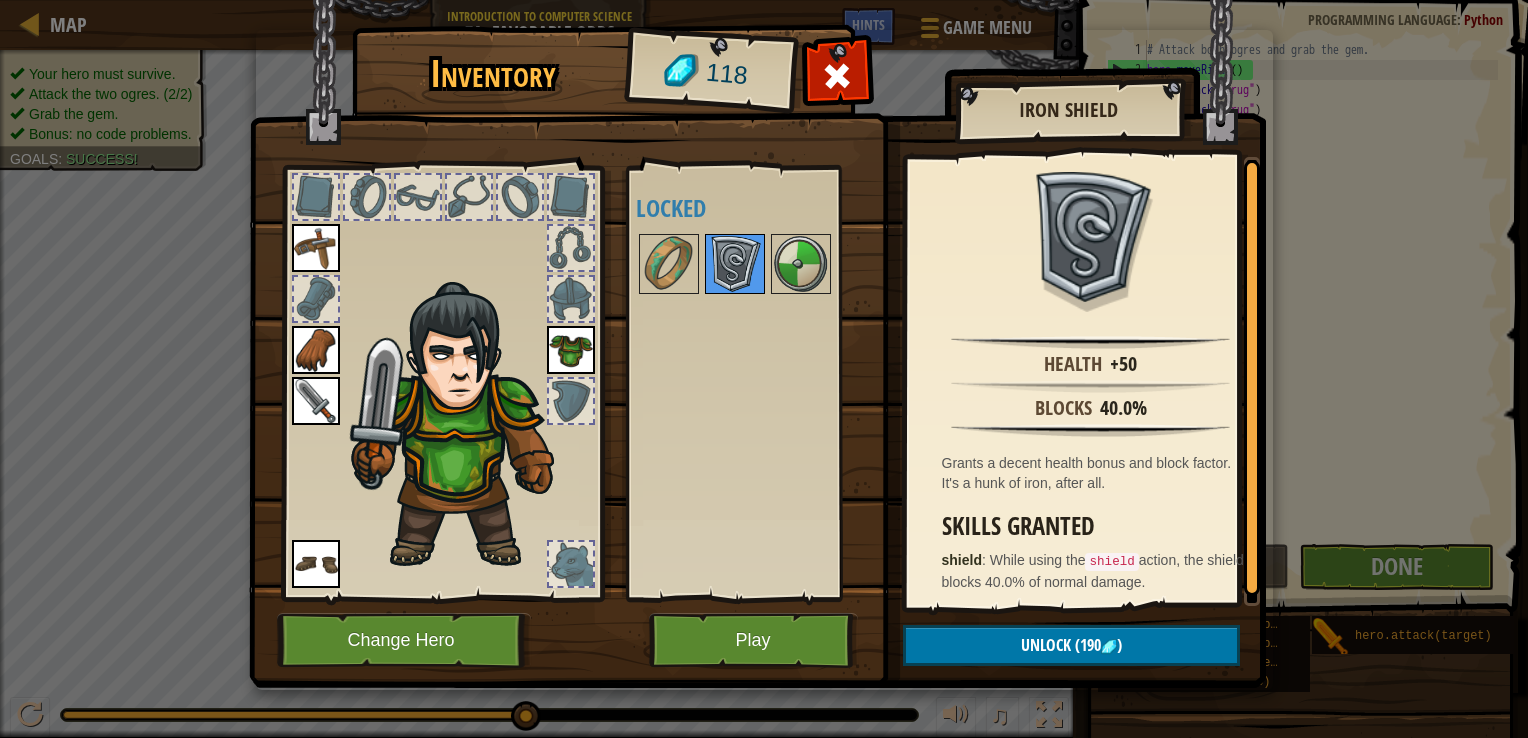 click at bounding box center [735, 264] 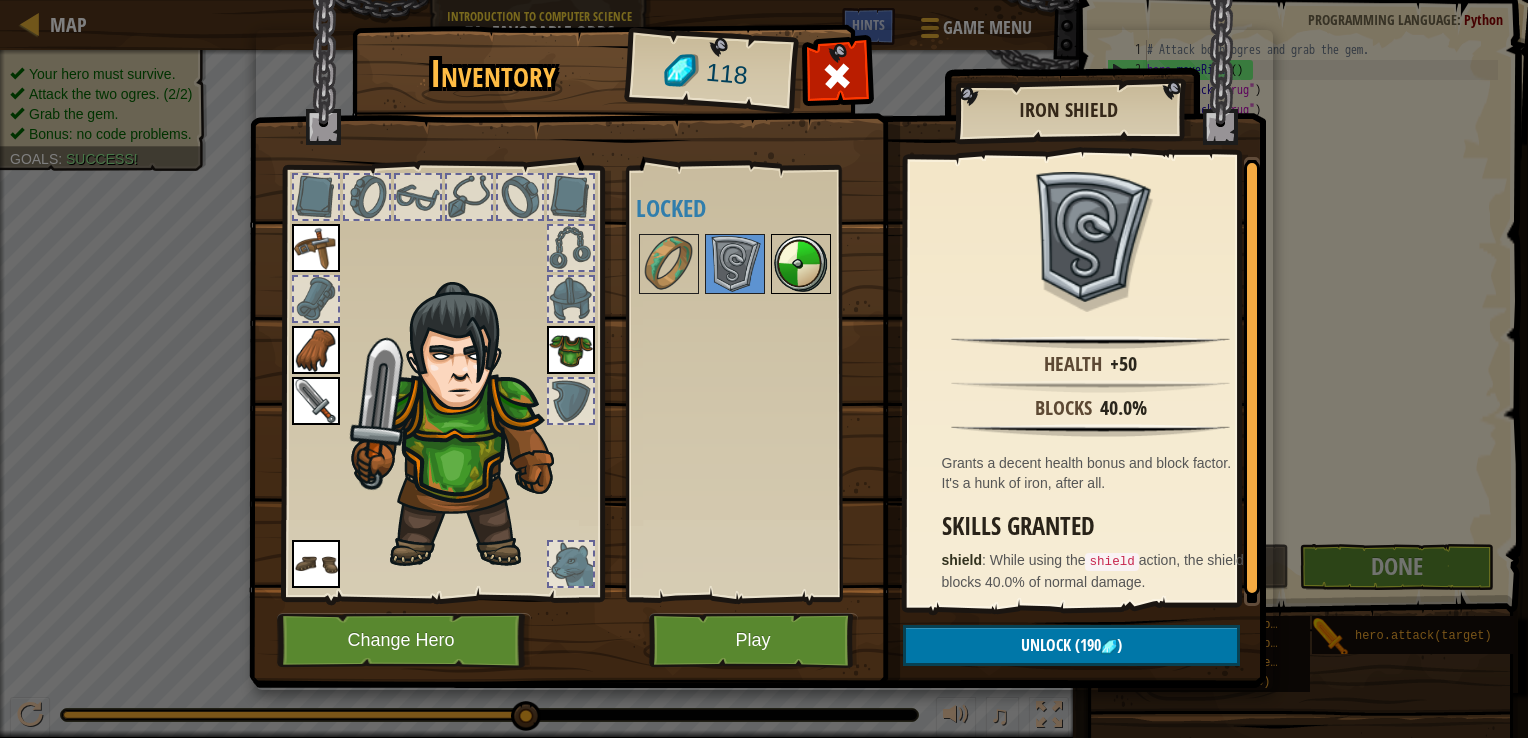 click at bounding box center [801, 264] 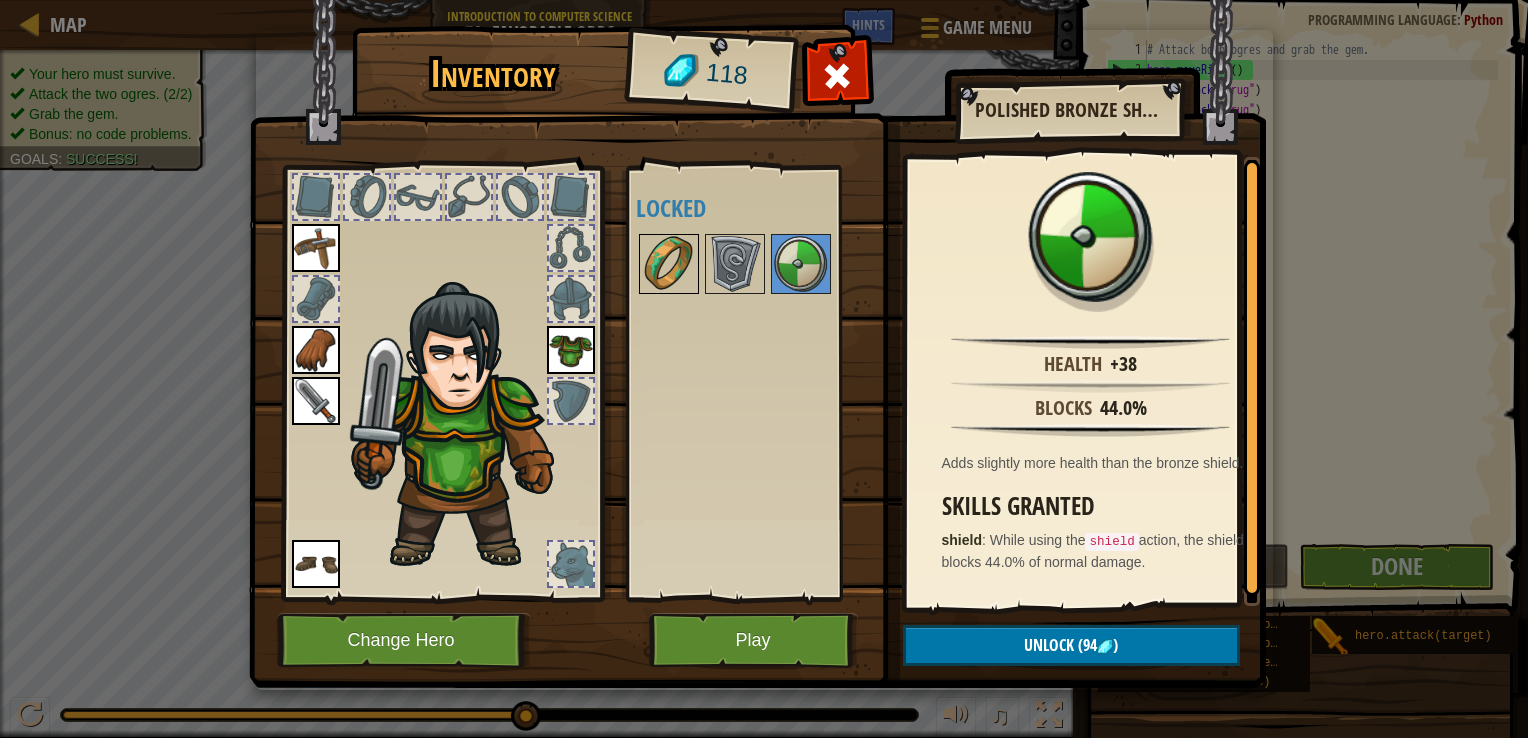 click at bounding box center [669, 264] 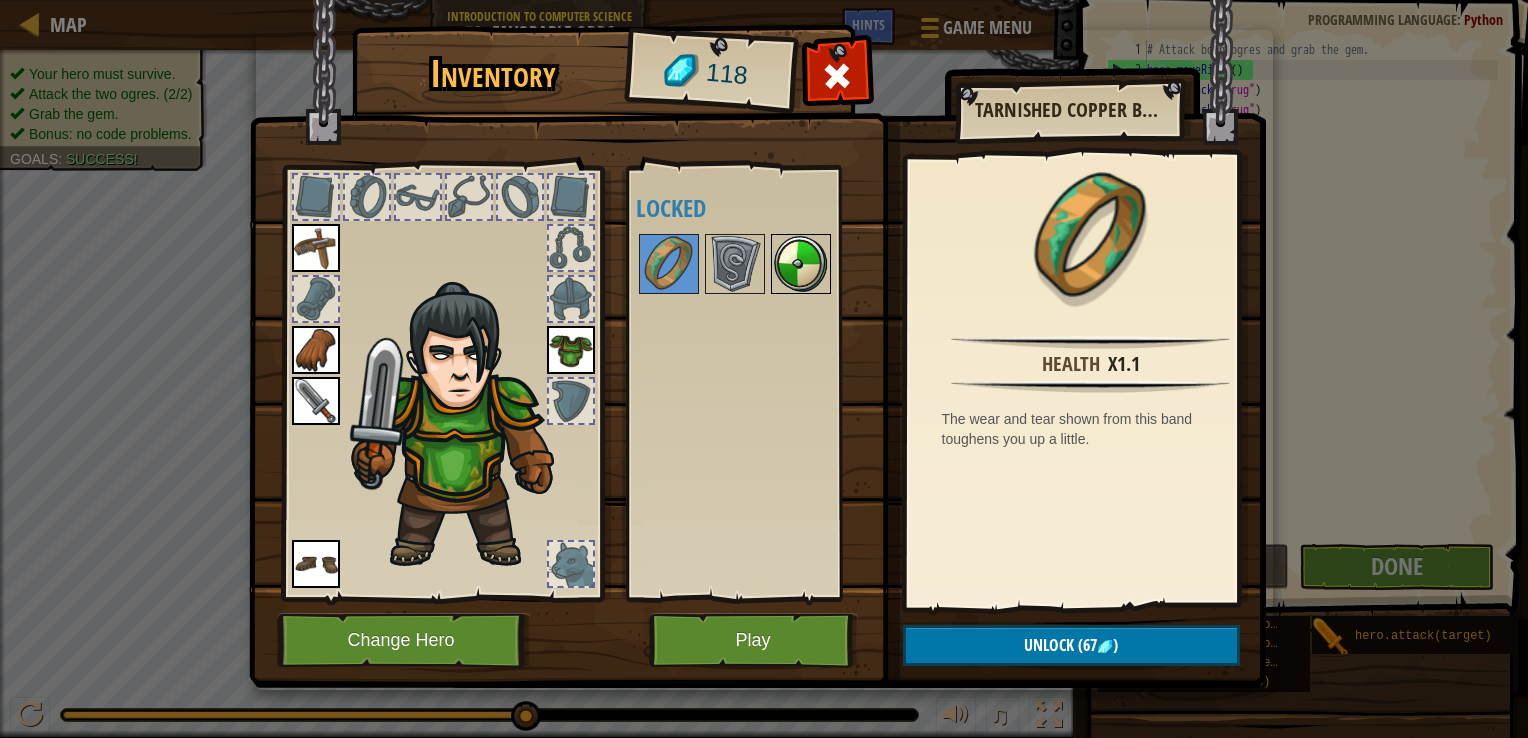 click at bounding box center [801, 264] 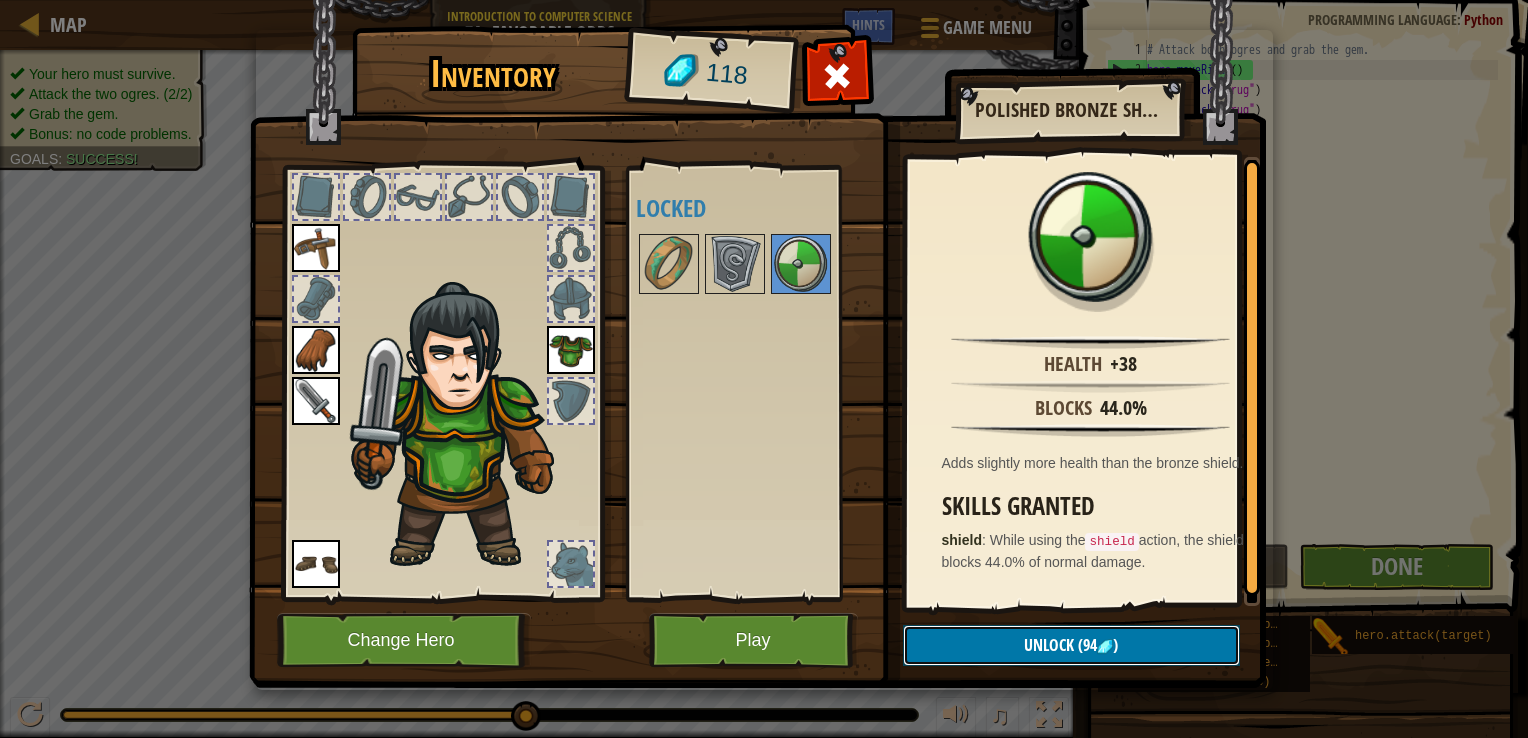 drag, startPoint x: 1047, startPoint y: 653, endPoint x: 1150, endPoint y: 525, distance: 164.29547 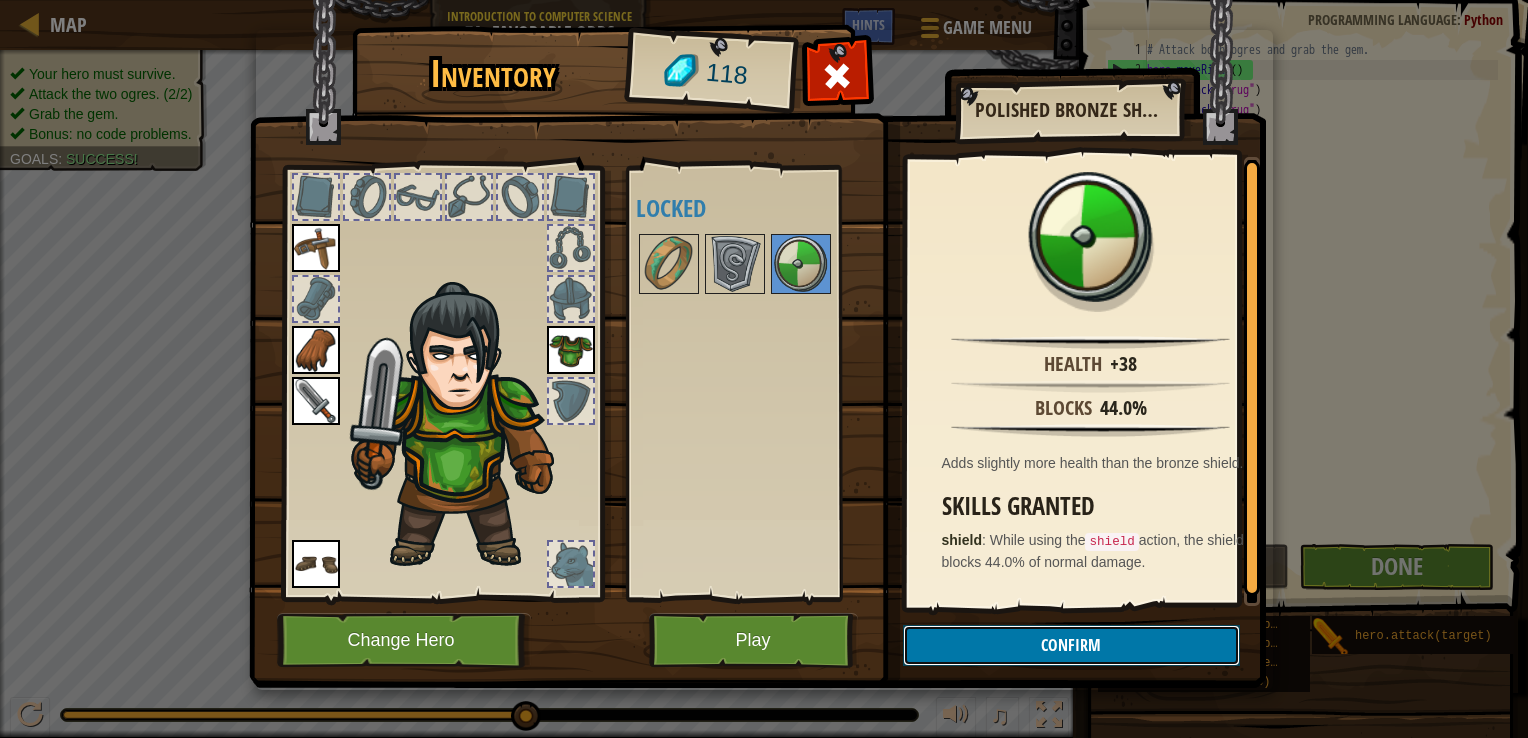 click on "Confirm" at bounding box center (1071, 645) 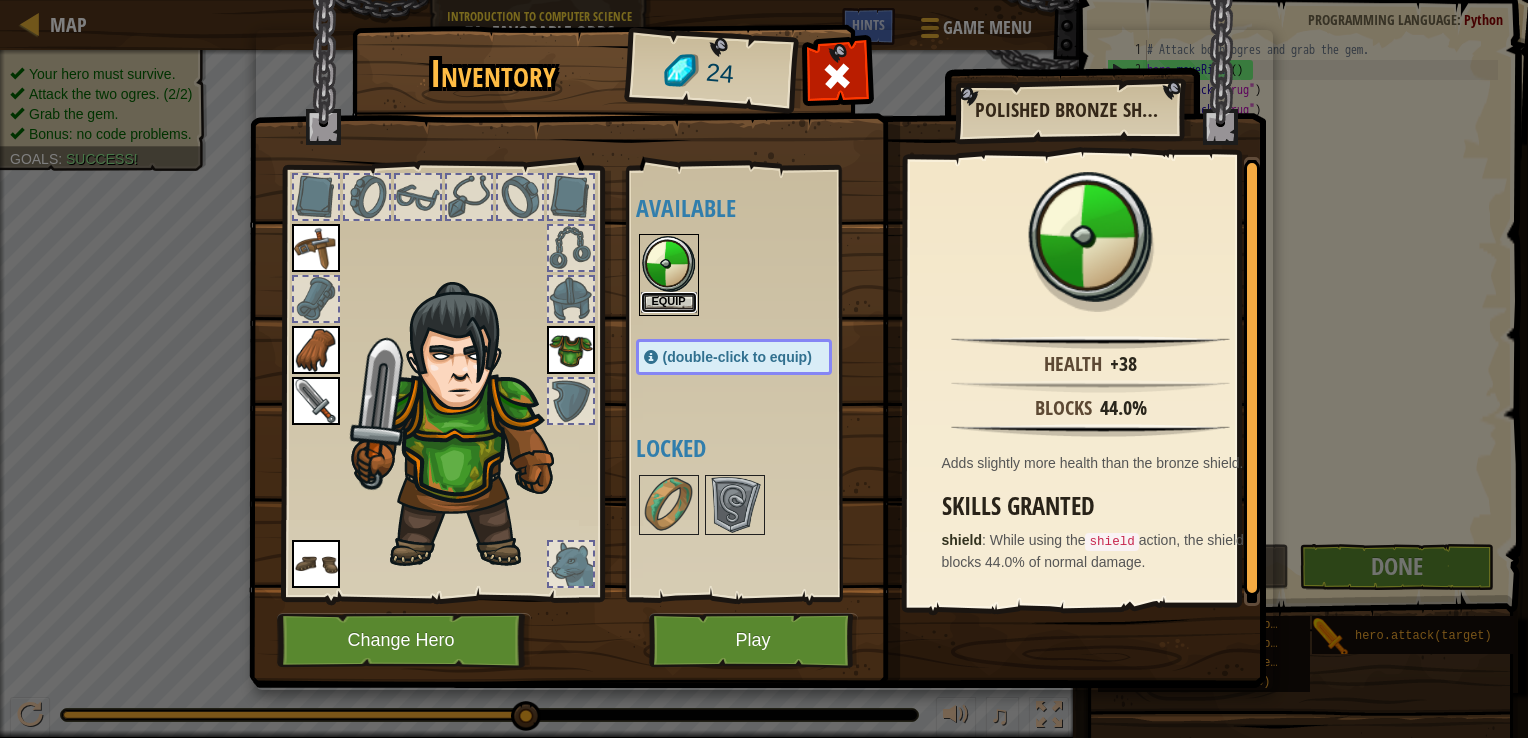 click on "Equip" at bounding box center (669, 302) 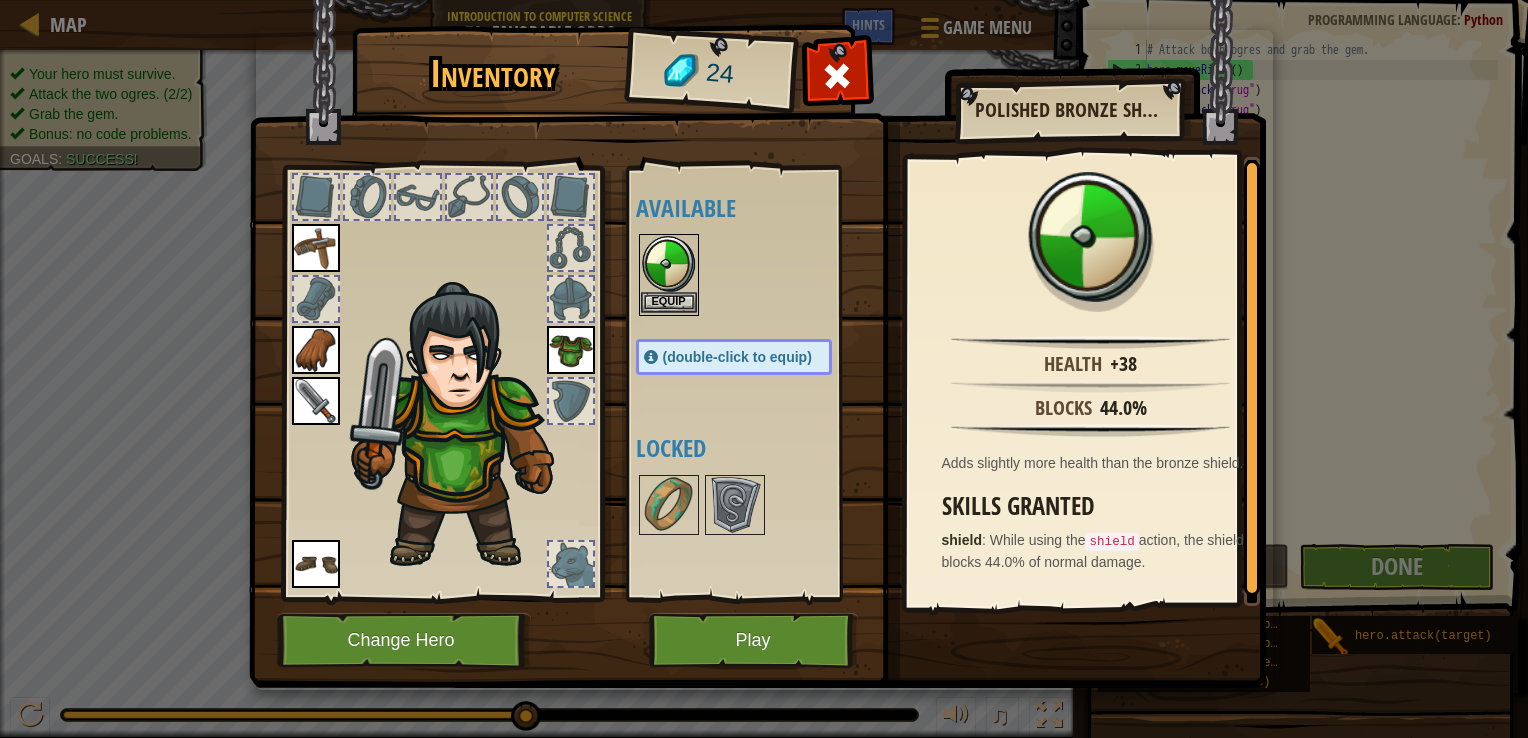 click on "Map Introduction to Computer Science 7a. Favorable Odds Game Menu Done Hints 1     הההההההההההההההההההההההההההההההההההההההההההההההההההההההההההההההההההההההההההההההההההההההההההההההההההההההההההההההההההההההההההההההההההההההההההההההההההההההההההההההההההההההההההההההההההההההההההההההההההההההההההההההההההההההההההההההההההההההההההההההההההההההההההההההה XXXXXXXXXXXXXXXXXXXXXXXXXXXXXXXXXXXXXXXXXXXXXXXXXXXXXXXXXXXXXXXXXXXXXXXXXXXXXXXXXXXXXXXXXXXXXXXXXXXXXXXXXXXXXXXXXXXXXXXXXXXXXXXXXXXXXXXXXXXXXXXXXXXXXXXXXXXXXXXXXXXXXXXXXXXXXXXXXXXXXXXXXXXXXXXXXXXXXXXXXXXXXXXXXXXXXXXXXXXXXXXXXXXXXXXXXXXXXXXXXXXXXXXXXXXXXXXX Solution × Hints Videos hero.moveLeft(2) 1 2 3 4 5 6 7 8 9 10 11 # Attack both [PERSON_NAME] and grab the gem. hero . moveRight ( ) hero . attack ( "[PERSON_NAME]" ) hero . attack ( ) ." at bounding box center [764, 1] 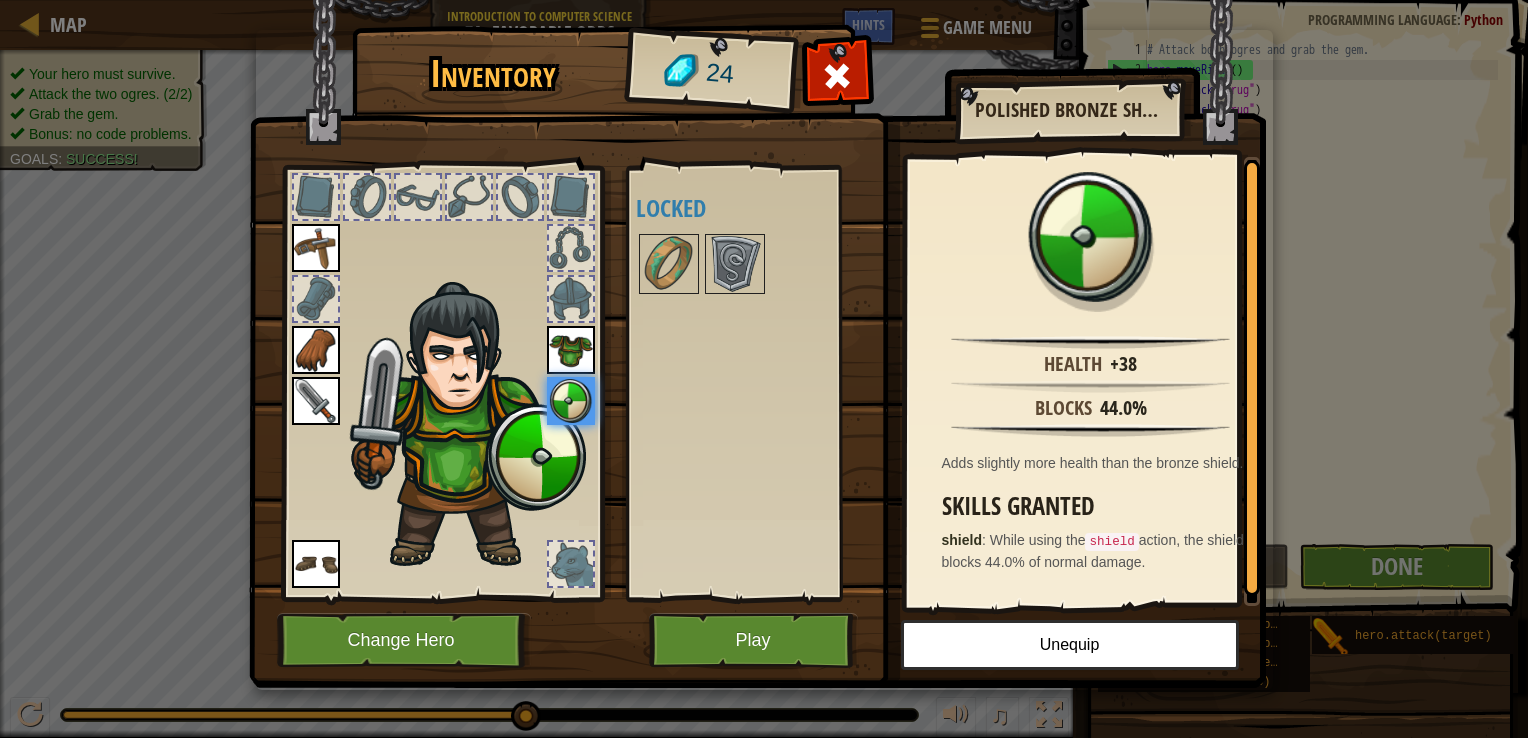 click at bounding box center (757, 325) 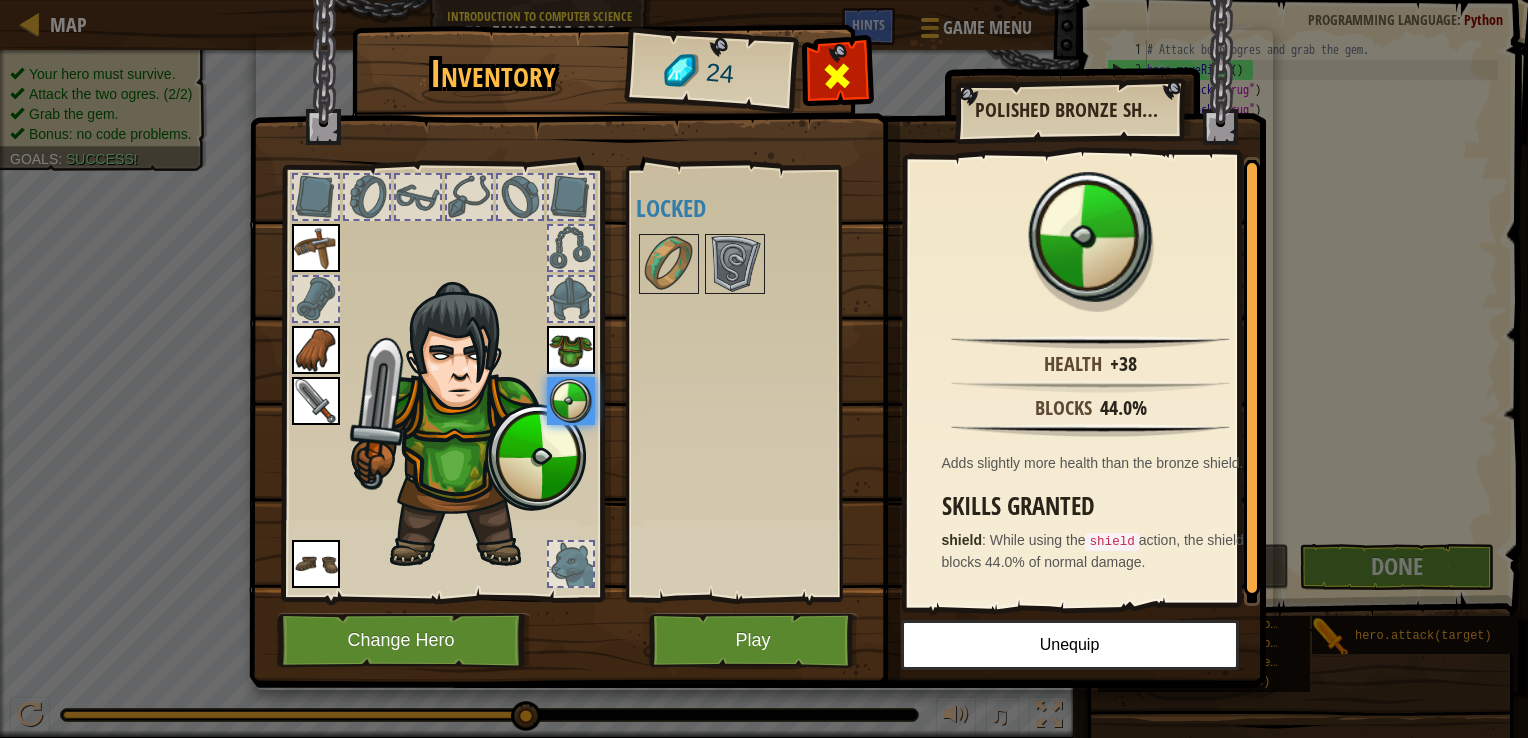 click at bounding box center (837, 76) 